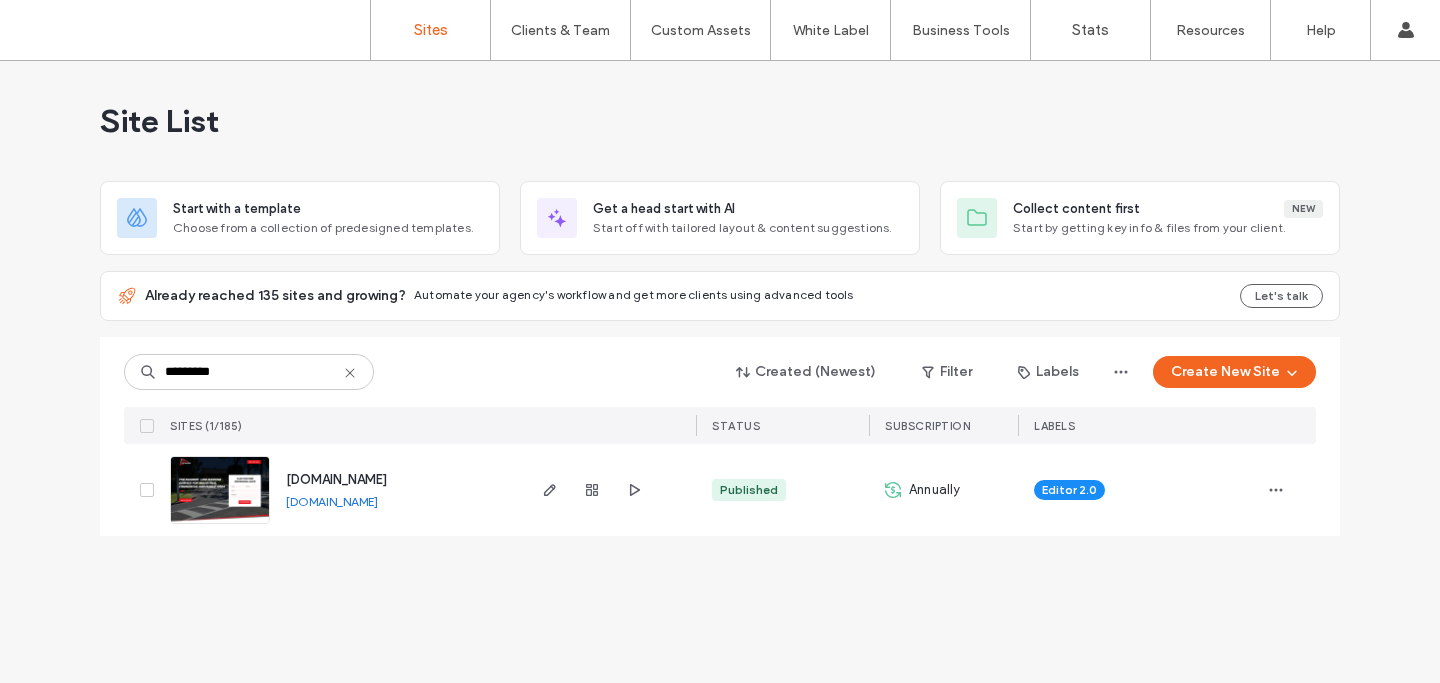 scroll, scrollTop: 0, scrollLeft: 0, axis: both 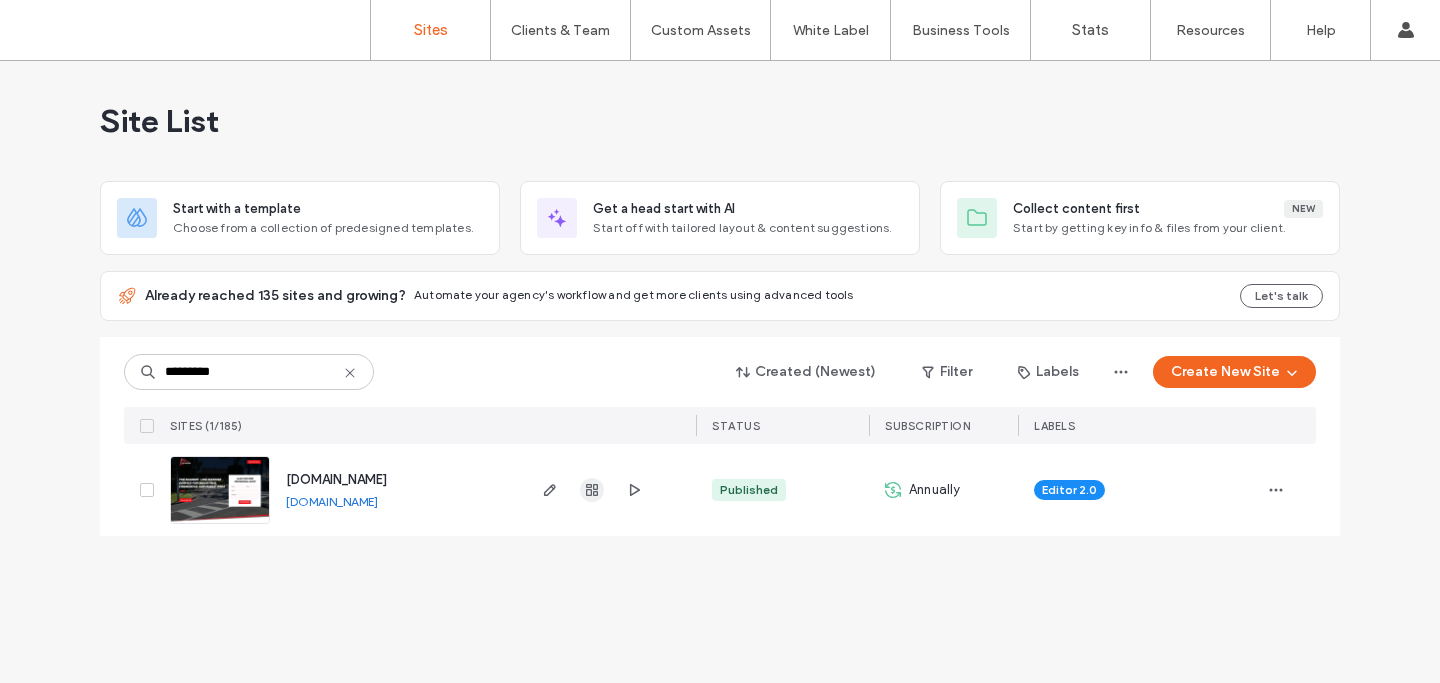 click 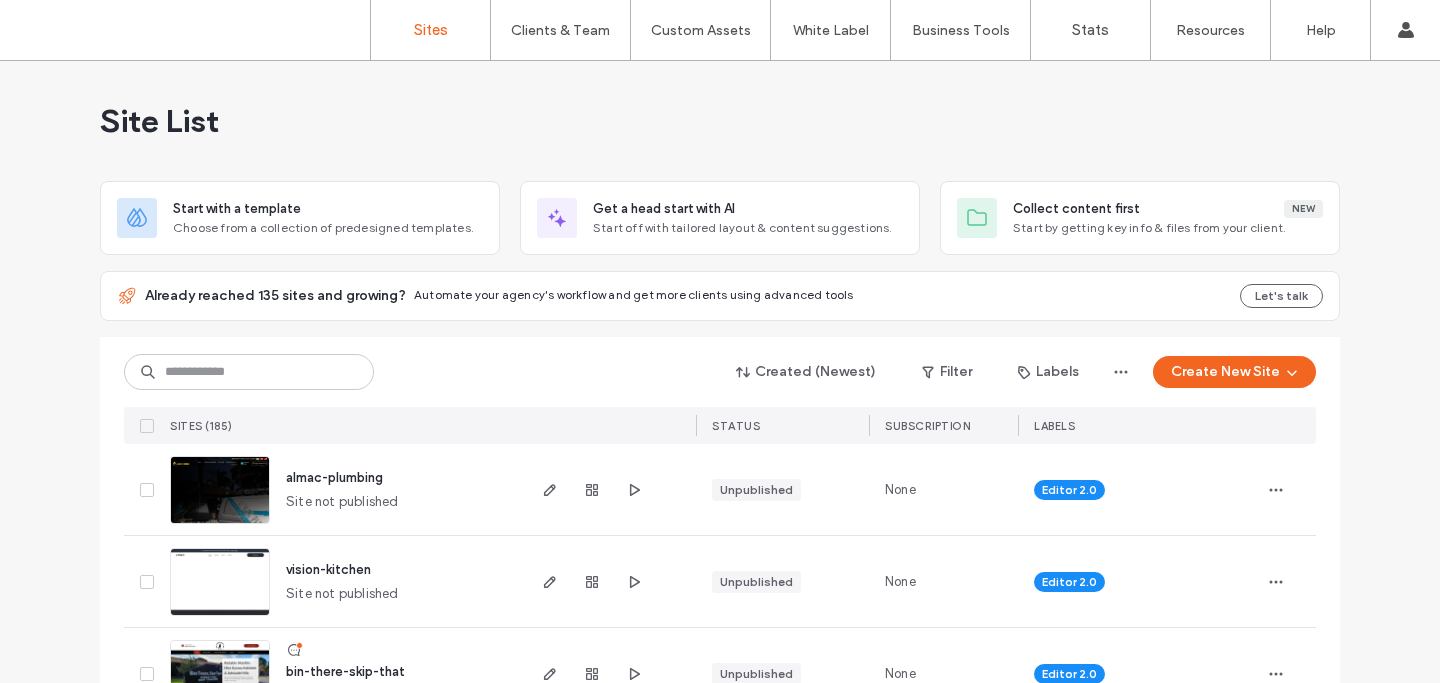 scroll, scrollTop: 0, scrollLeft: 0, axis: both 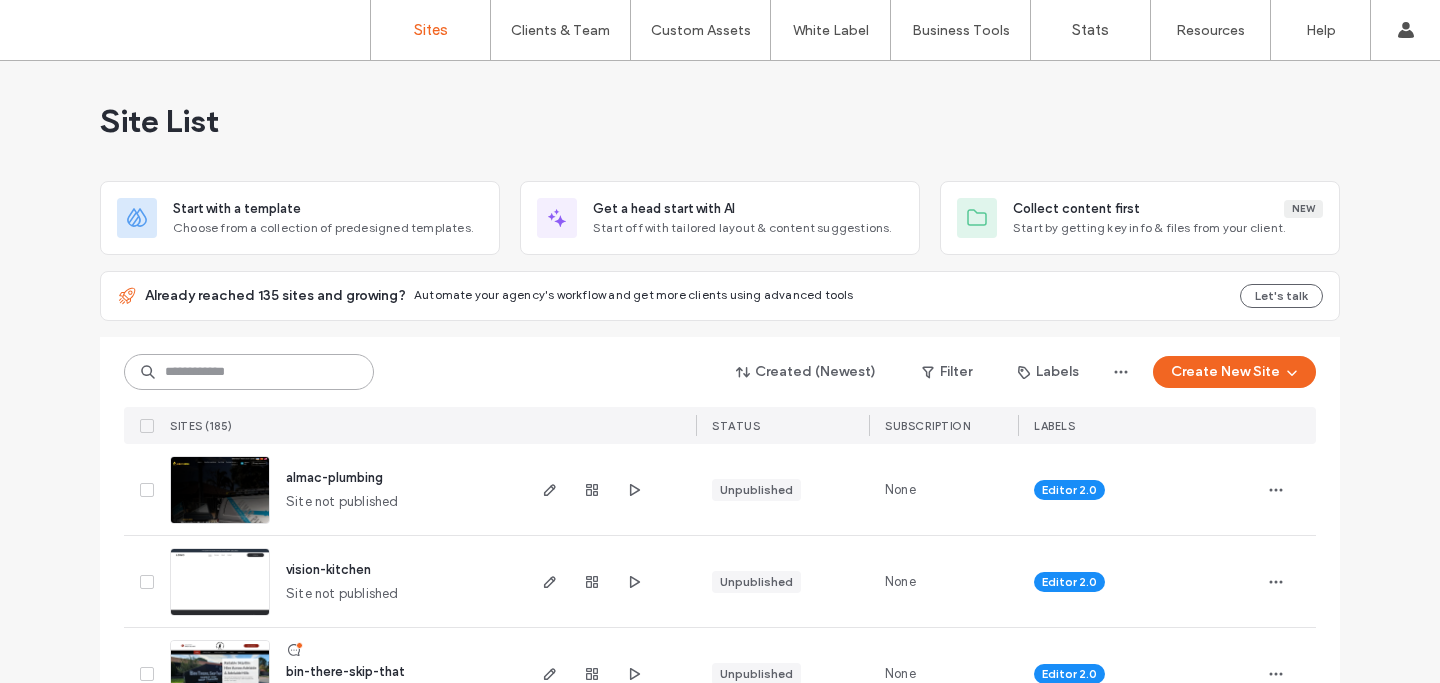 click at bounding box center [249, 372] 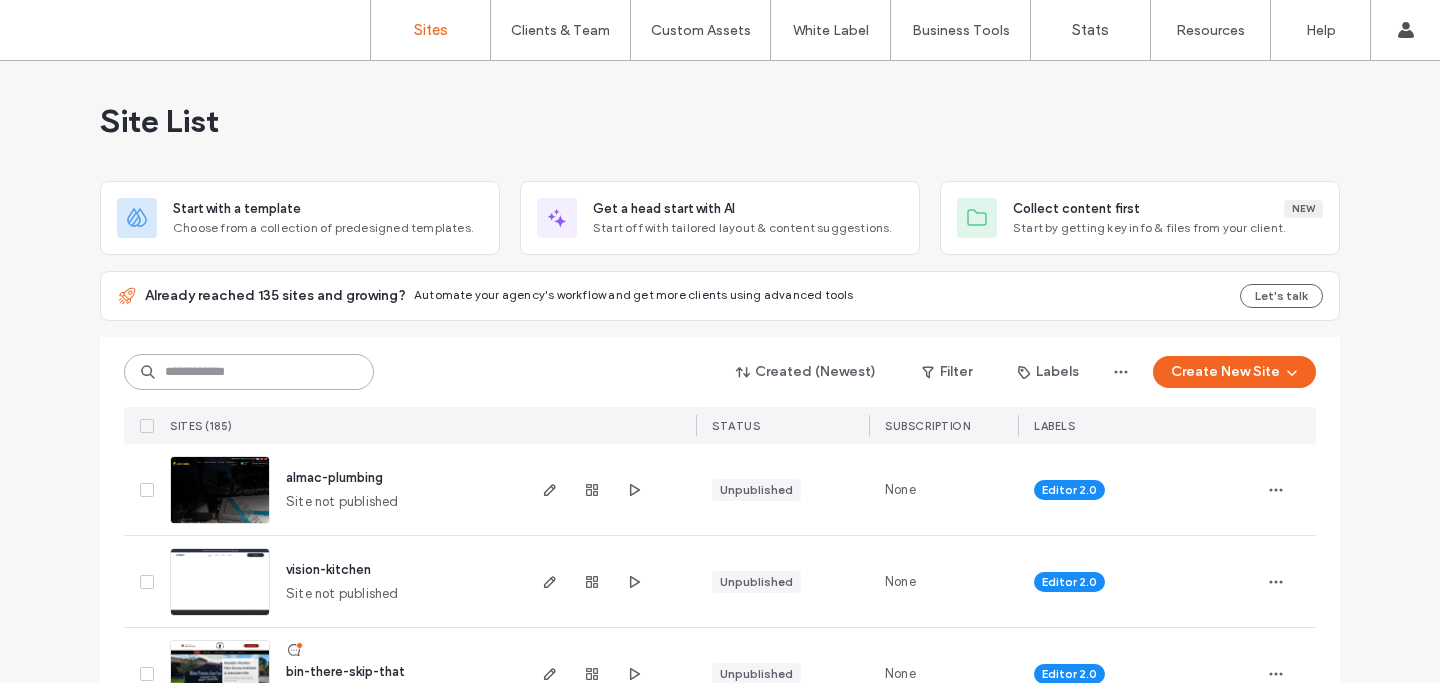 click at bounding box center [249, 372] 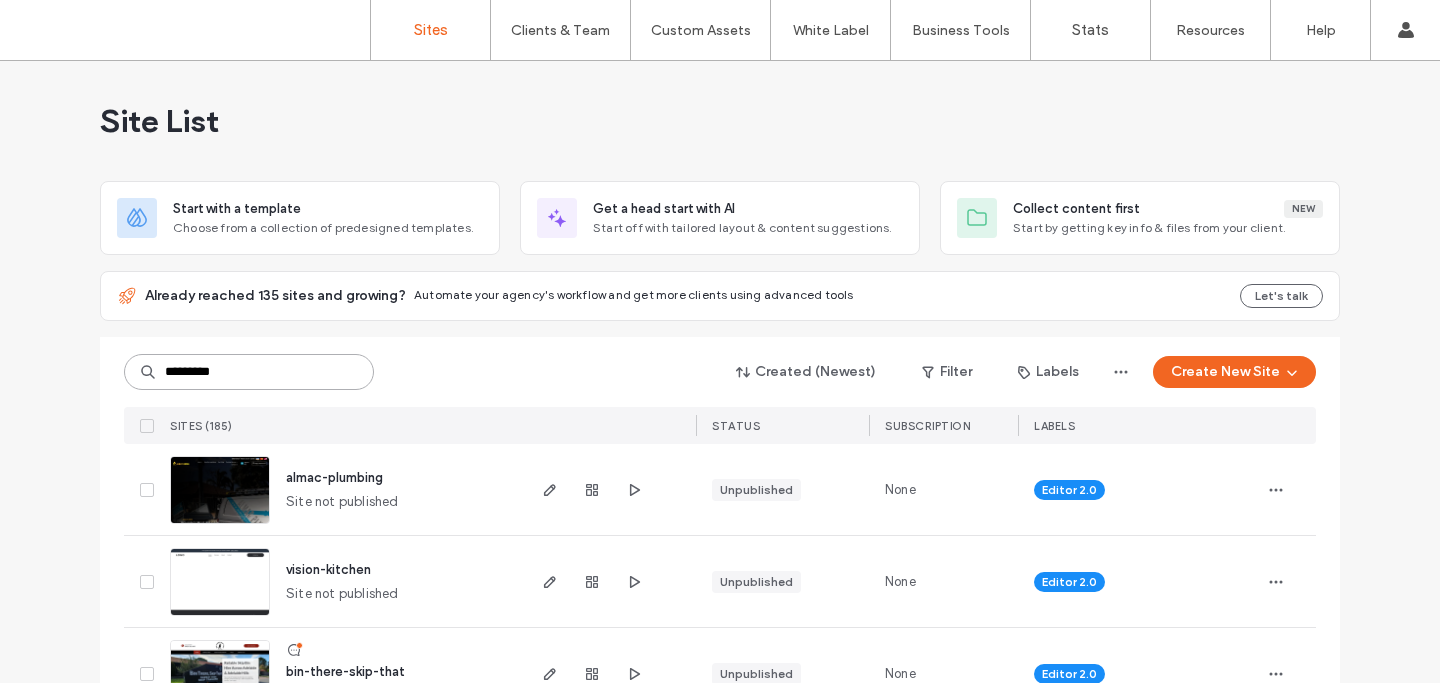 type on "********" 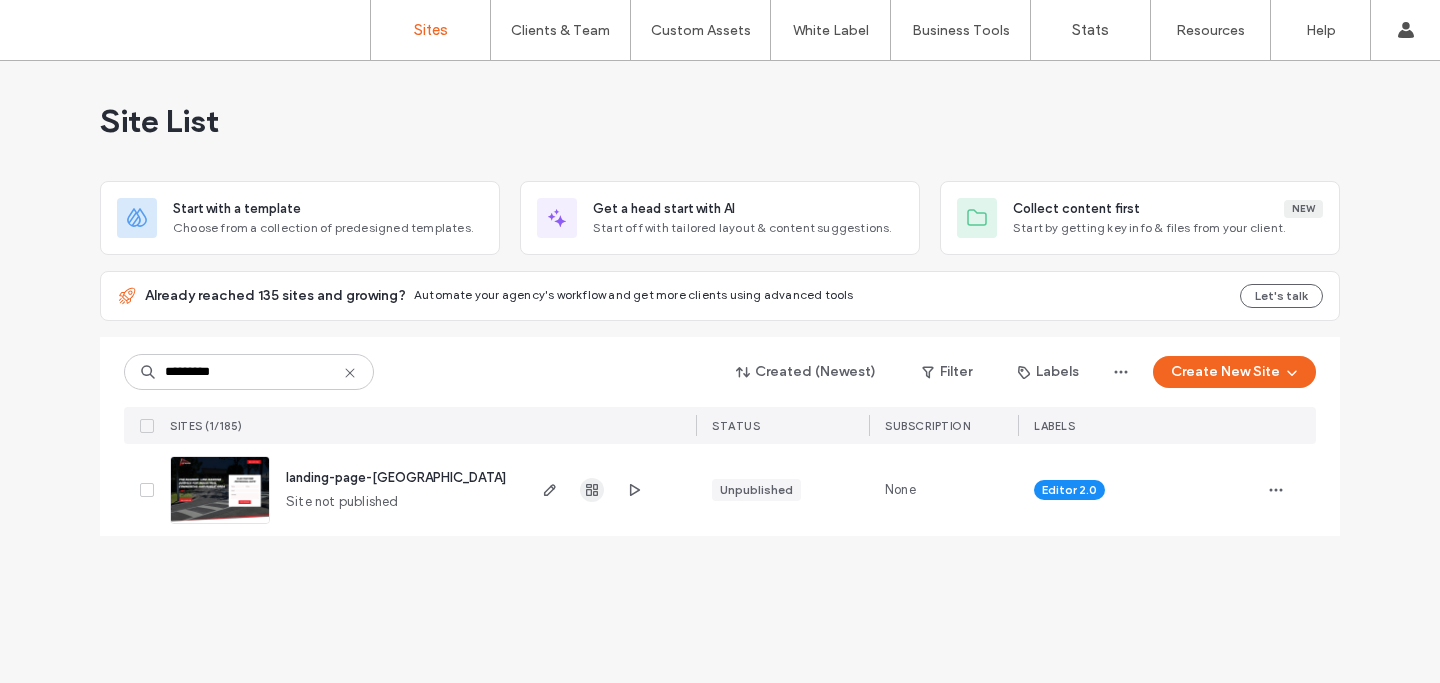 click 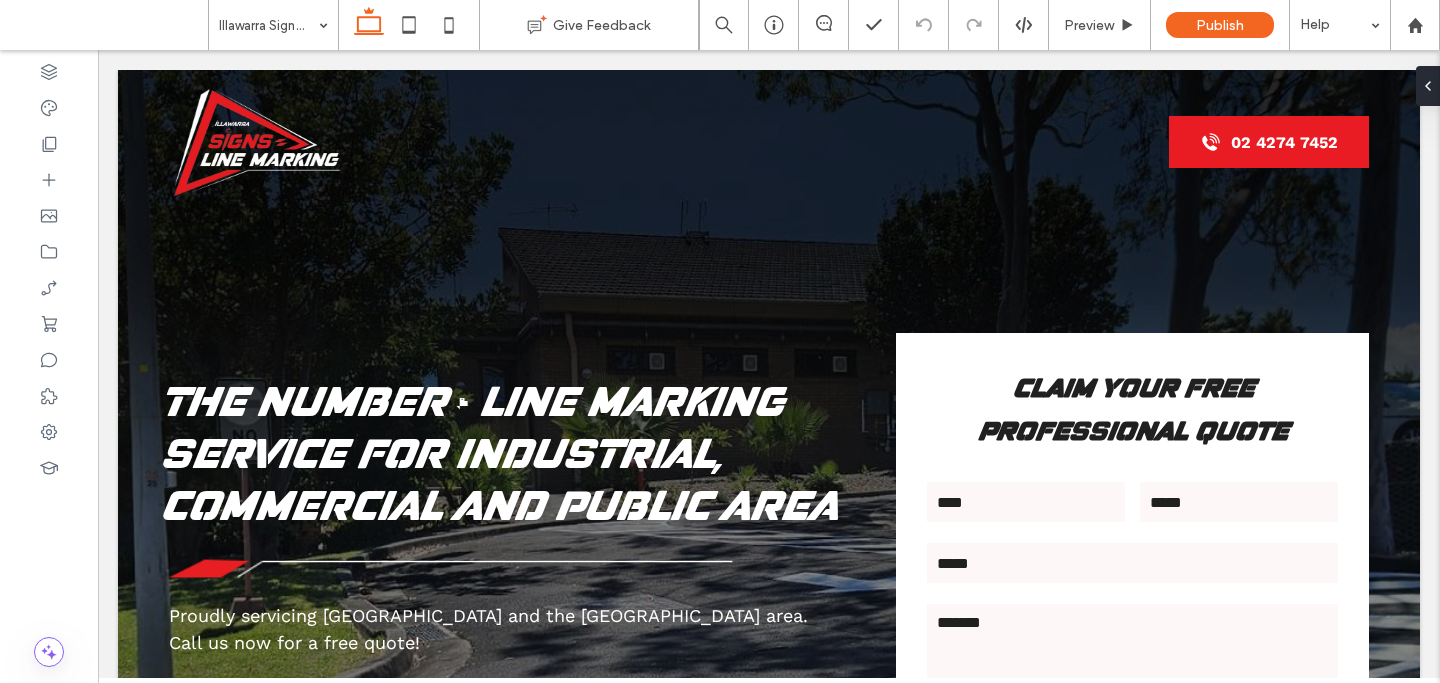 scroll, scrollTop: 0, scrollLeft: 0, axis: both 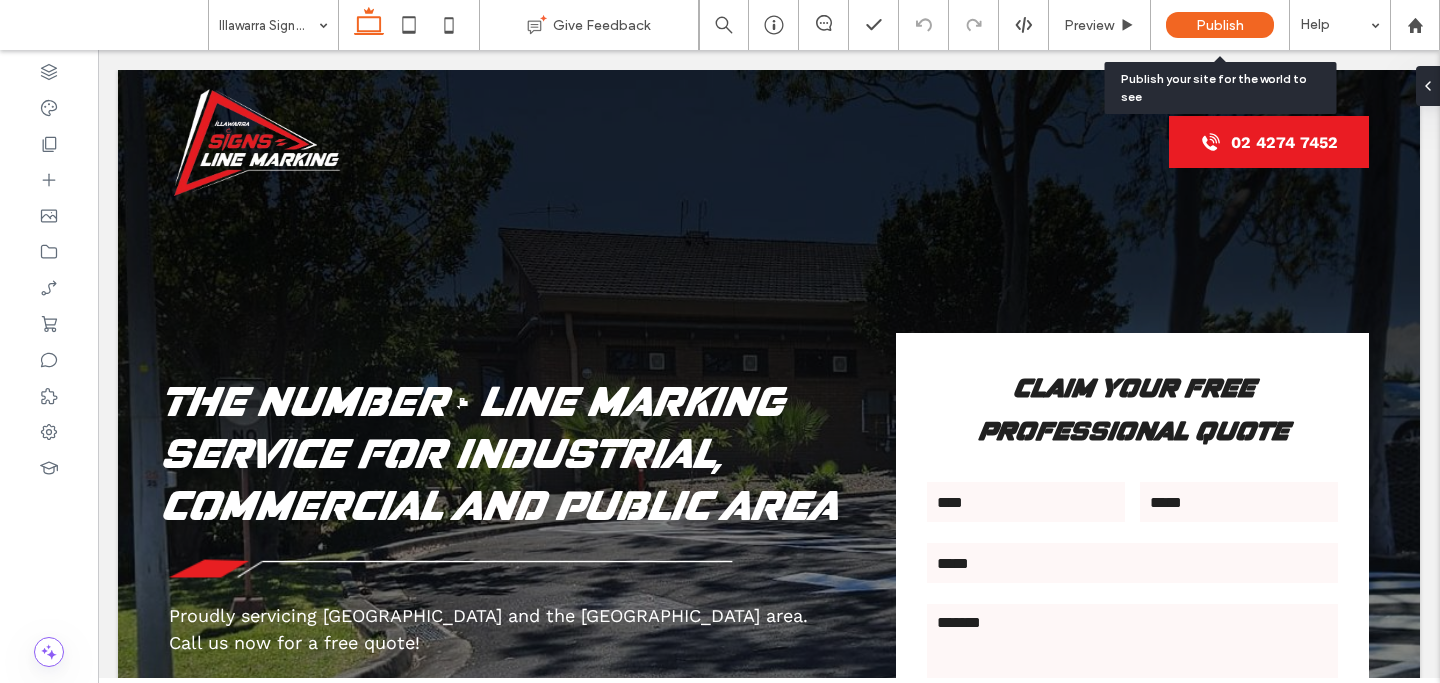click on "Publish" at bounding box center [1220, 25] 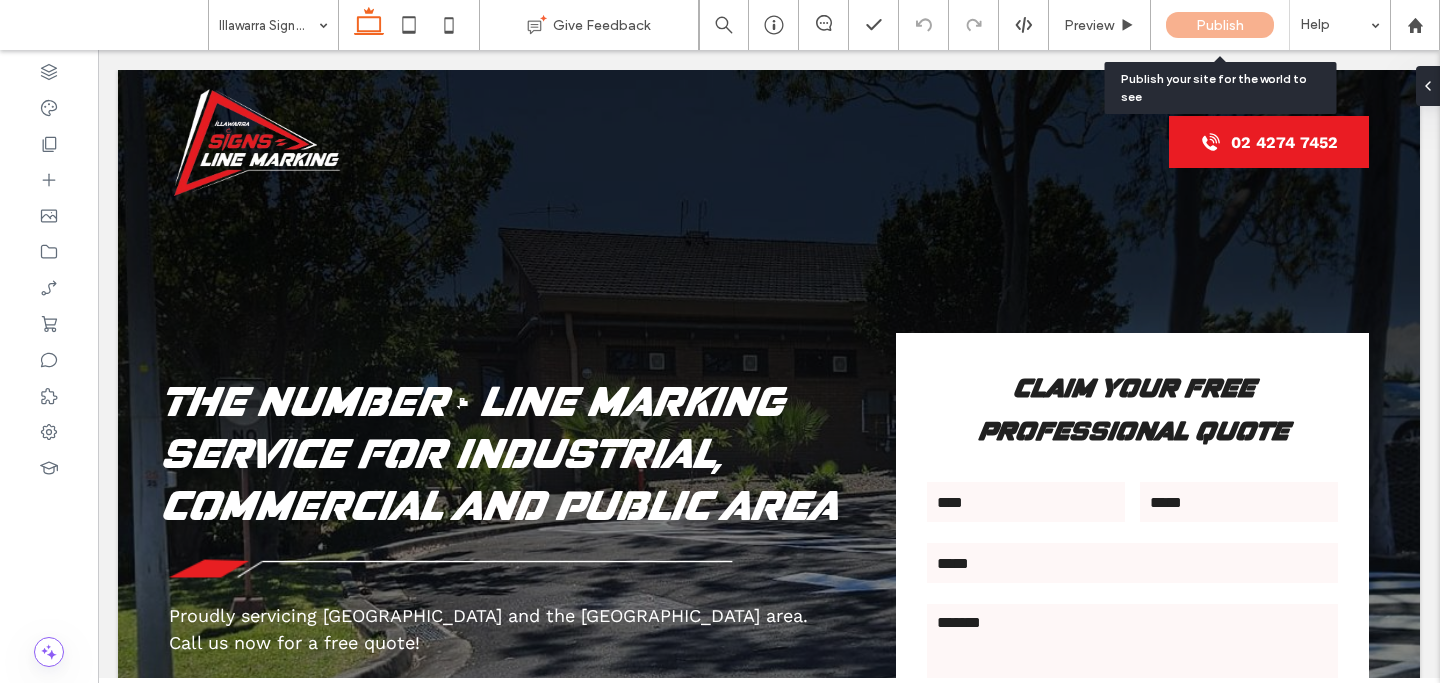 click on "Publish" at bounding box center [1220, 25] 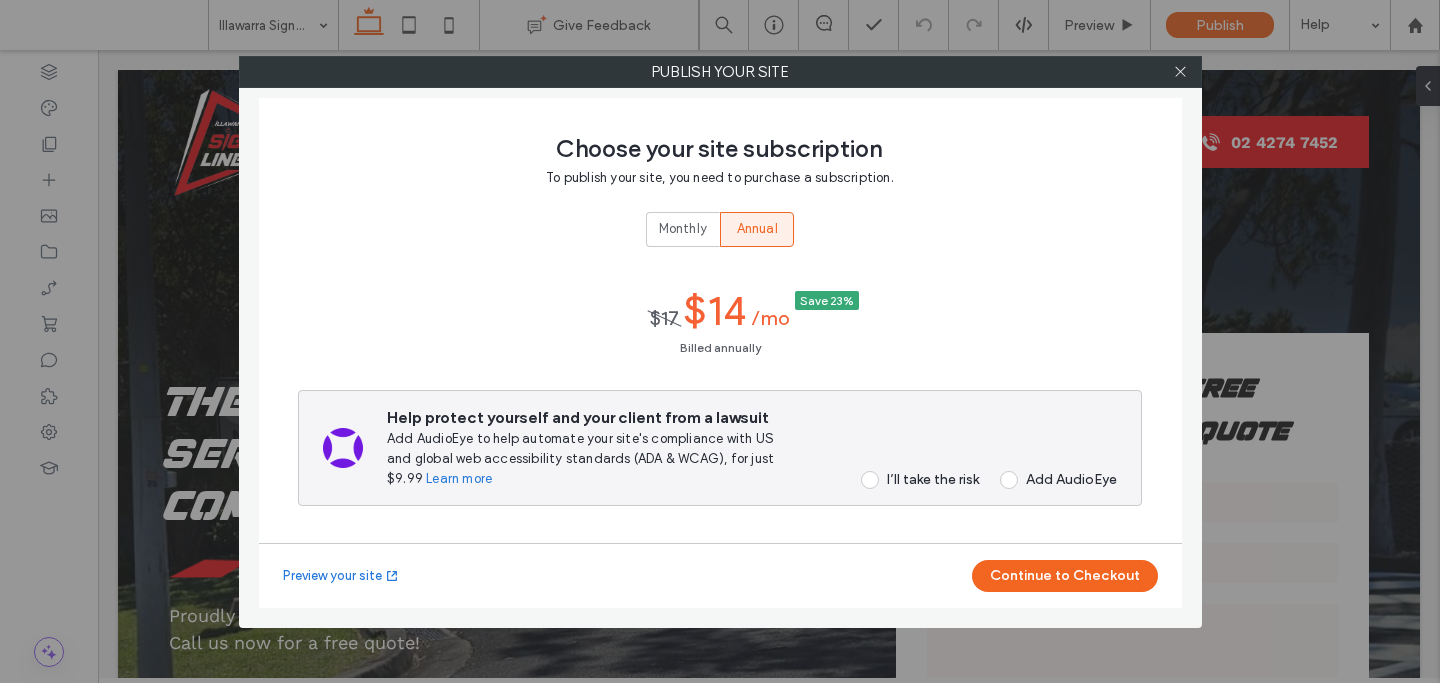 click on "Monthly" at bounding box center [683, 229] 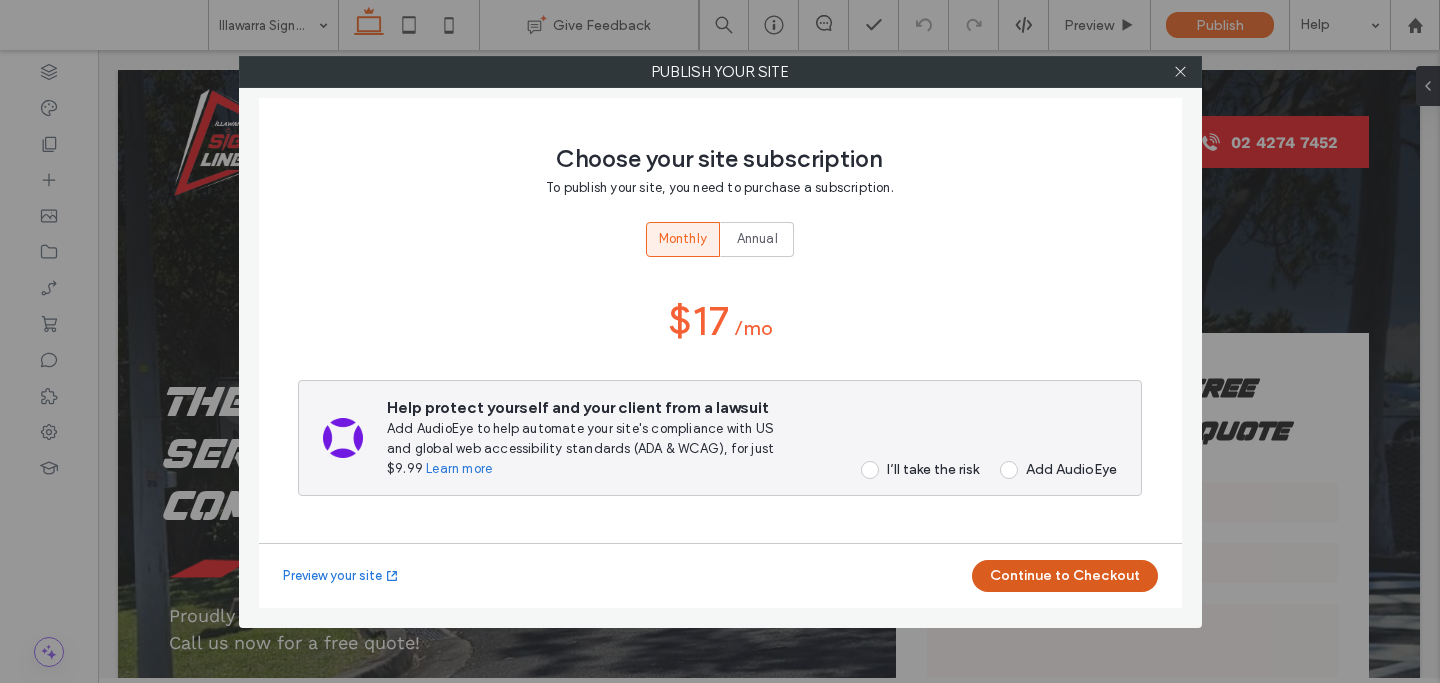 click on "Continue to Checkout" at bounding box center [1065, 576] 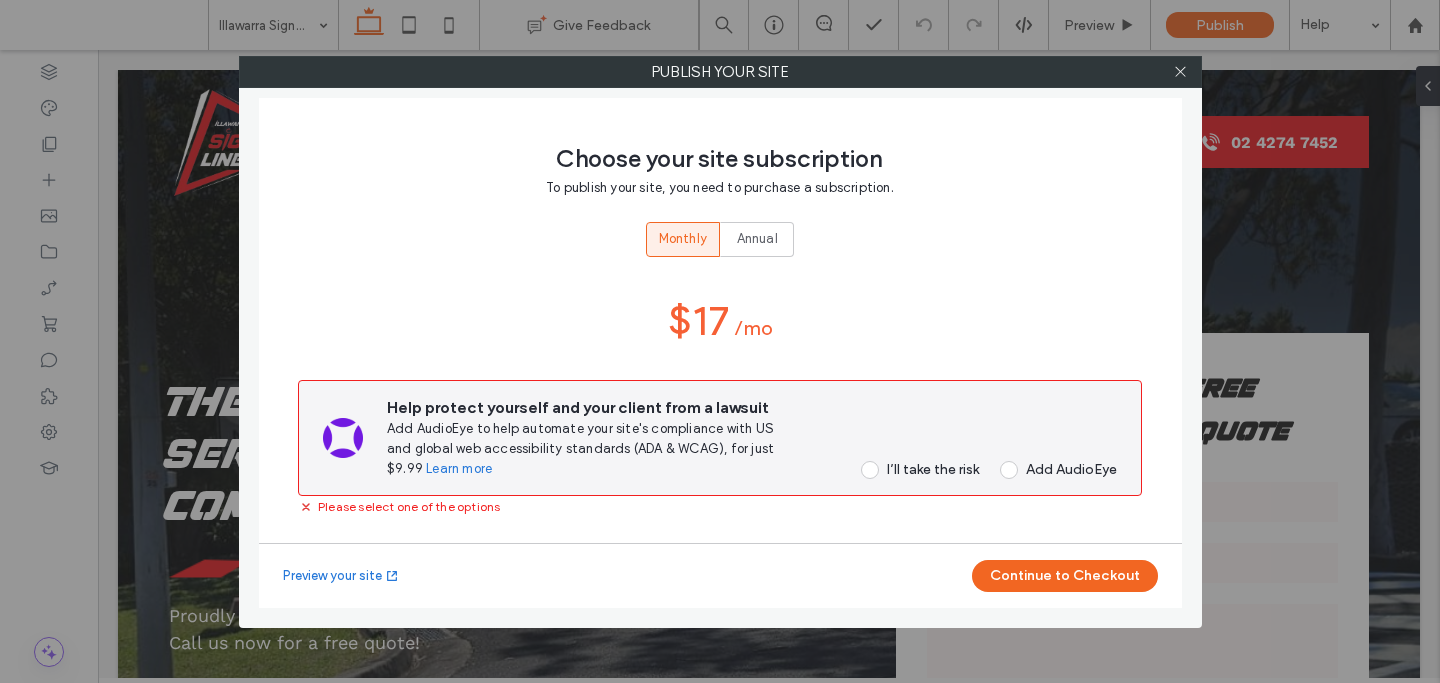 click at bounding box center [870, 470] 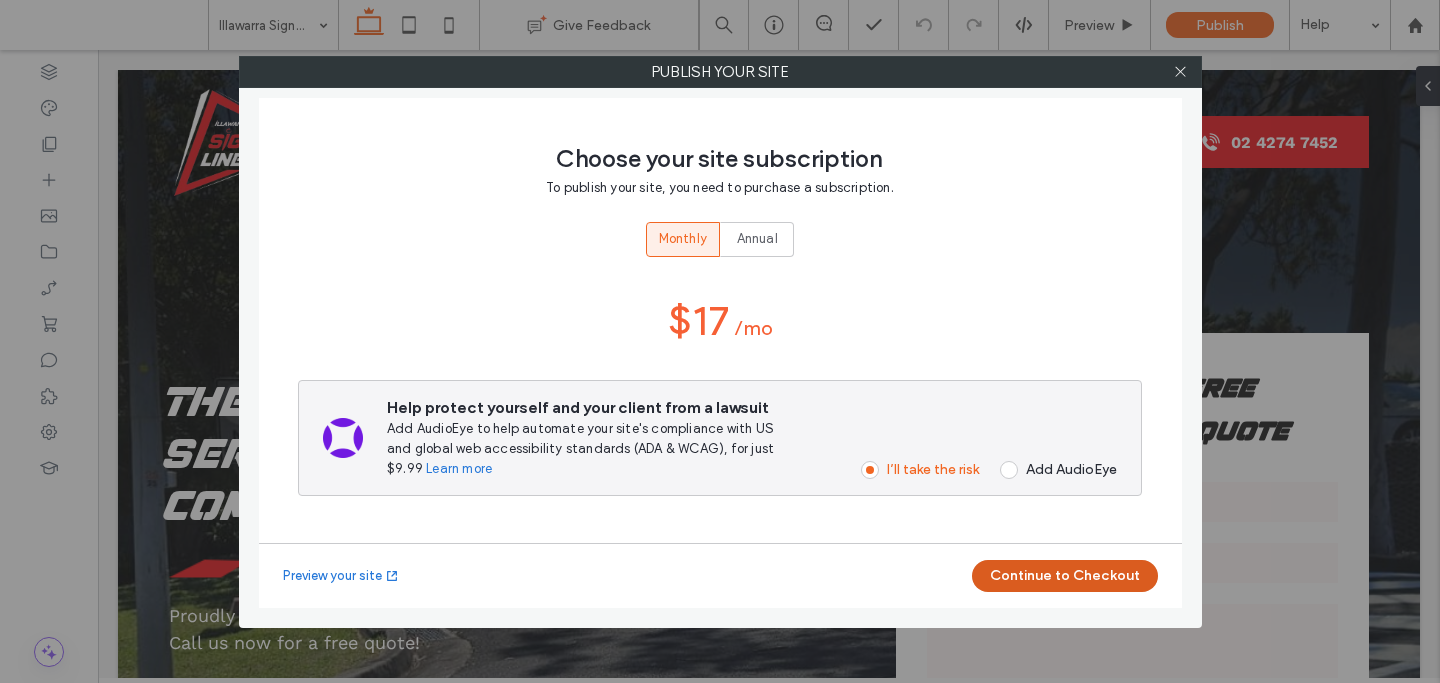 click on "Continue to Checkout" at bounding box center [1065, 576] 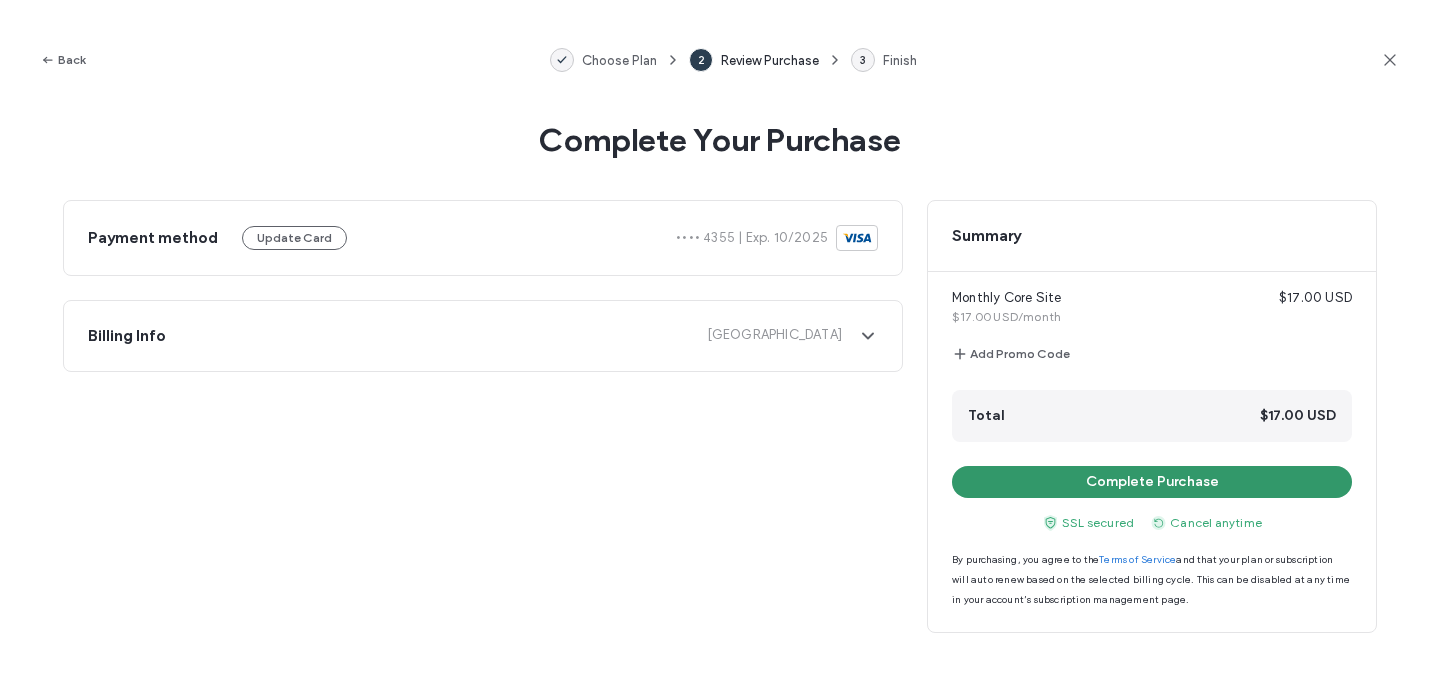click on "Complete Purchase" at bounding box center (1152, 482) 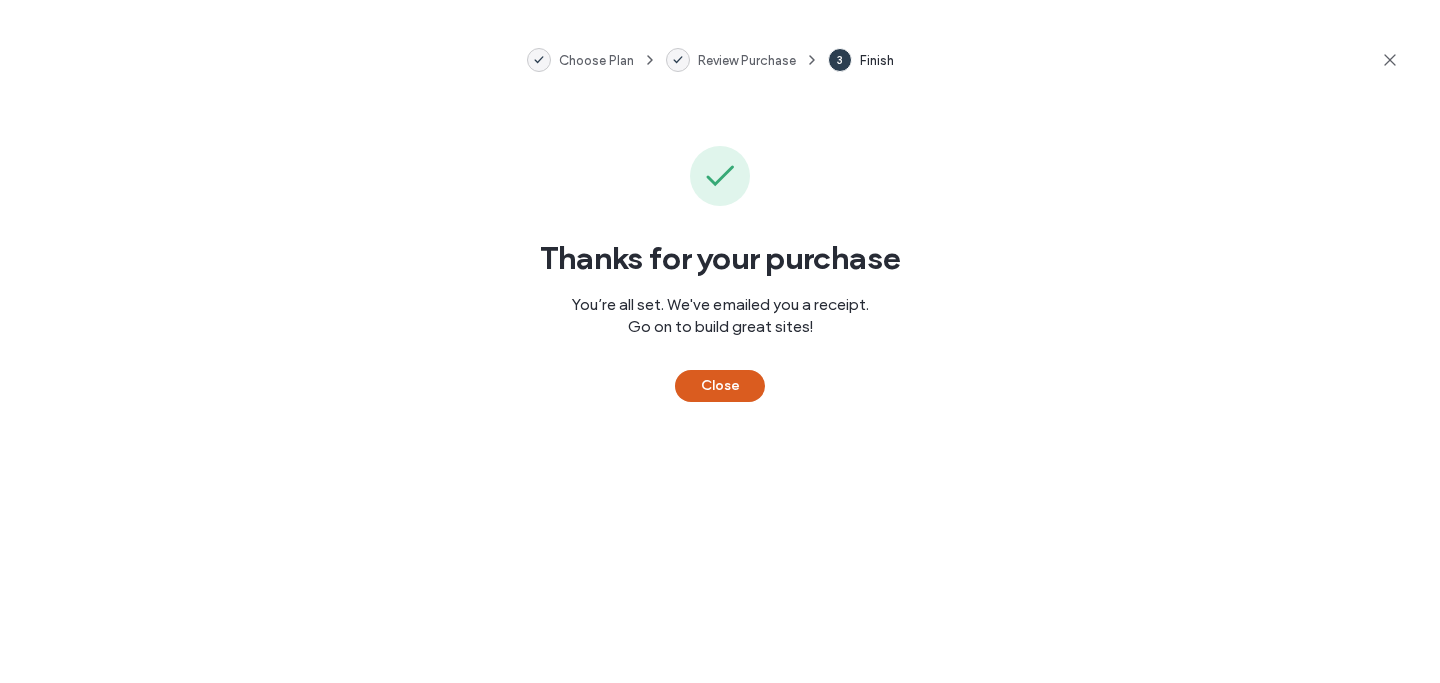 click on "Close" at bounding box center (720, 386) 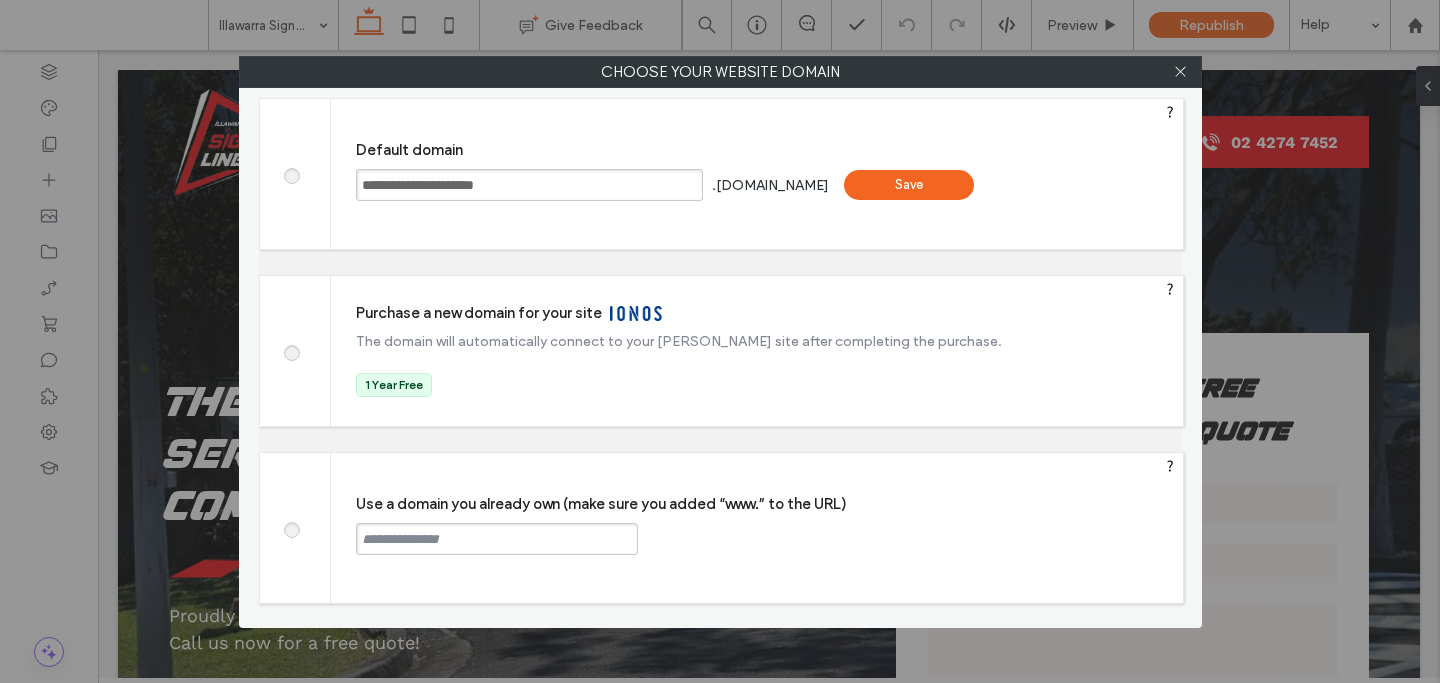 click at bounding box center [497, 539] 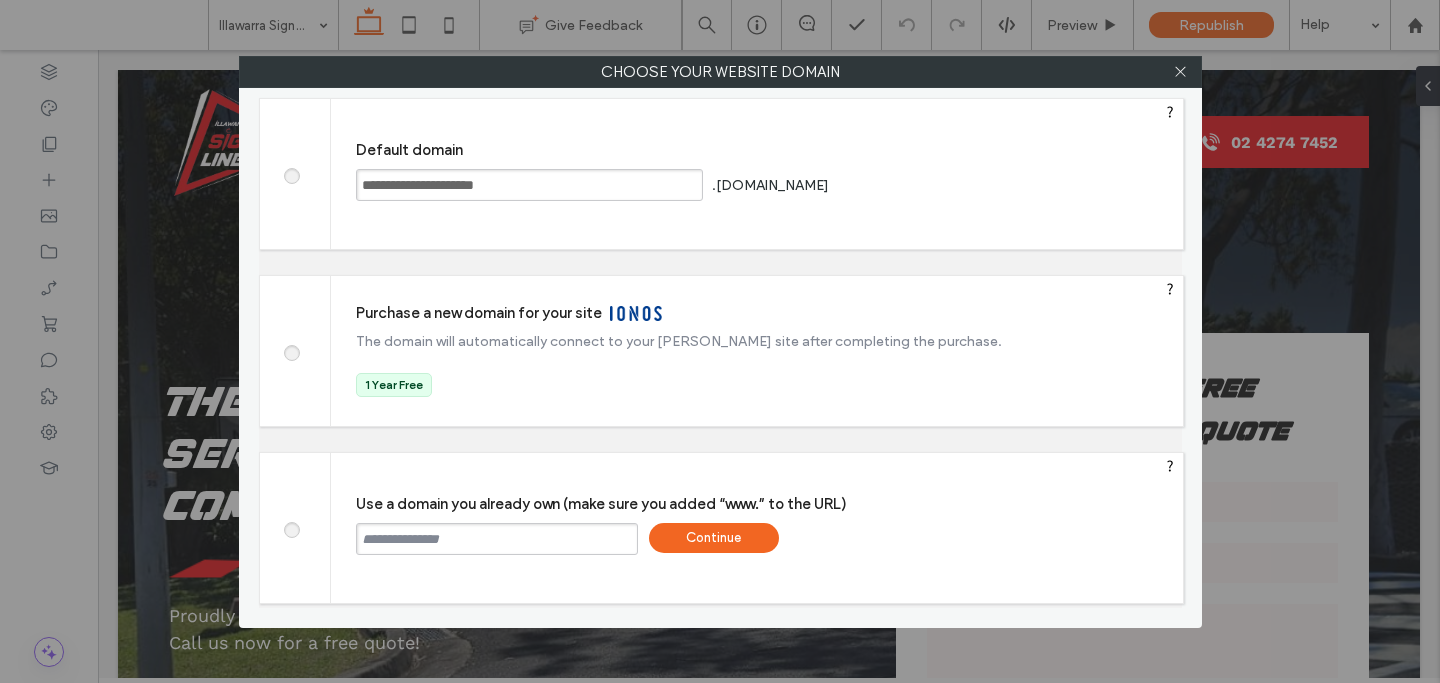 paste on "**********" 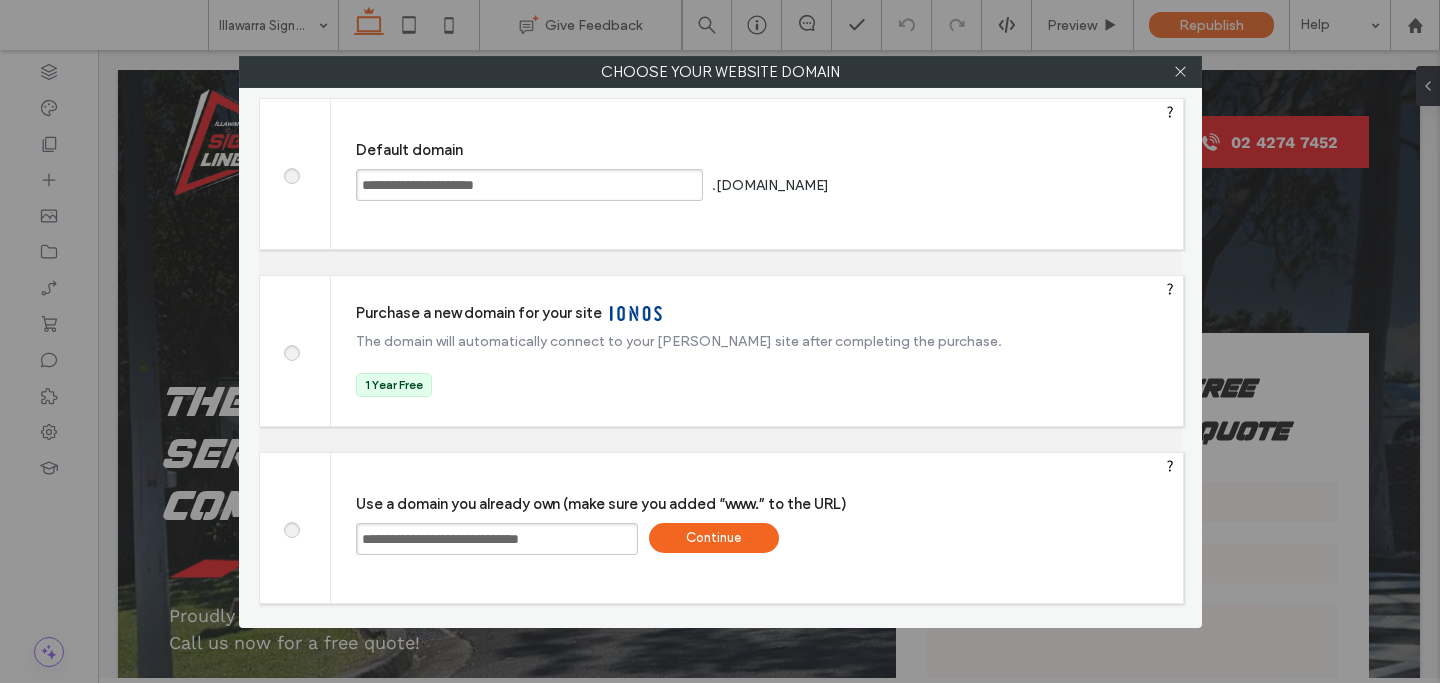 drag, startPoint x: 404, startPoint y: 541, endPoint x: 338, endPoint y: 528, distance: 67.26812 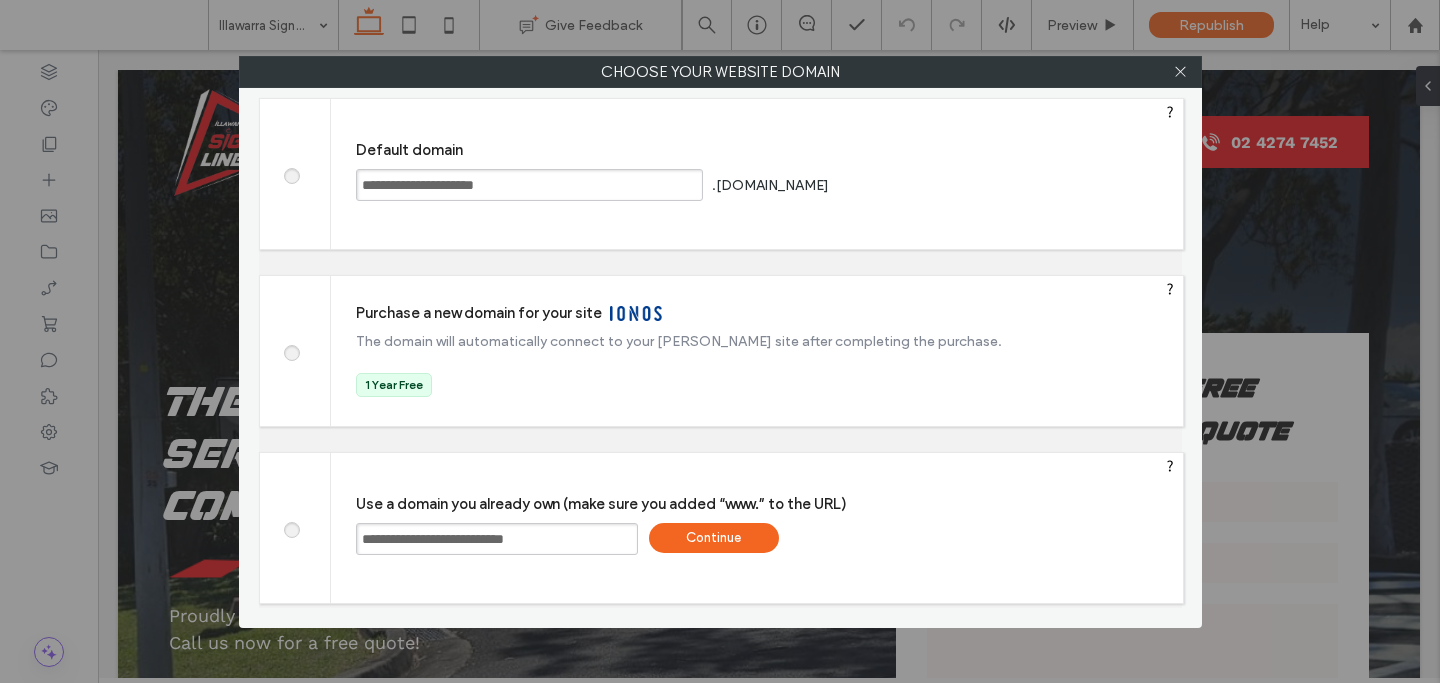 click on "**********" at bounding box center (497, 539) 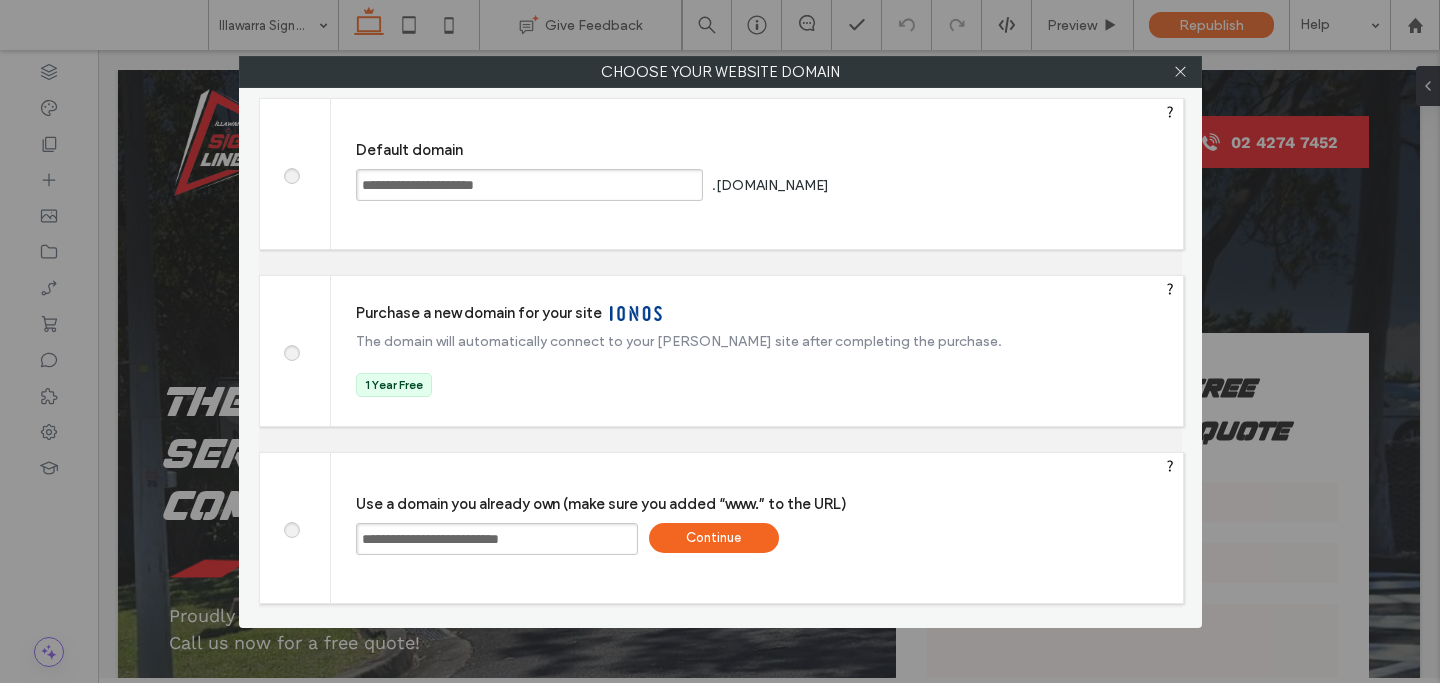 type on "**********" 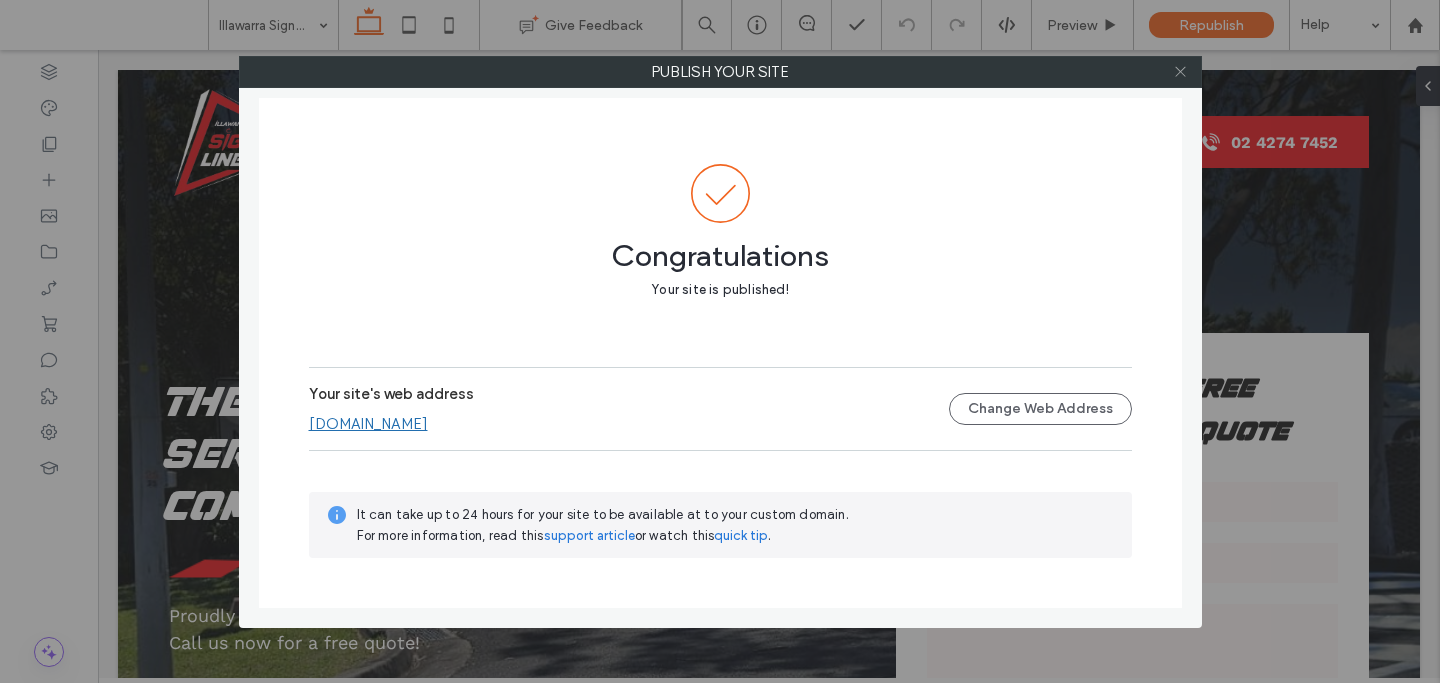 click 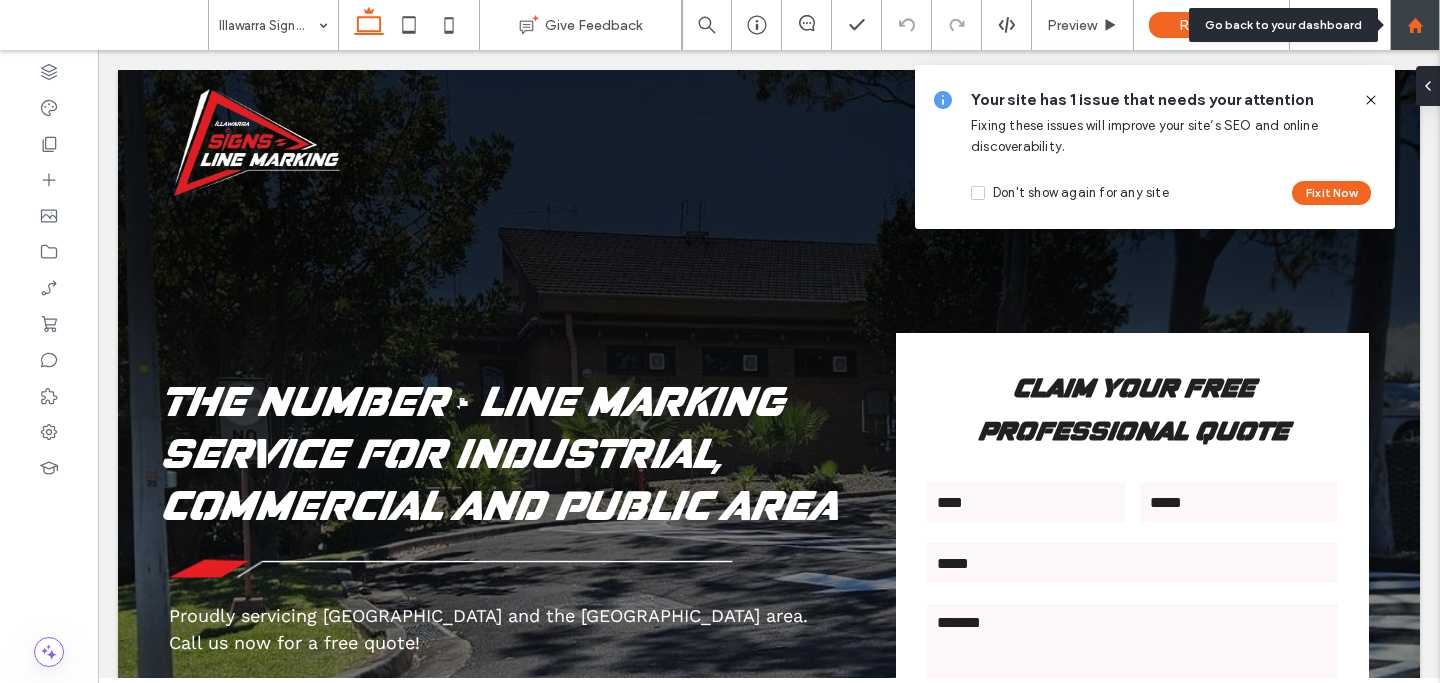 click 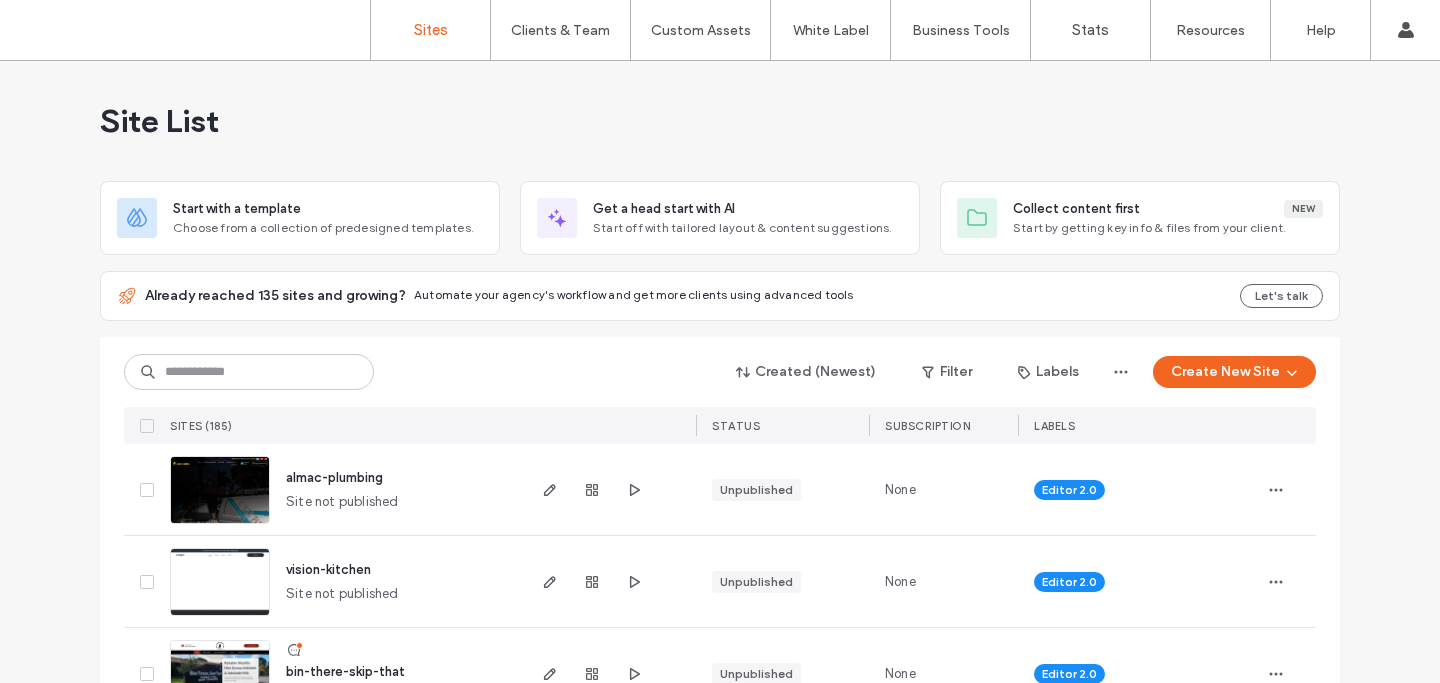 scroll, scrollTop: 0, scrollLeft: 0, axis: both 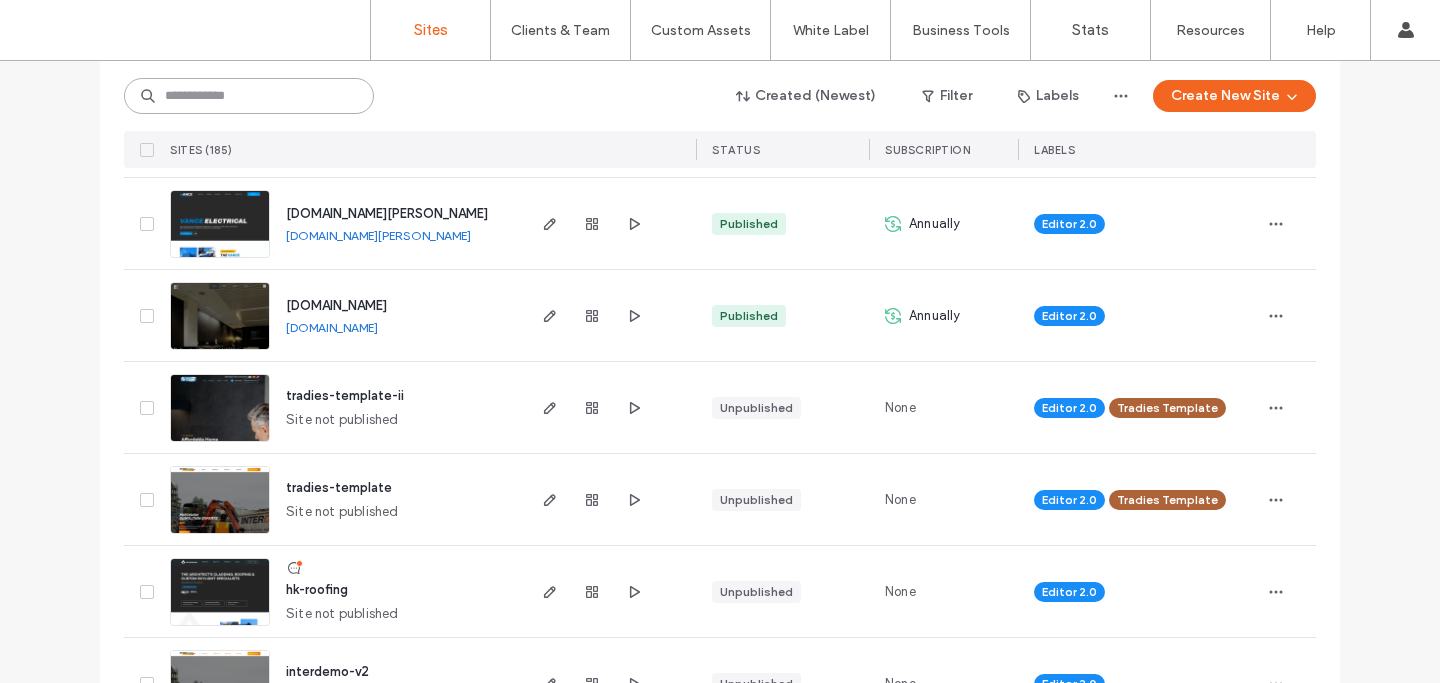 click at bounding box center (249, 96) 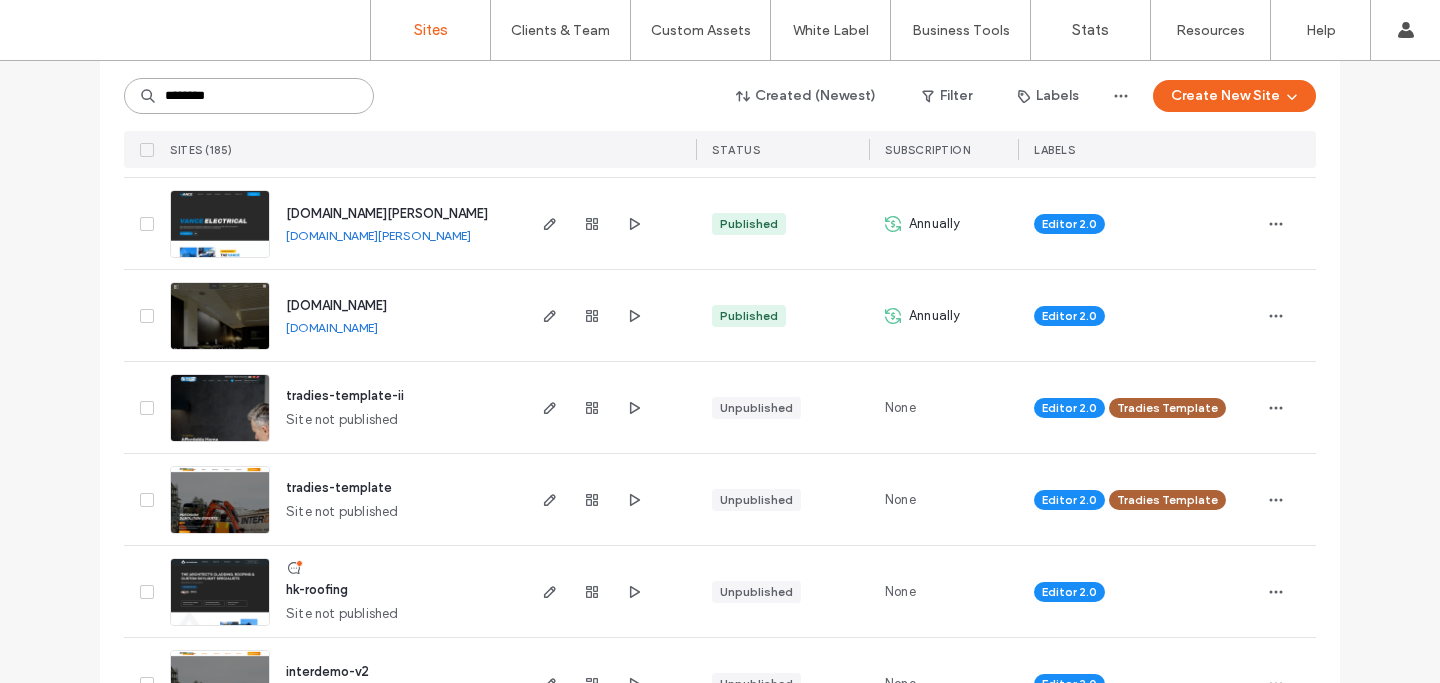 type on "********" 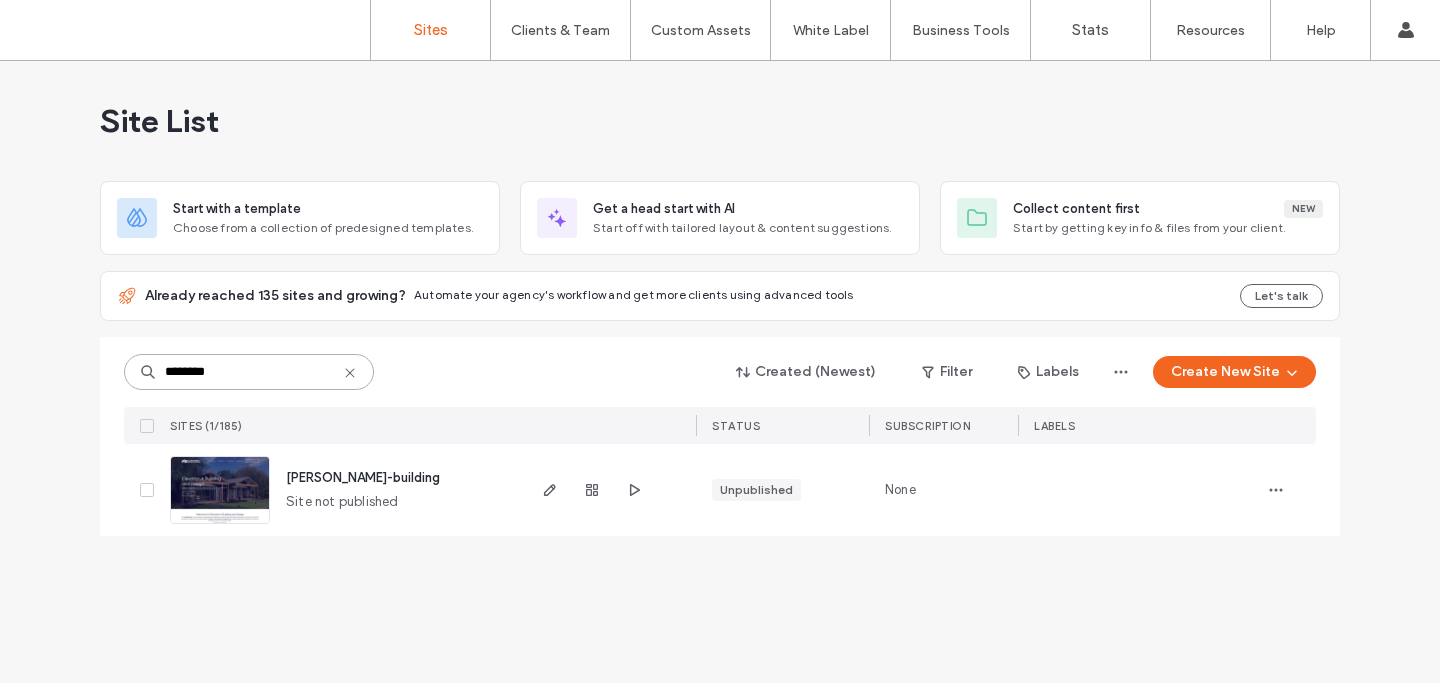 scroll, scrollTop: 0, scrollLeft: 0, axis: both 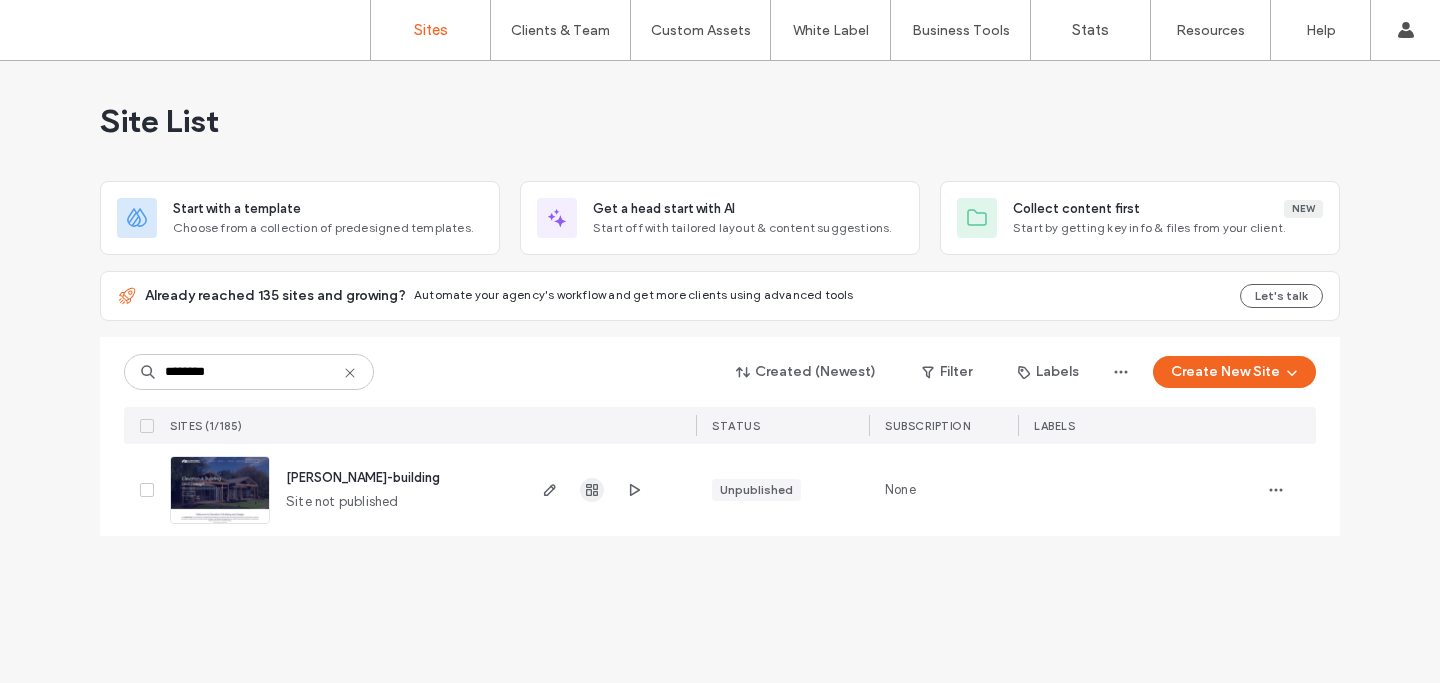 click at bounding box center [592, 490] 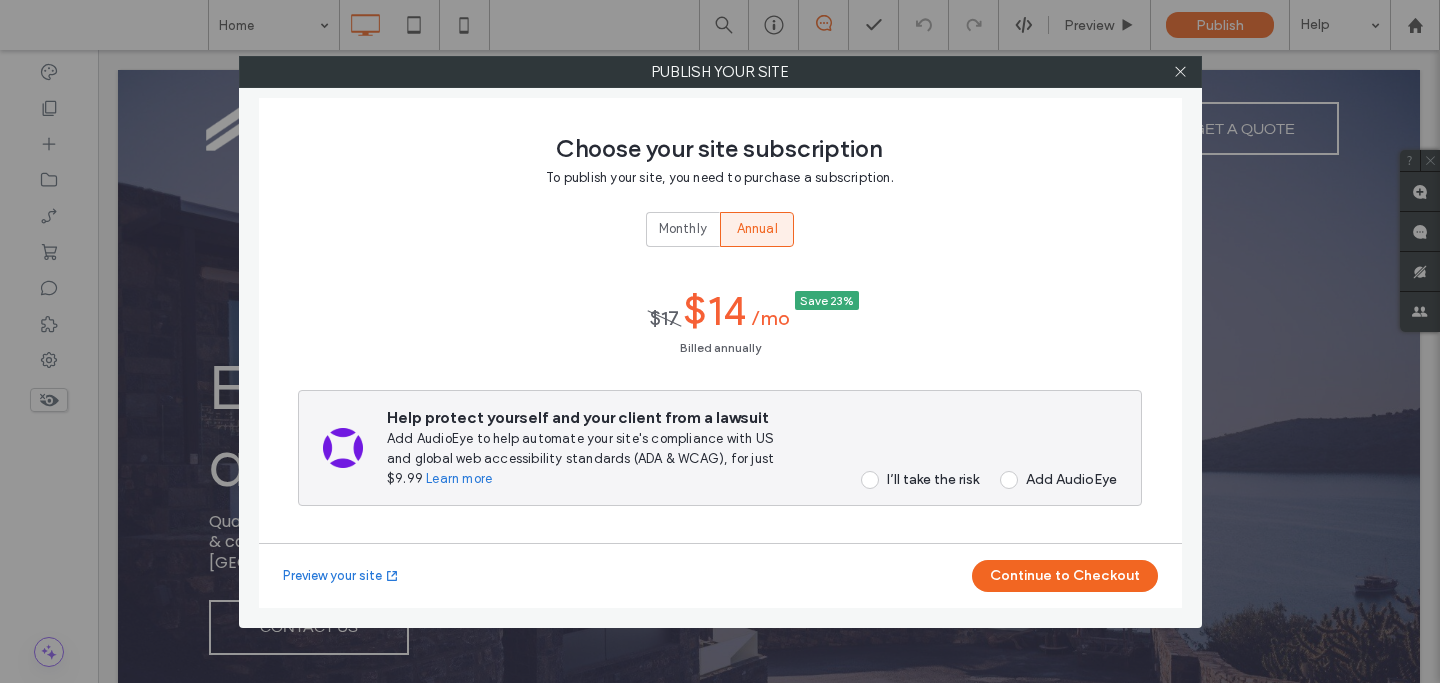 scroll, scrollTop: 0, scrollLeft: 0, axis: both 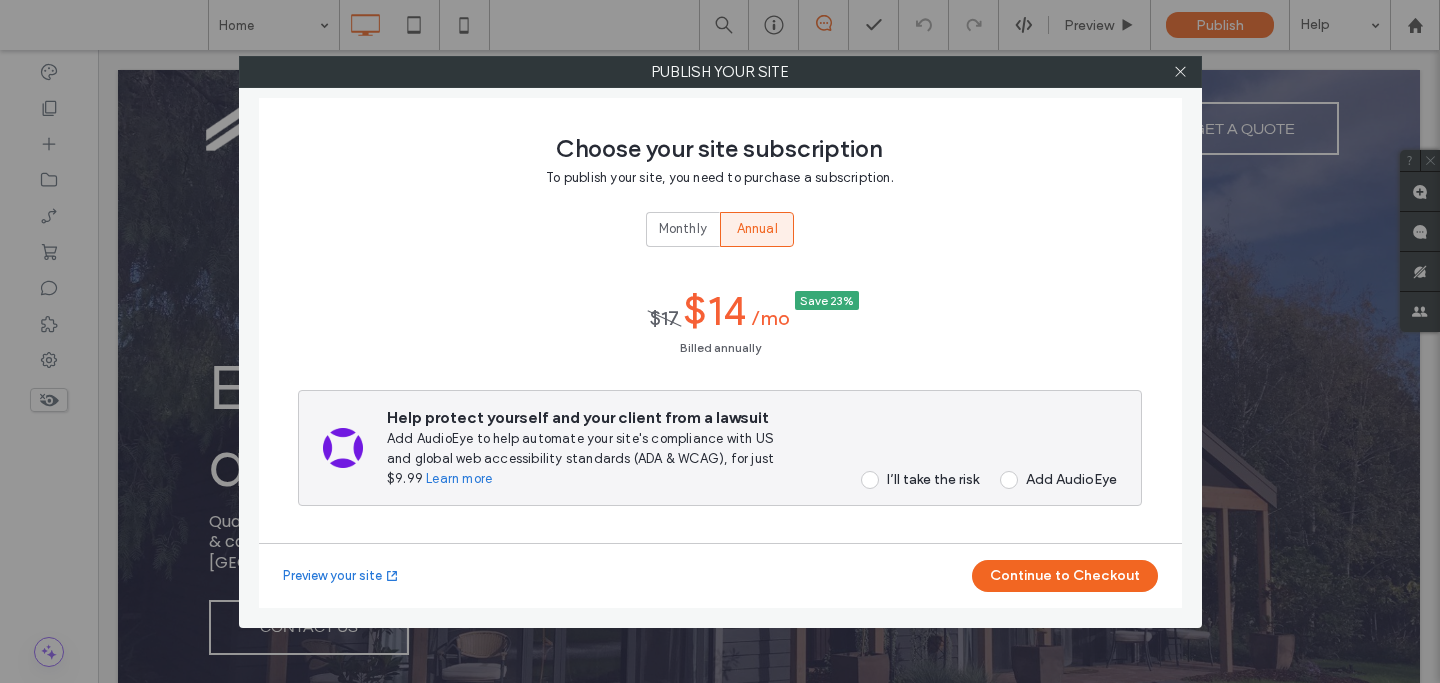 click on "Monthly" at bounding box center (683, 229) 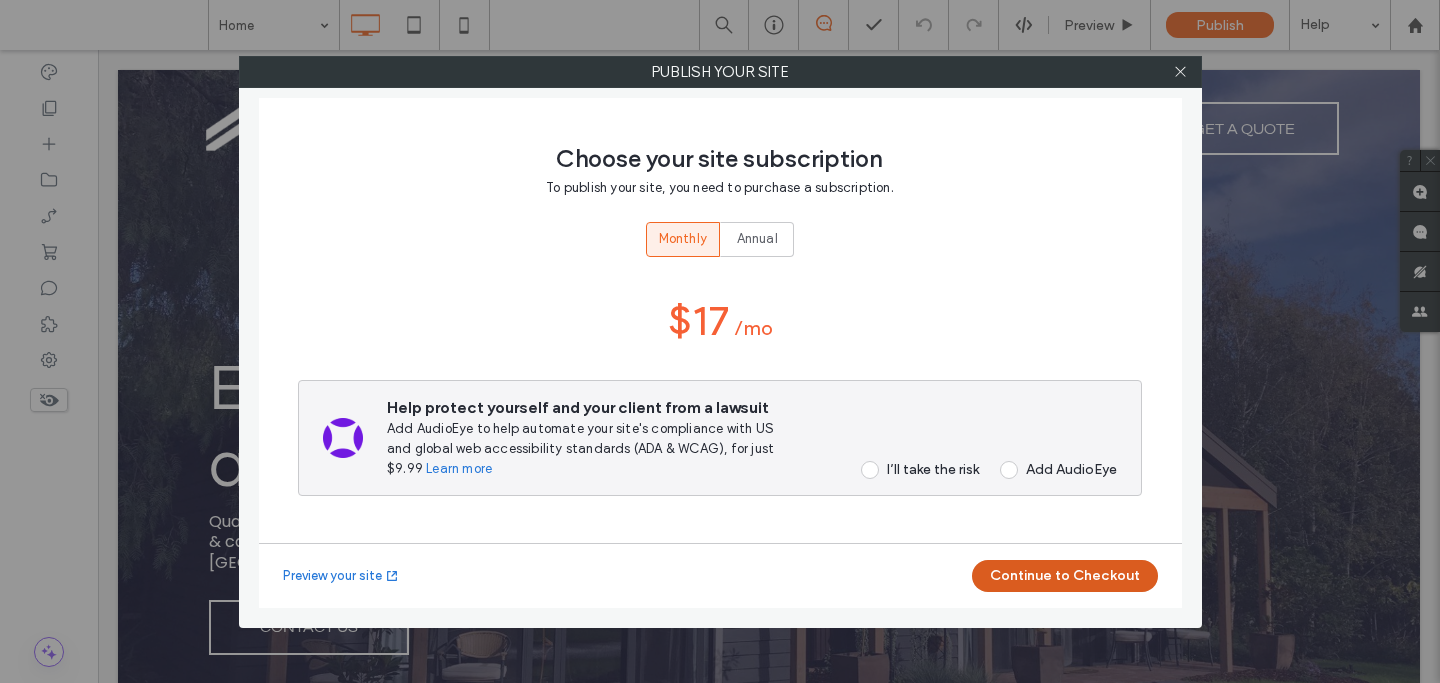 click on "Continue to Checkout" at bounding box center (1065, 576) 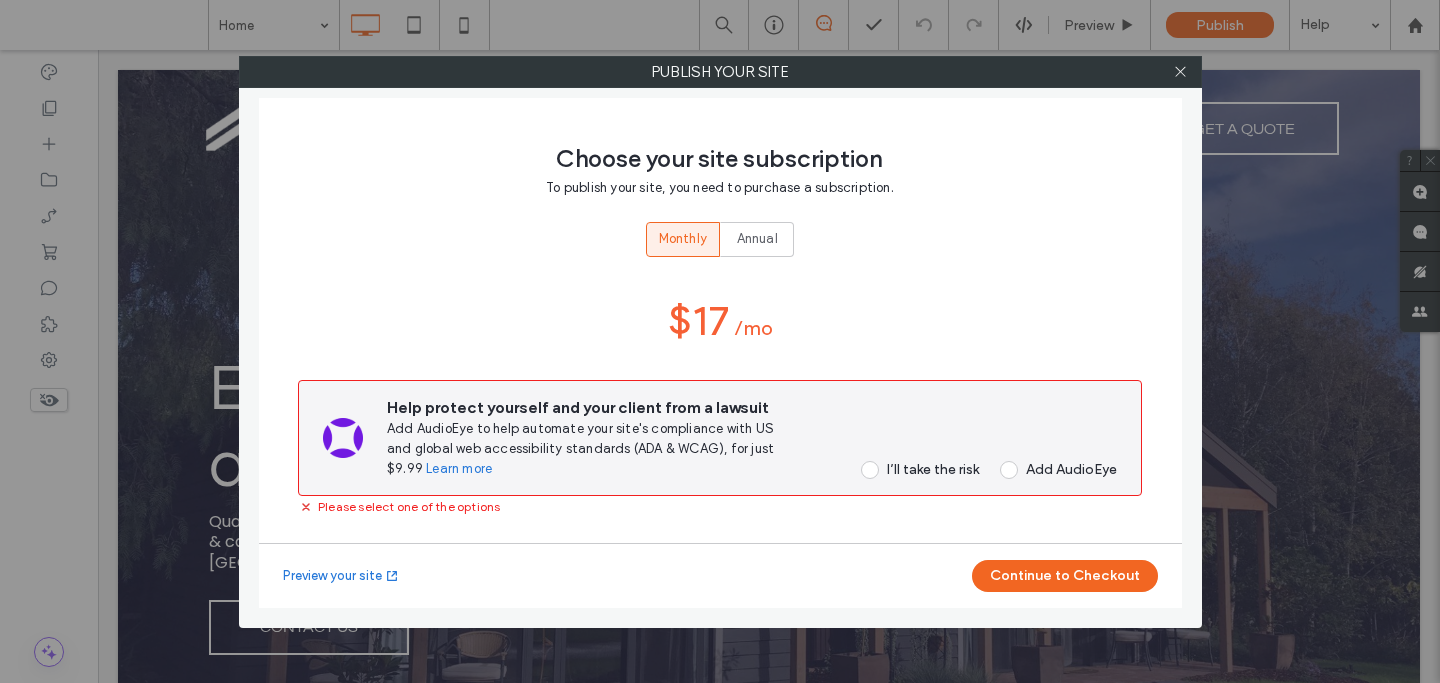 click at bounding box center [870, 470] 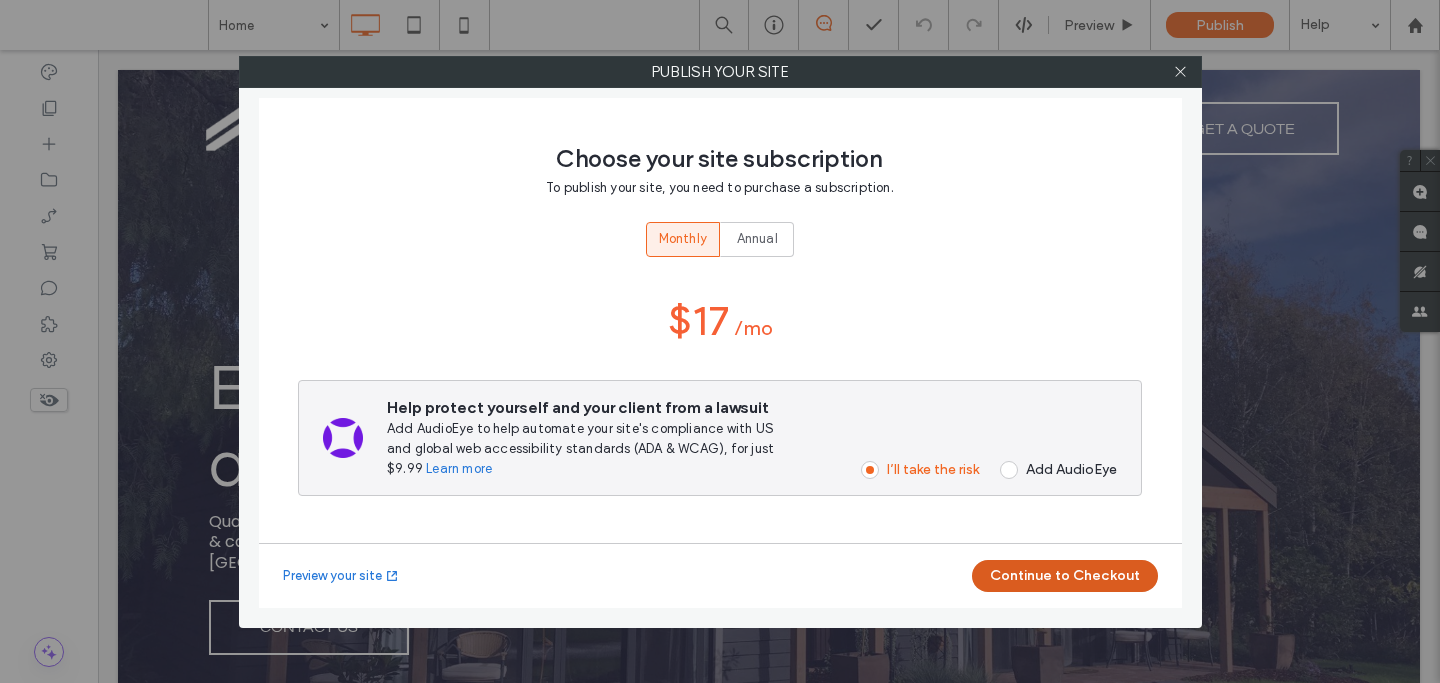 click on "Continue to Checkout" at bounding box center (1065, 576) 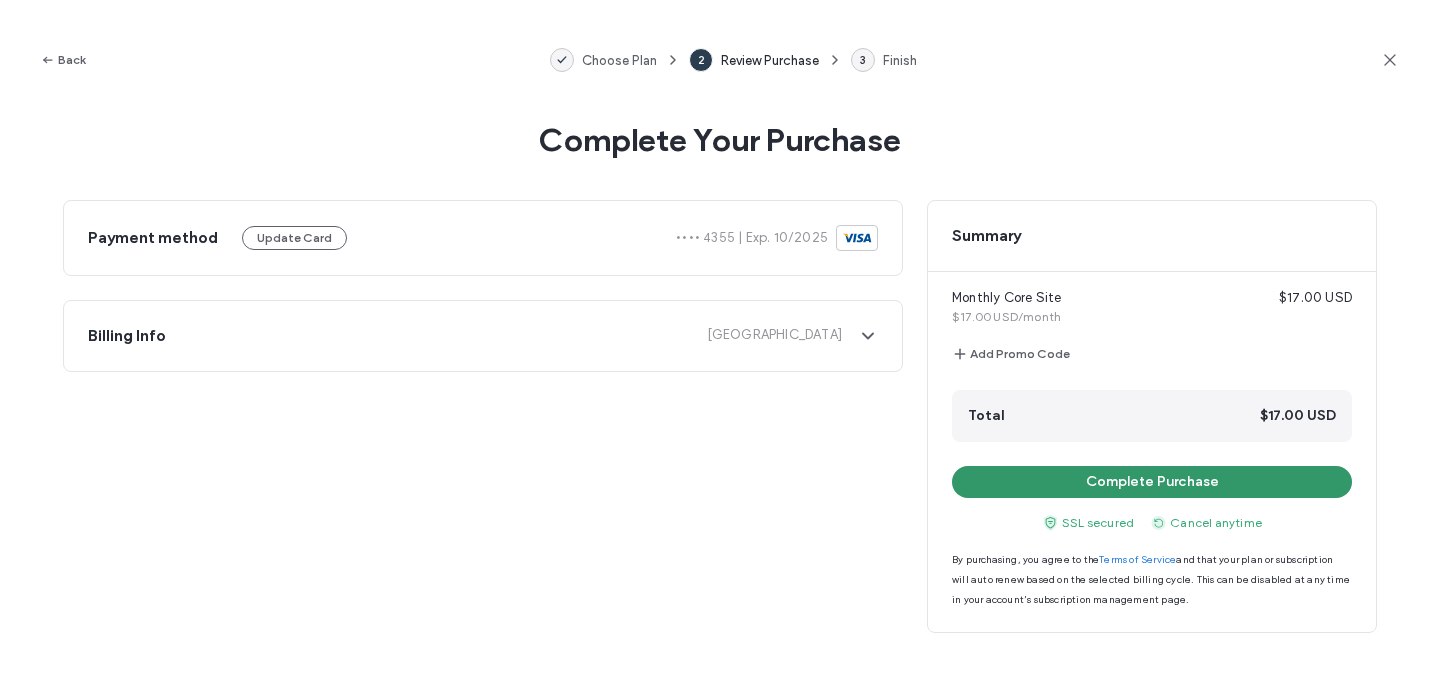 click on "Complete Purchase" at bounding box center [1152, 482] 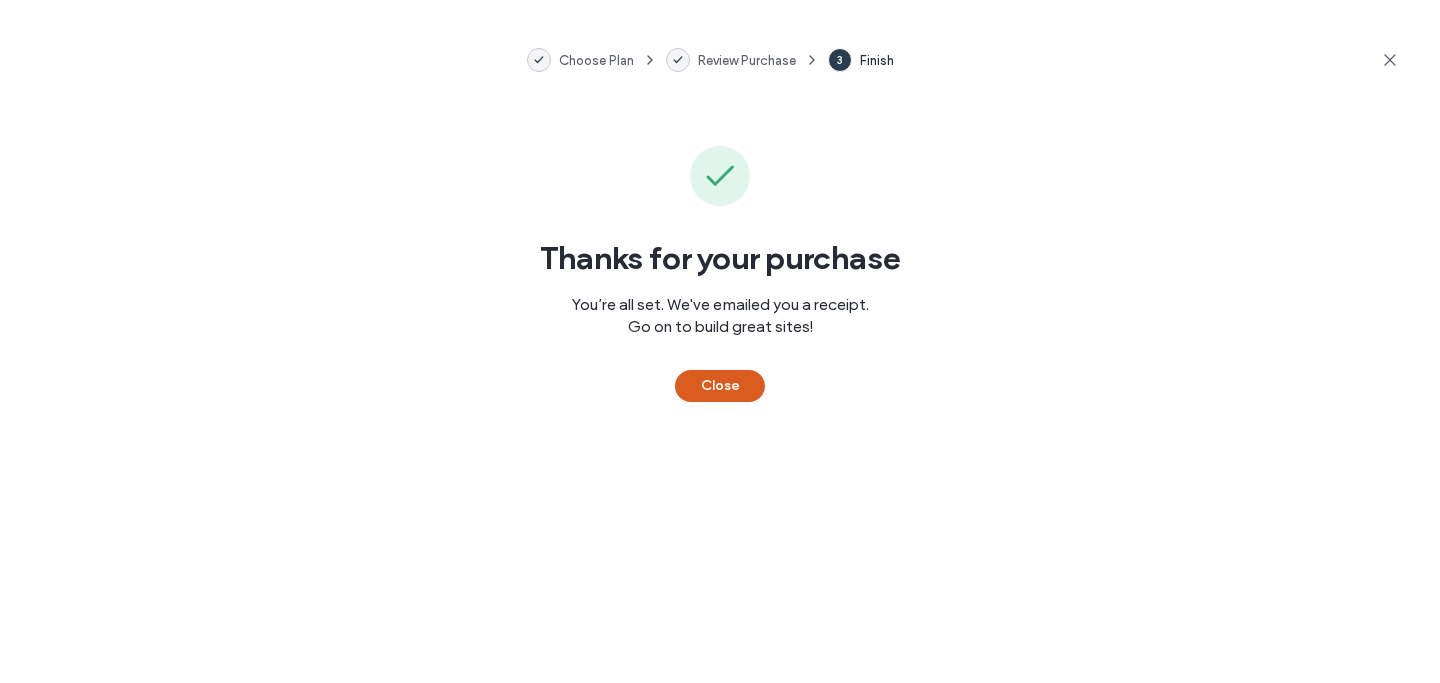 click on "Close" at bounding box center (720, 386) 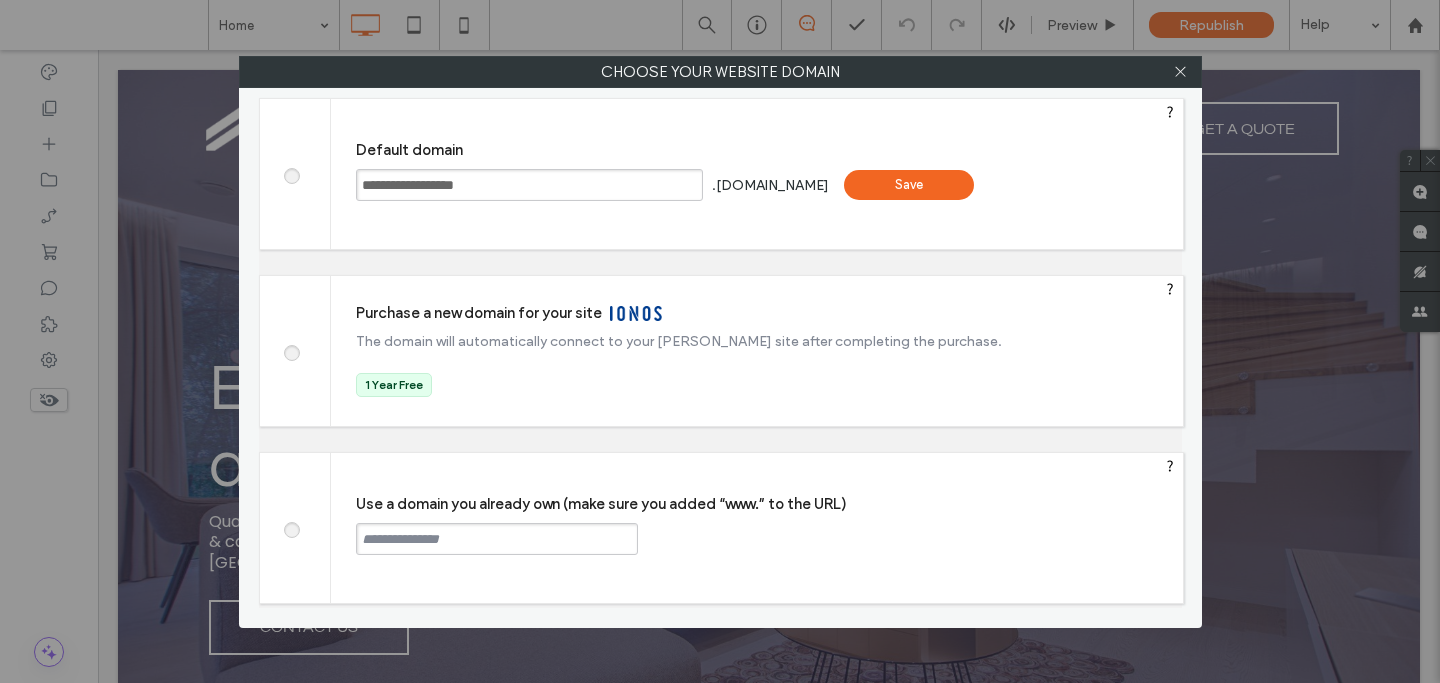 click at bounding box center (291, 527) 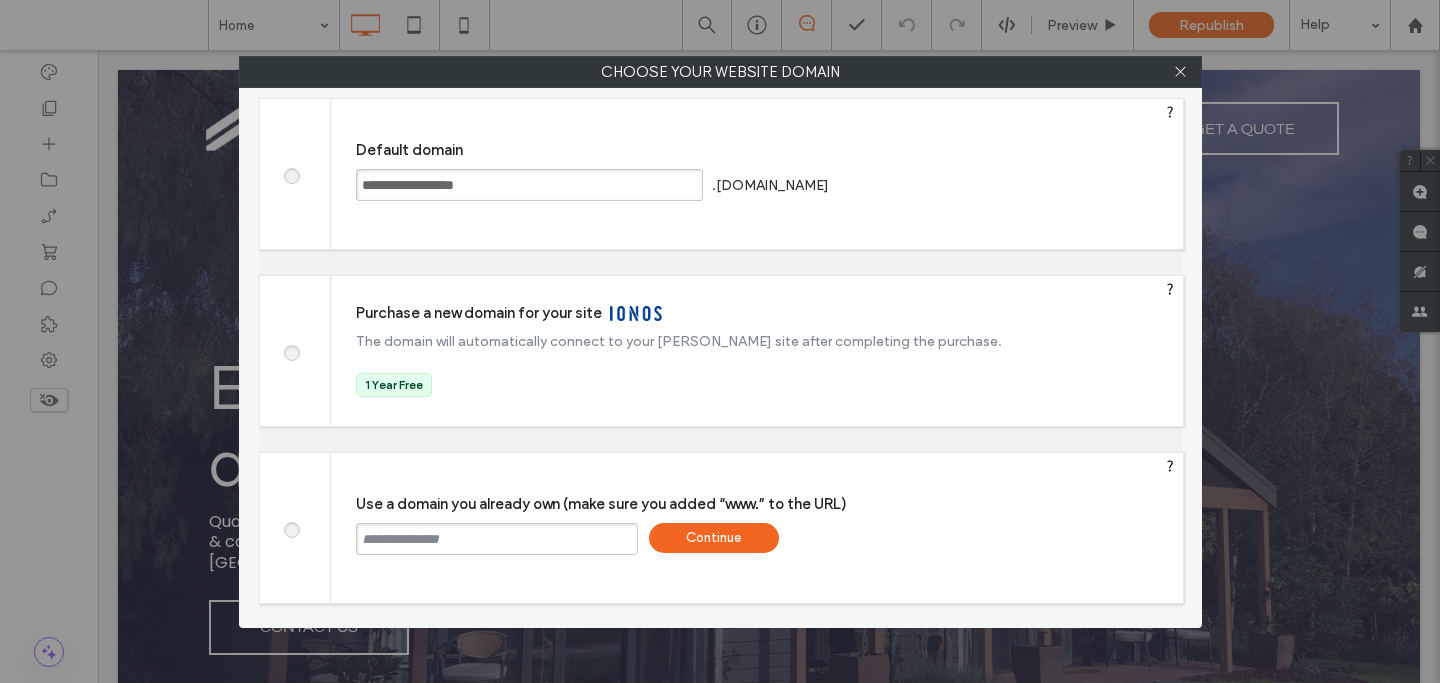 click at bounding box center [497, 539] 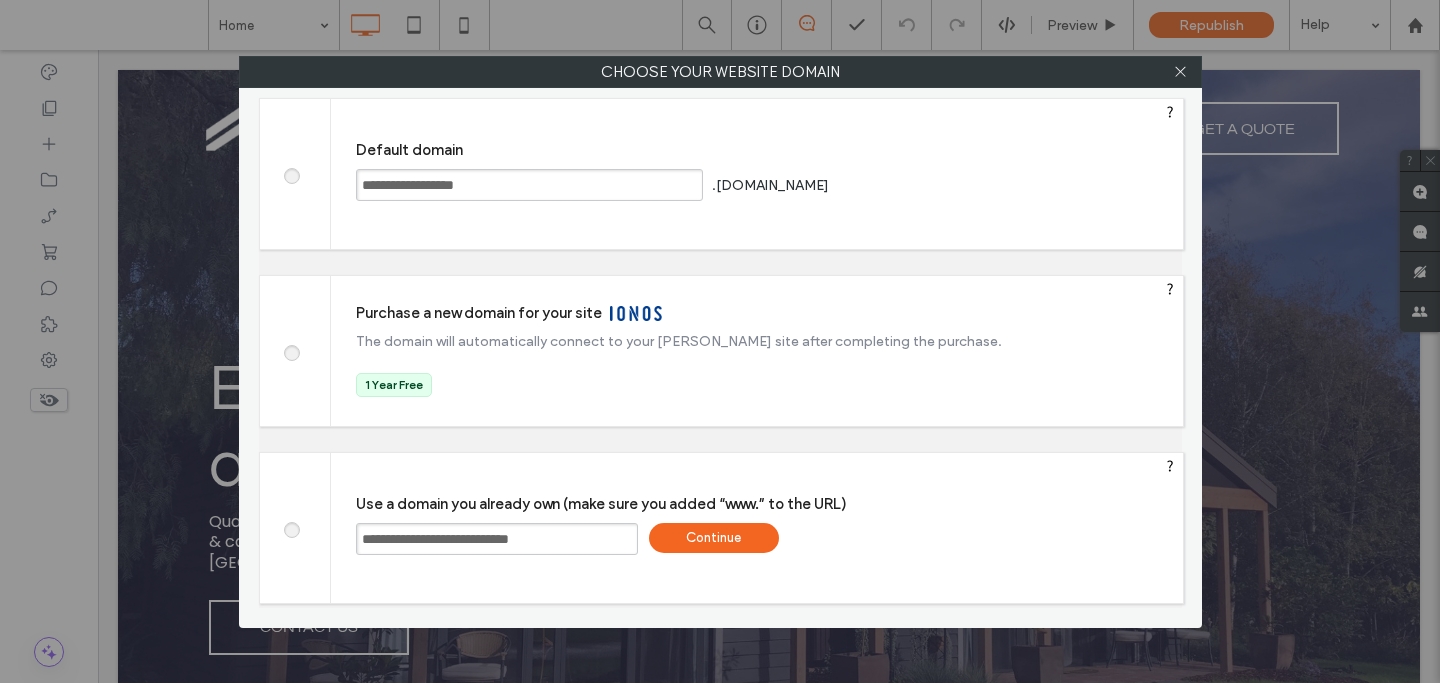 type on "**********" 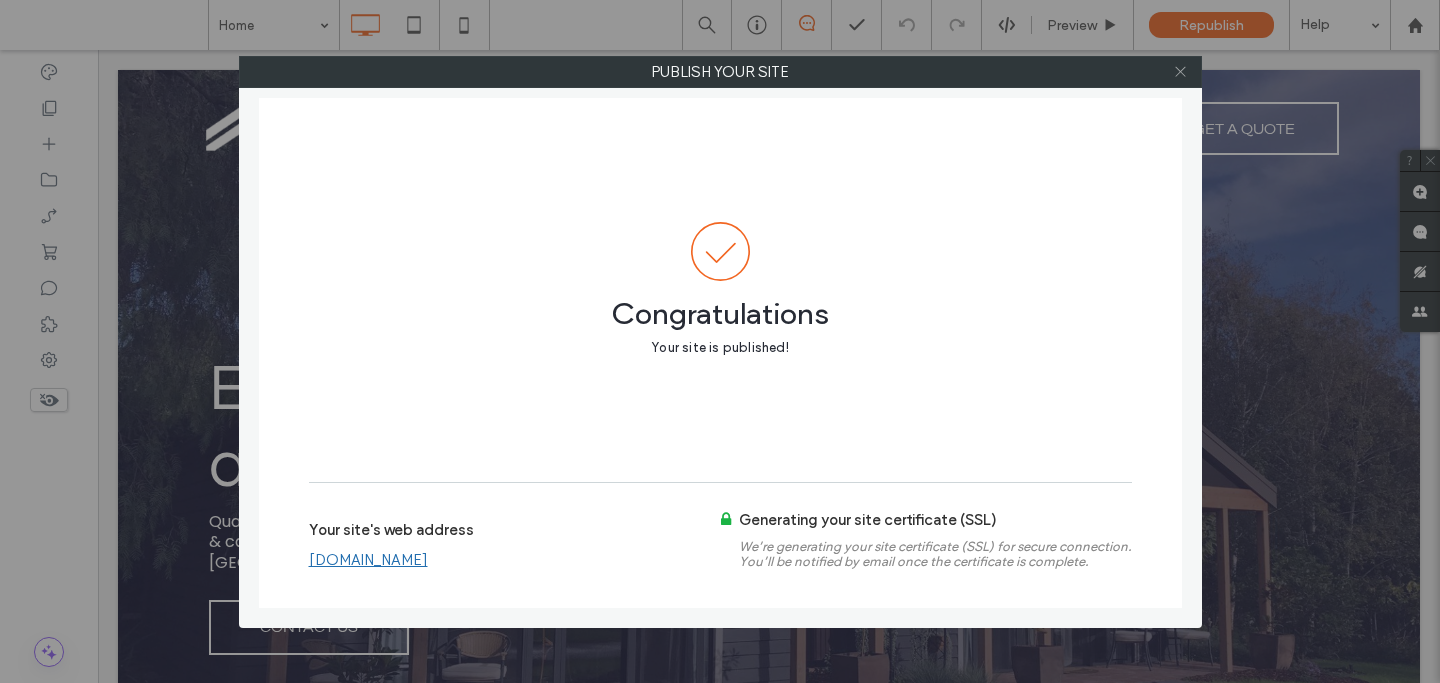 click 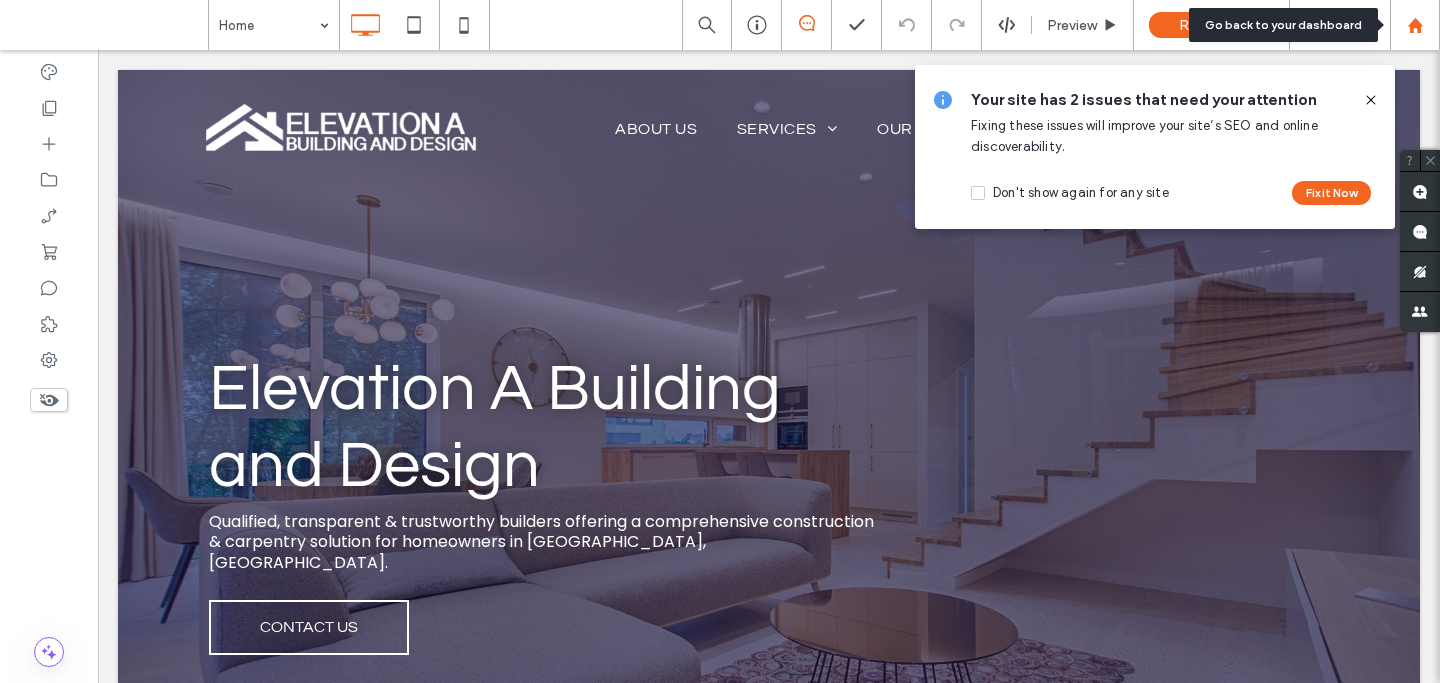 click at bounding box center (1415, 25) 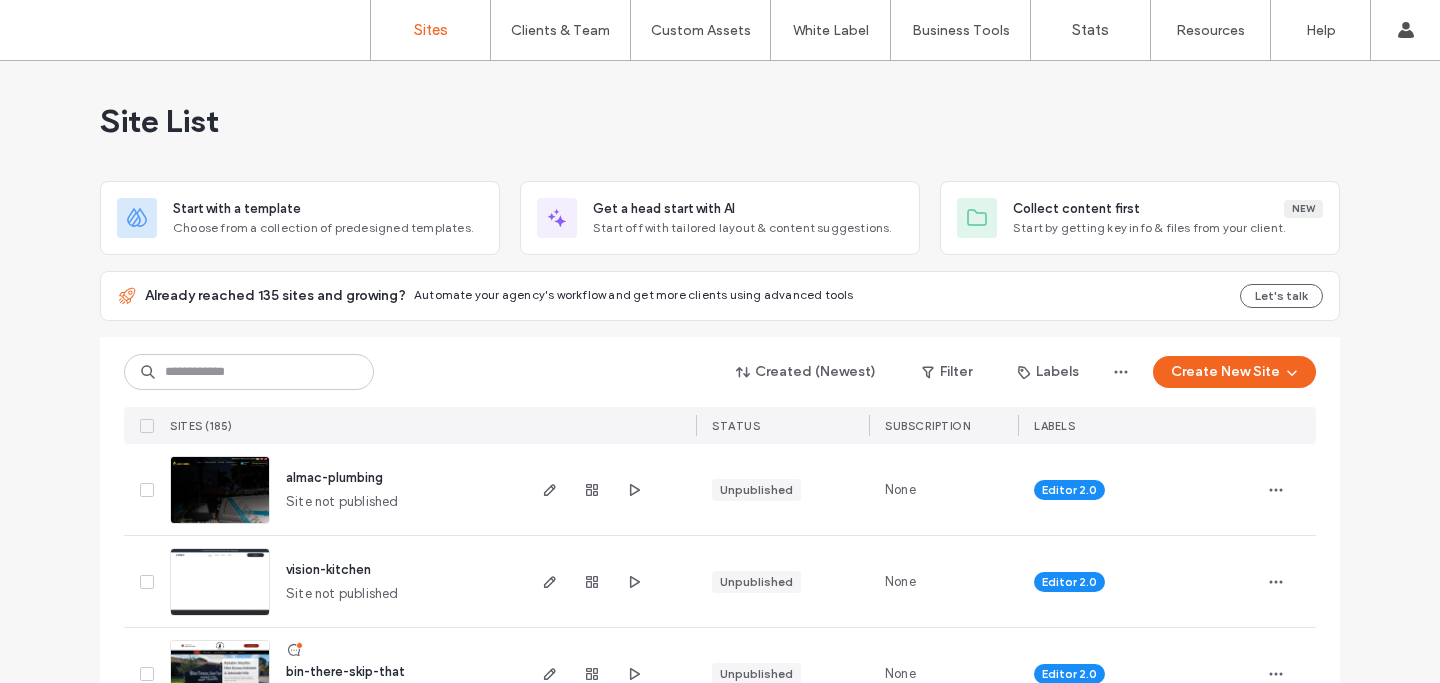 scroll, scrollTop: 0, scrollLeft: 0, axis: both 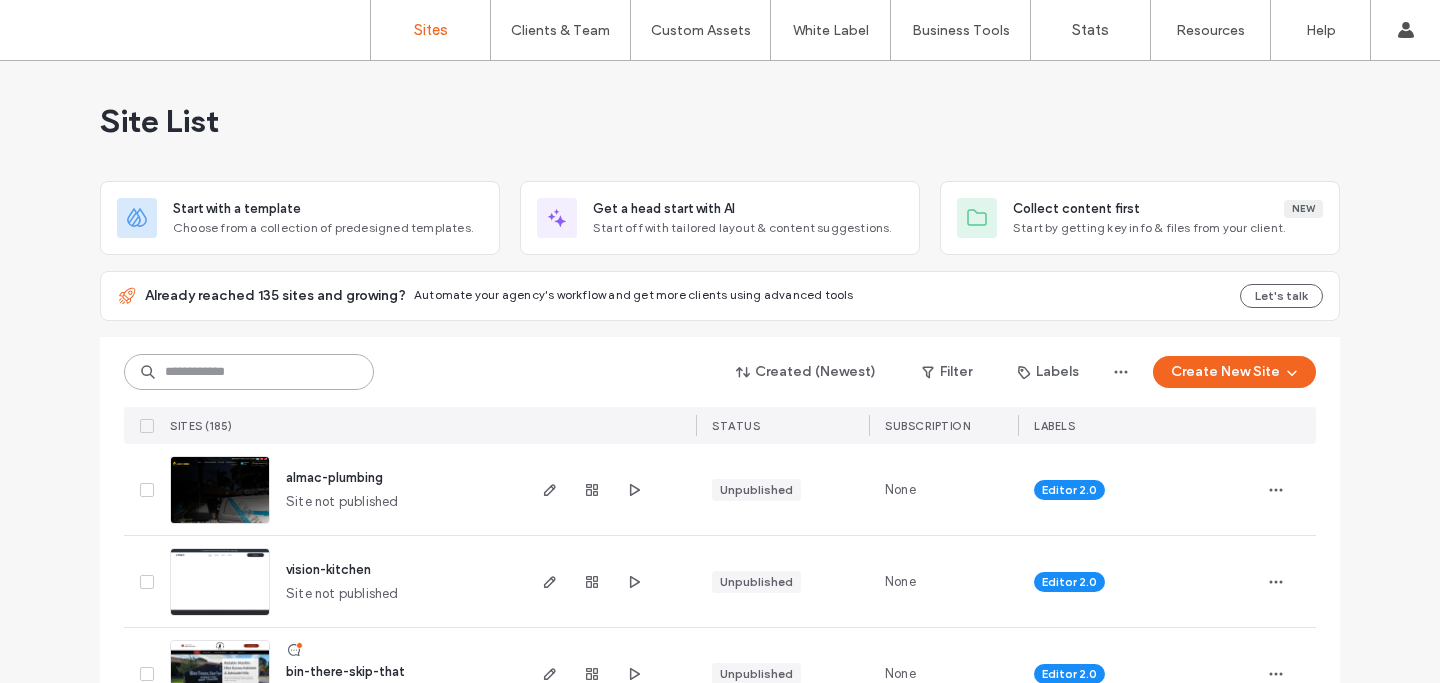 click at bounding box center [249, 372] 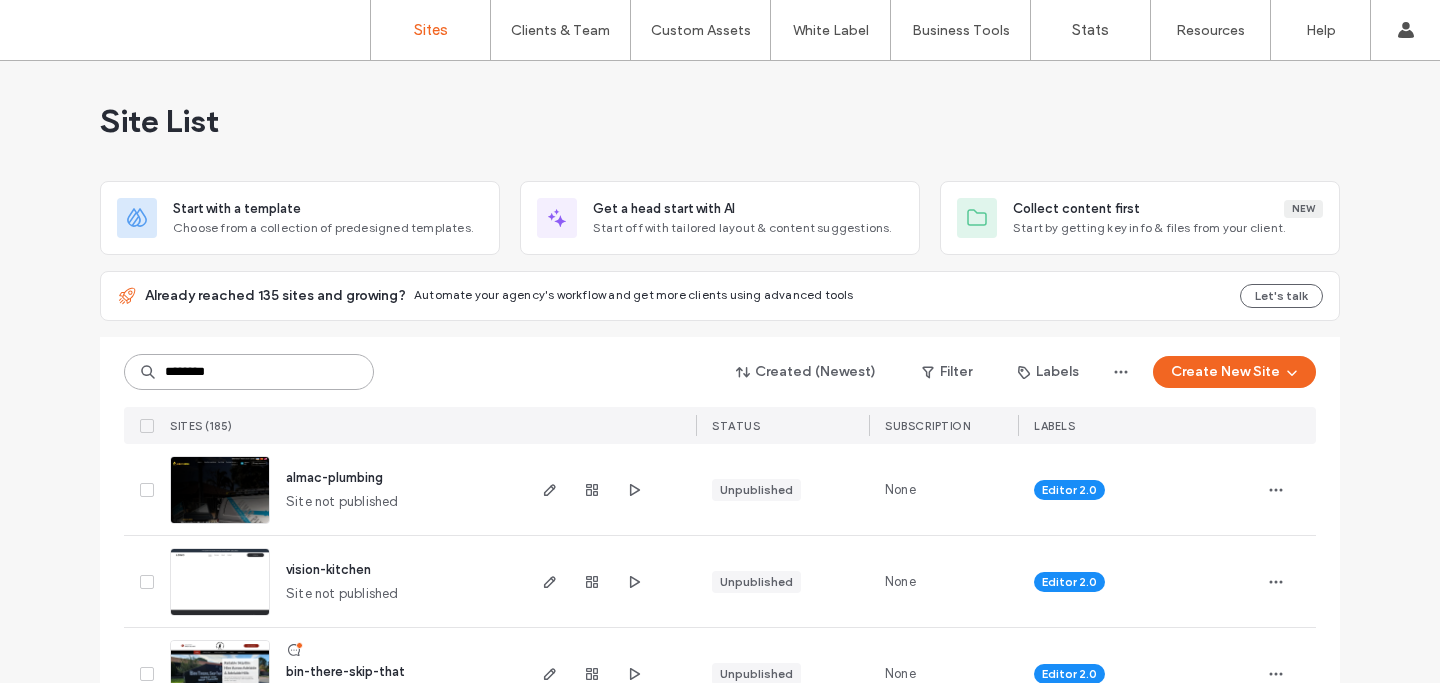 type on "********" 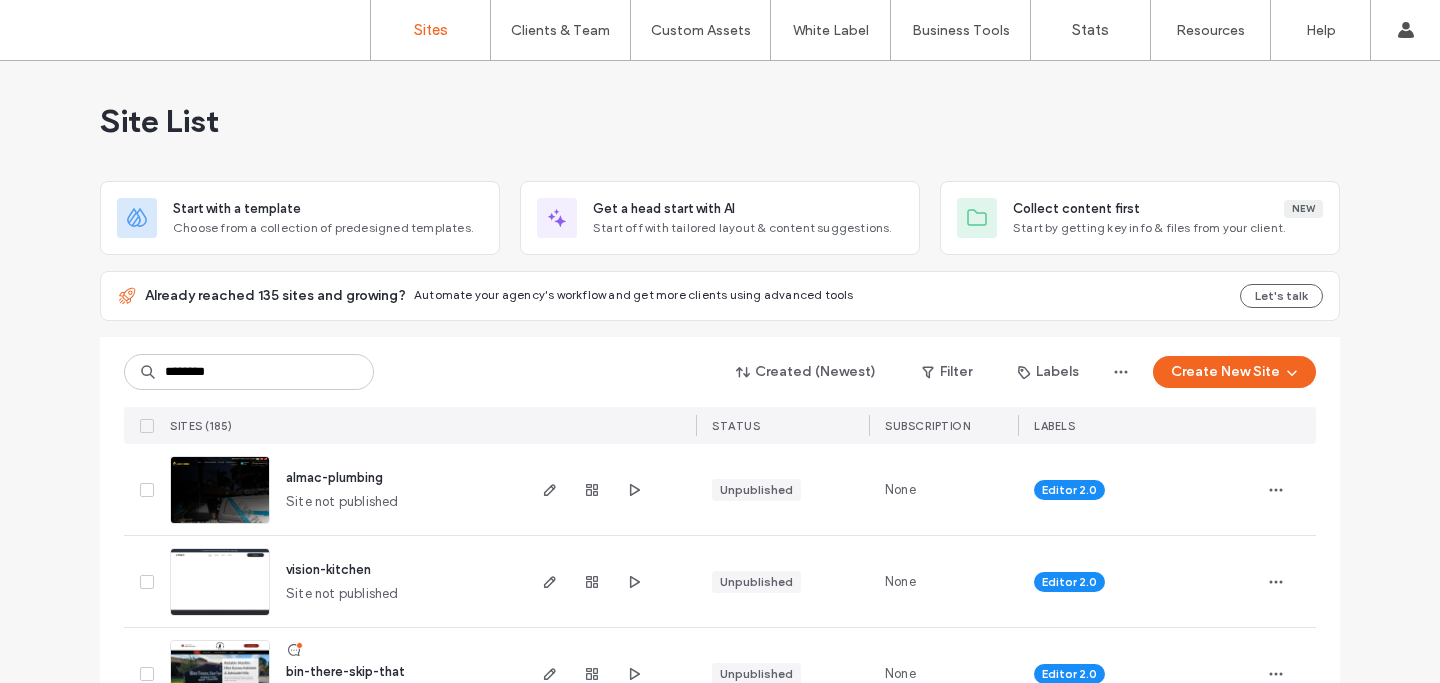 type on "********" 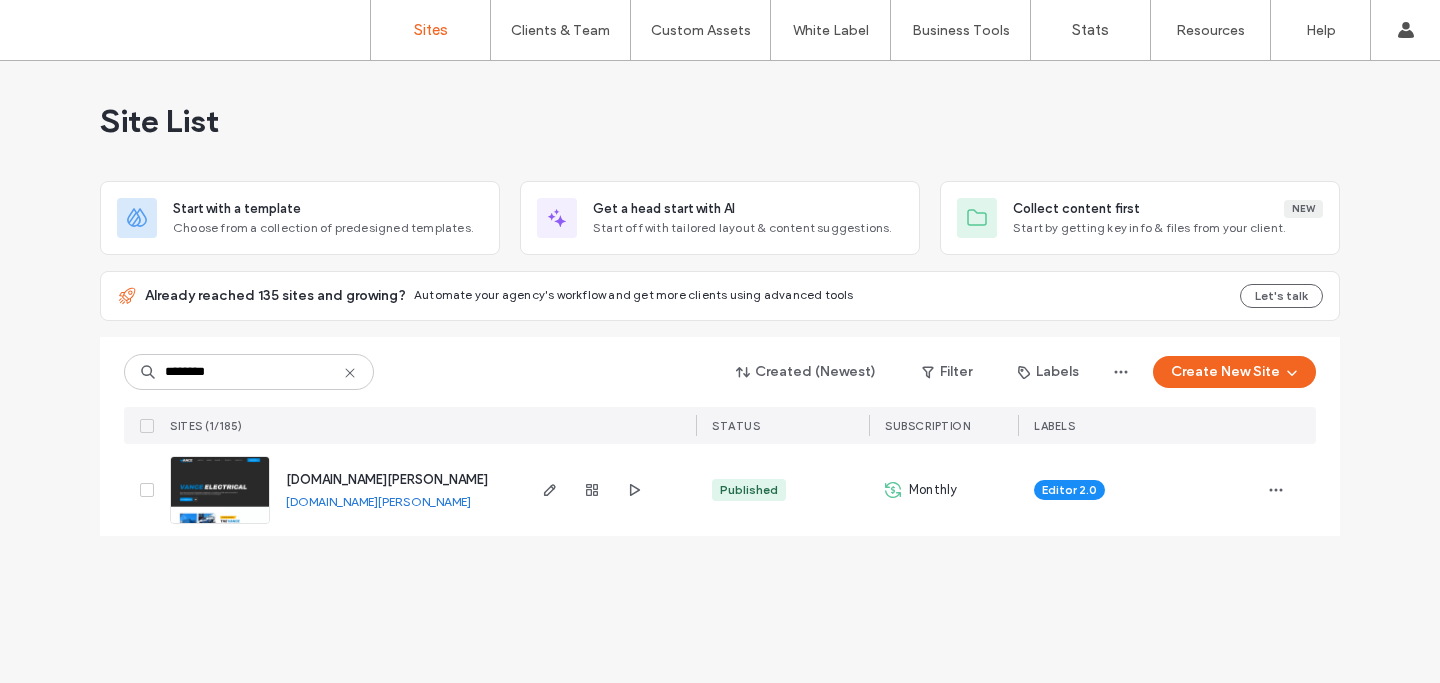 scroll, scrollTop: 0, scrollLeft: 0, axis: both 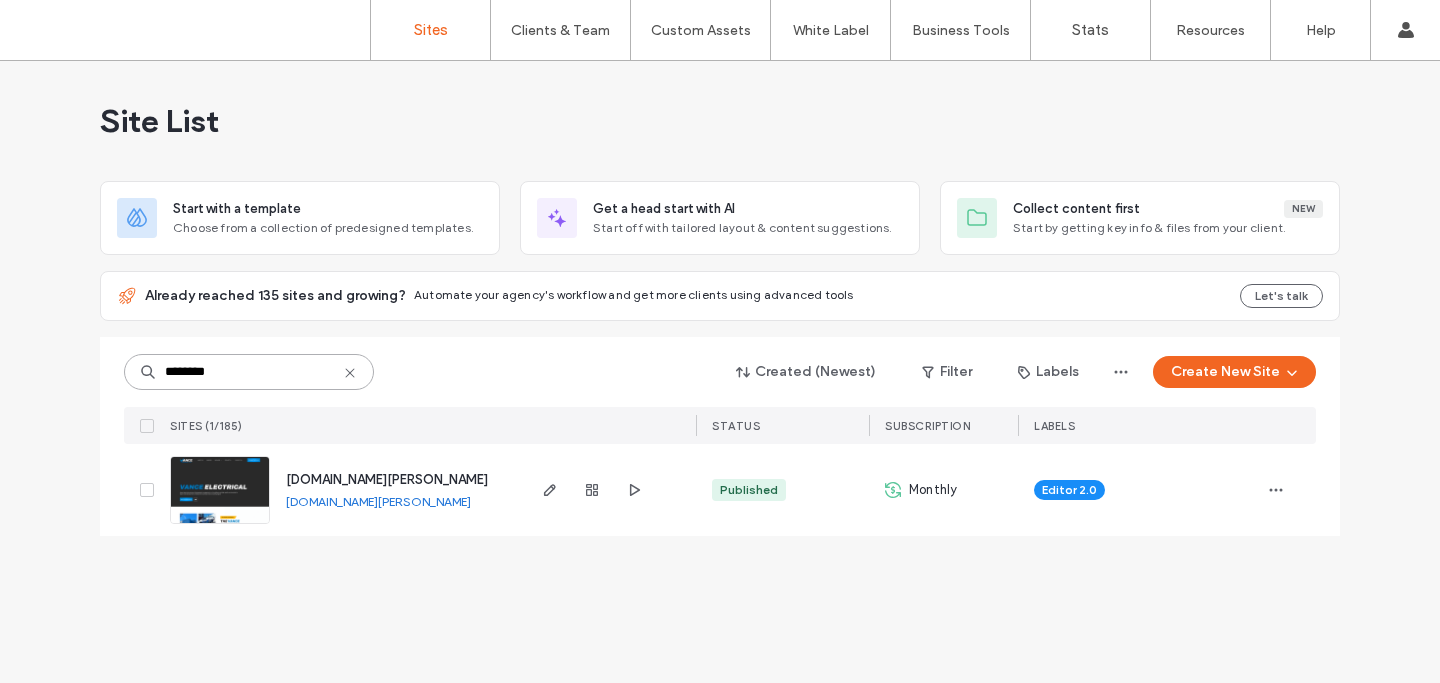 click on "********" at bounding box center (249, 372) 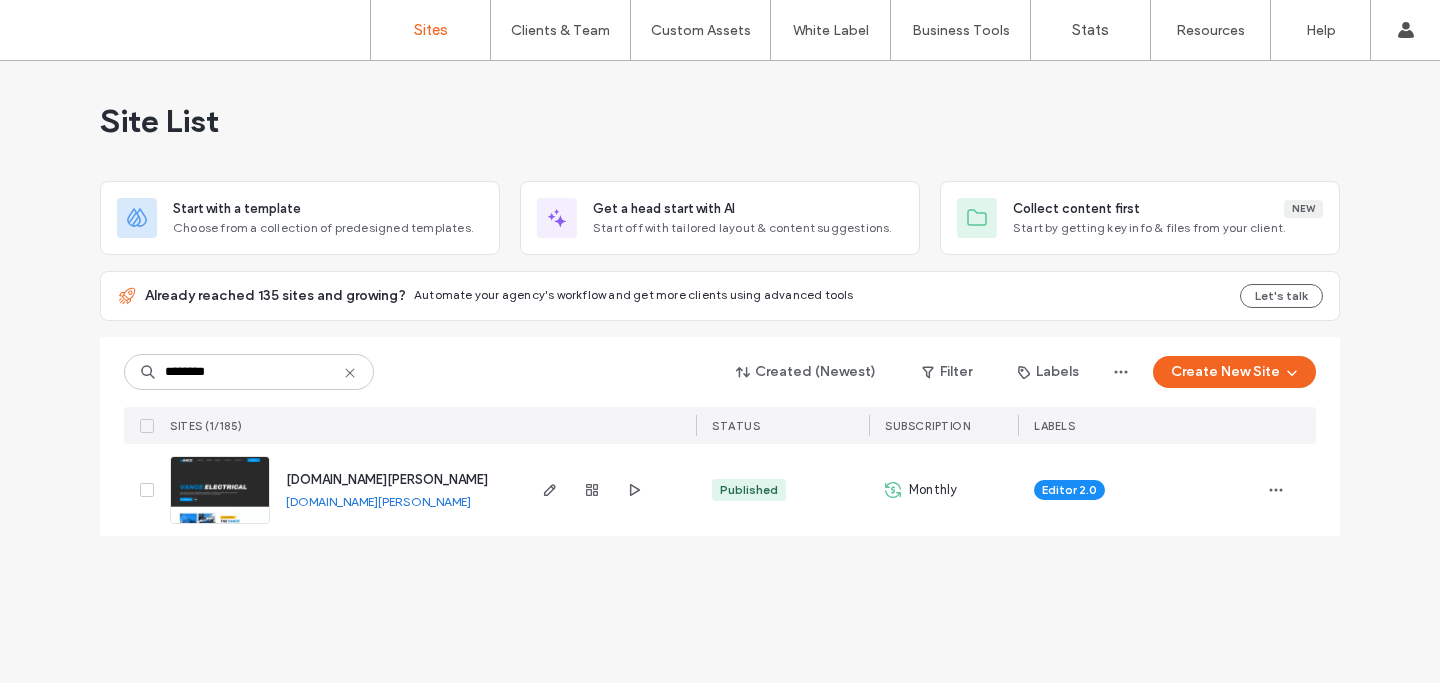 click 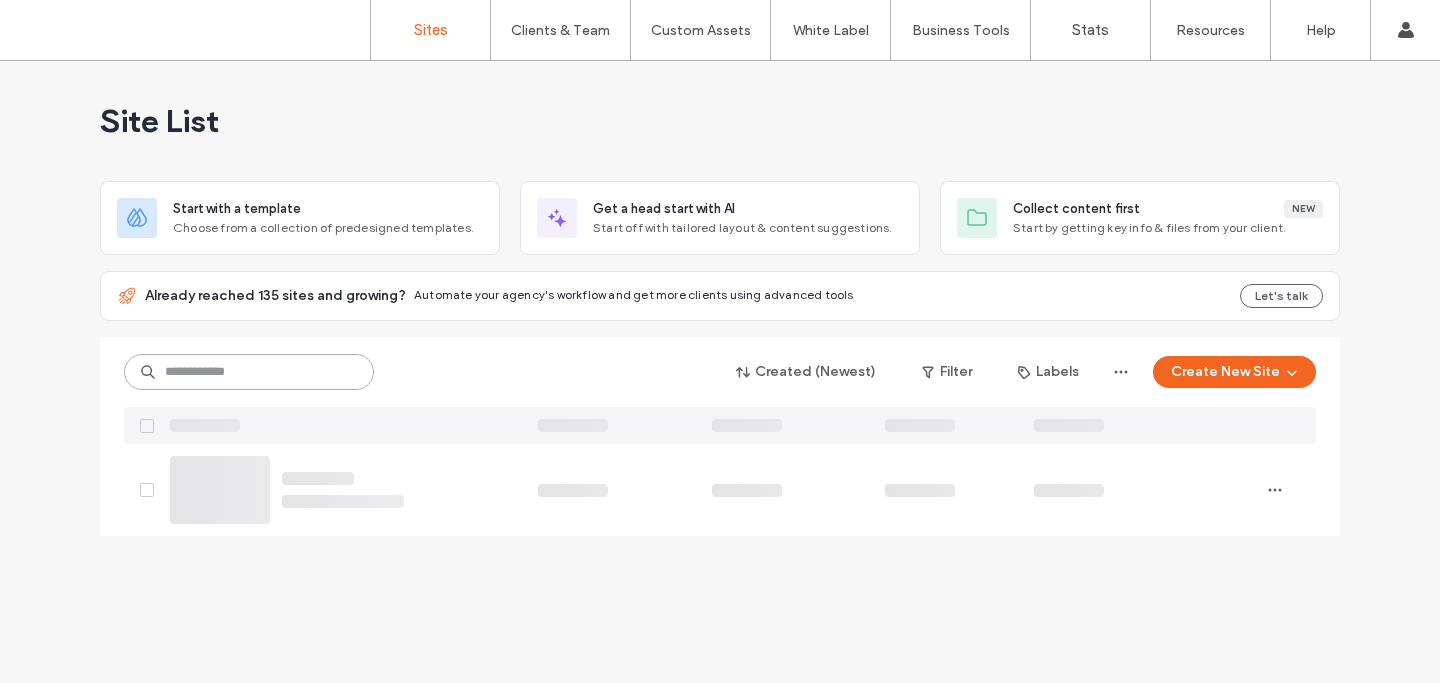 click at bounding box center [249, 372] 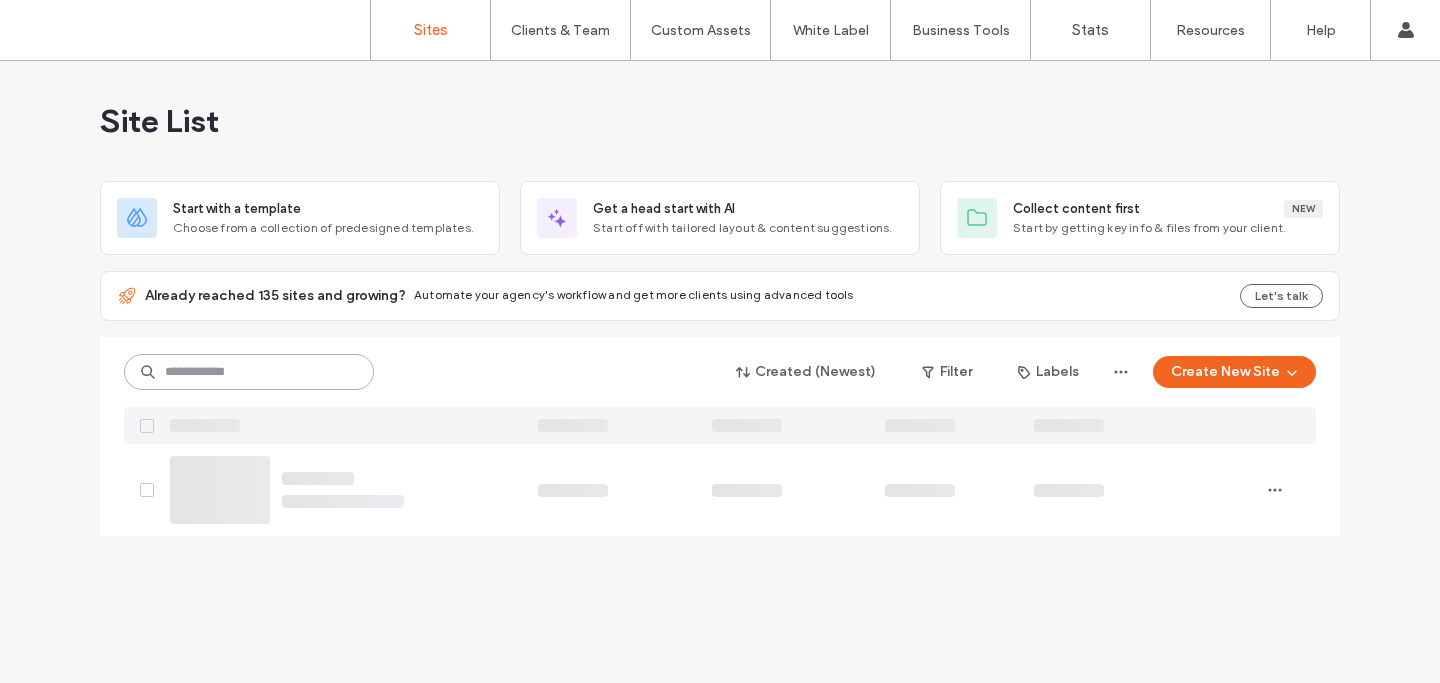 paste on "********" 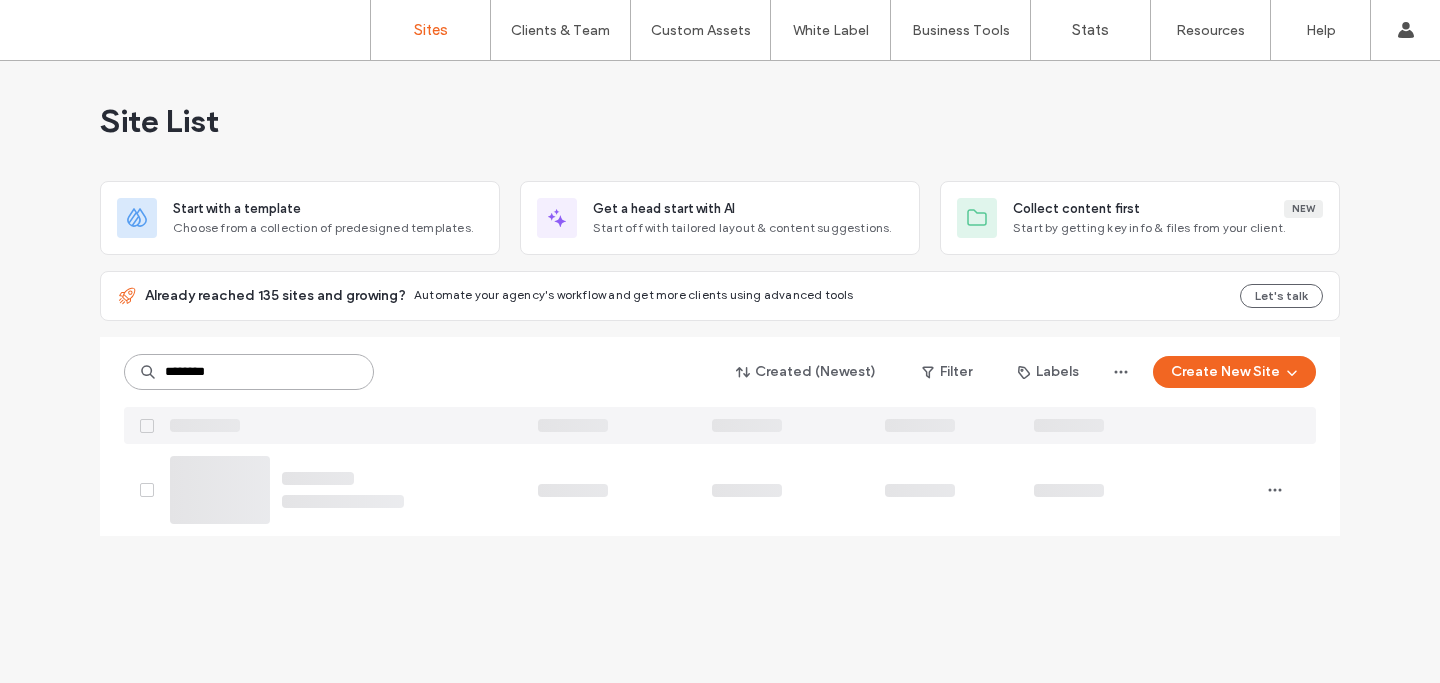 type on "********" 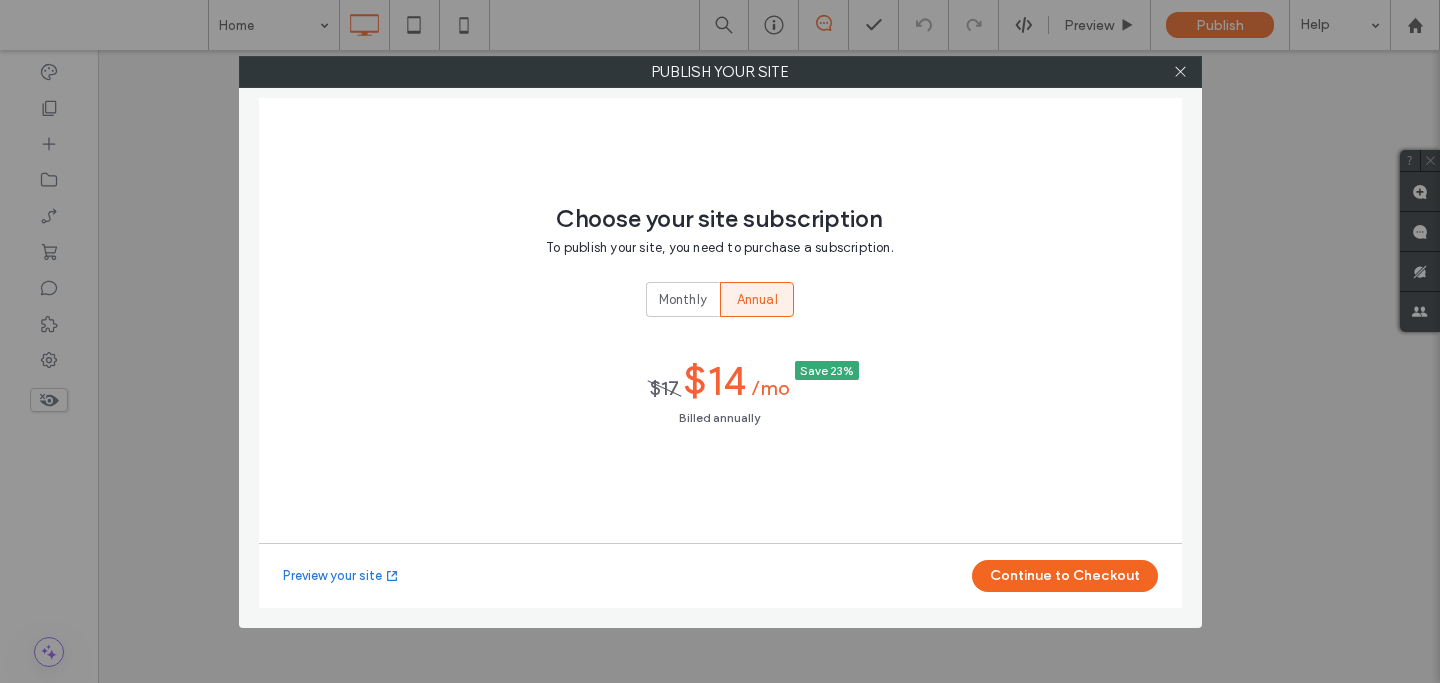 scroll, scrollTop: 0, scrollLeft: 0, axis: both 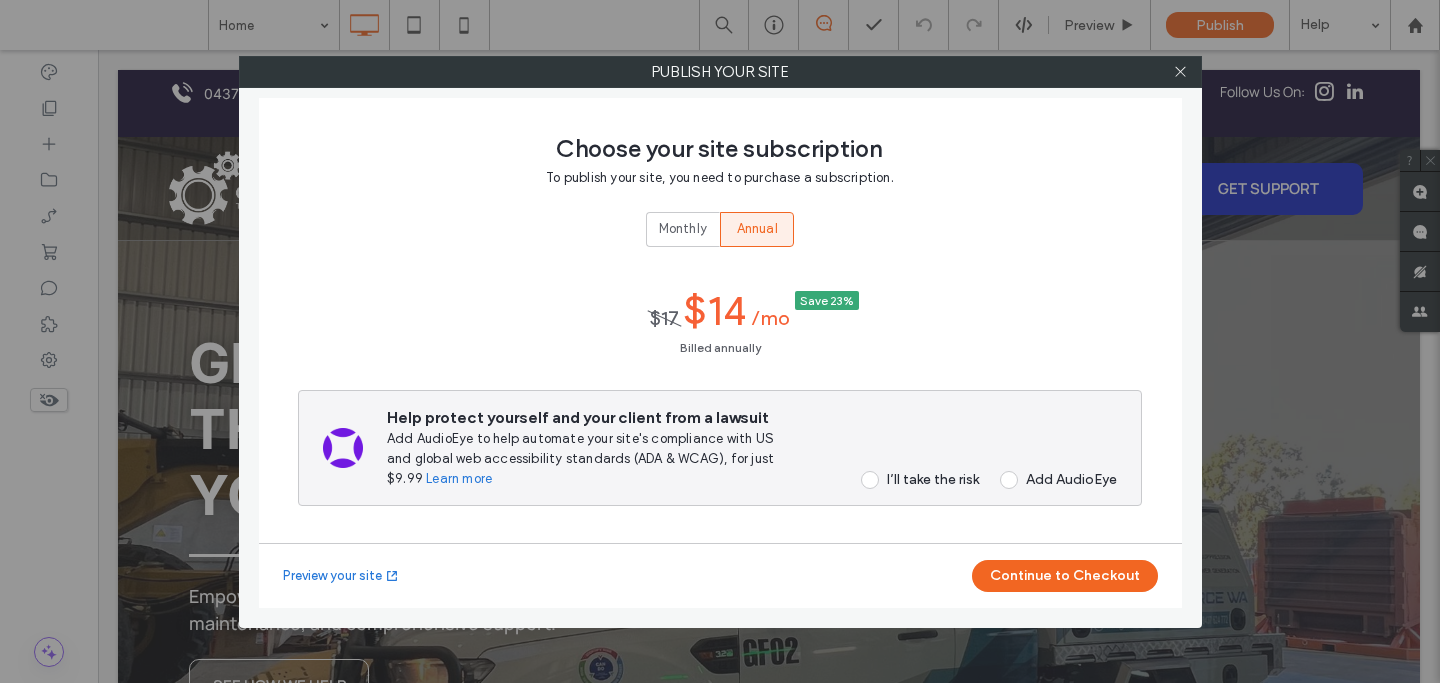 click on "Monthly" at bounding box center (683, 229) 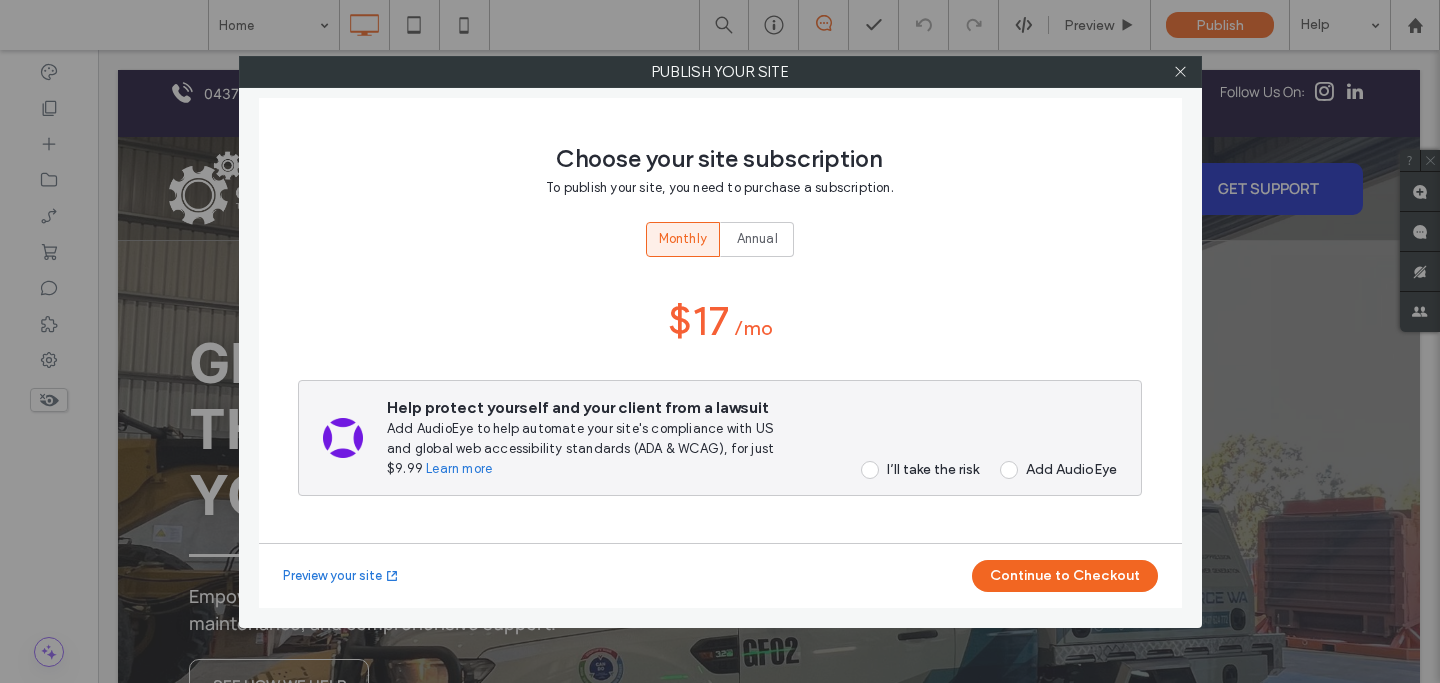 click at bounding box center [870, 470] 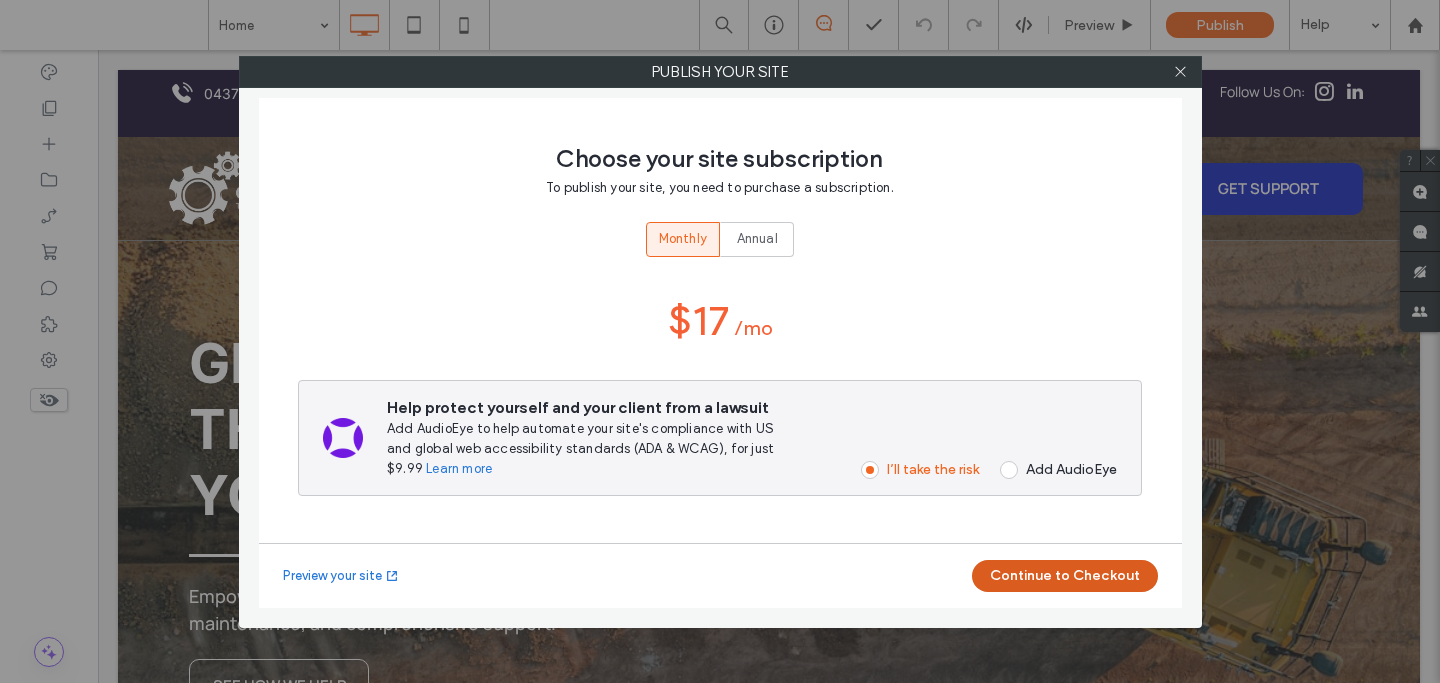 click on "Continue to Checkout" at bounding box center (1065, 576) 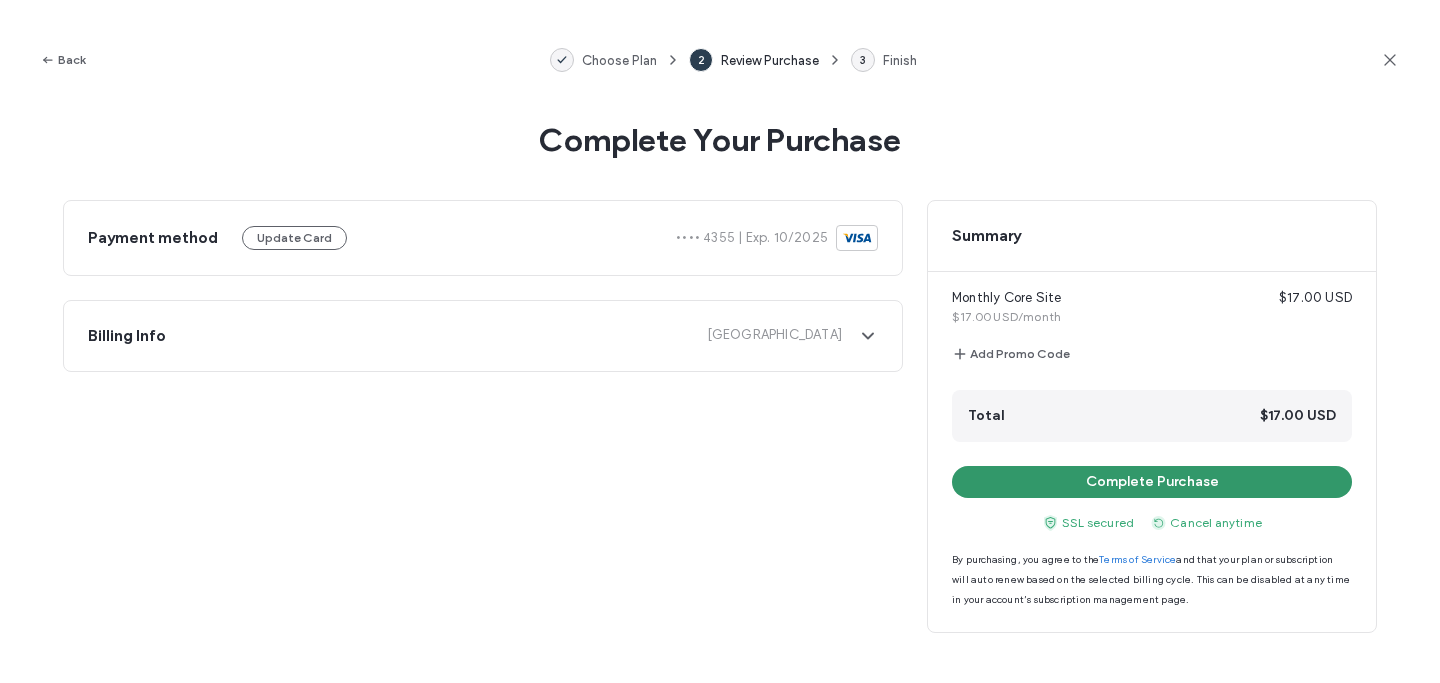 click on "Complete Purchase" at bounding box center [1152, 482] 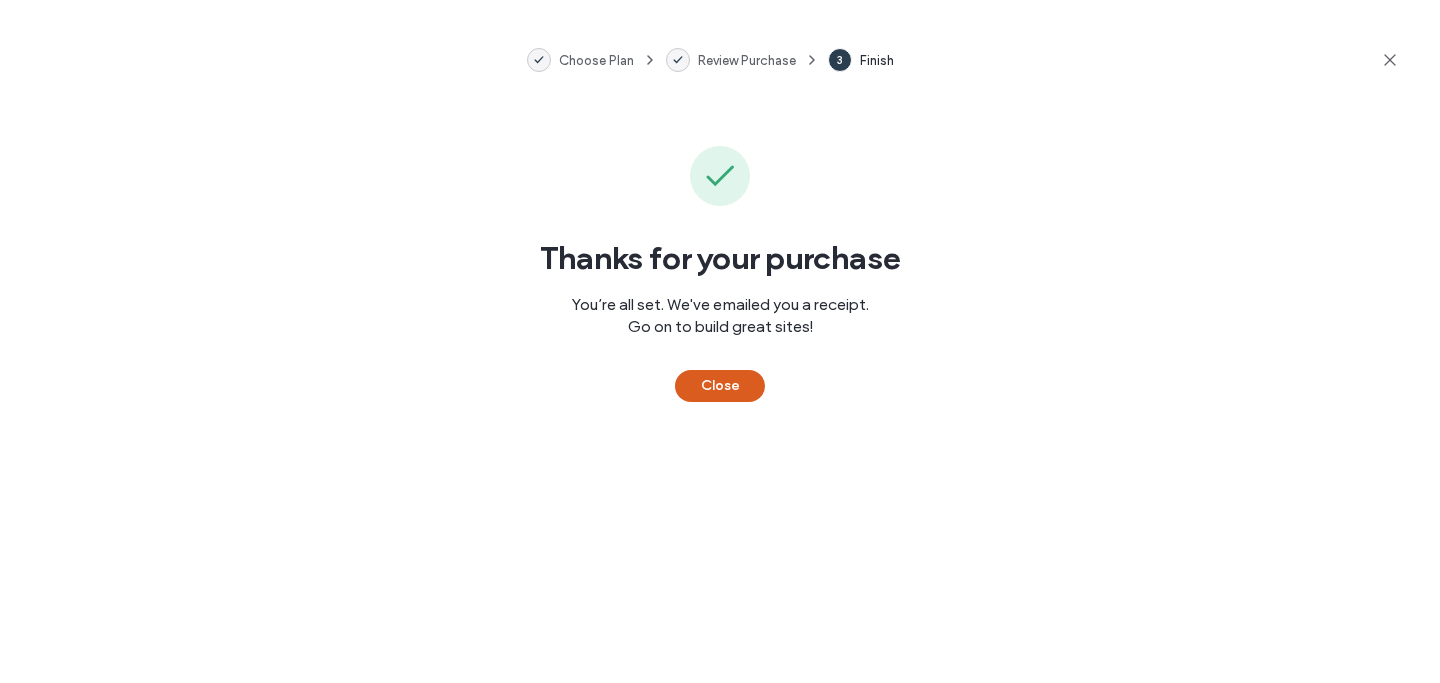 click on "Close" at bounding box center [720, 386] 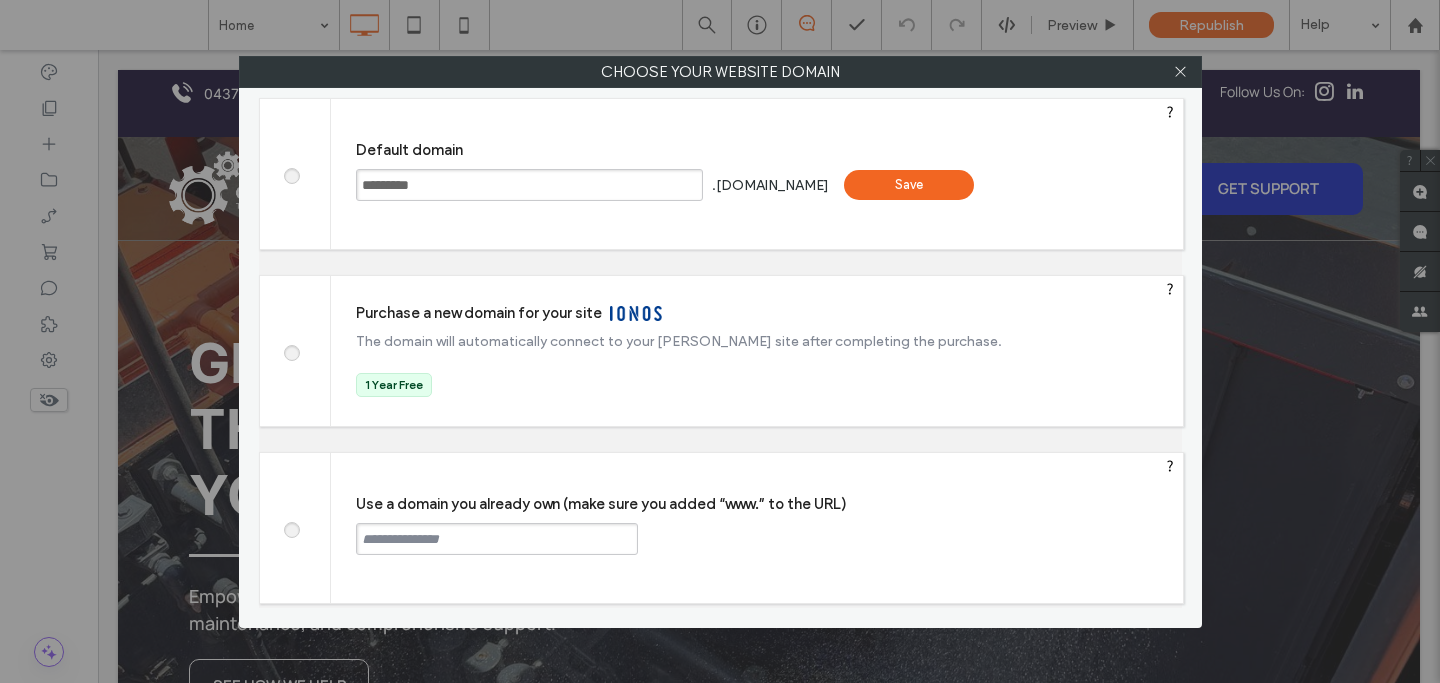 click at bounding box center [291, 527] 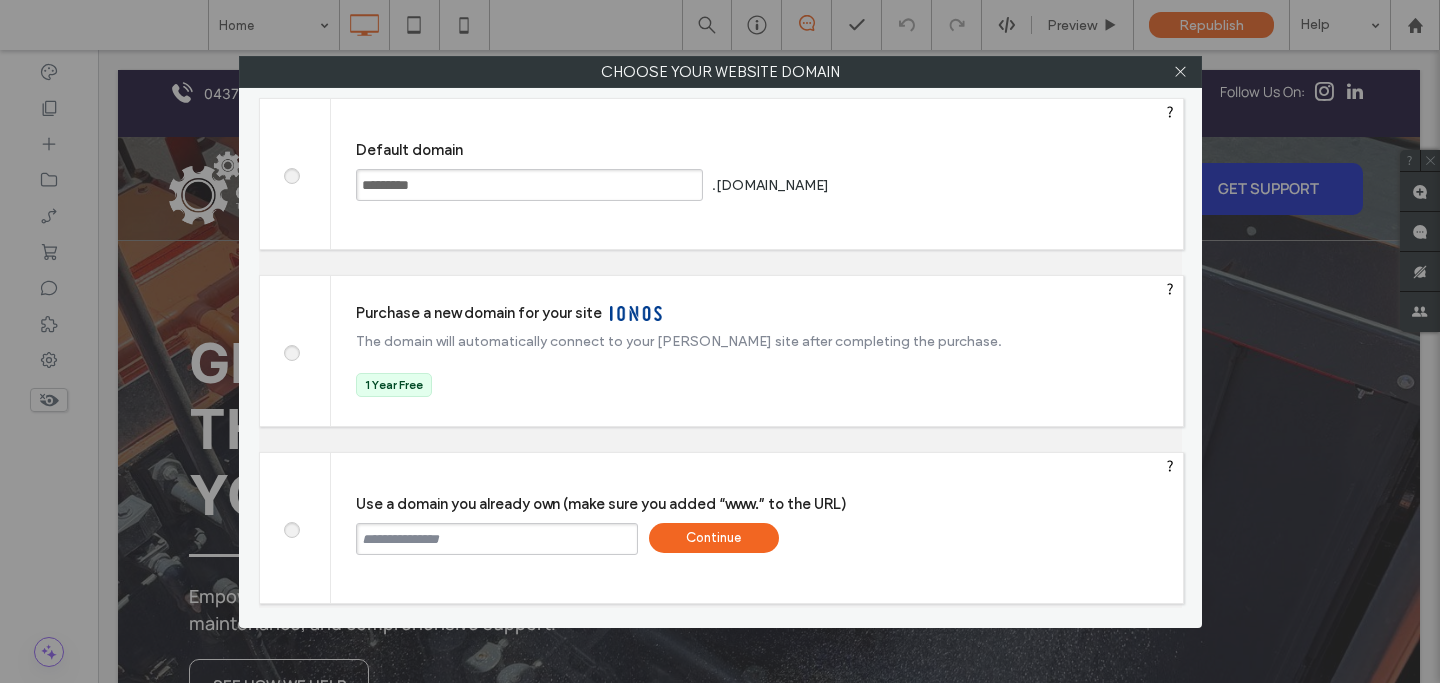 click at bounding box center [497, 539] 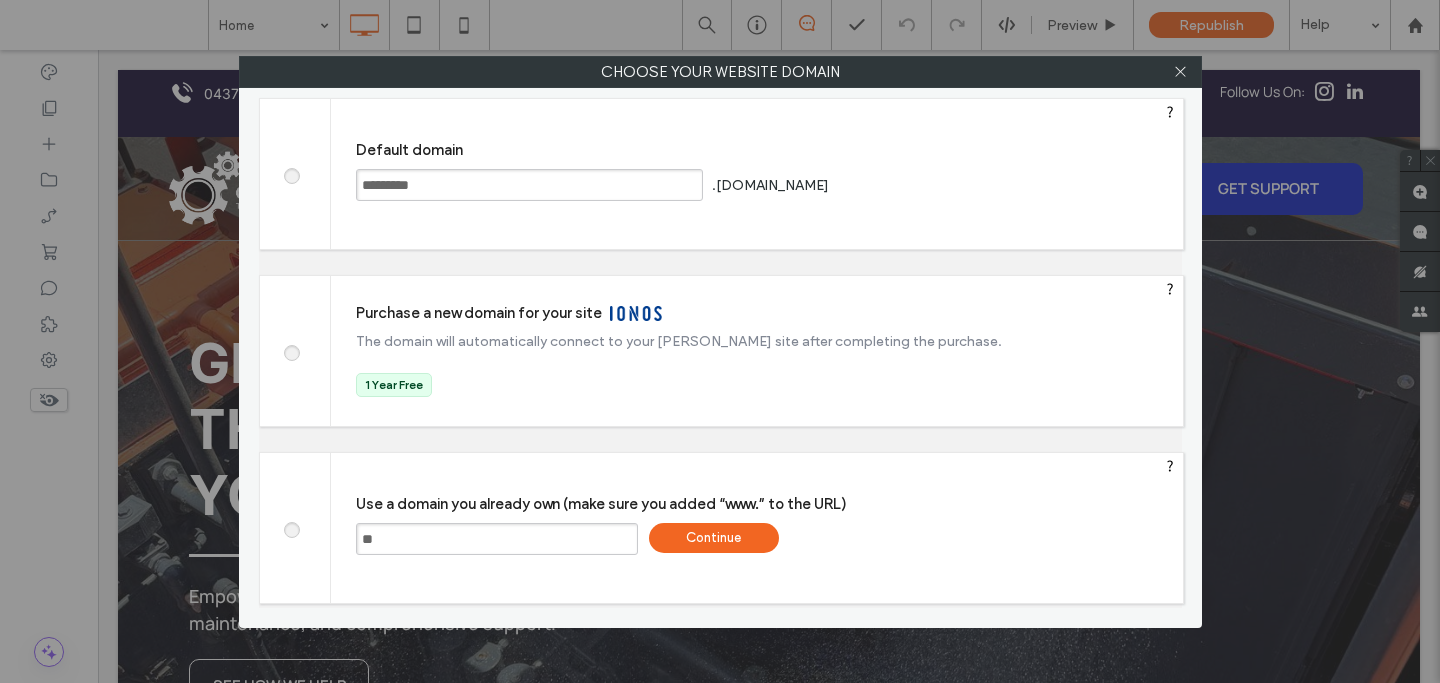 type on "*" 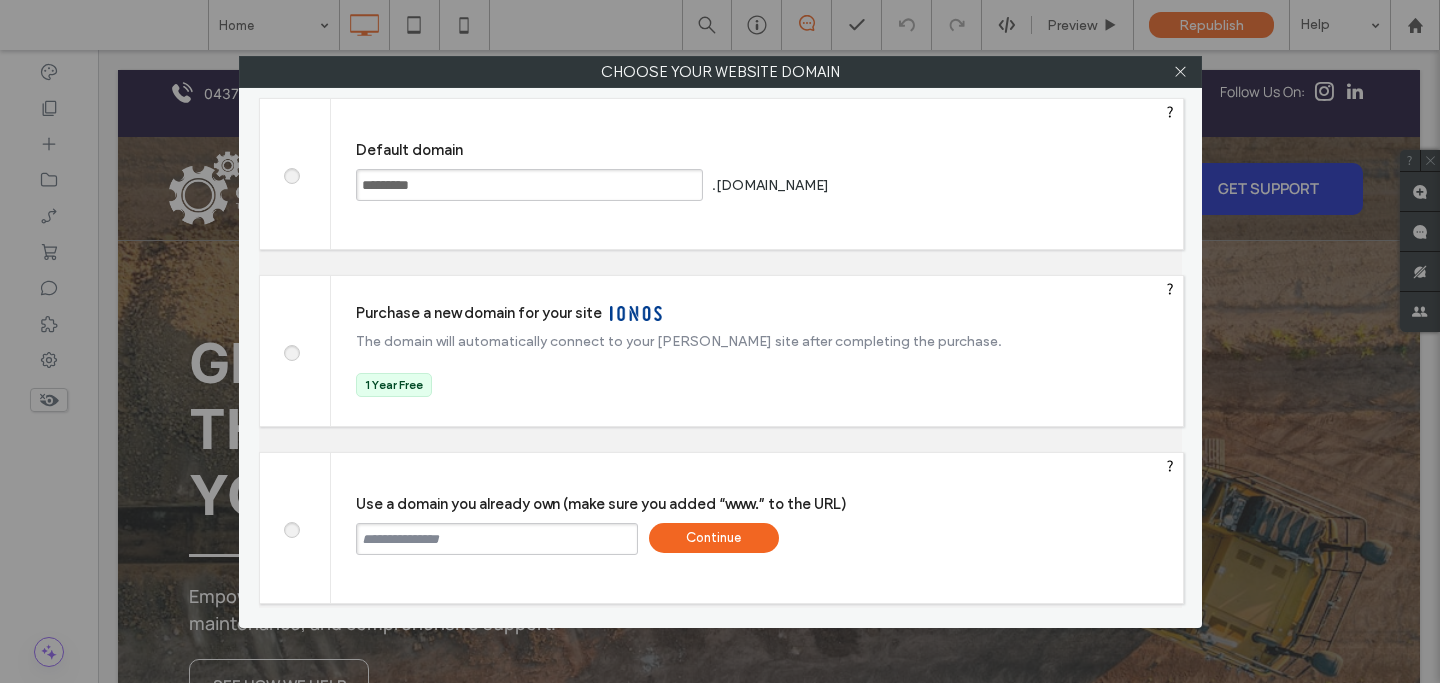 paste on "**********" 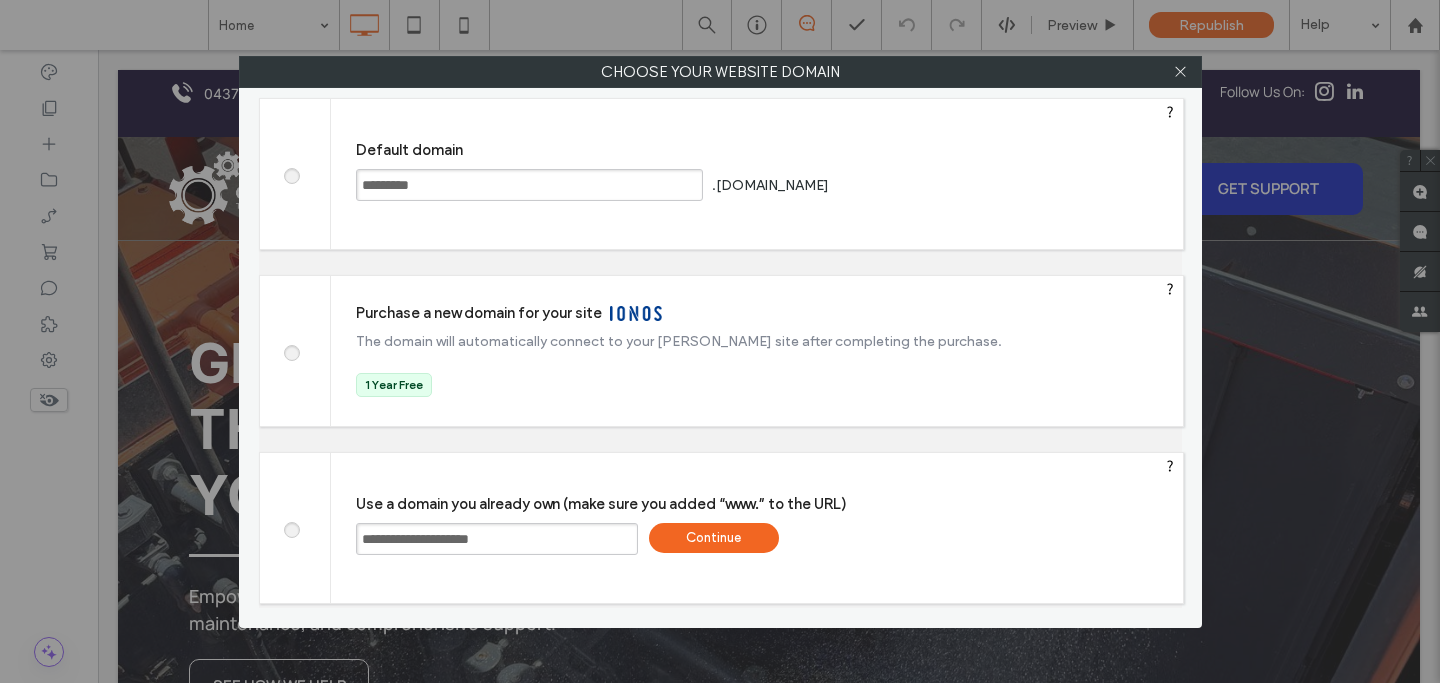 type on "**********" 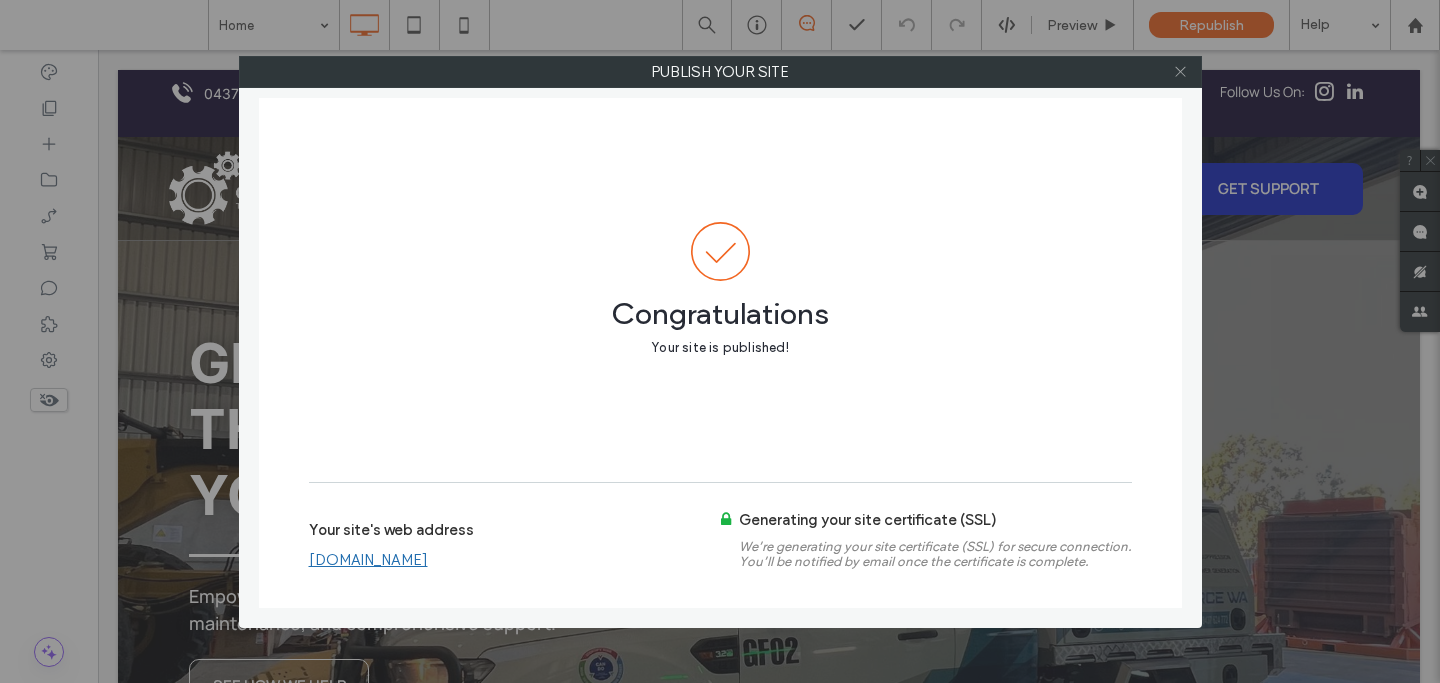 click 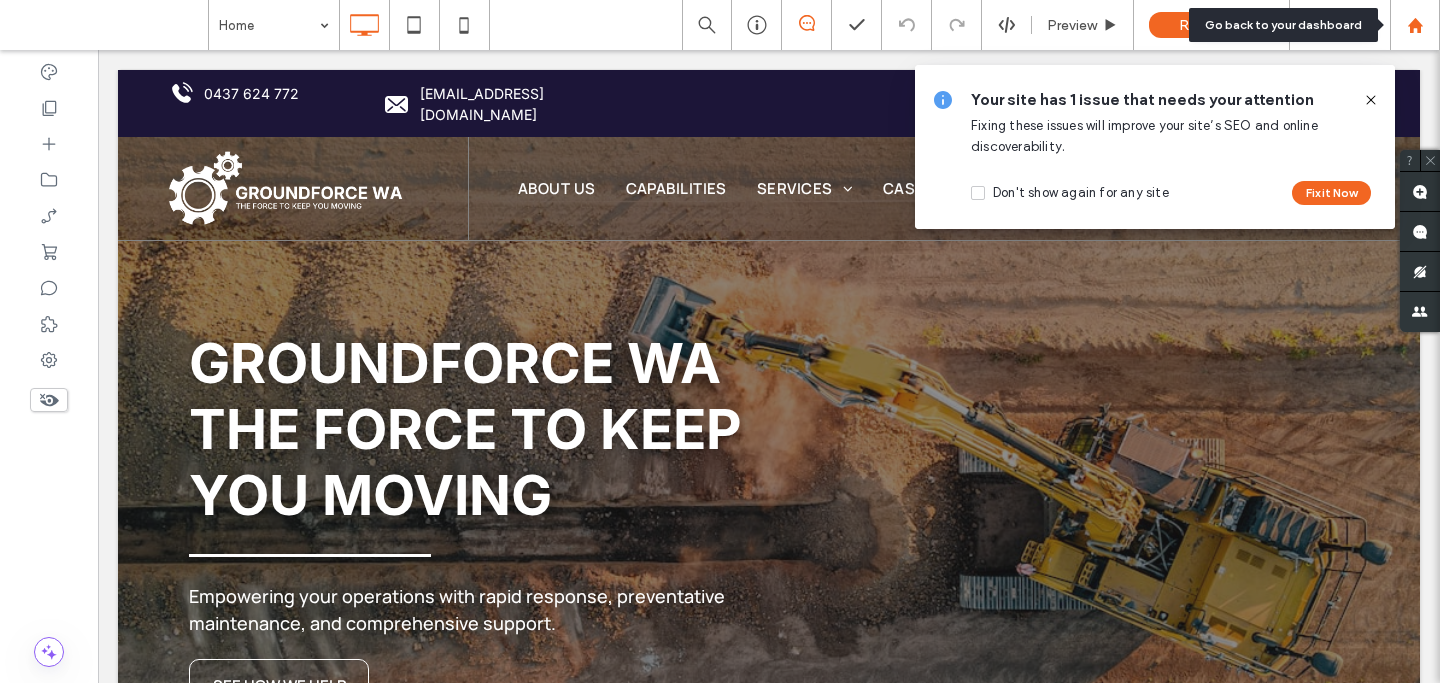 click at bounding box center [1415, 25] 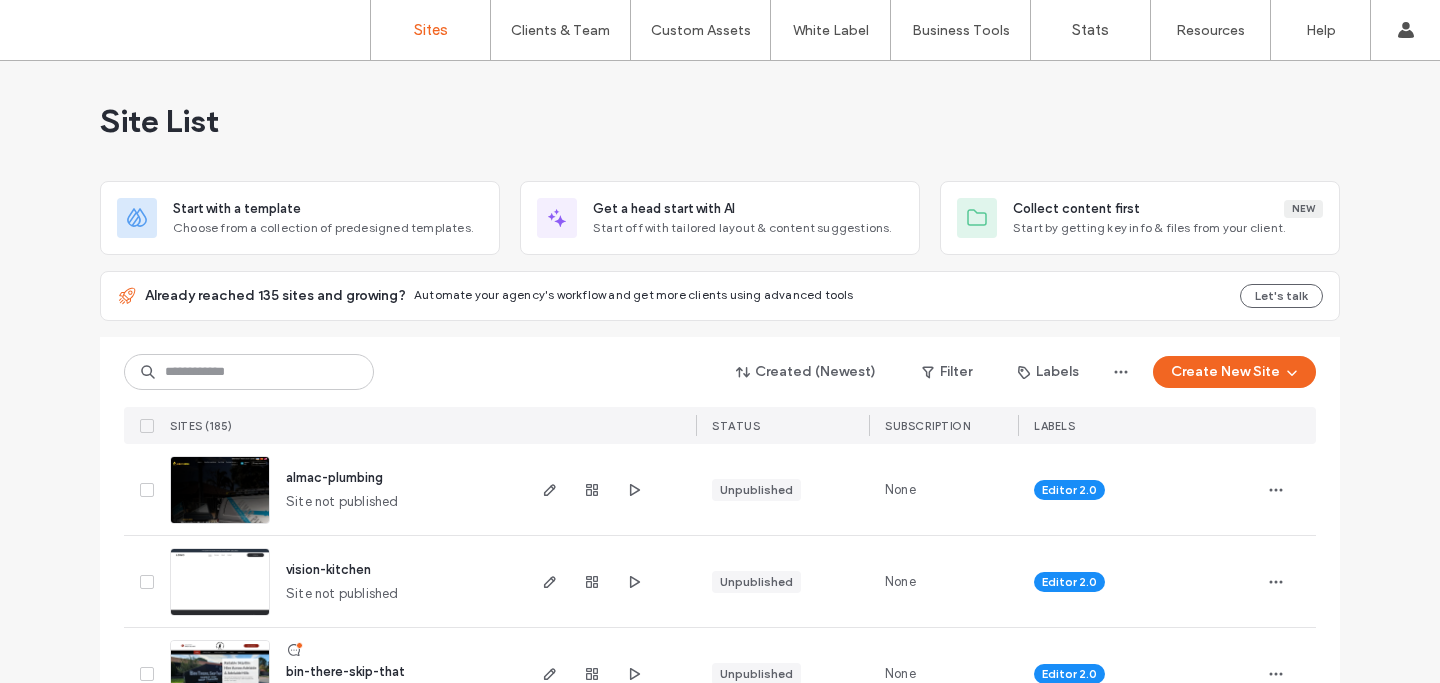 scroll, scrollTop: 0, scrollLeft: 0, axis: both 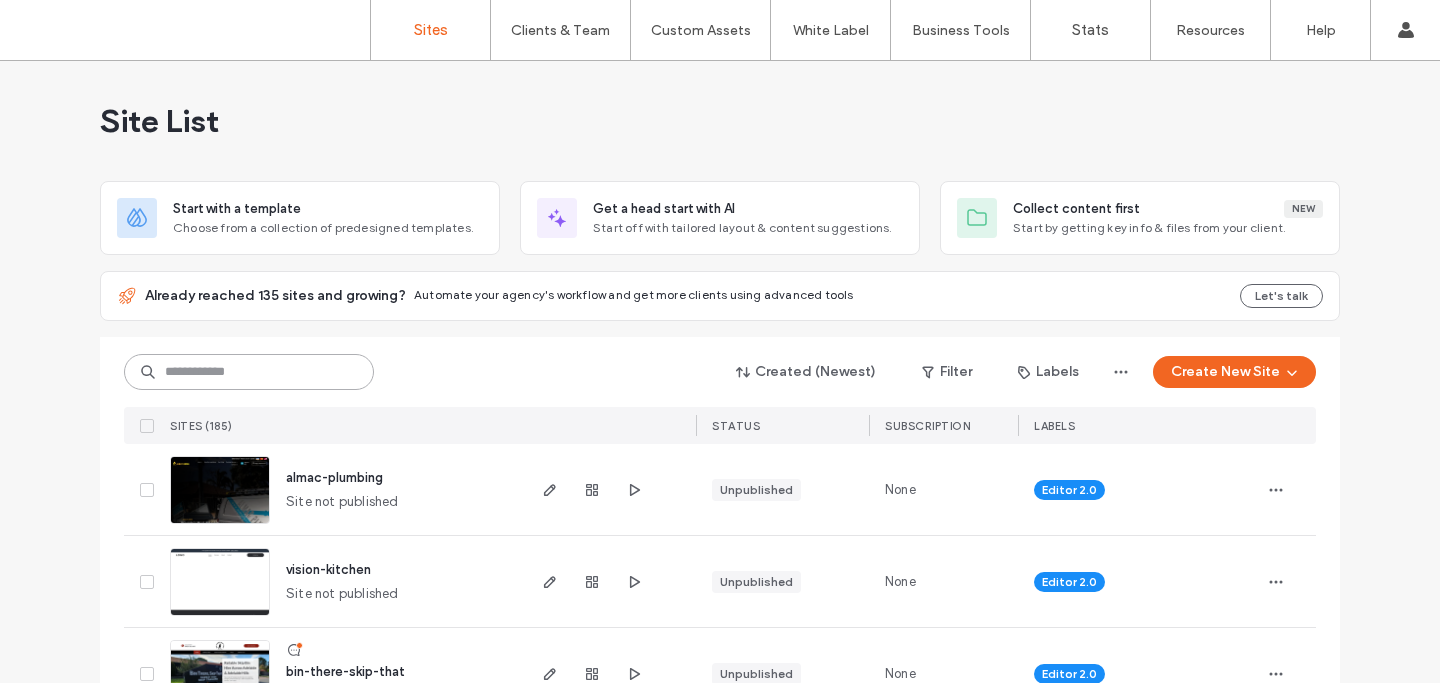 click at bounding box center (249, 372) 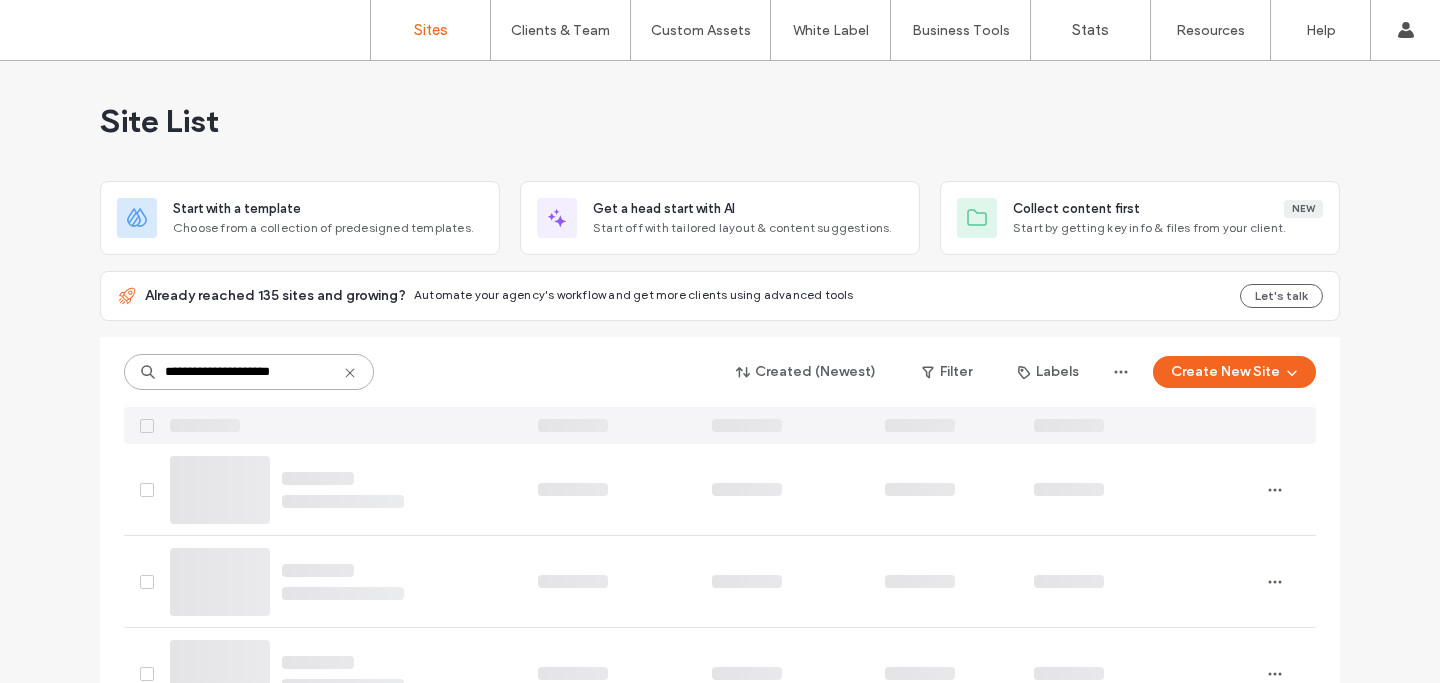 type on "**********" 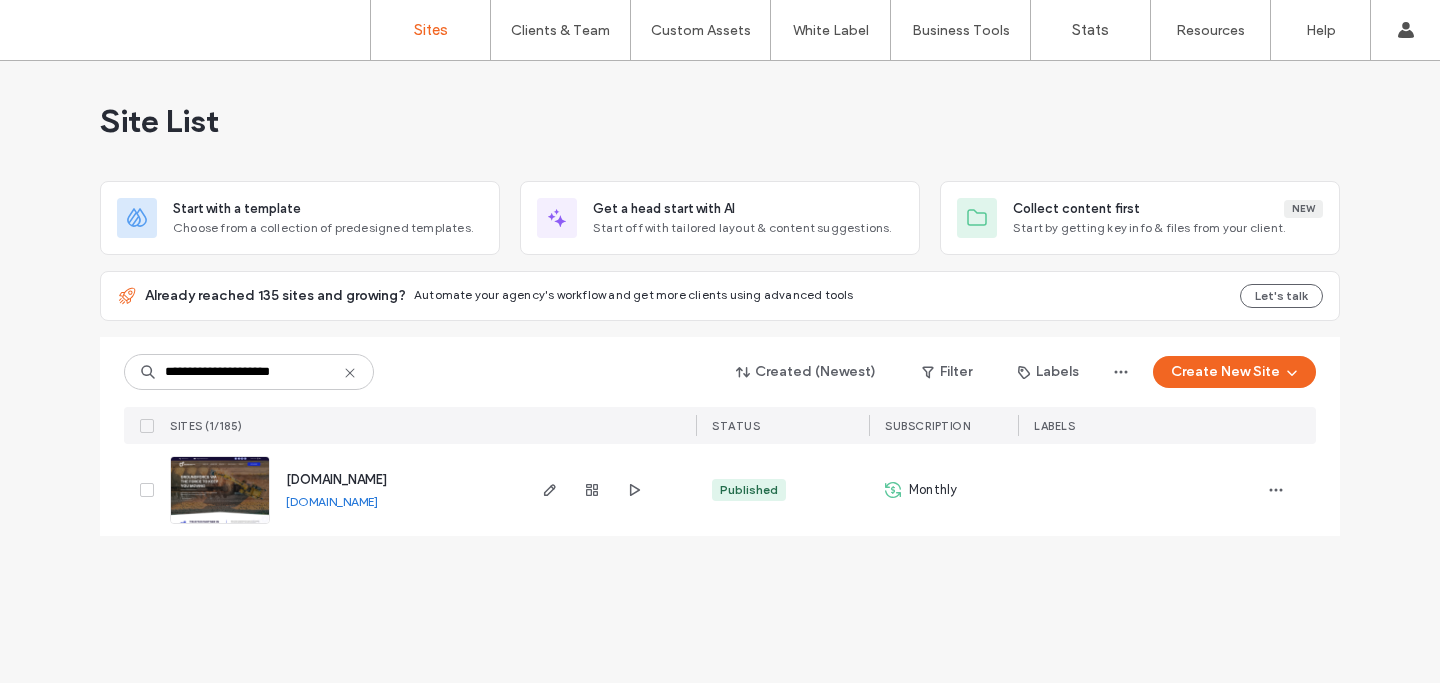 click 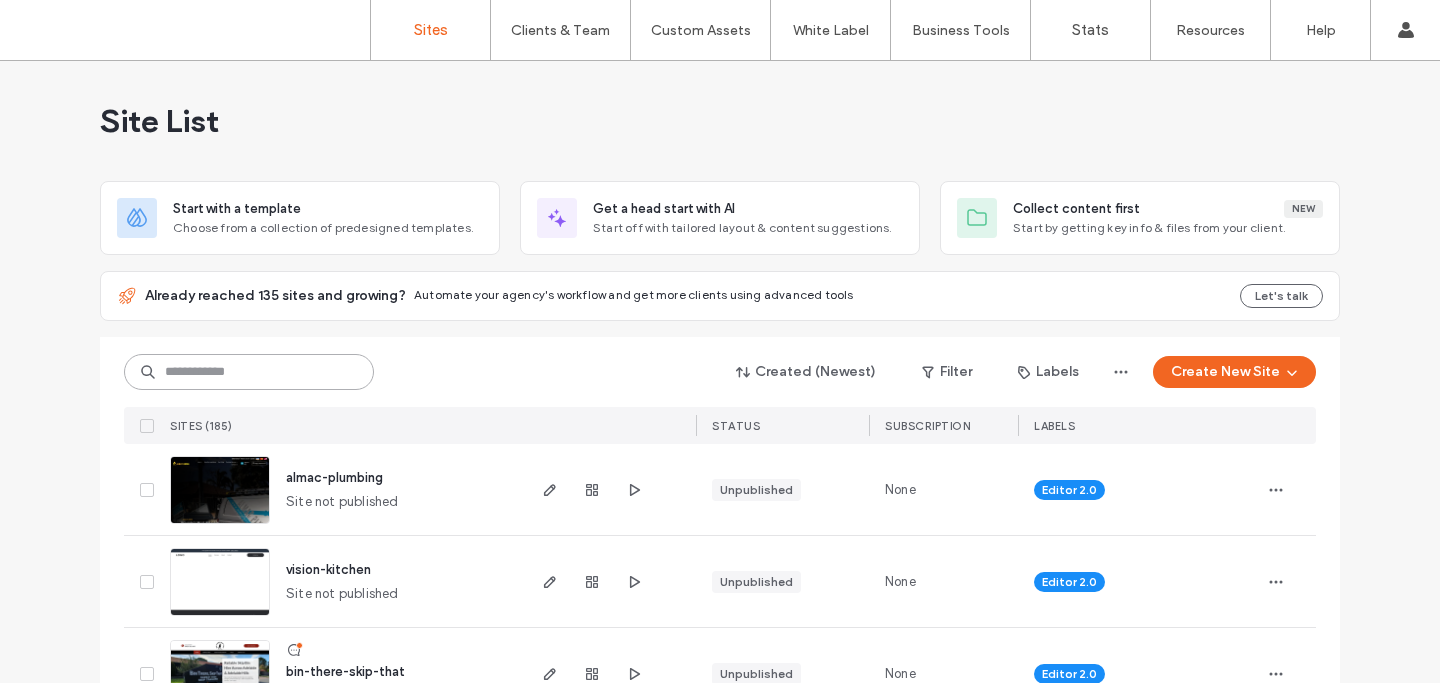 click at bounding box center [249, 372] 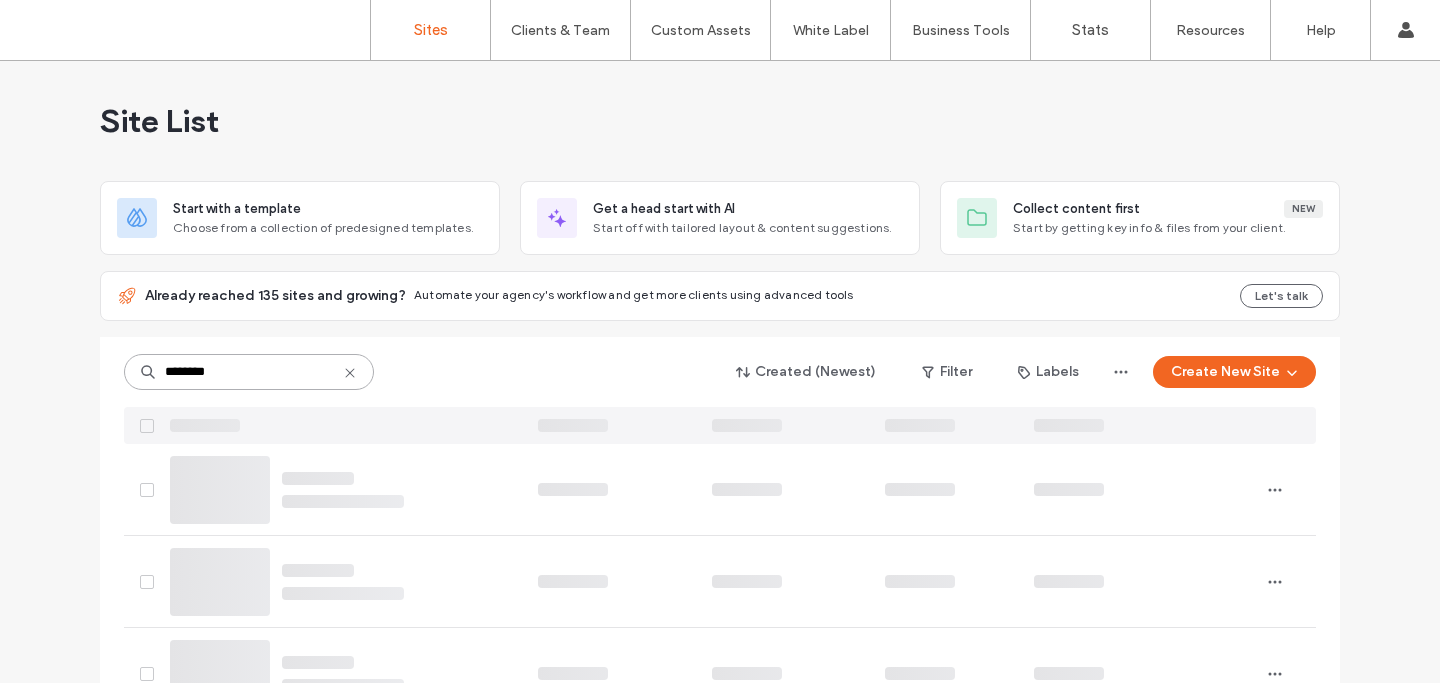 type on "********" 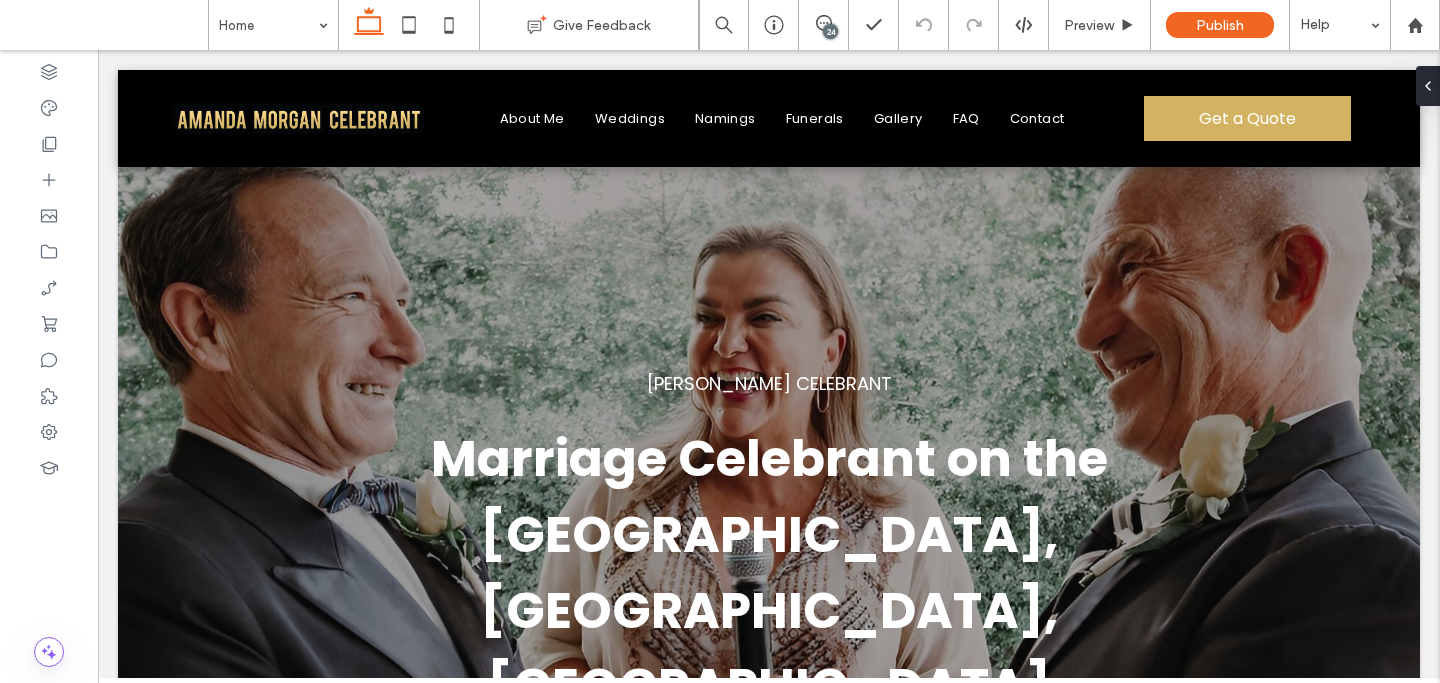 scroll, scrollTop: 0, scrollLeft: 0, axis: both 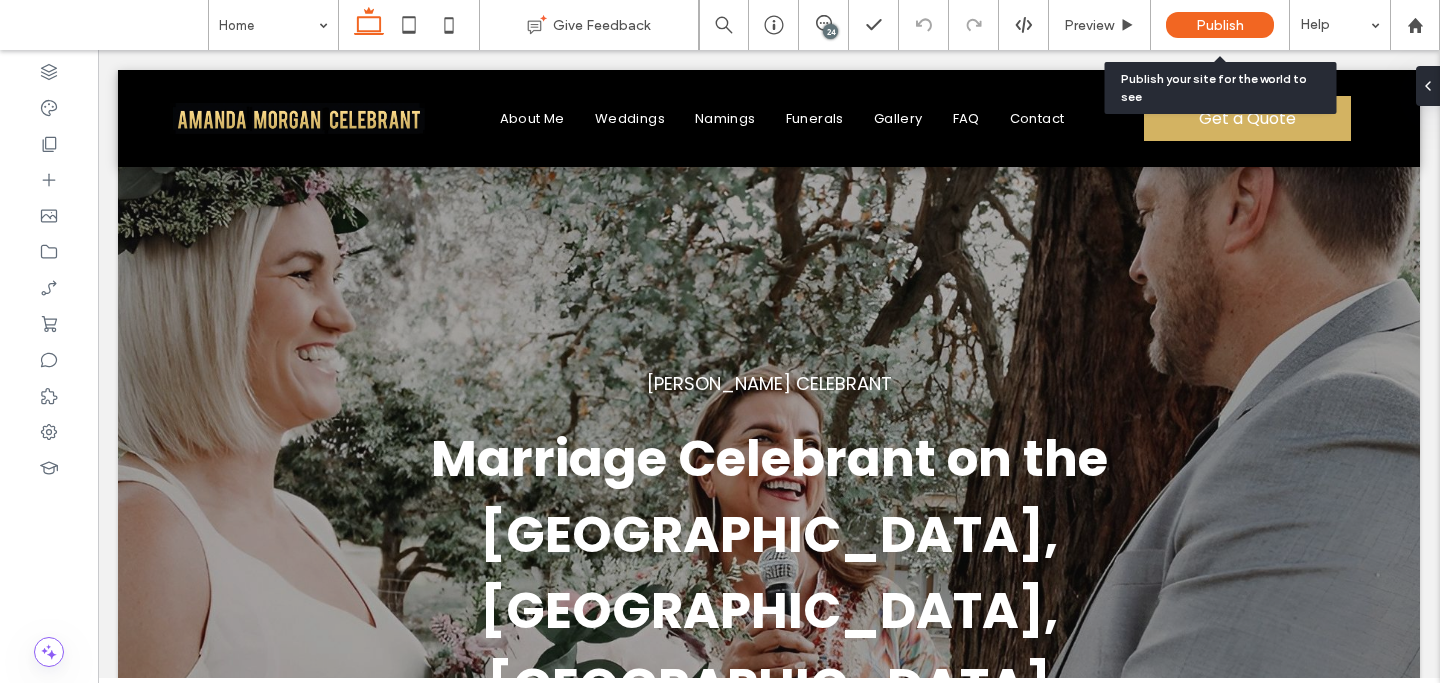 click on "Publish" at bounding box center [1220, 25] 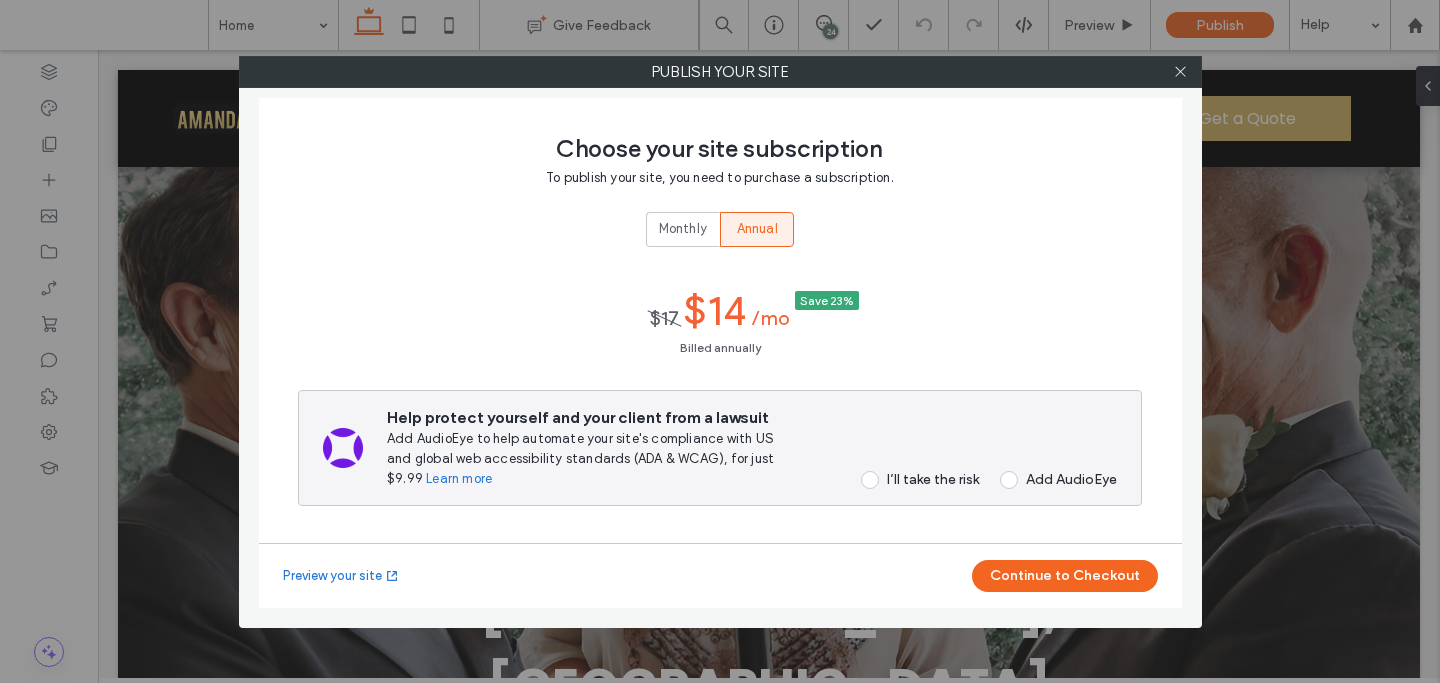 click on "Monthly" at bounding box center (683, 229) 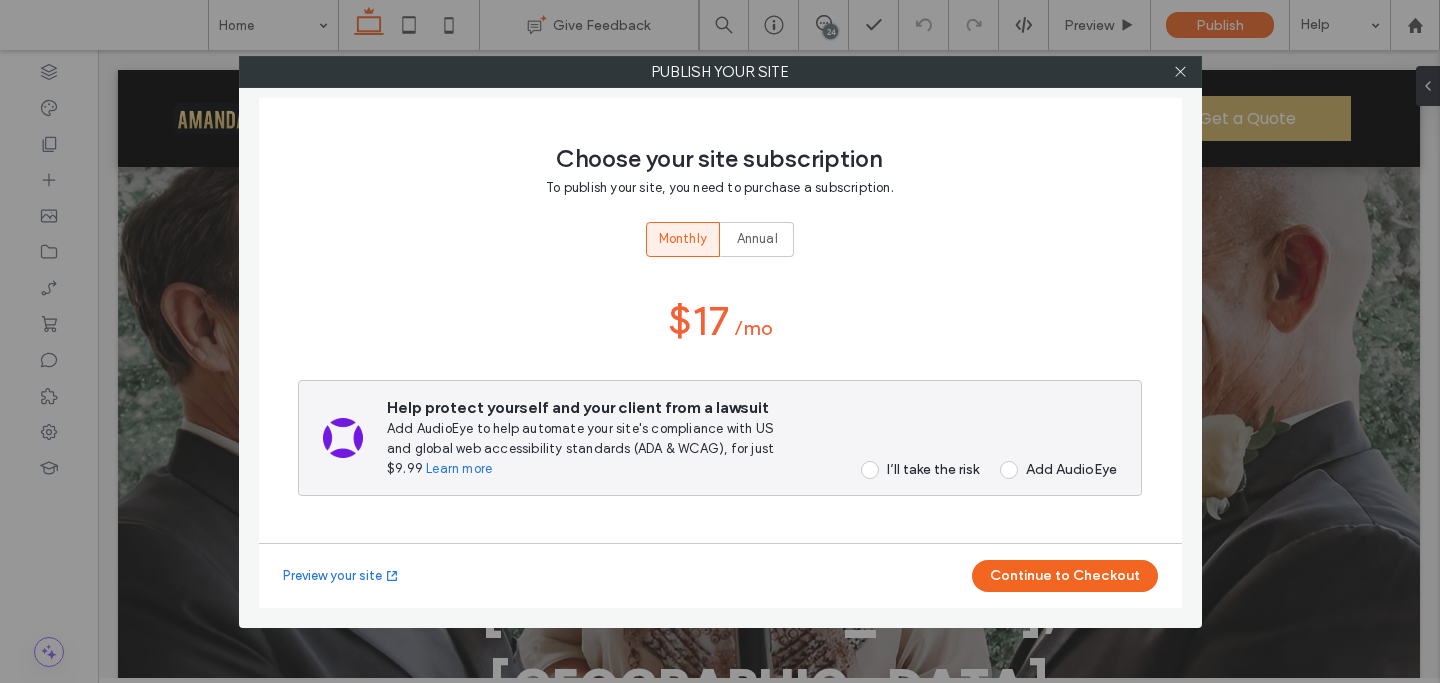click at bounding box center (870, 470) 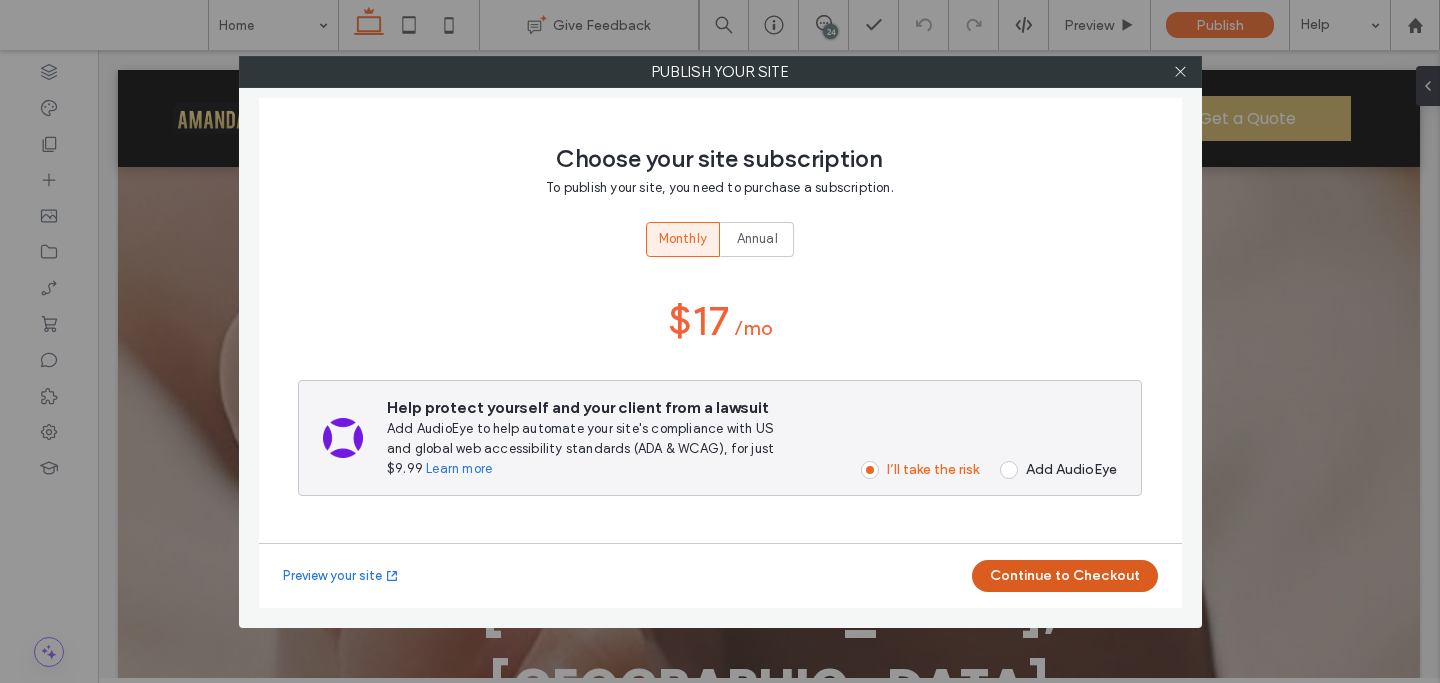 click on "Continue to Checkout" at bounding box center [1065, 576] 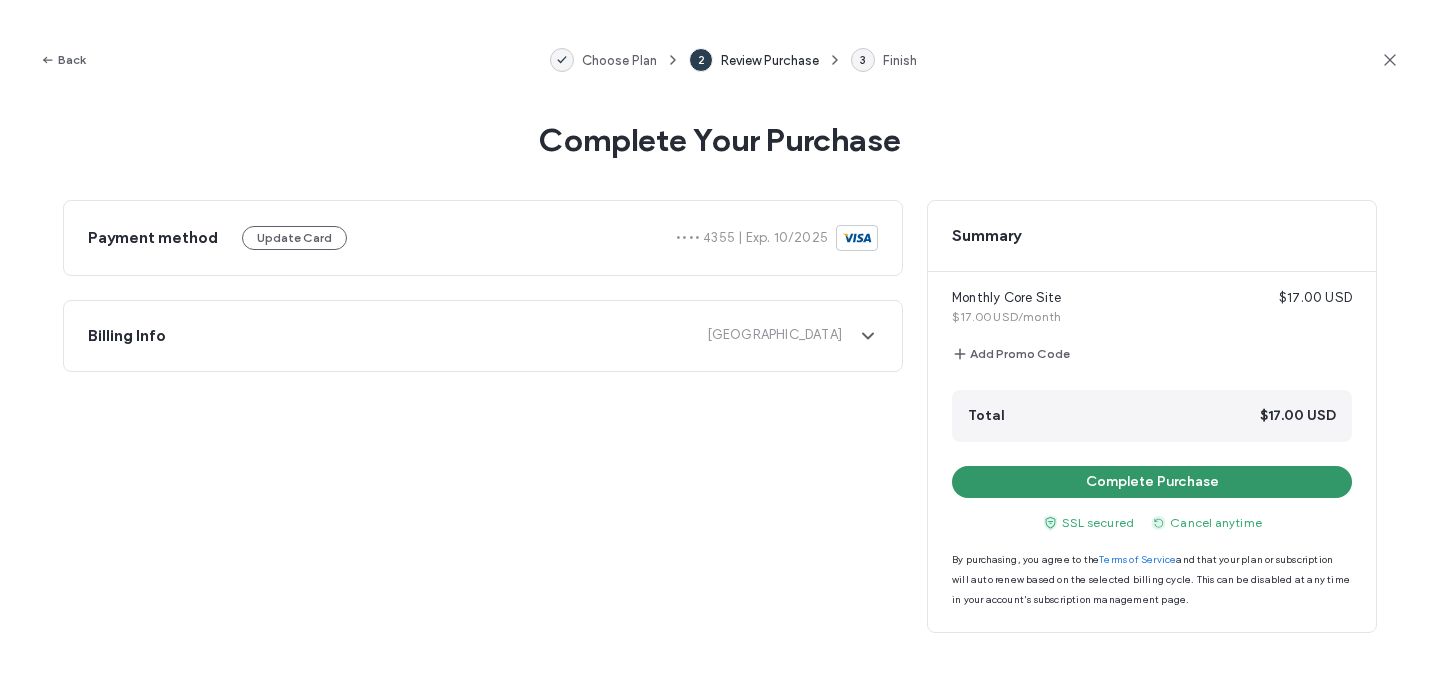 click on "Complete Purchase" at bounding box center [1152, 482] 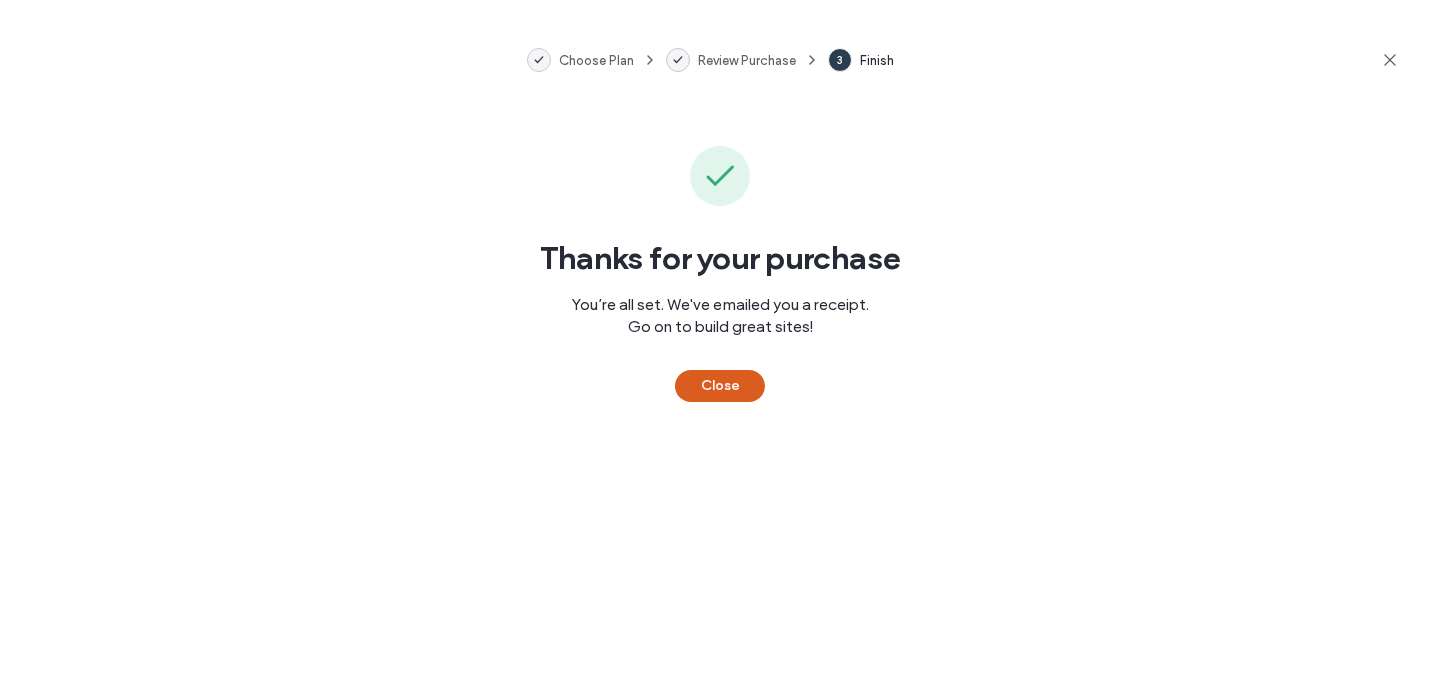 click on "Close" at bounding box center (720, 386) 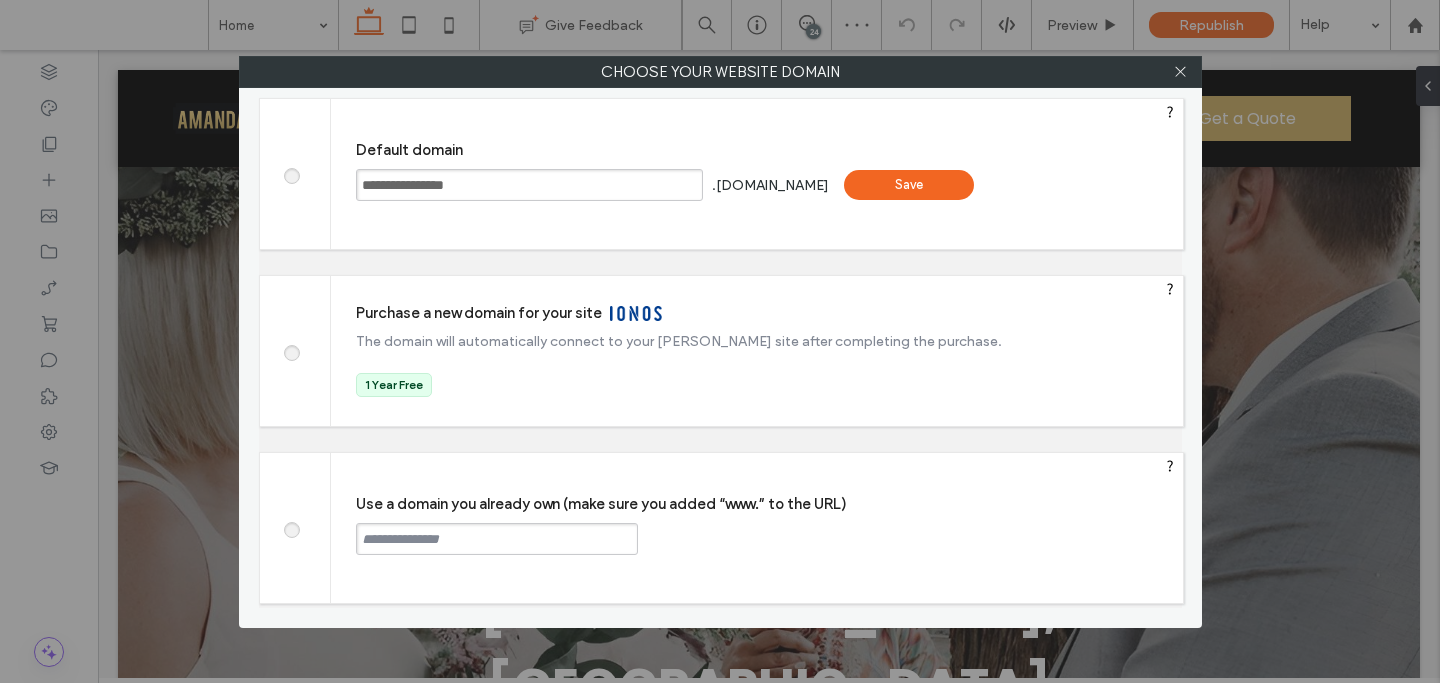 click at bounding box center (497, 539) 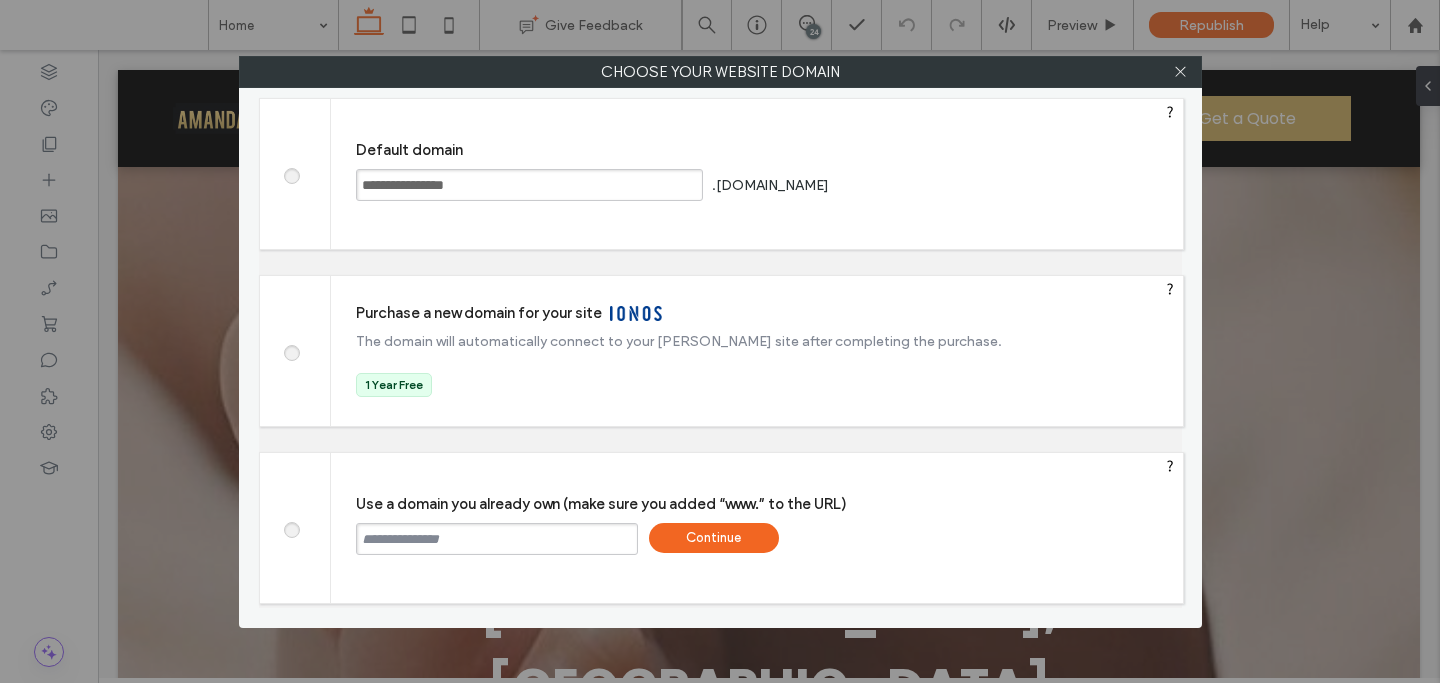 paste on "**********" 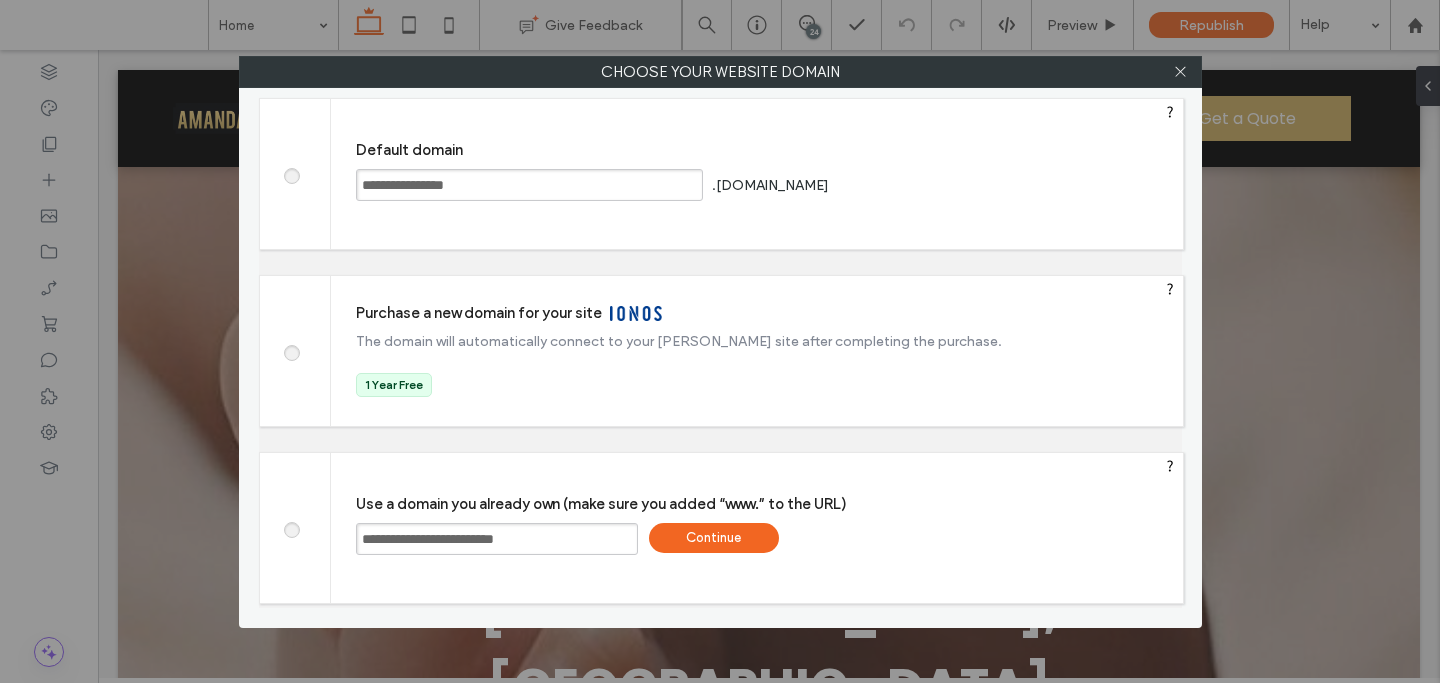 type on "**********" 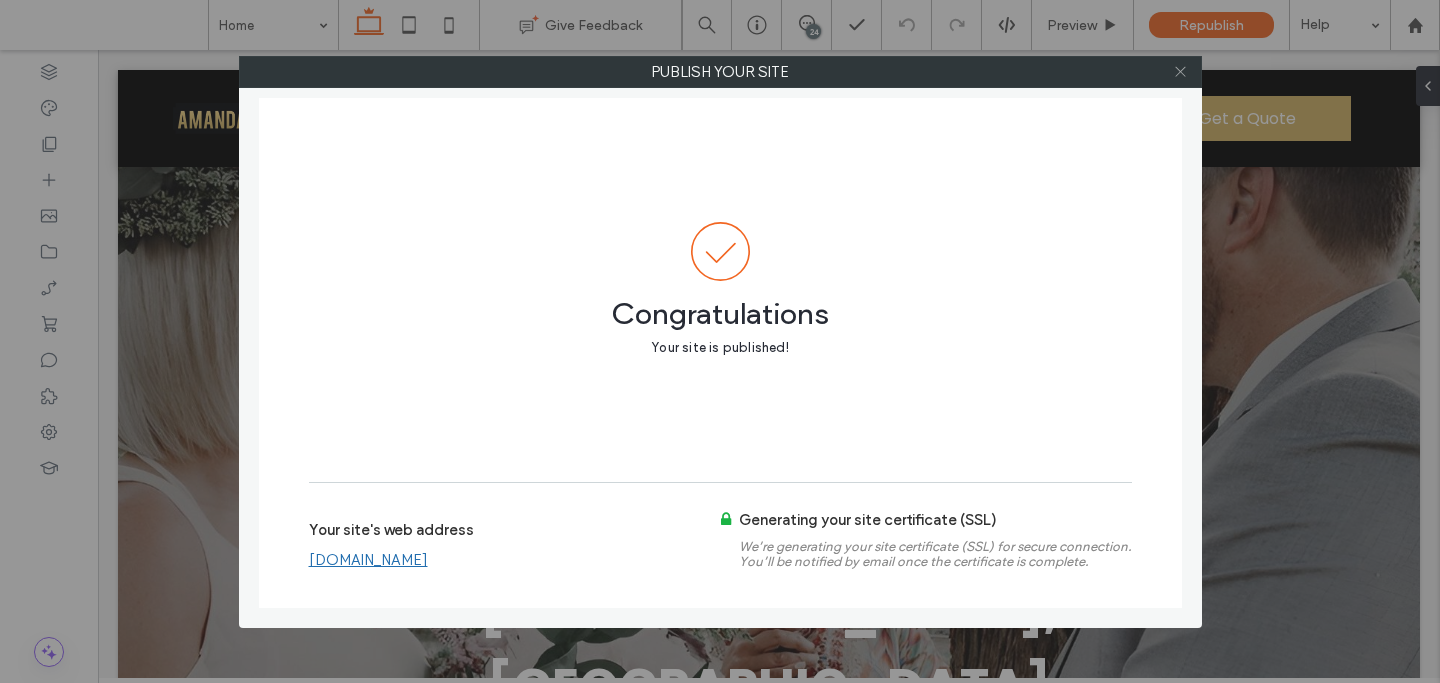 click 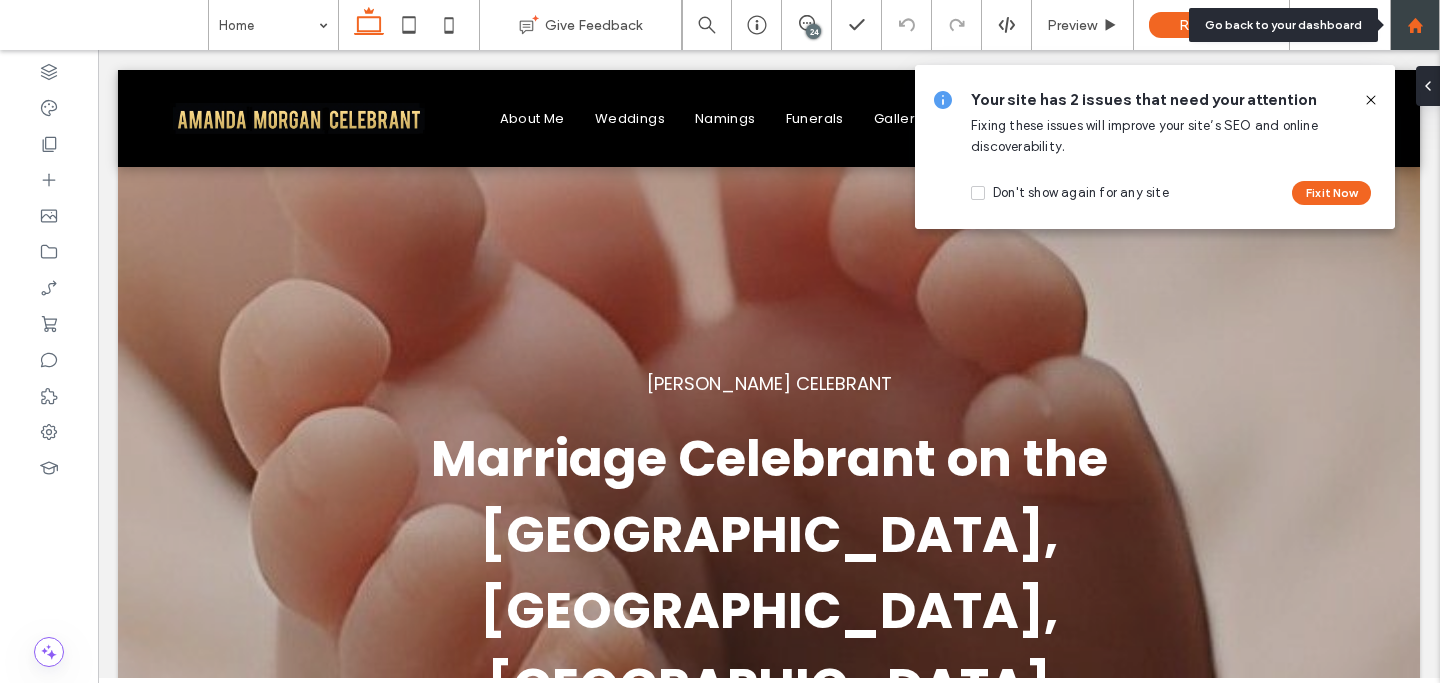 click at bounding box center [1415, 25] 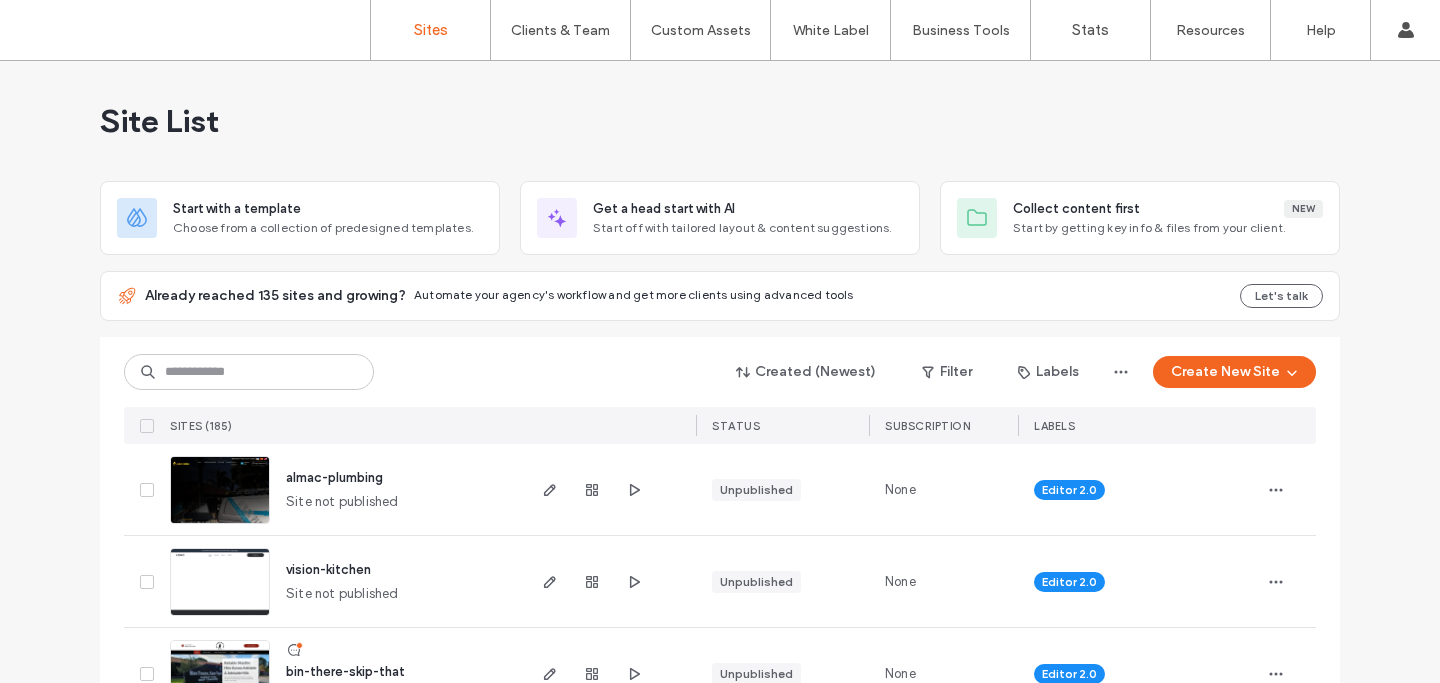 scroll, scrollTop: 0, scrollLeft: 0, axis: both 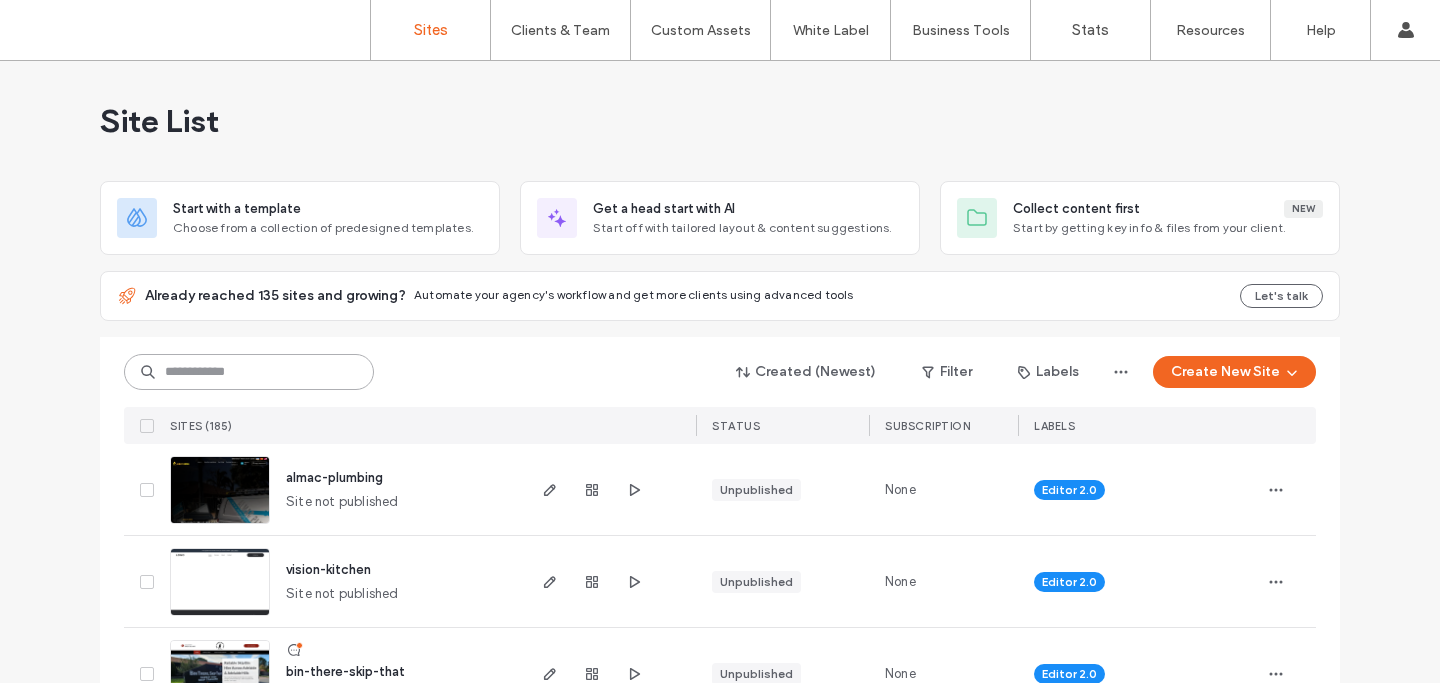 click at bounding box center (249, 372) 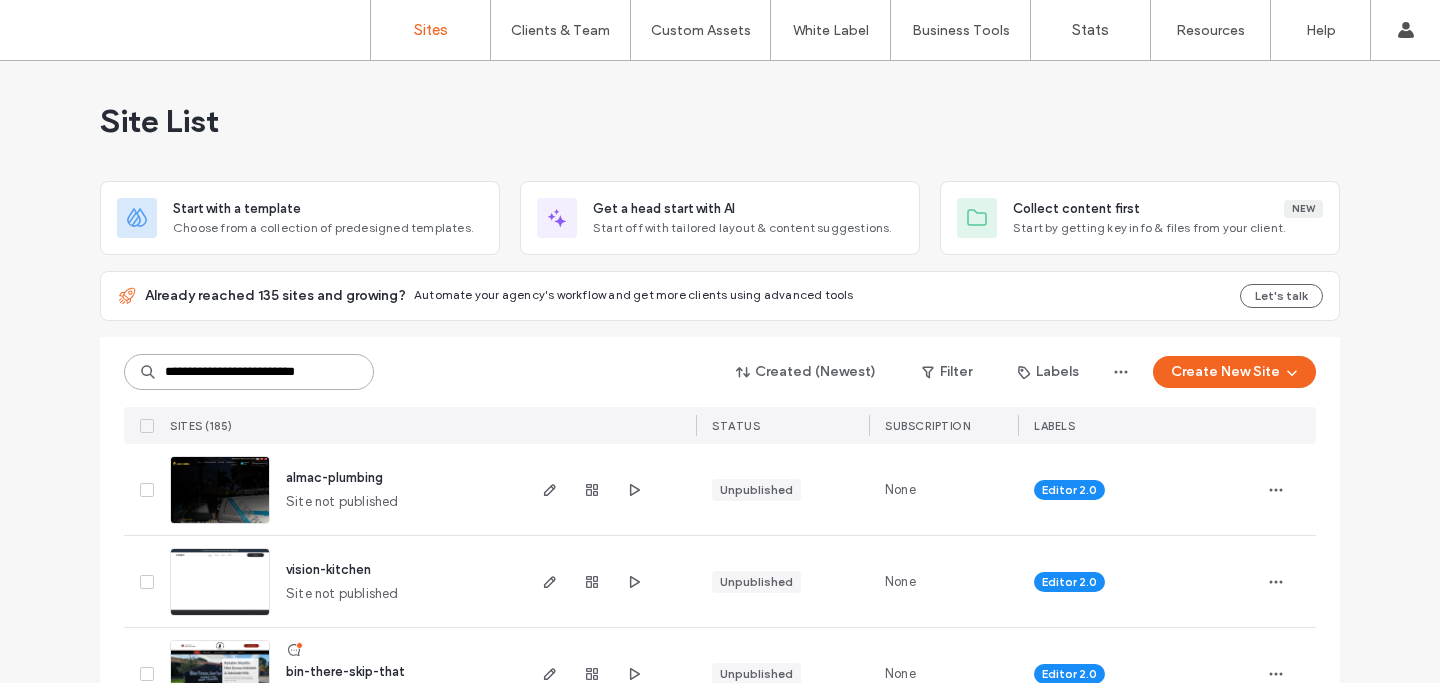 scroll, scrollTop: 0, scrollLeft: 21, axis: horizontal 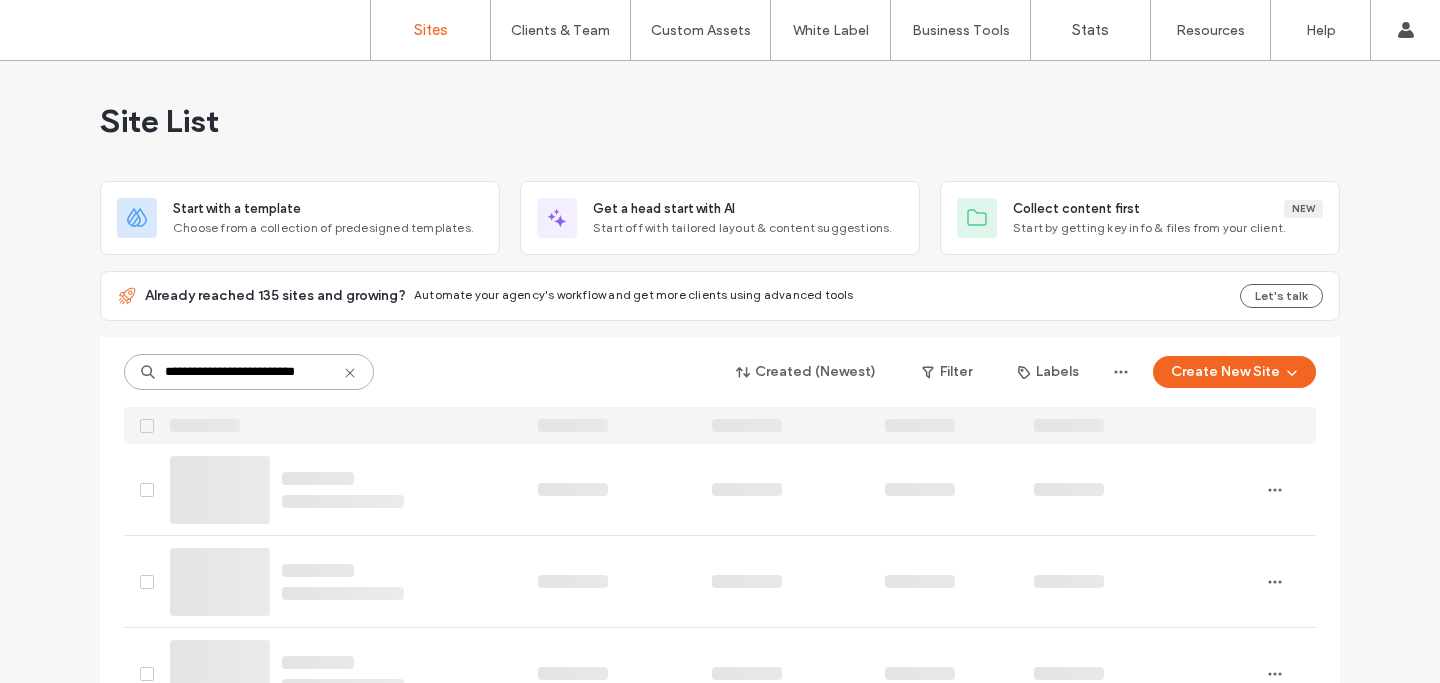 type on "**********" 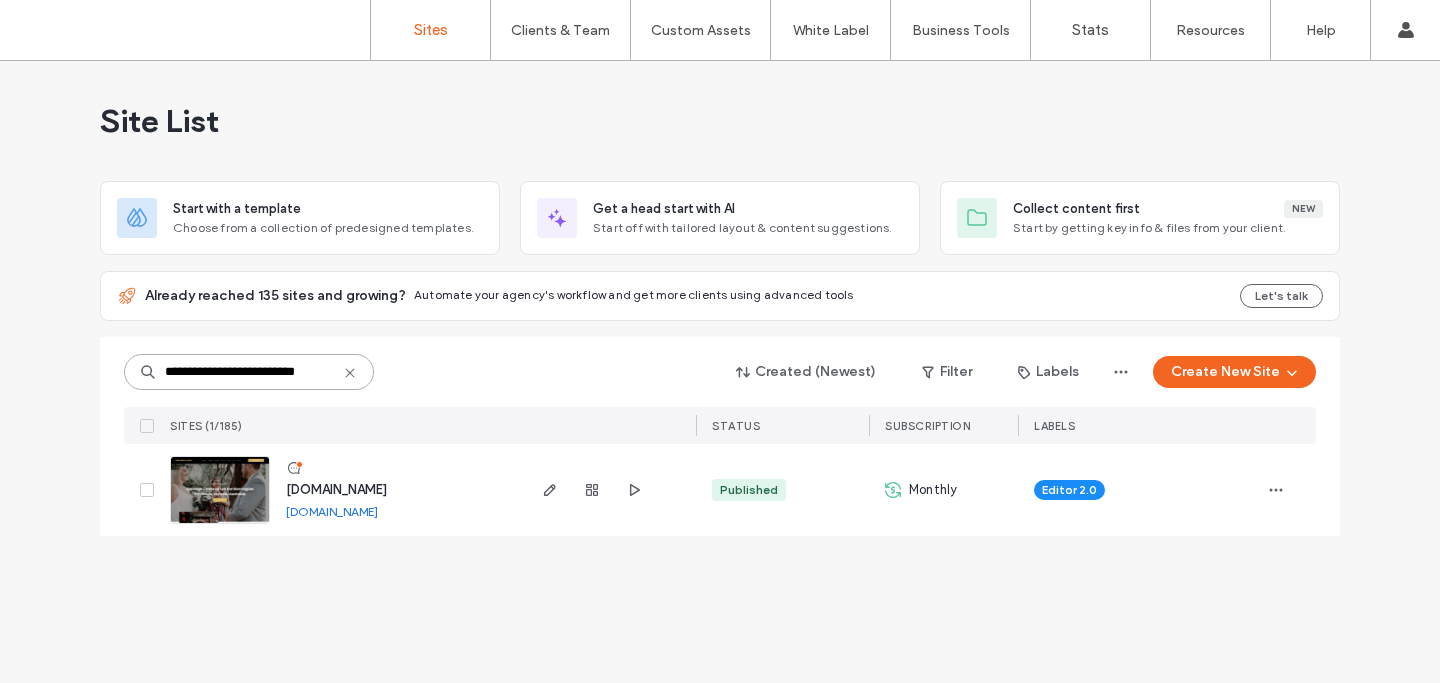 scroll, scrollTop: 0, scrollLeft: 0, axis: both 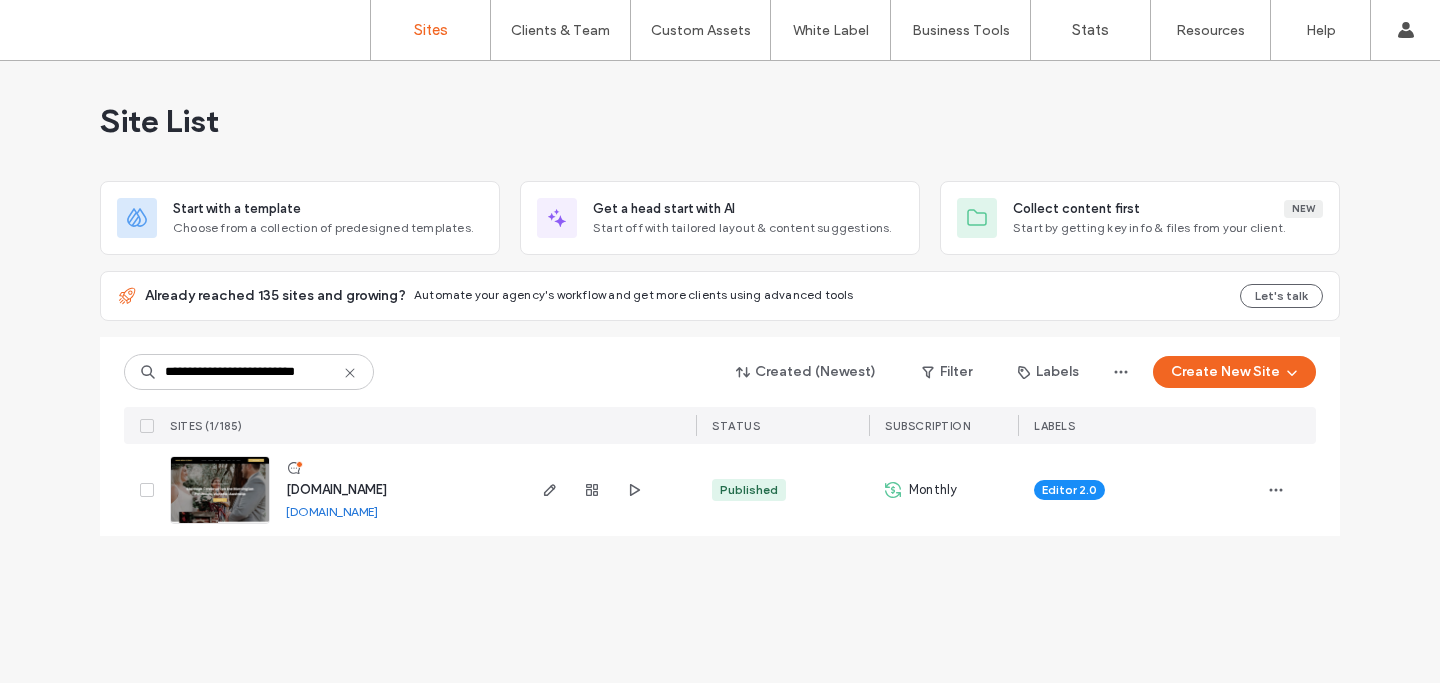 click 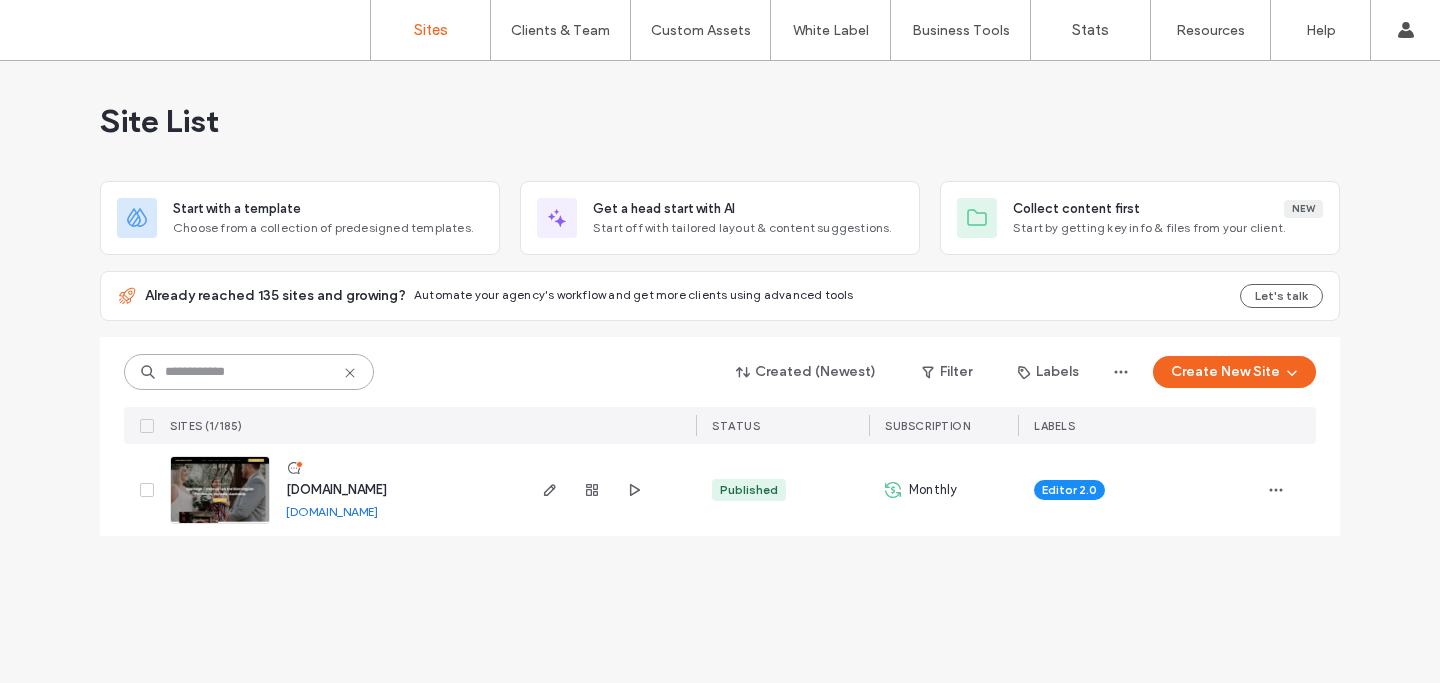 scroll, scrollTop: 0, scrollLeft: 0, axis: both 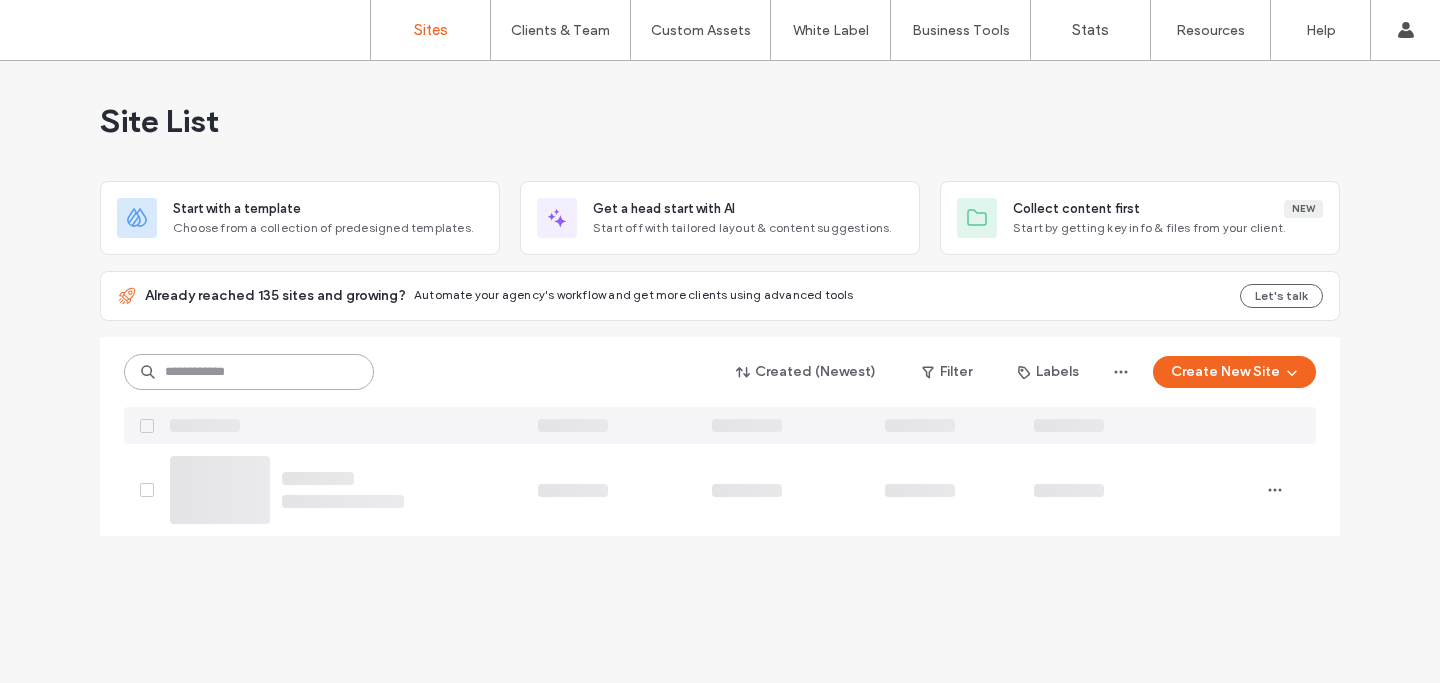 paste on "********" 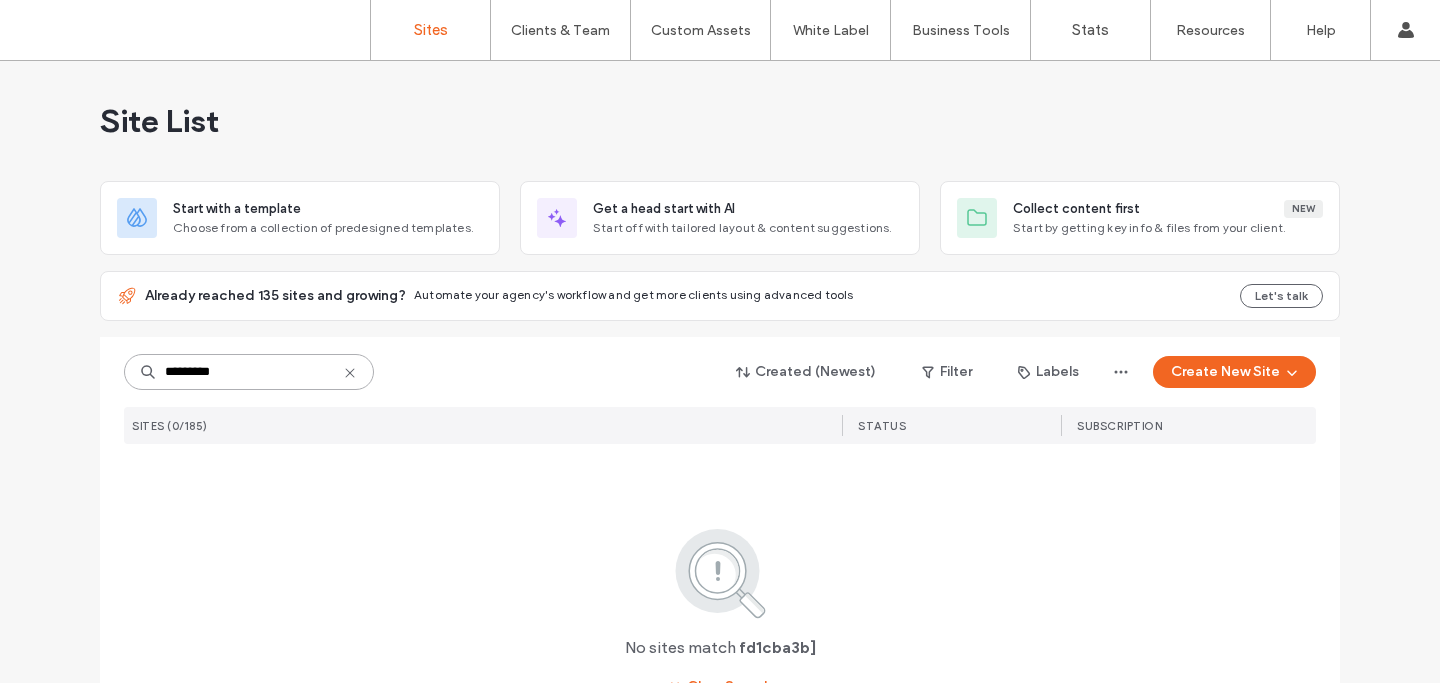 type on "********" 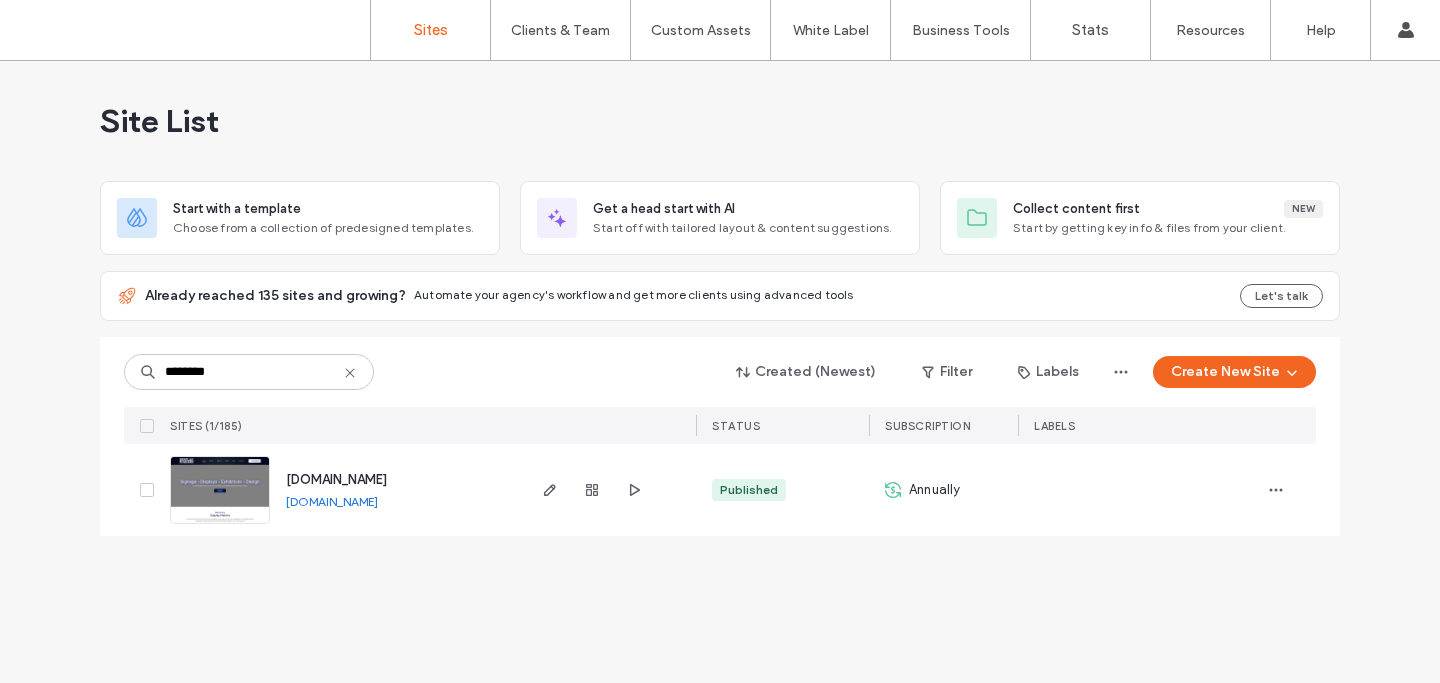 click 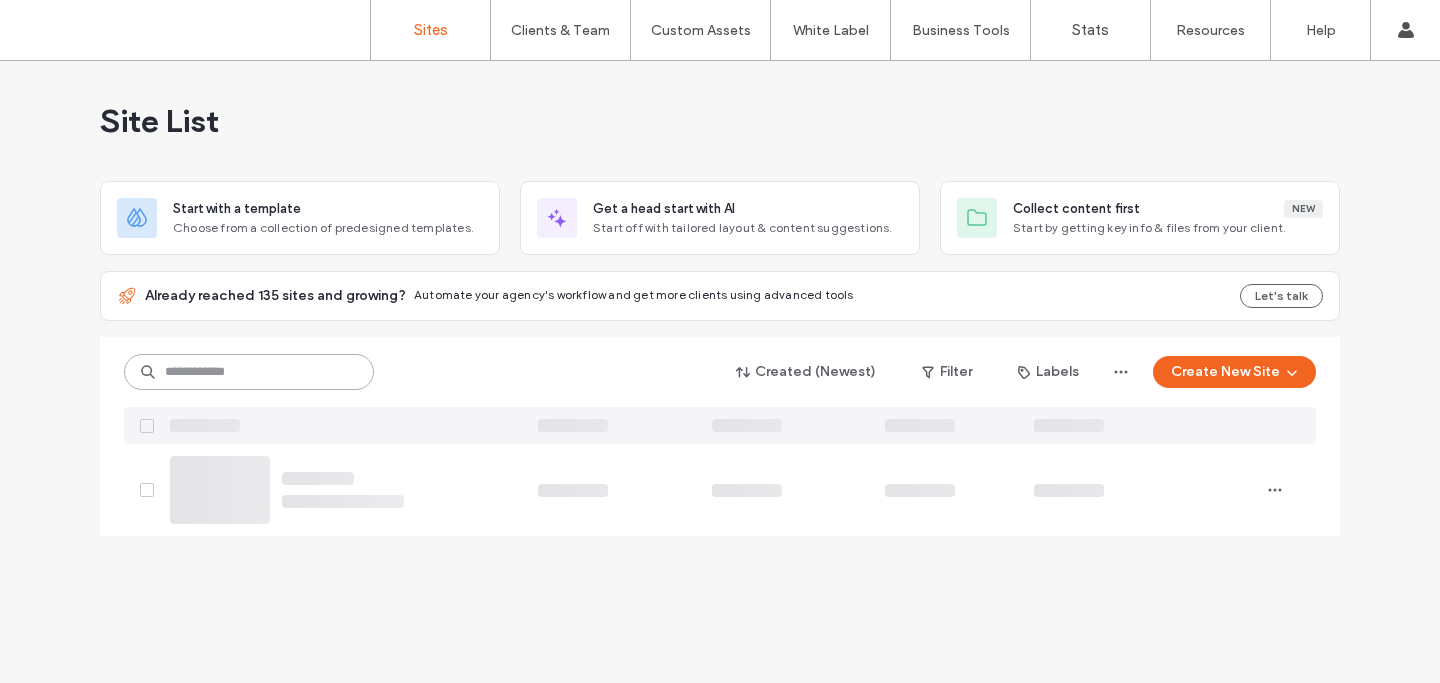 click at bounding box center (249, 372) 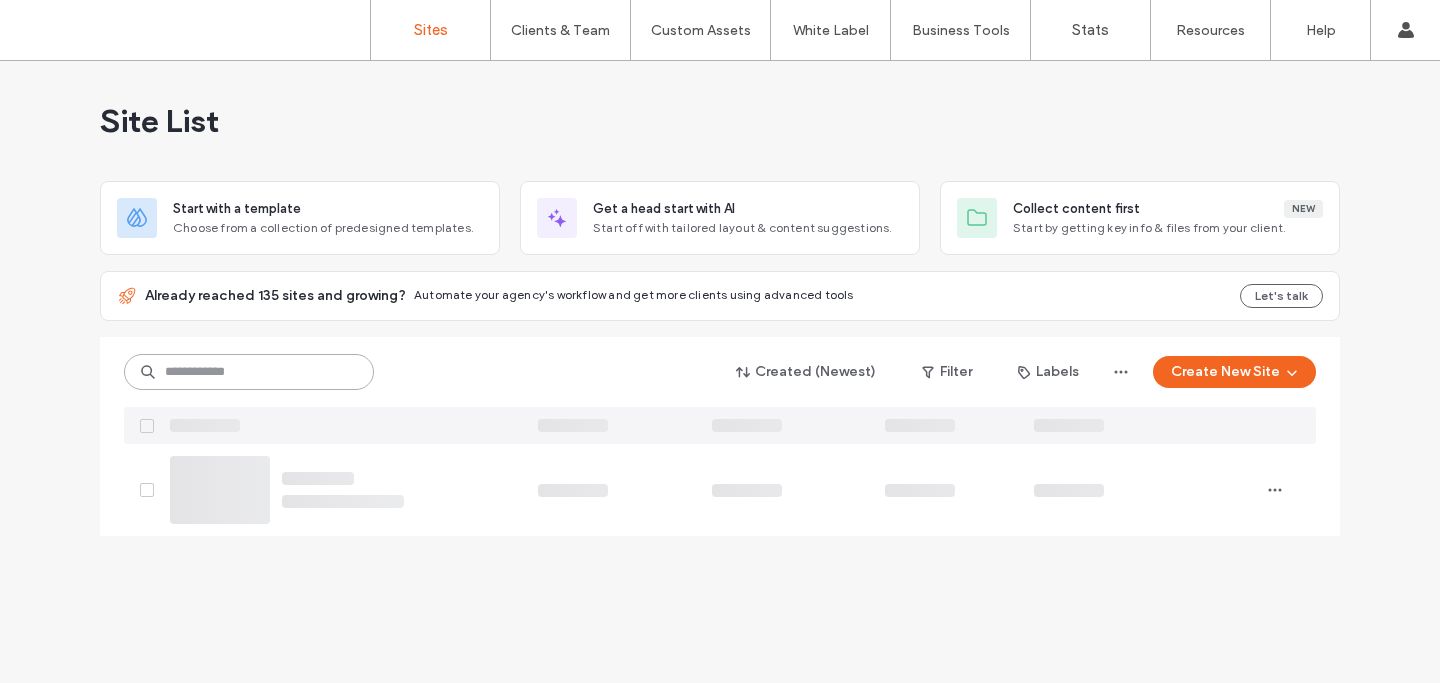 paste on "********" 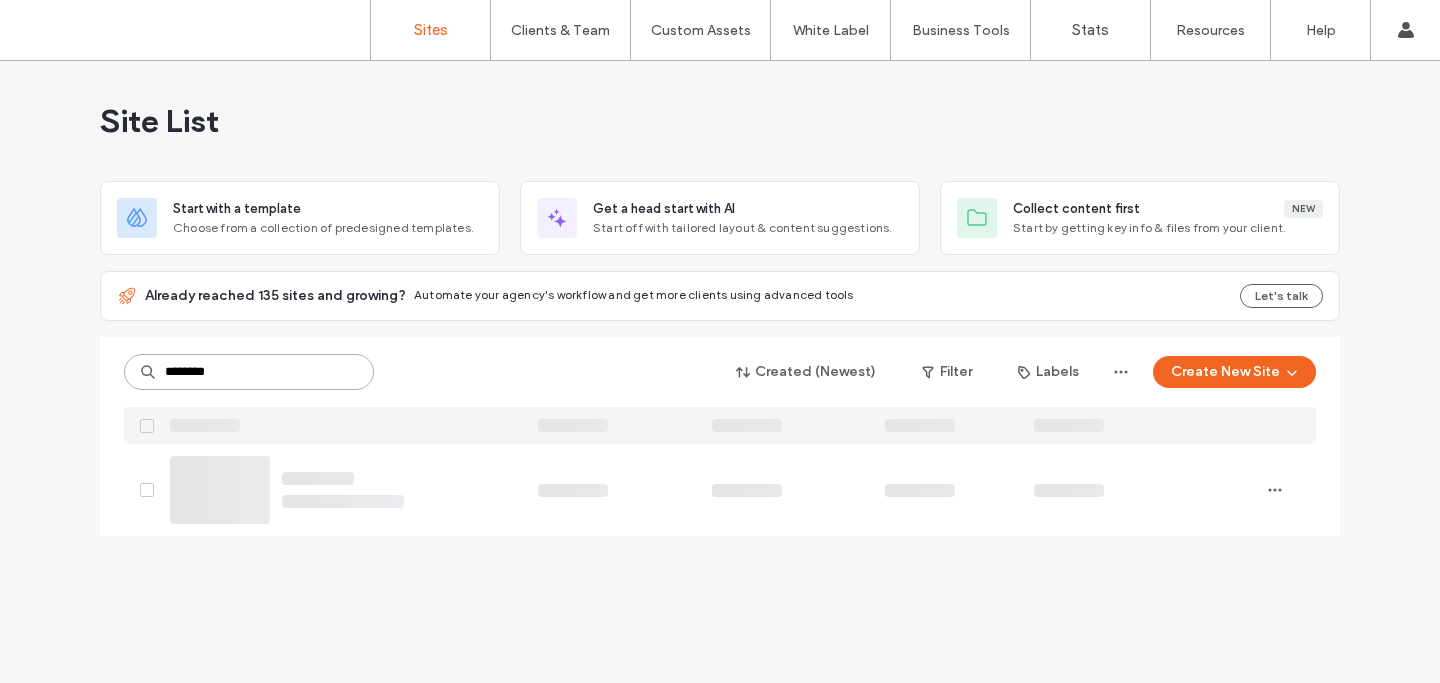 type on "********" 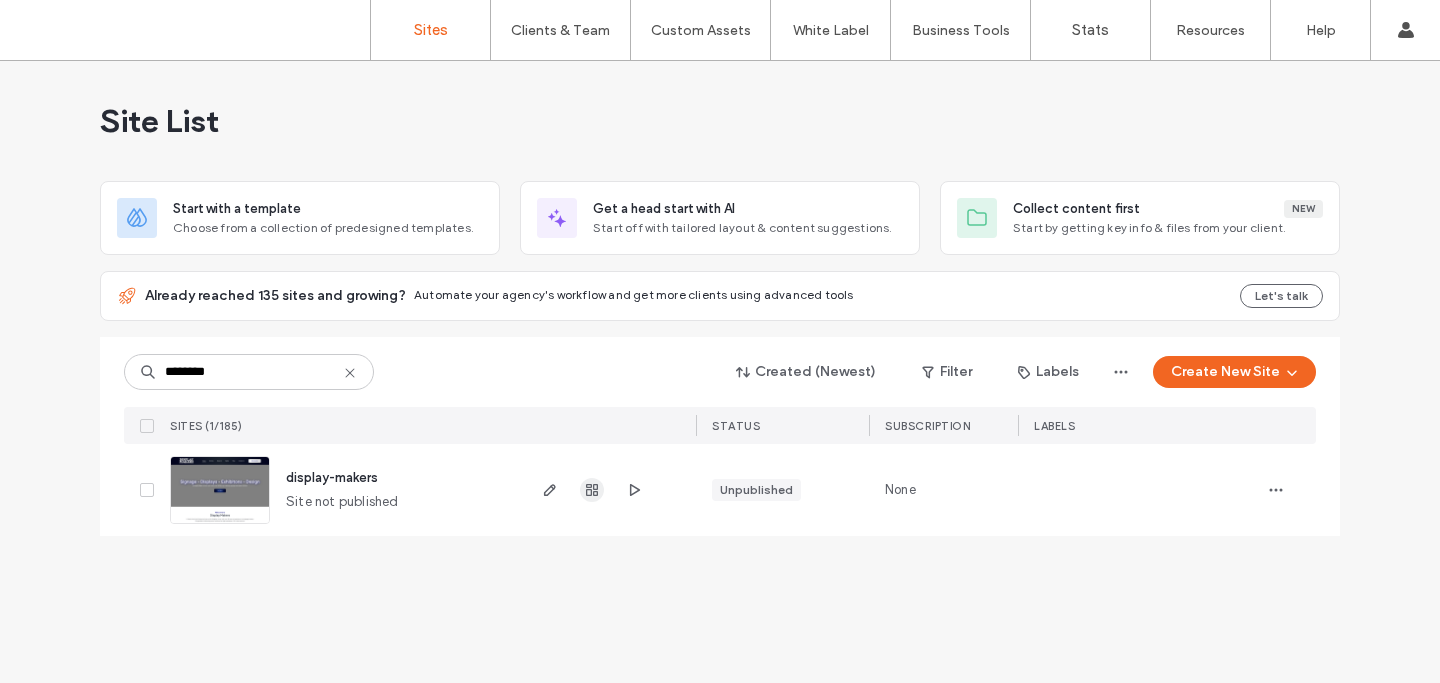 click 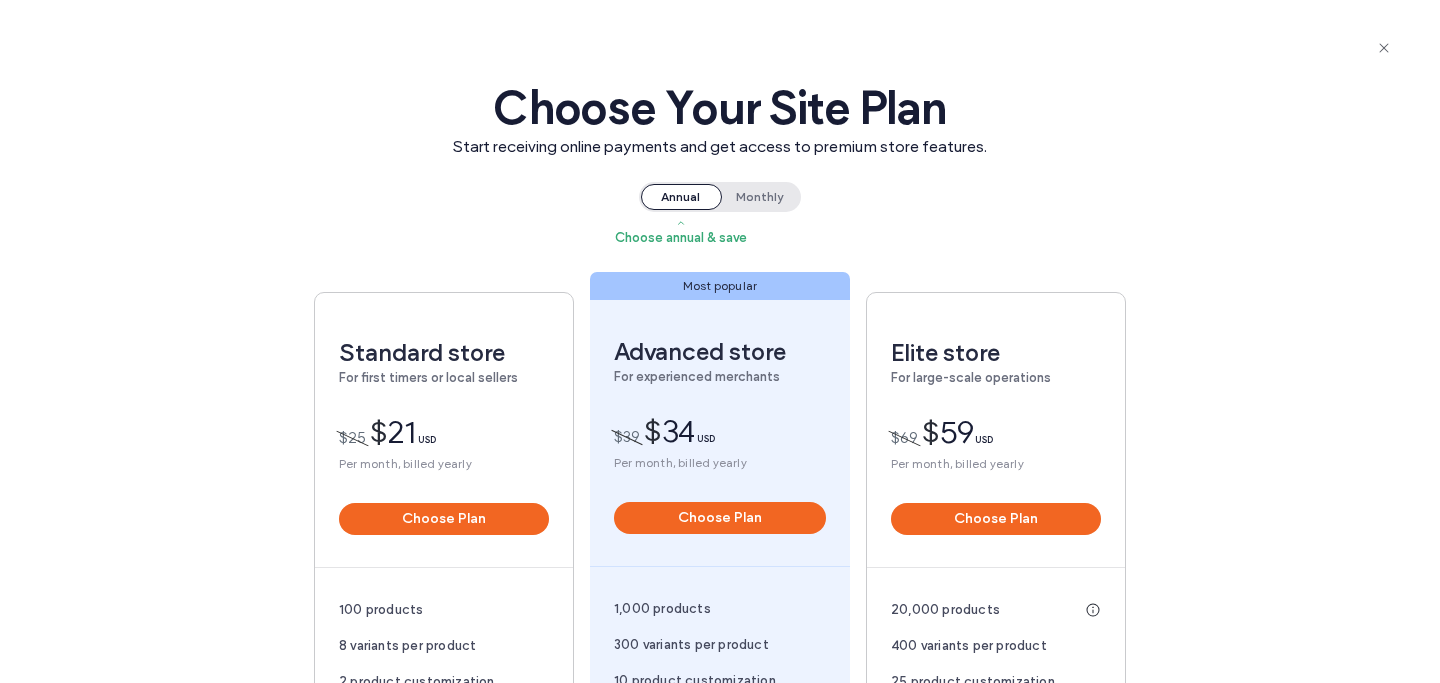 scroll, scrollTop: 0, scrollLeft: 0, axis: both 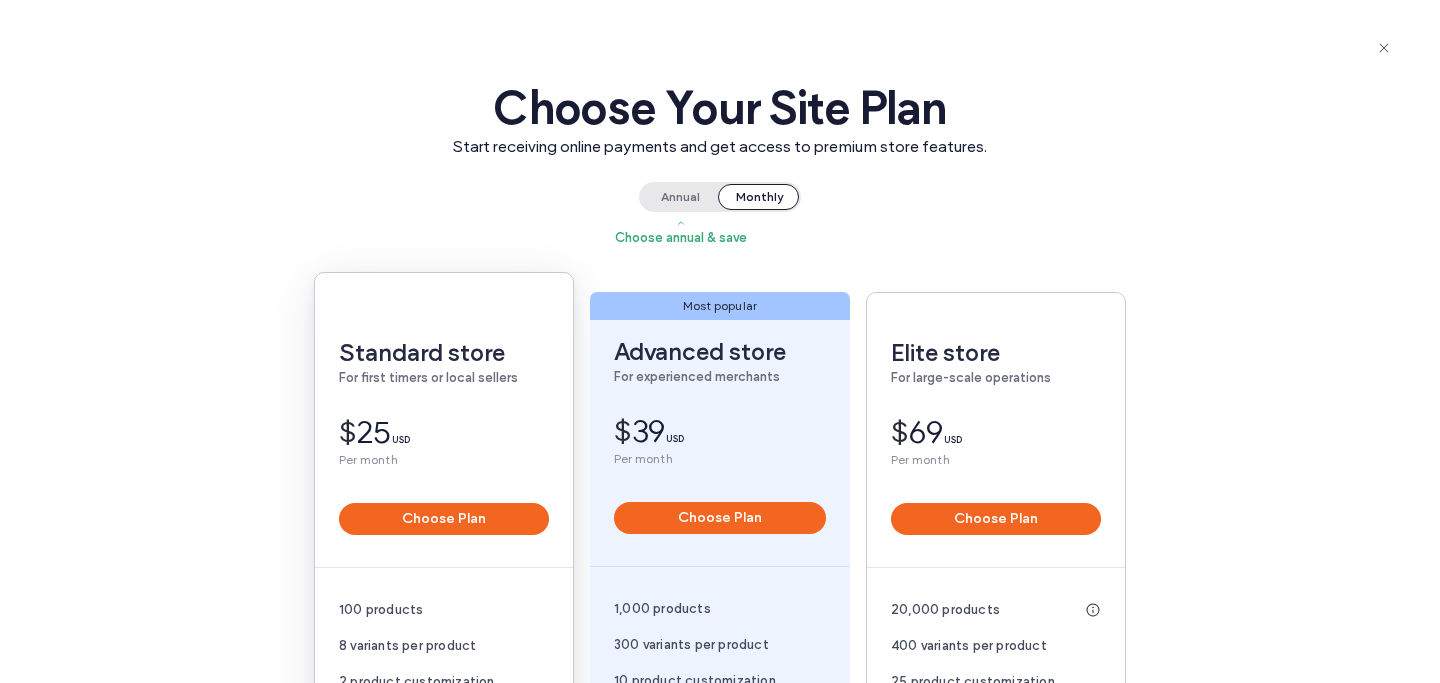 click on "Standard store For first timers or local sellers $ 25 USD Per month Choose Plan" at bounding box center [444, 452] 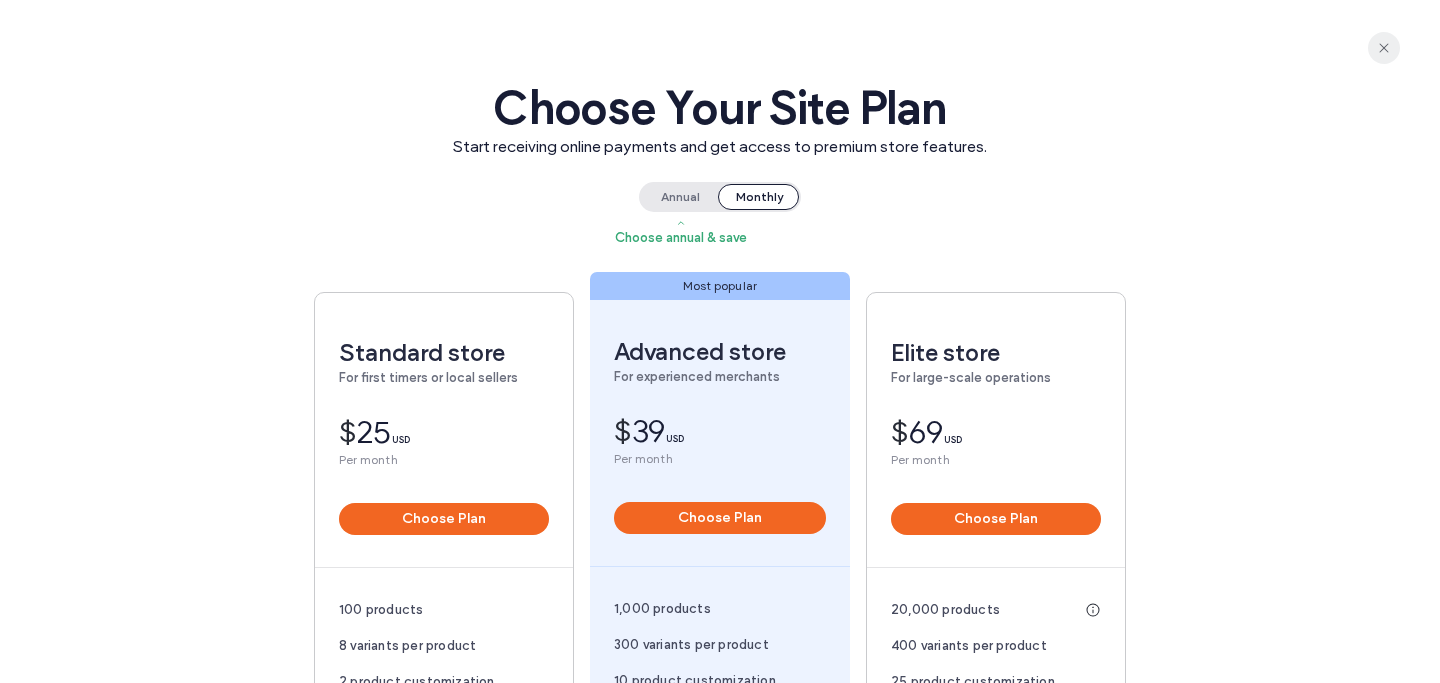 click 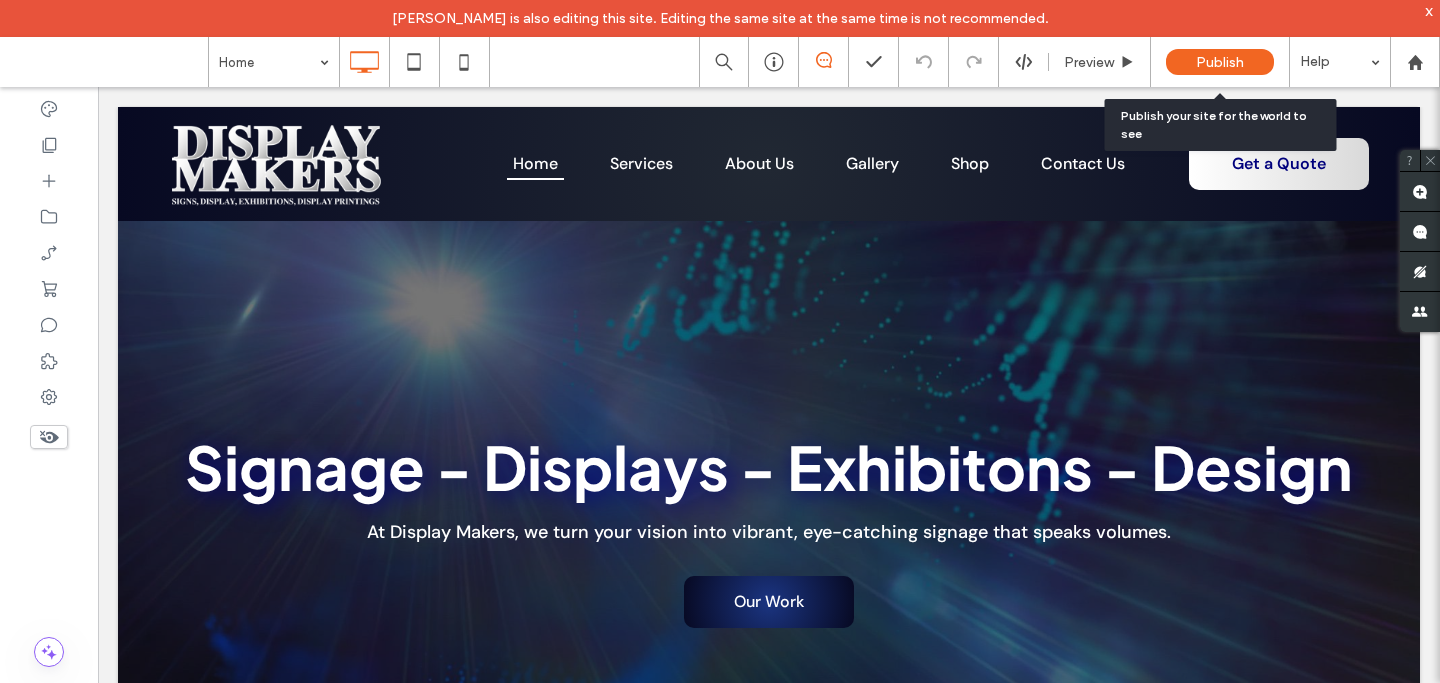click on "Publish" at bounding box center [1220, 62] 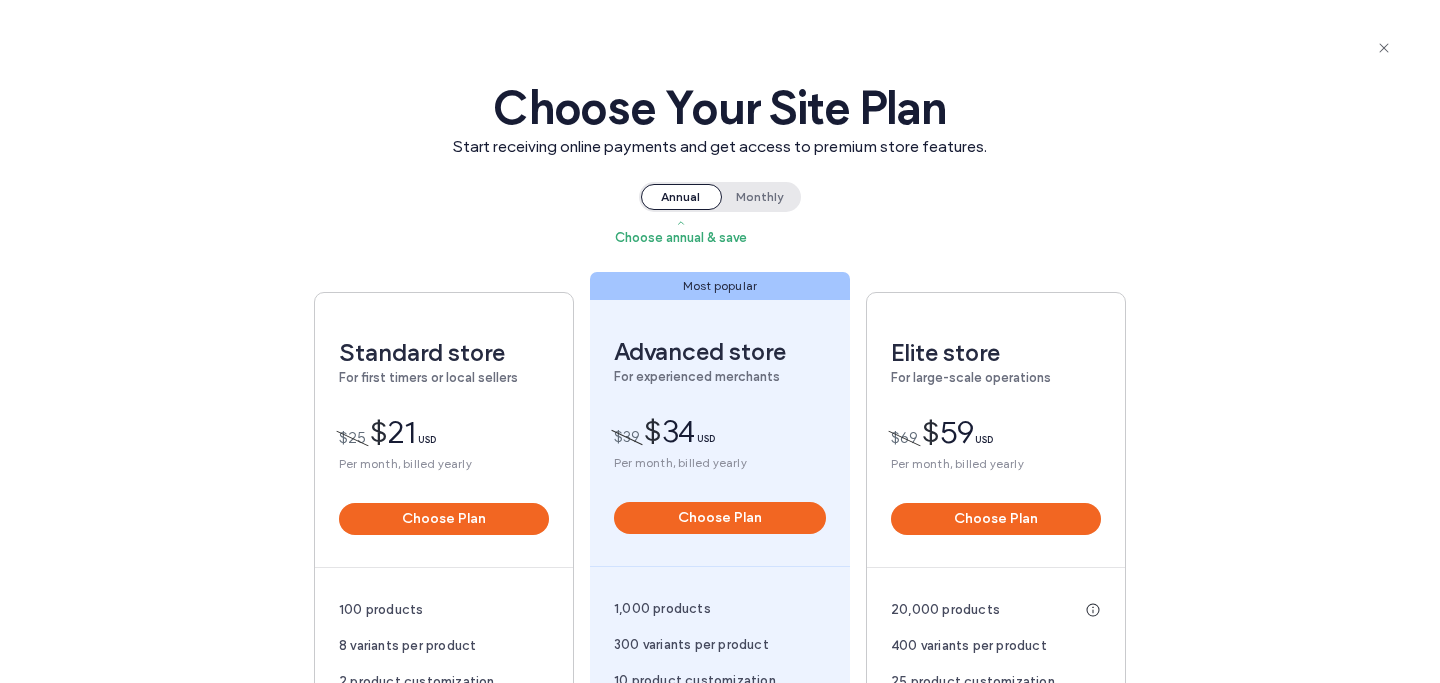 click on "Monthly" at bounding box center [759, 197] 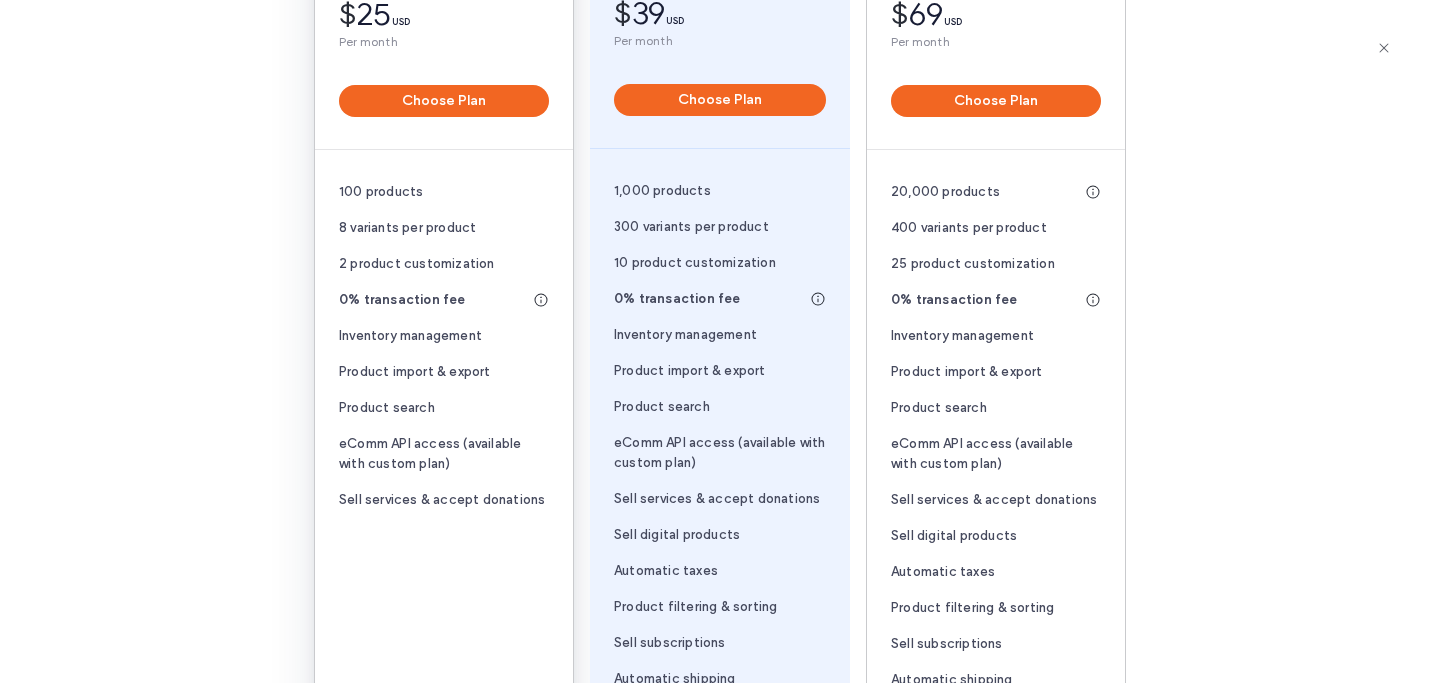 scroll, scrollTop: 0, scrollLeft: 0, axis: both 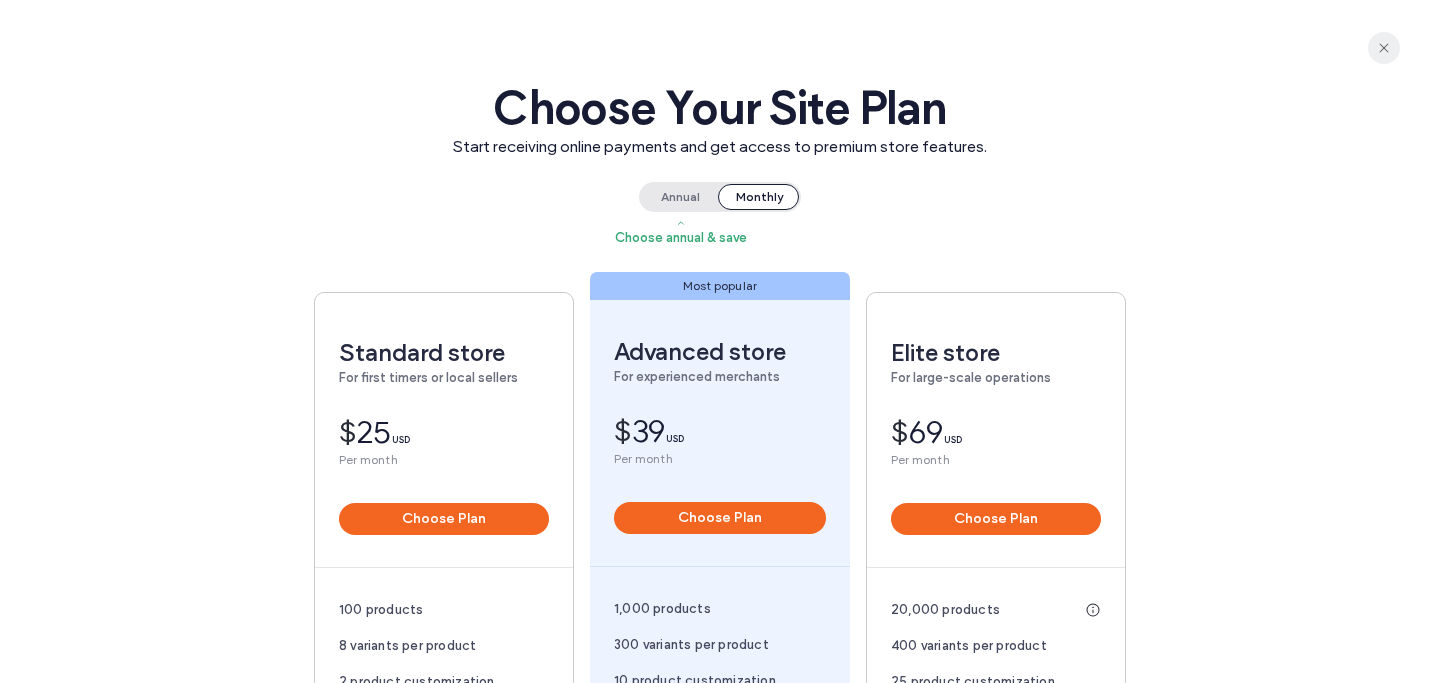 click 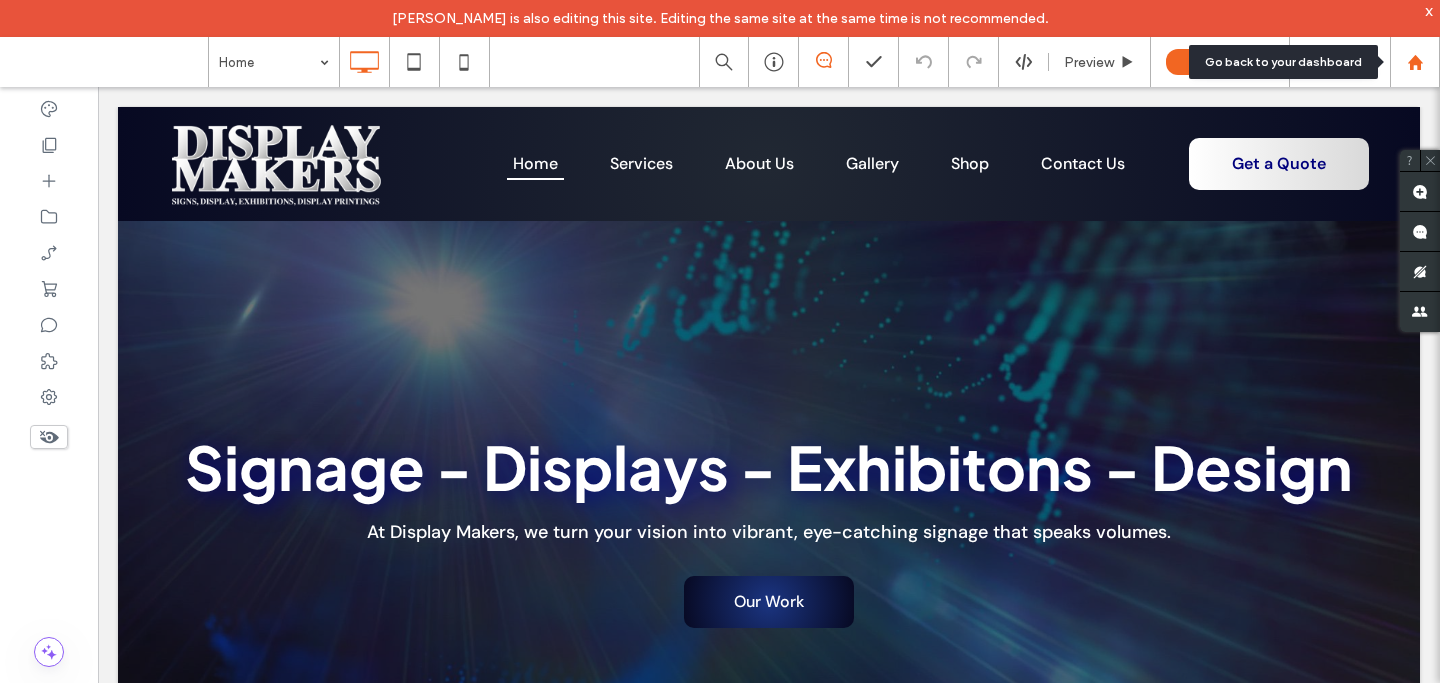 click 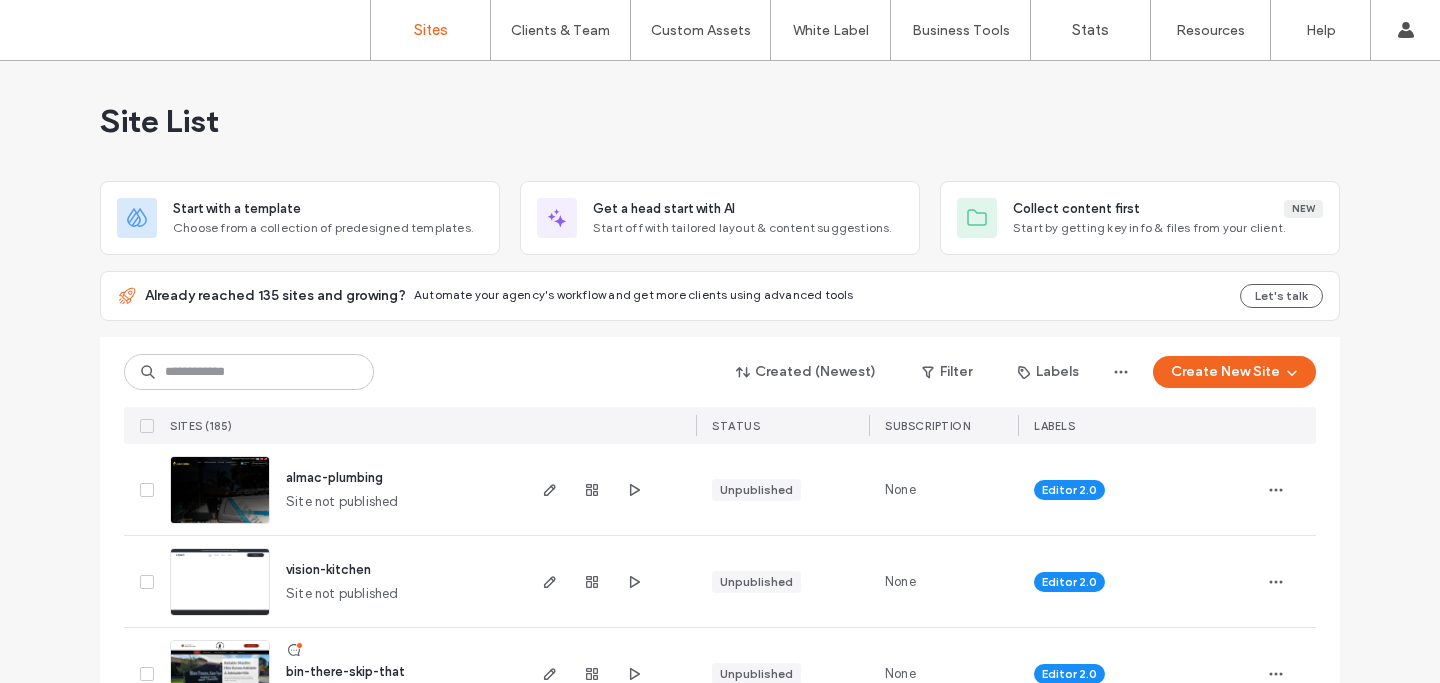 scroll, scrollTop: 0, scrollLeft: 0, axis: both 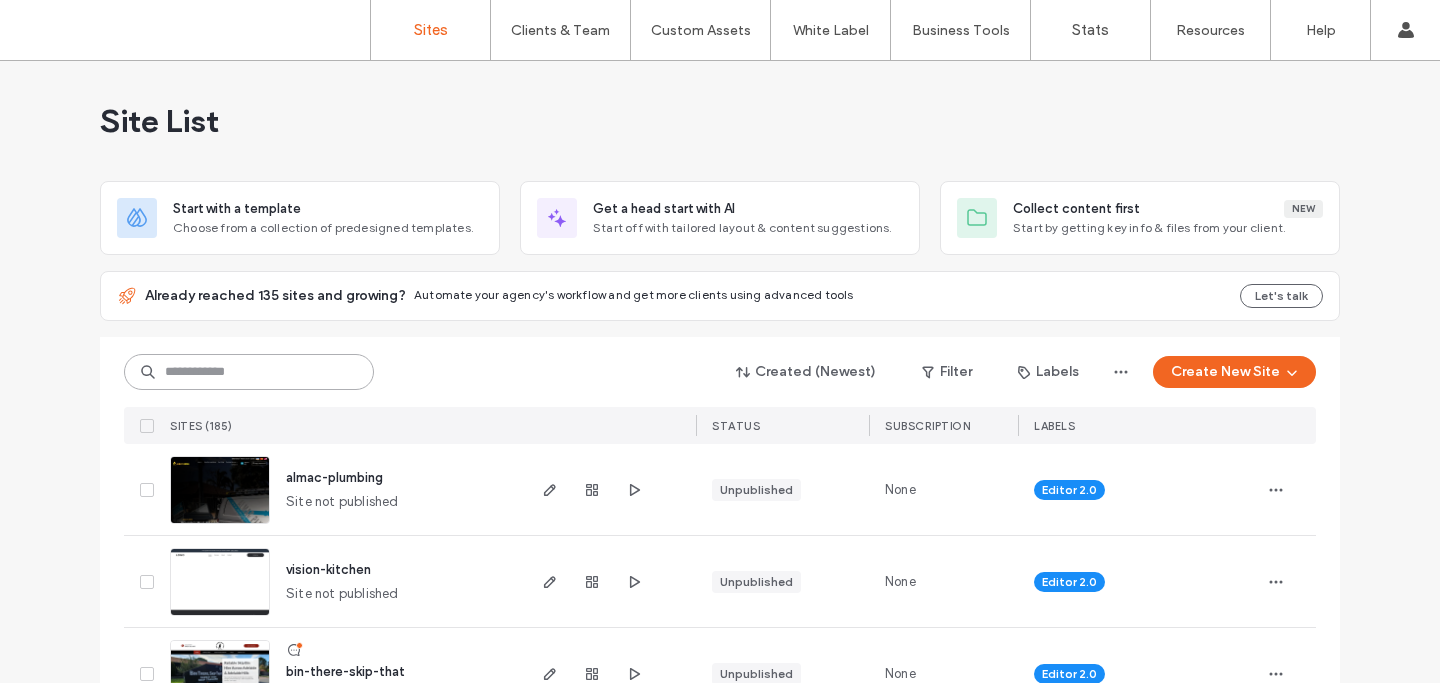 click at bounding box center (249, 372) 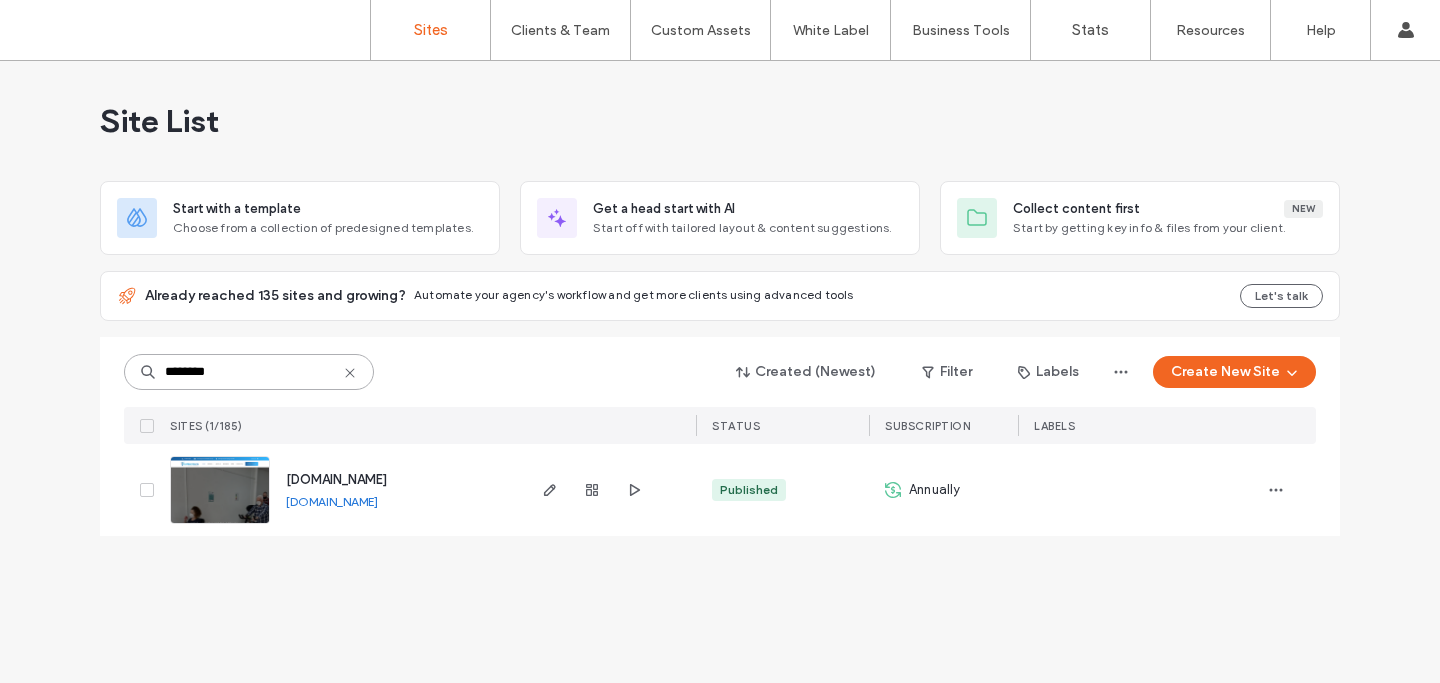 type on "********" 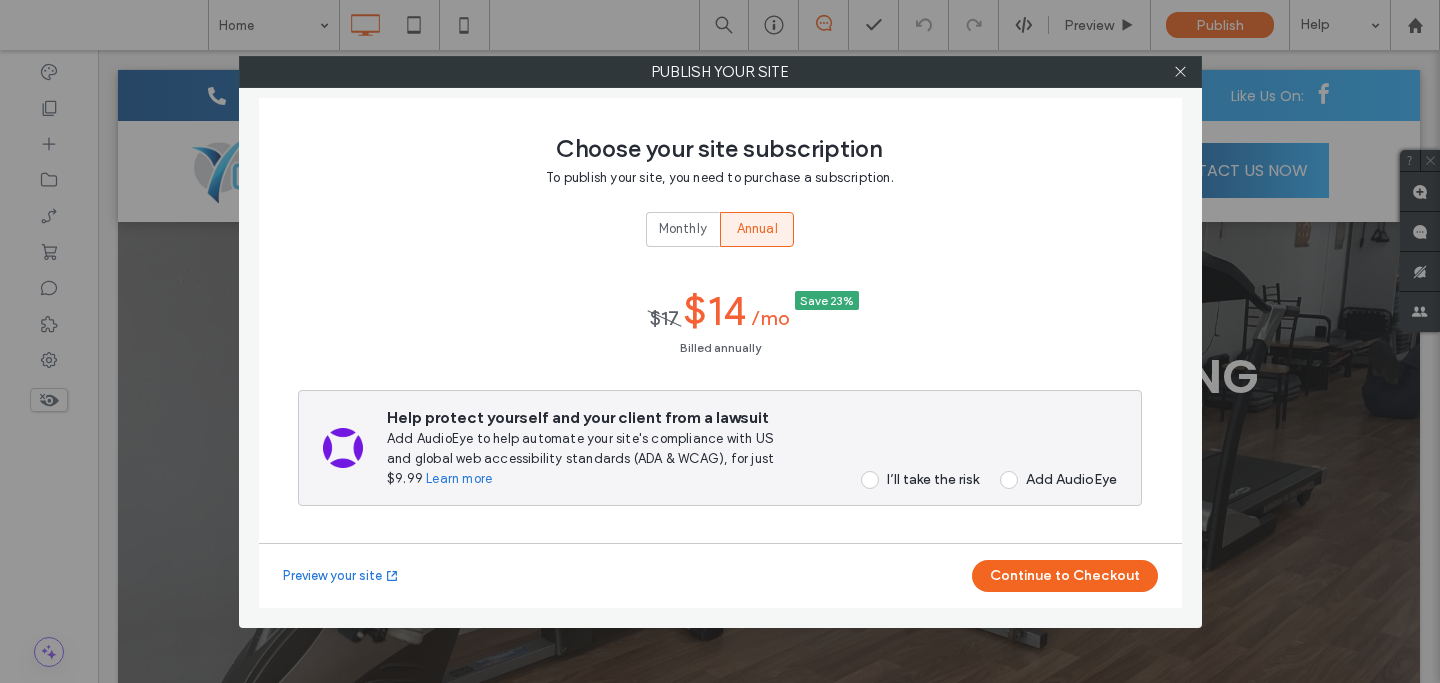 scroll, scrollTop: 0, scrollLeft: 0, axis: both 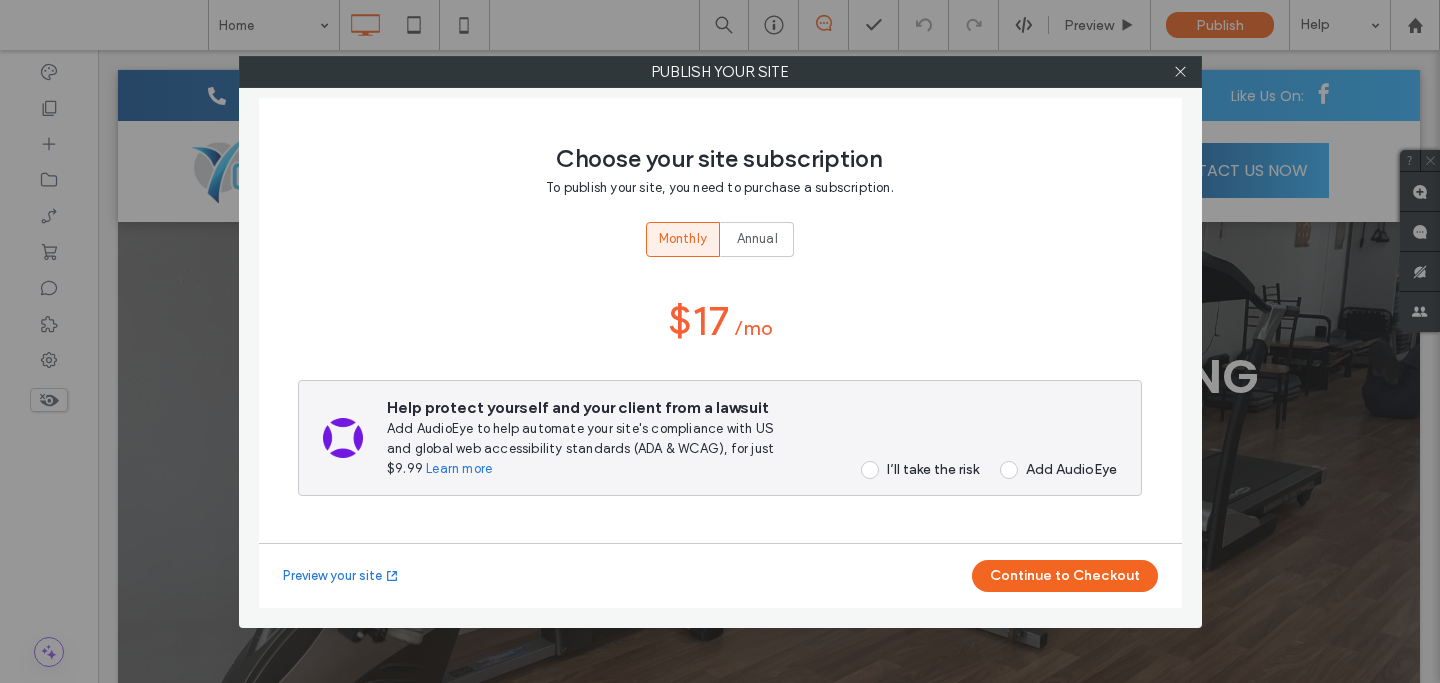 click at bounding box center (870, 470) 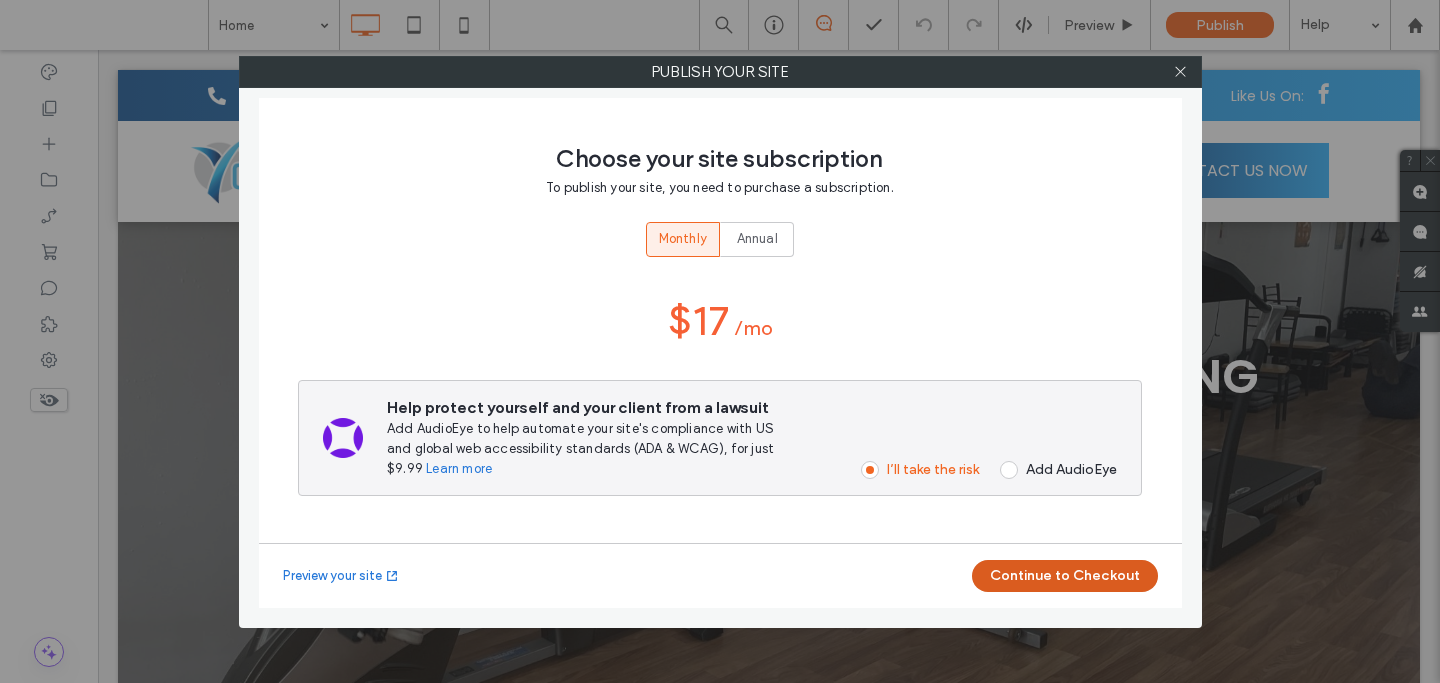 click on "Continue to Checkout" at bounding box center [1065, 576] 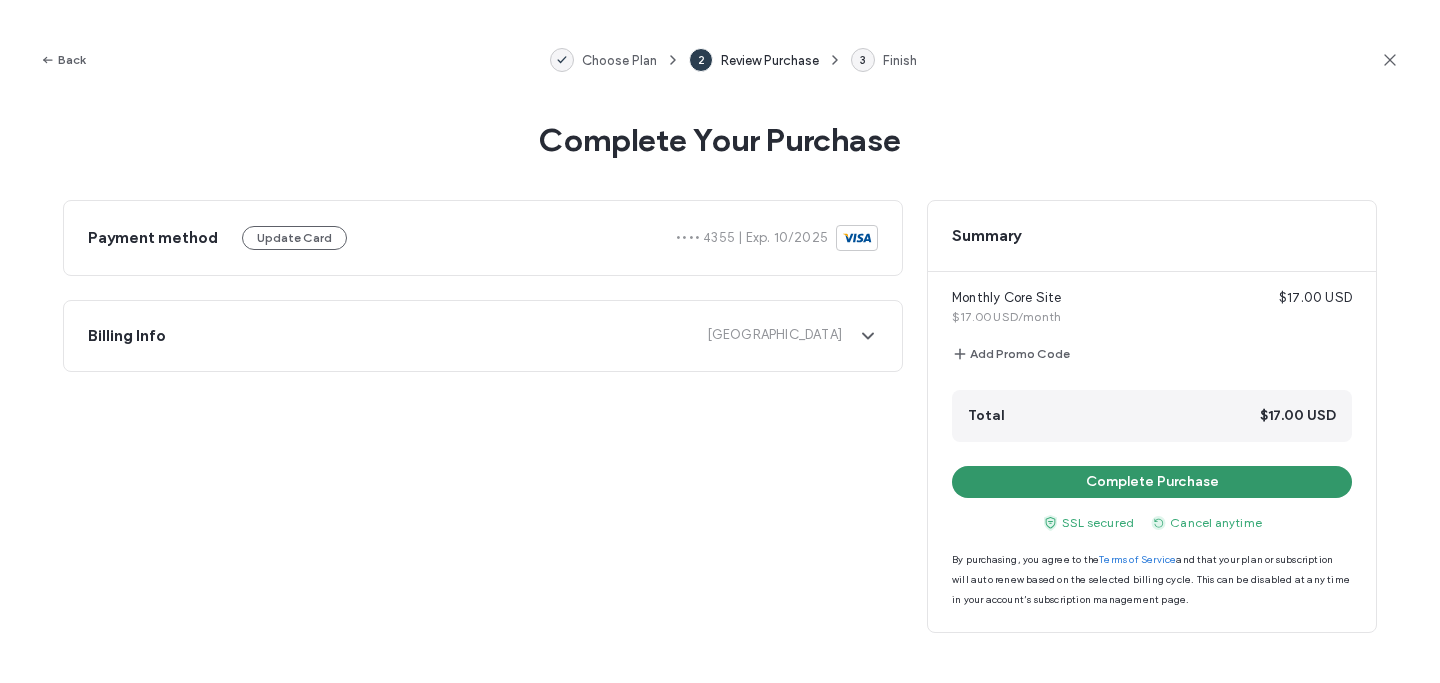 click on "Complete Purchase" at bounding box center [1152, 482] 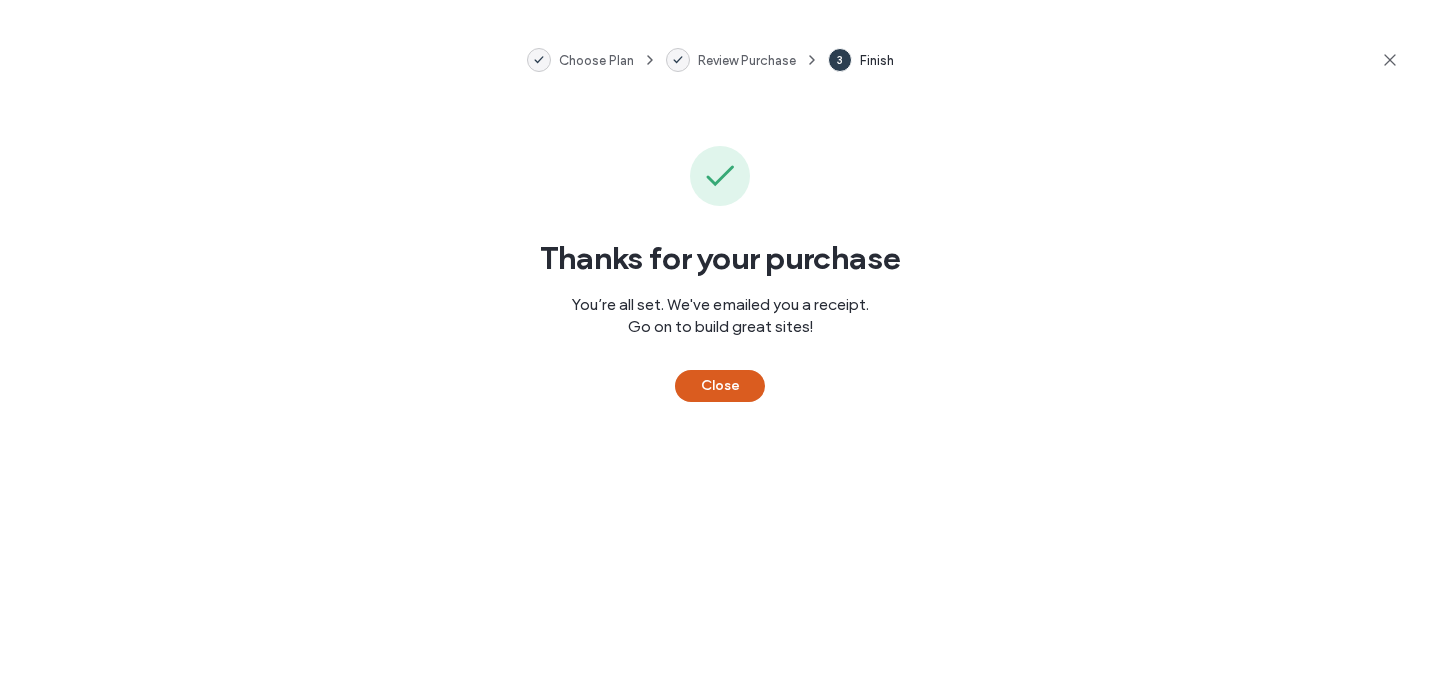 click on "Close" at bounding box center (720, 386) 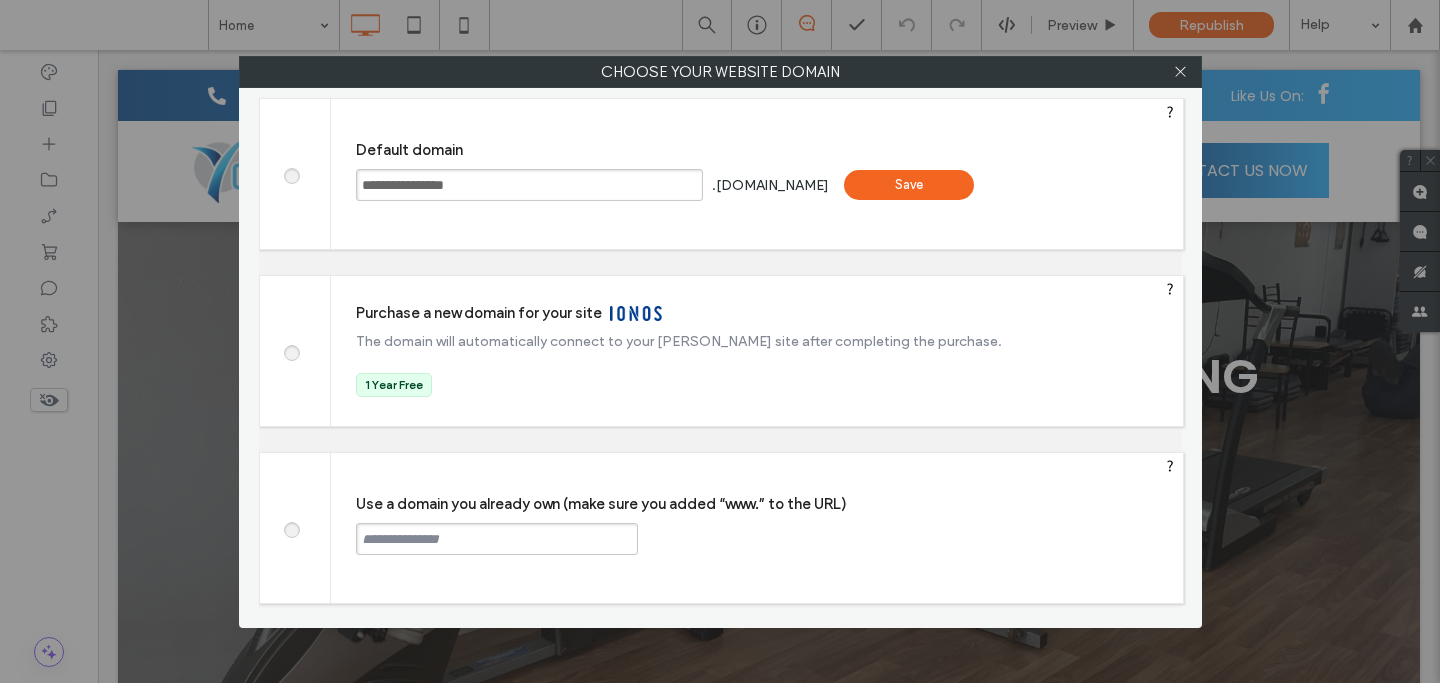 click at bounding box center (497, 539) 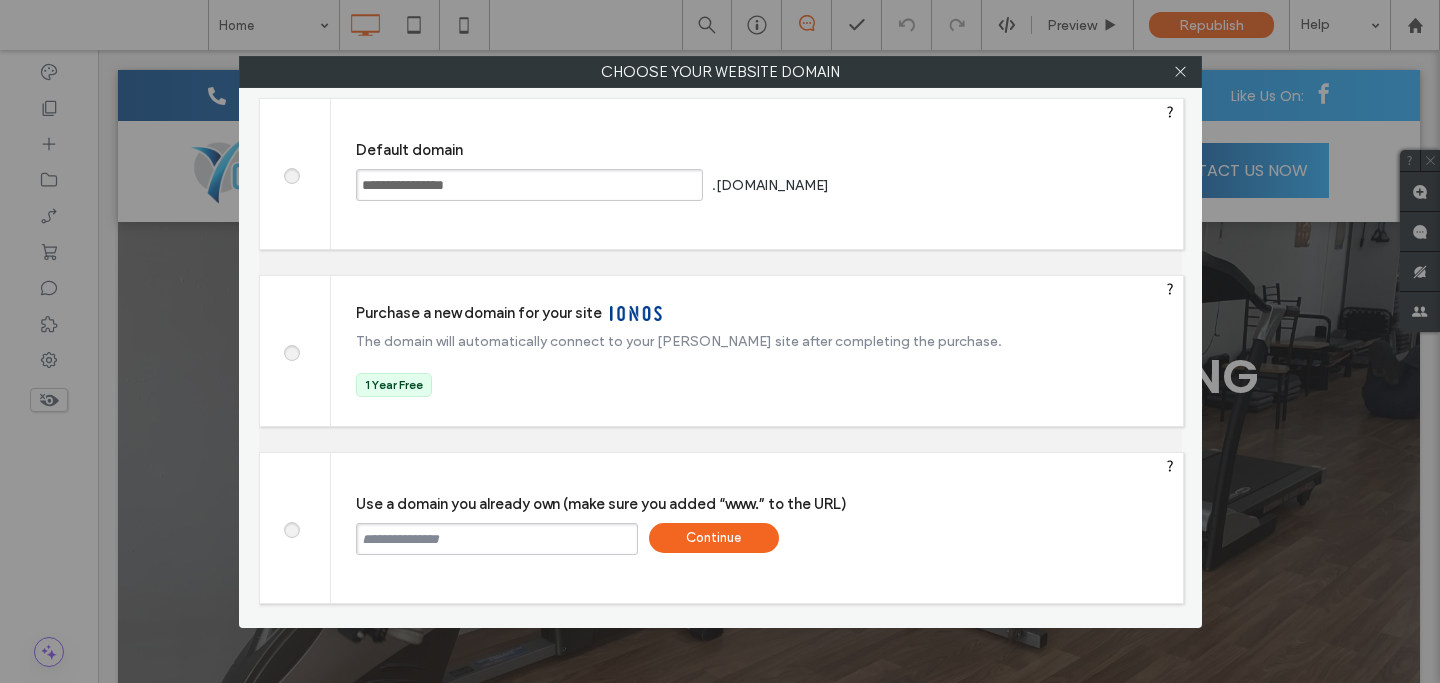 paste on "**********" 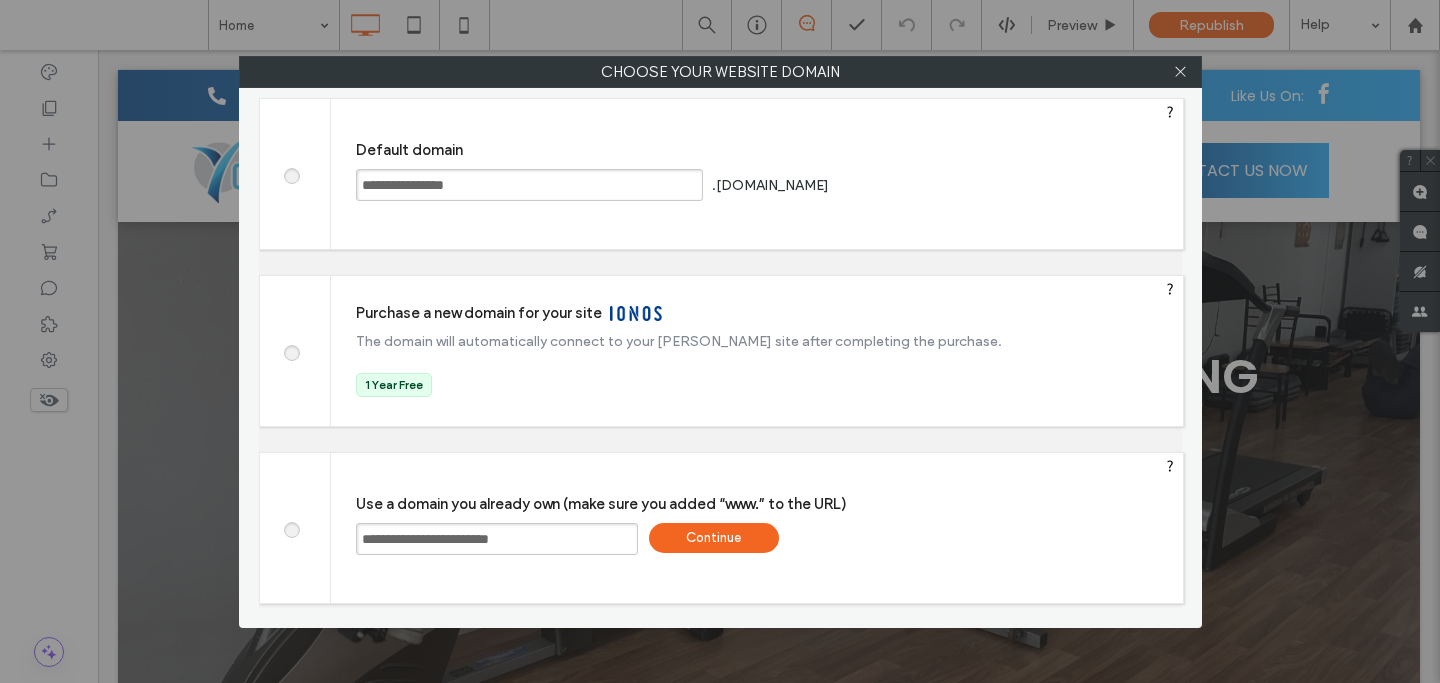 type on "**********" 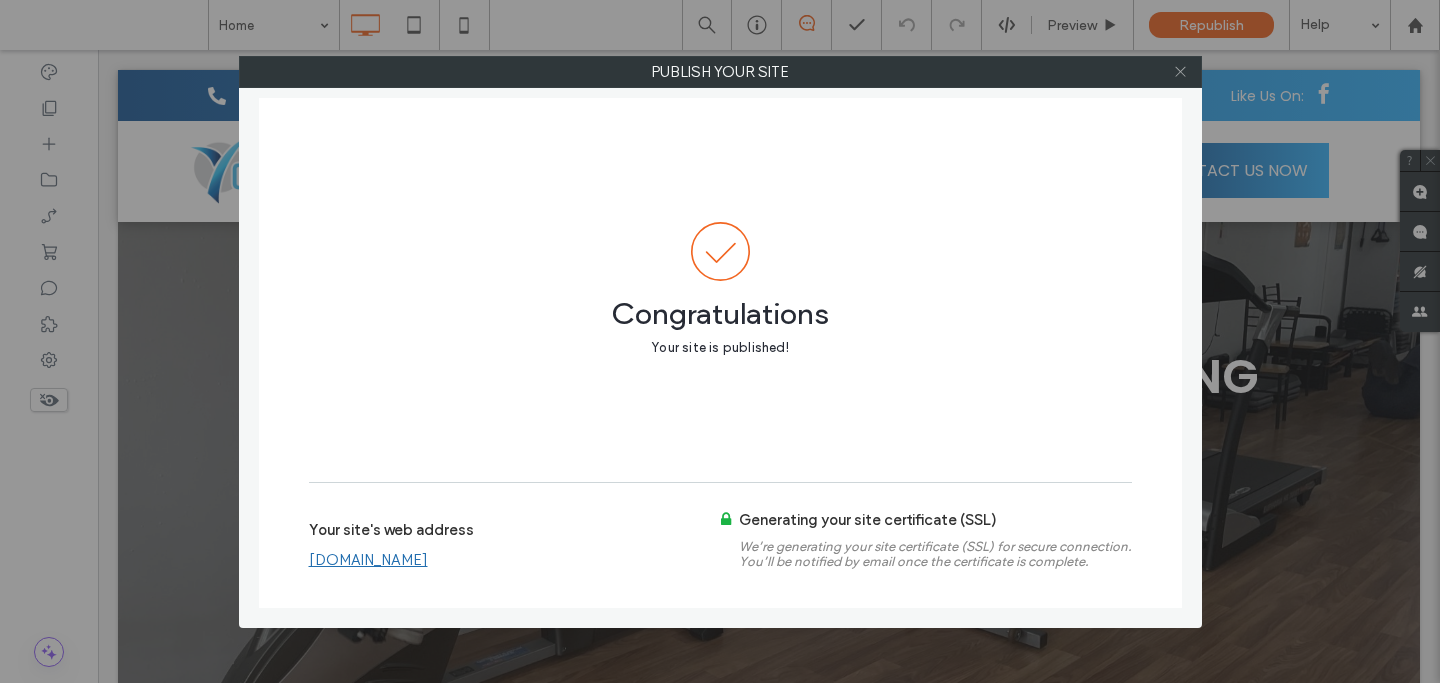 click 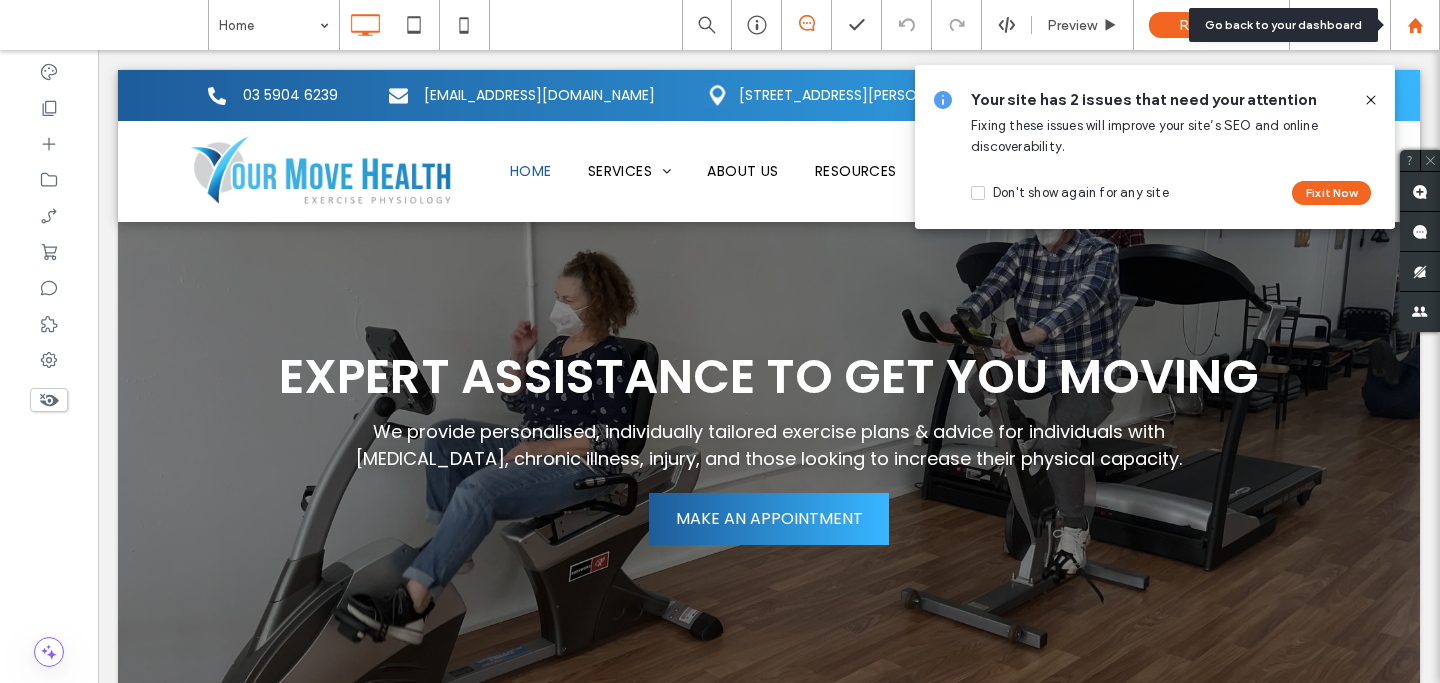 click 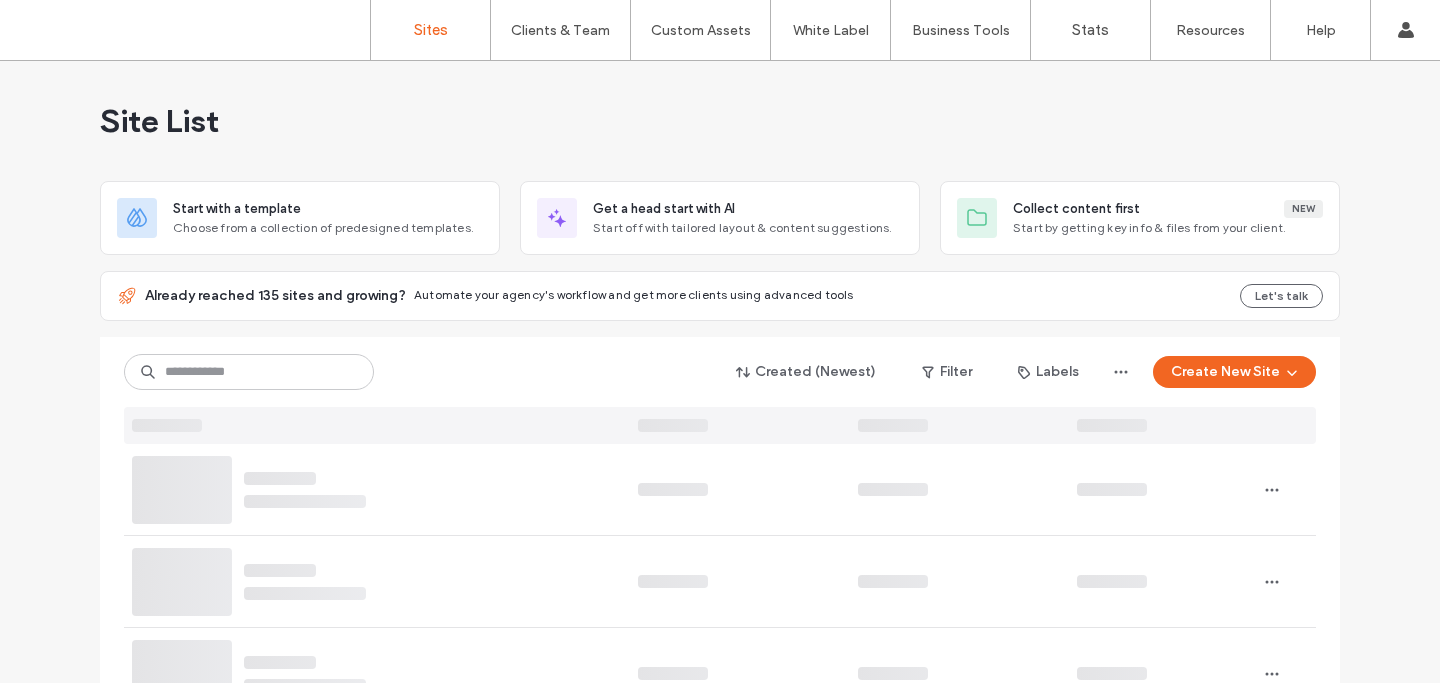 scroll, scrollTop: 0, scrollLeft: 0, axis: both 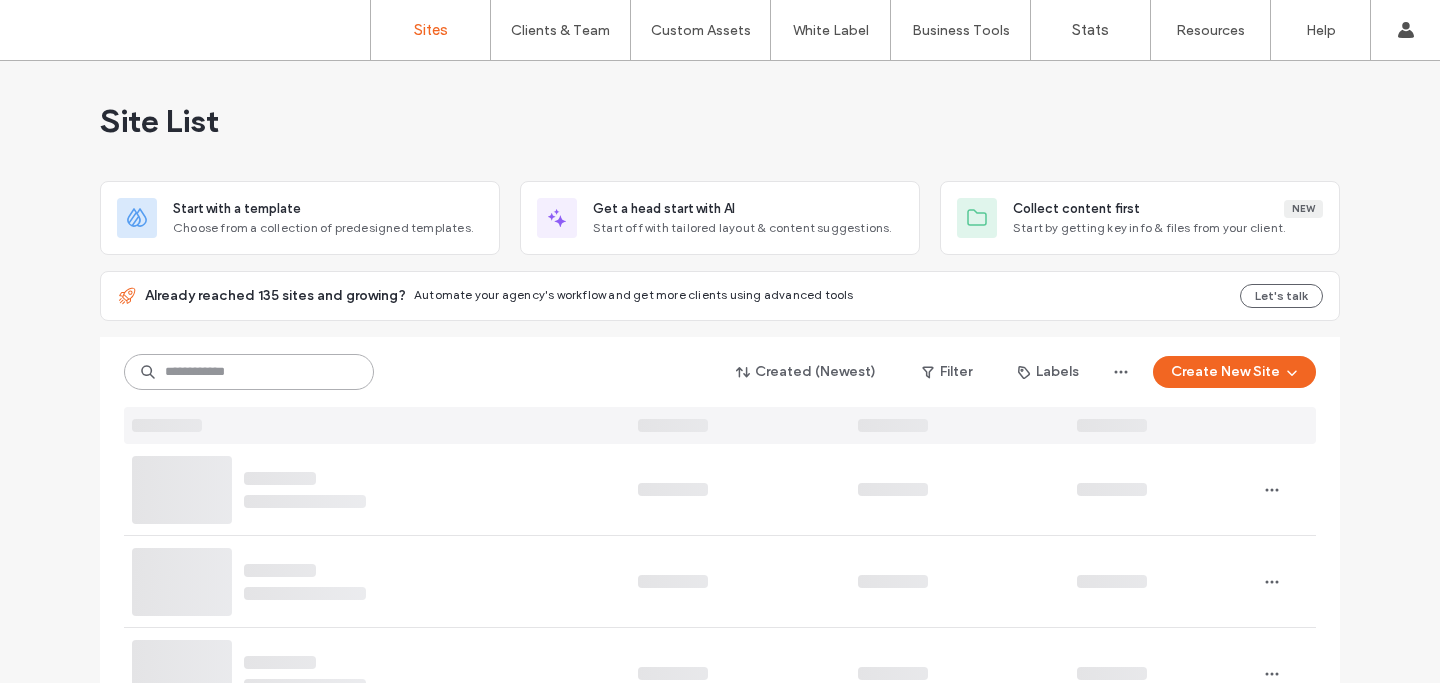 click at bounding box center (249, 372) 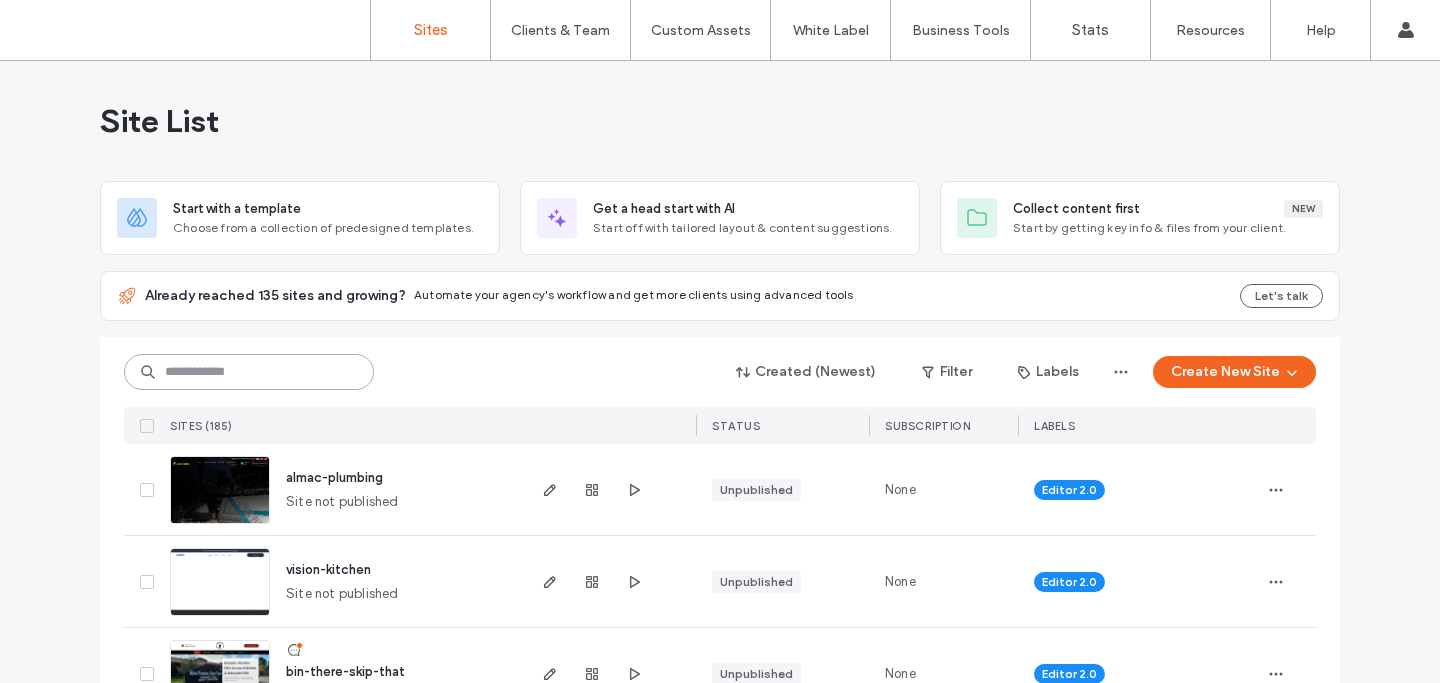 scroll, scrollTop: 0, scrollLeft: 0, axis: both 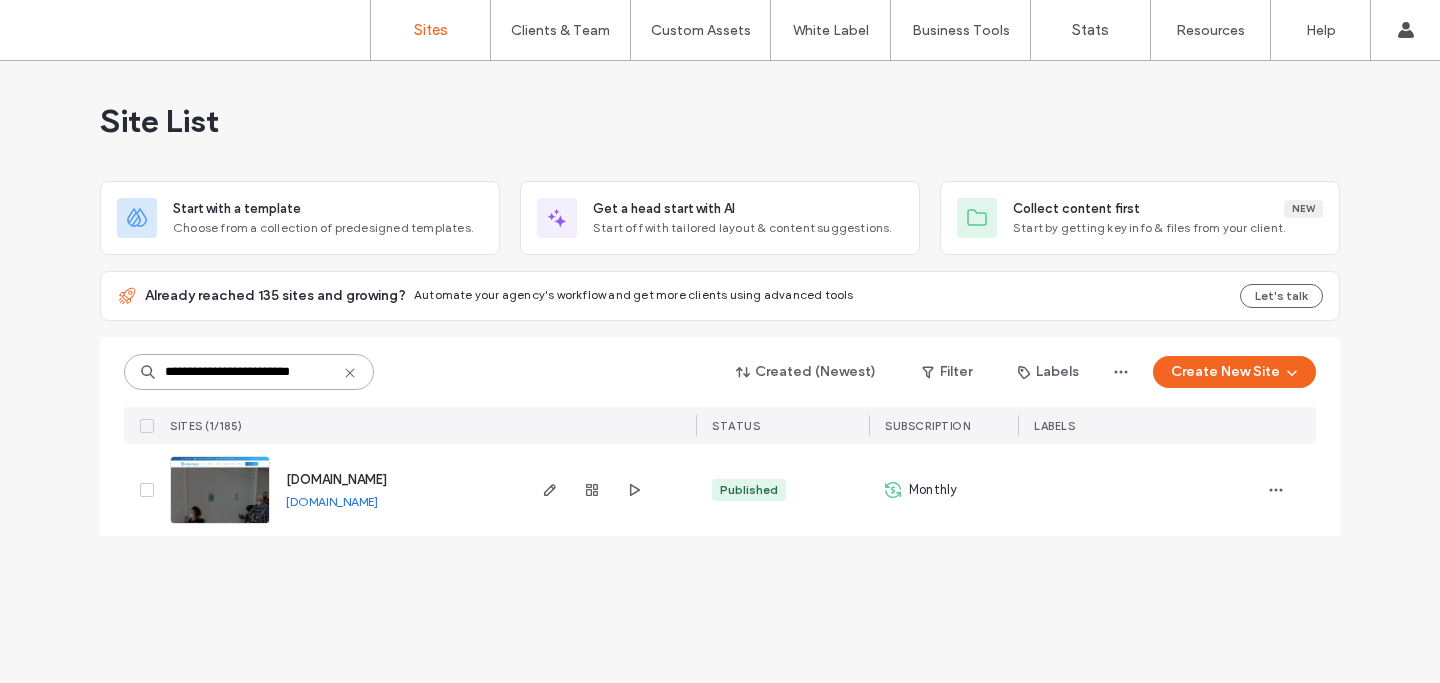 type on "**********" 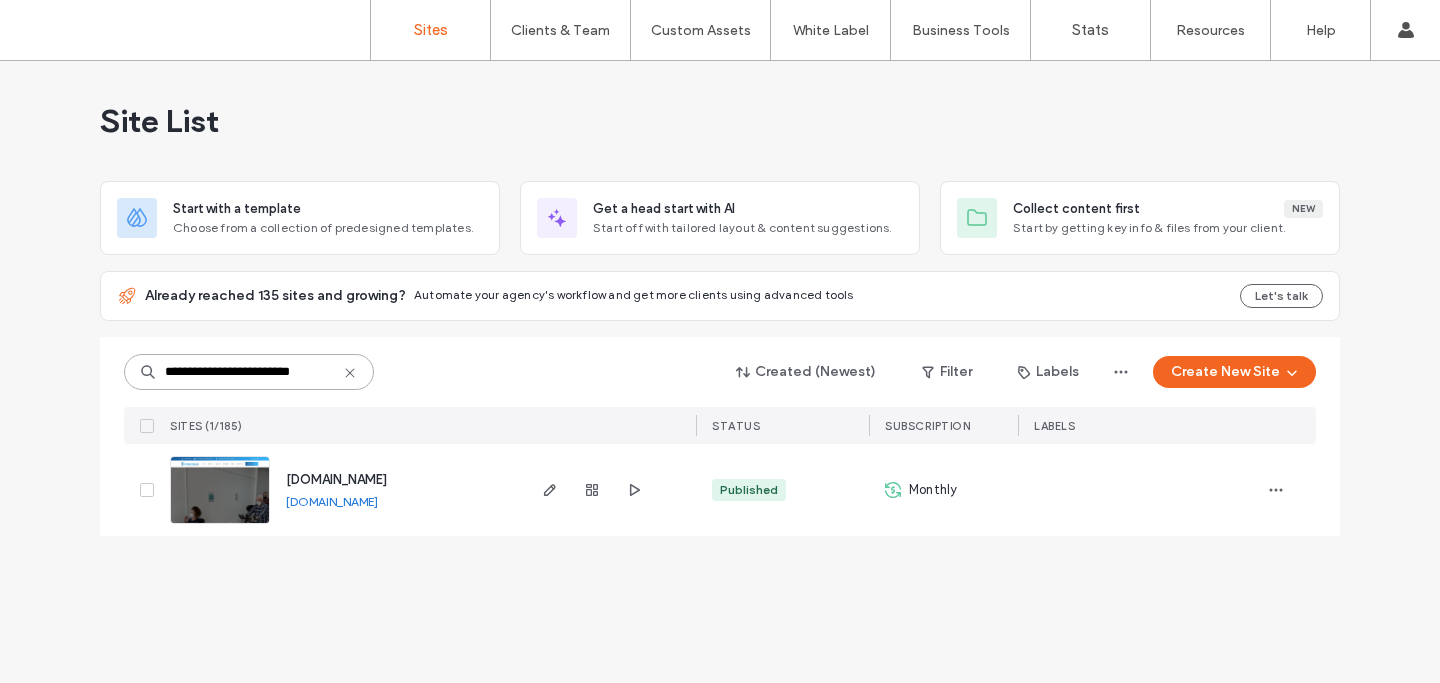 scroll, scrollTop: 0, scrollLeft: 0, axis: both 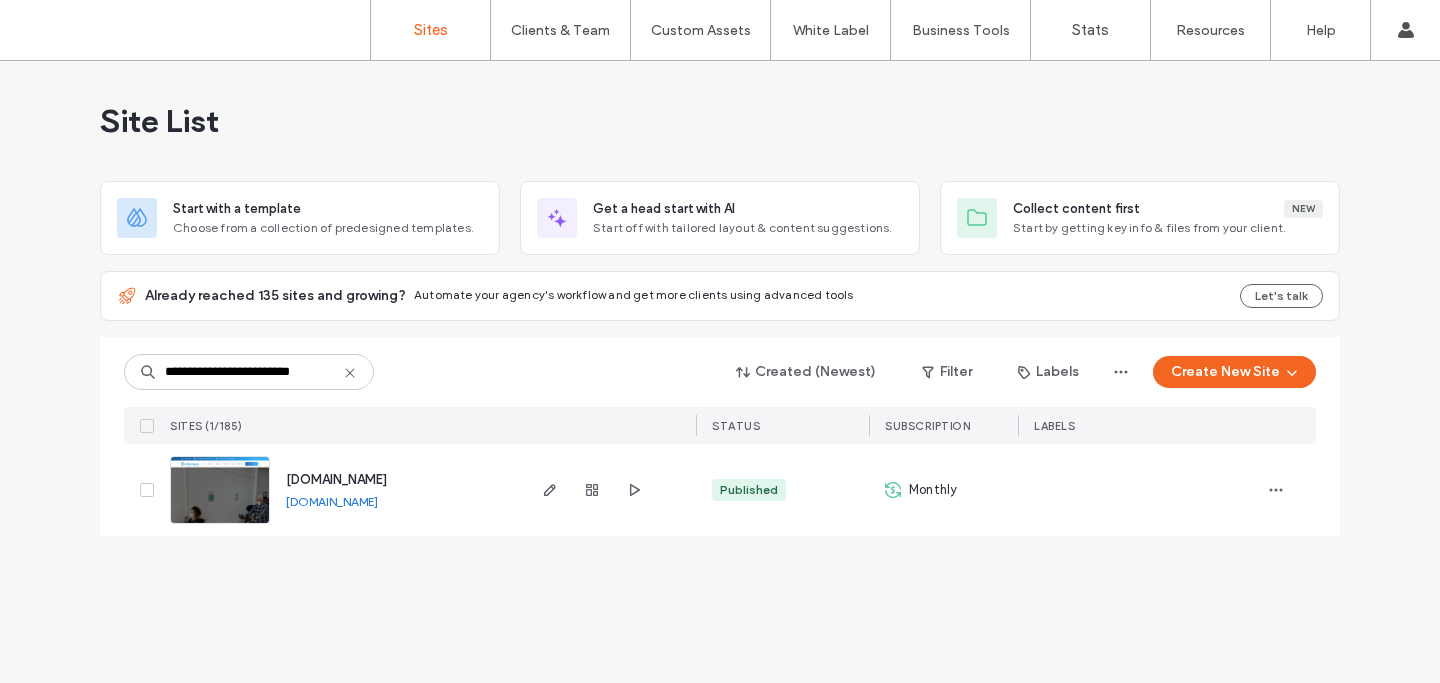 click 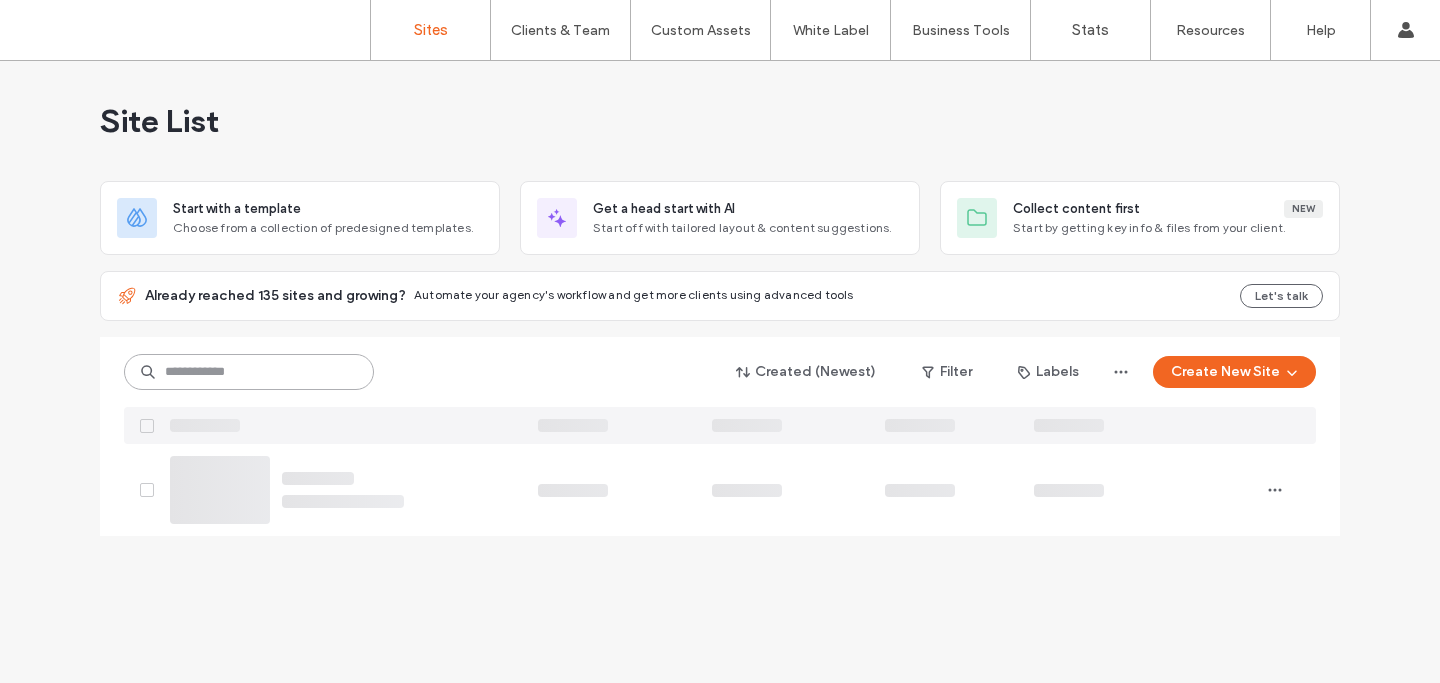 scroll, scrollTop: 0, scrollLeft: 0, axis: both 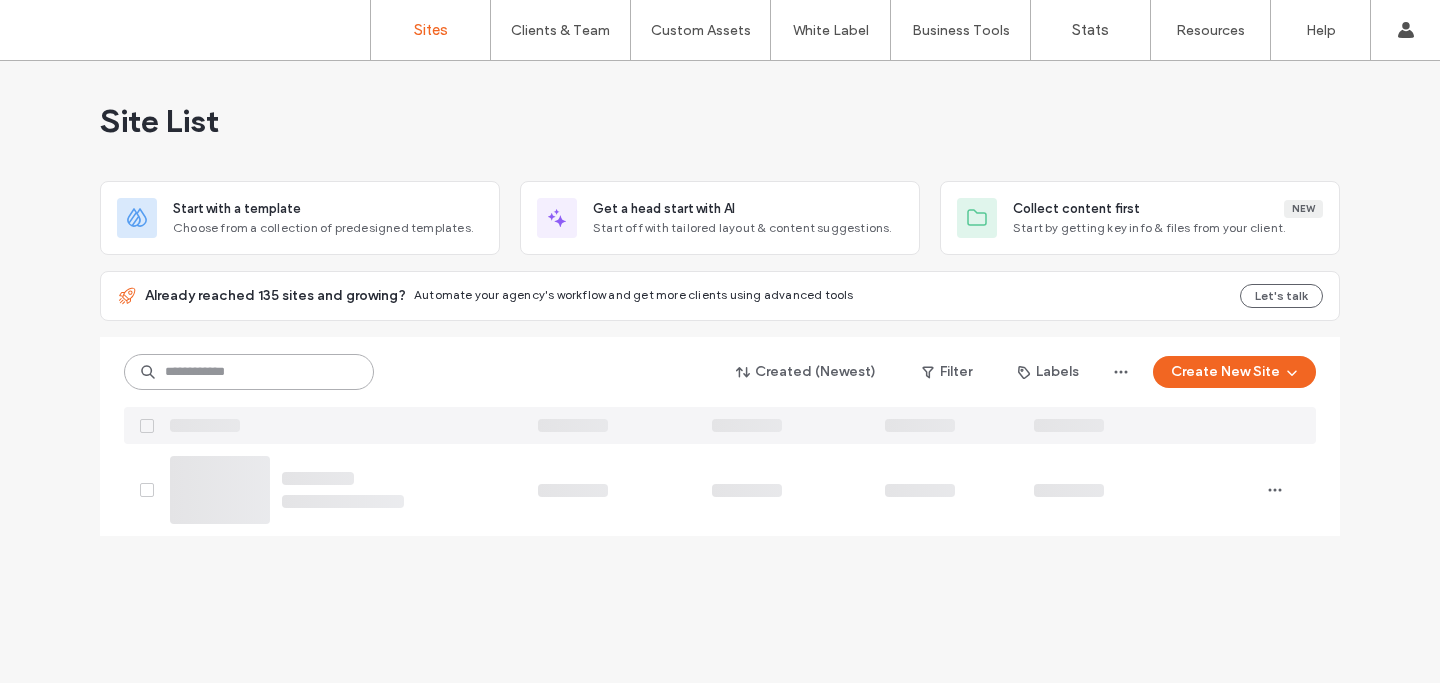 click at bounding box center (249, 372) 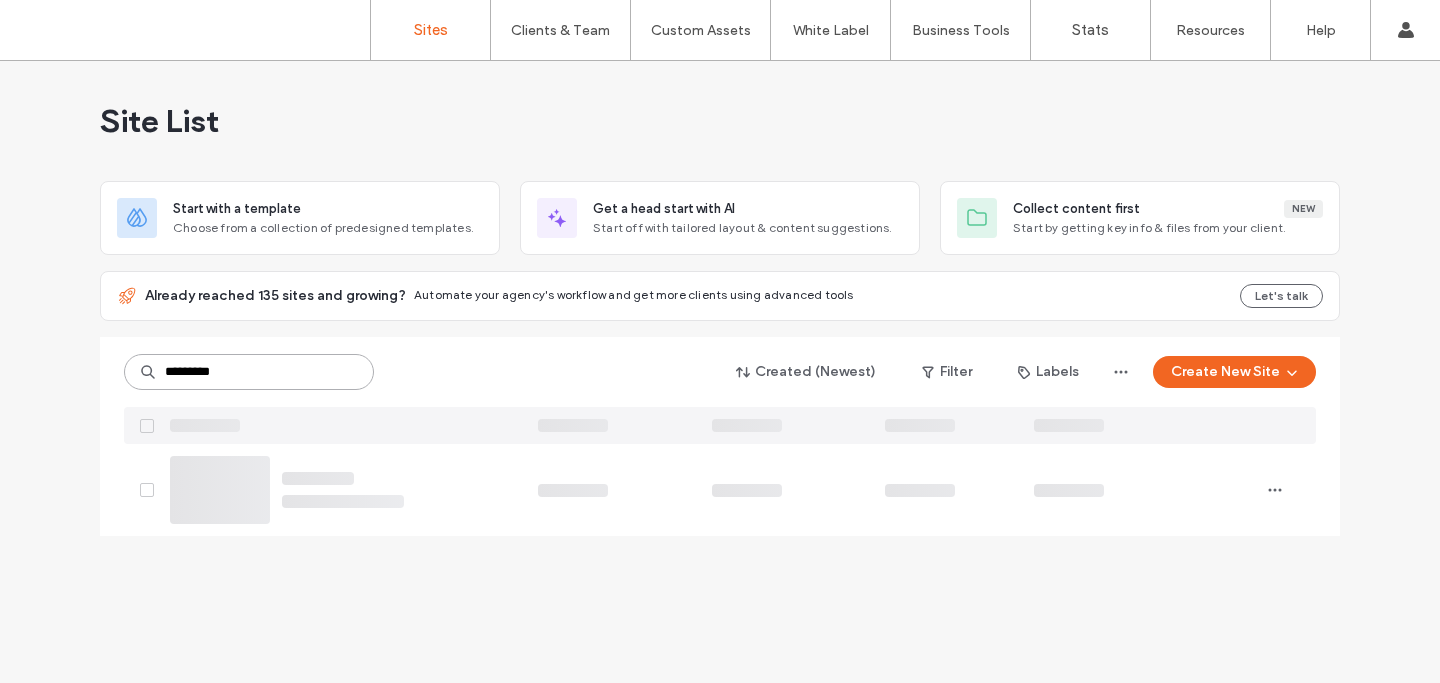 type on "********" 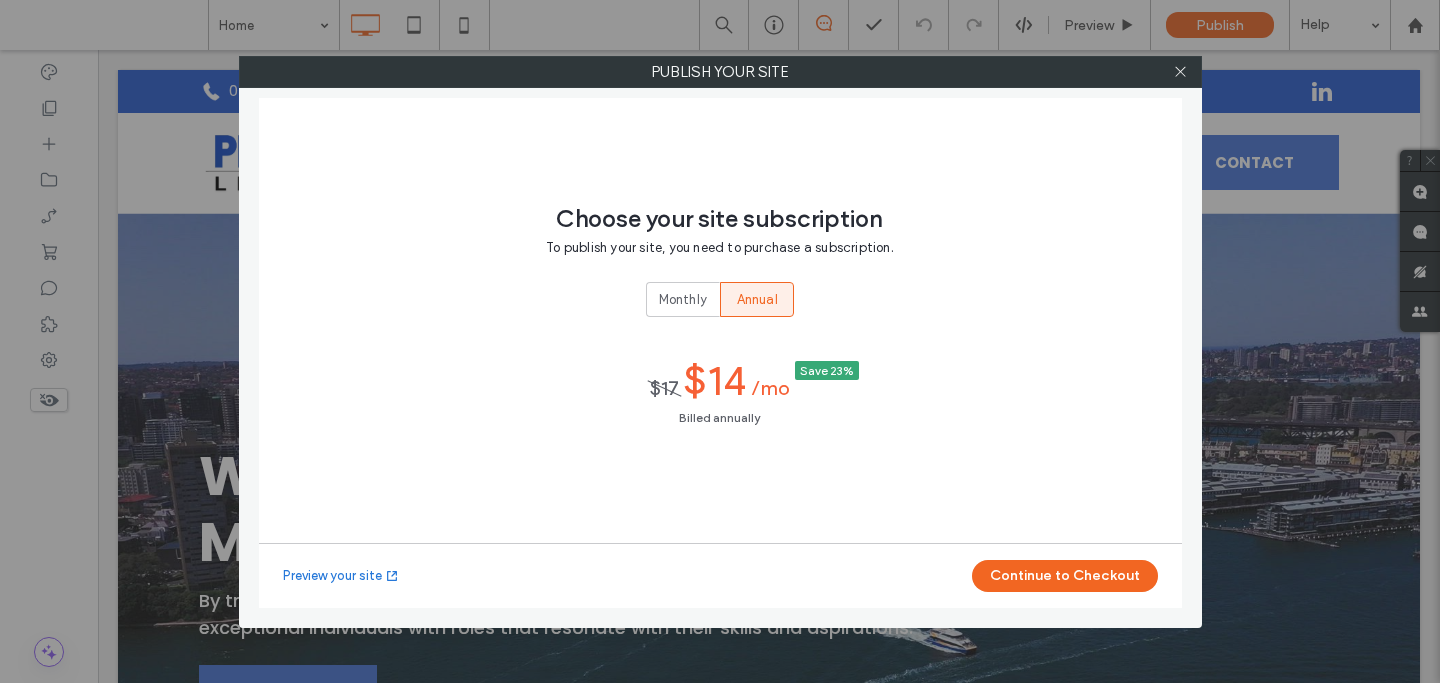 scroll, scrollTop: 0, scrollLeft: 0, axis: both 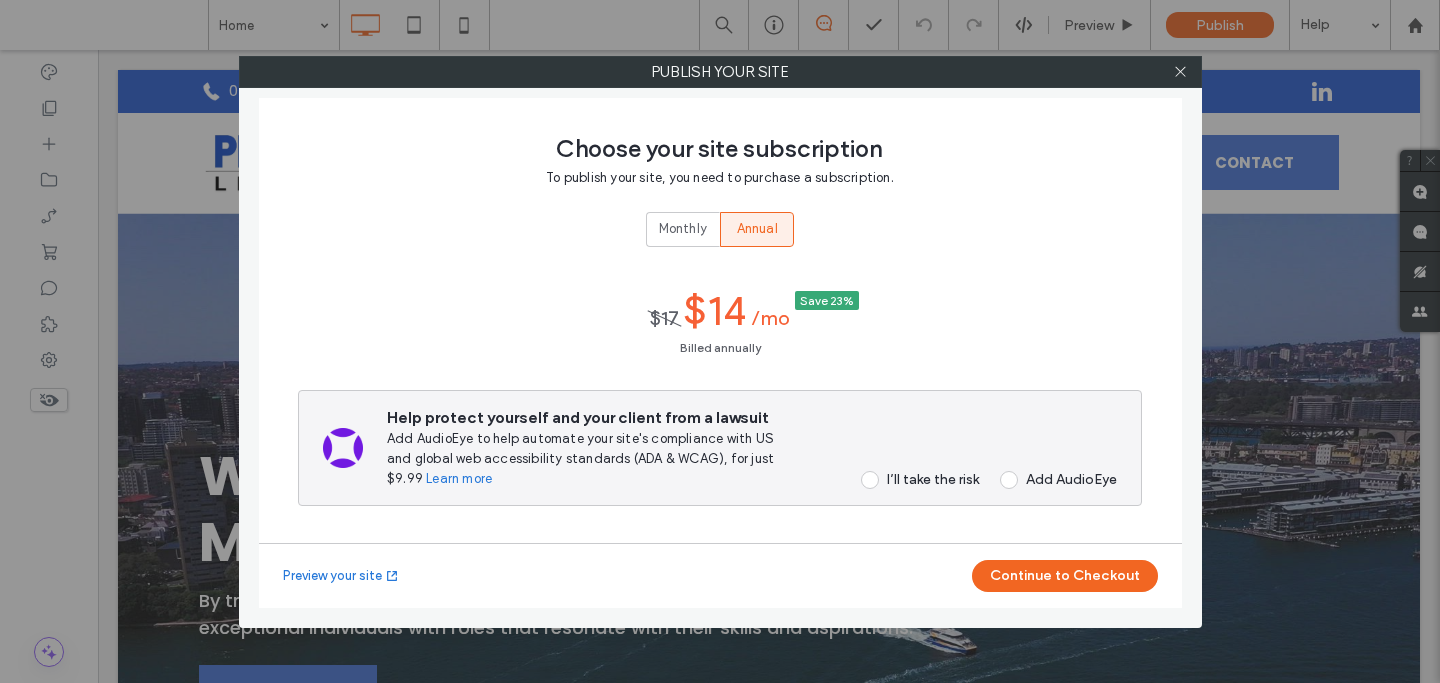 click on "Monthly" at bounding box center (683, 229) 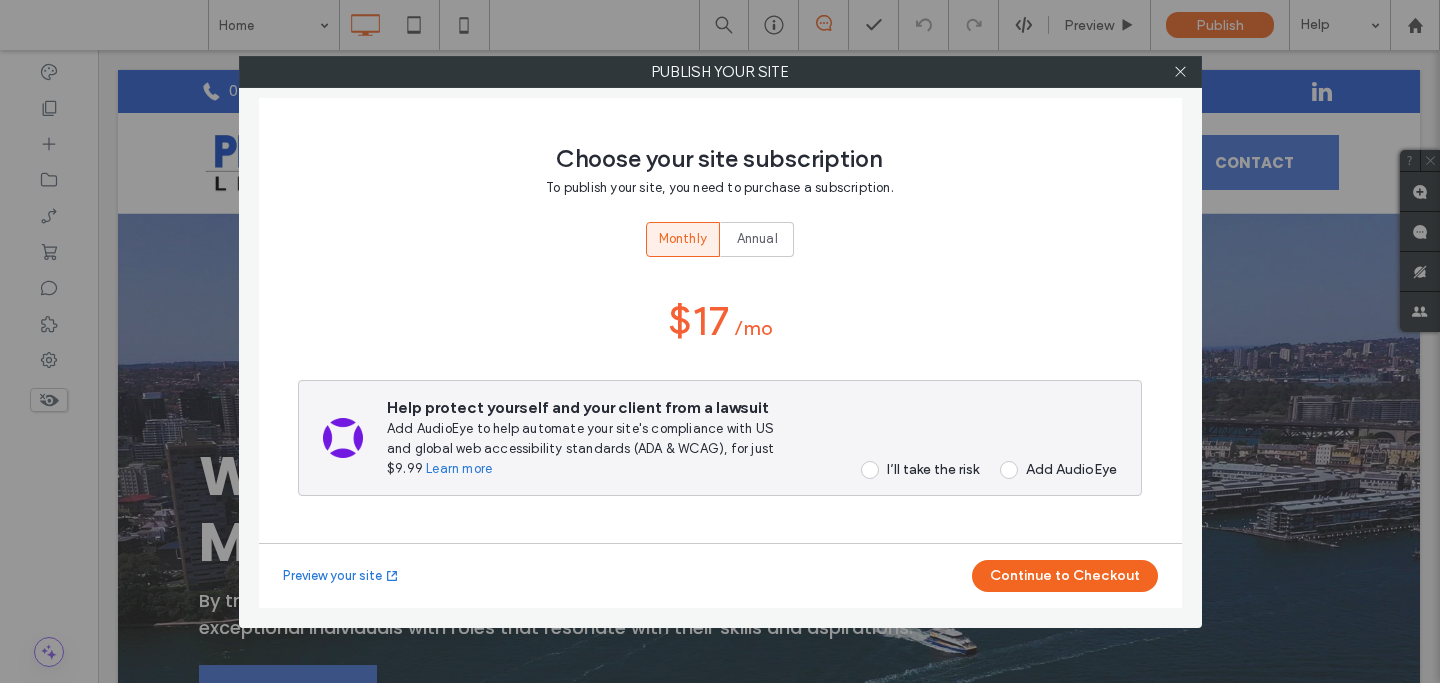click at bounding box center (870, 470) 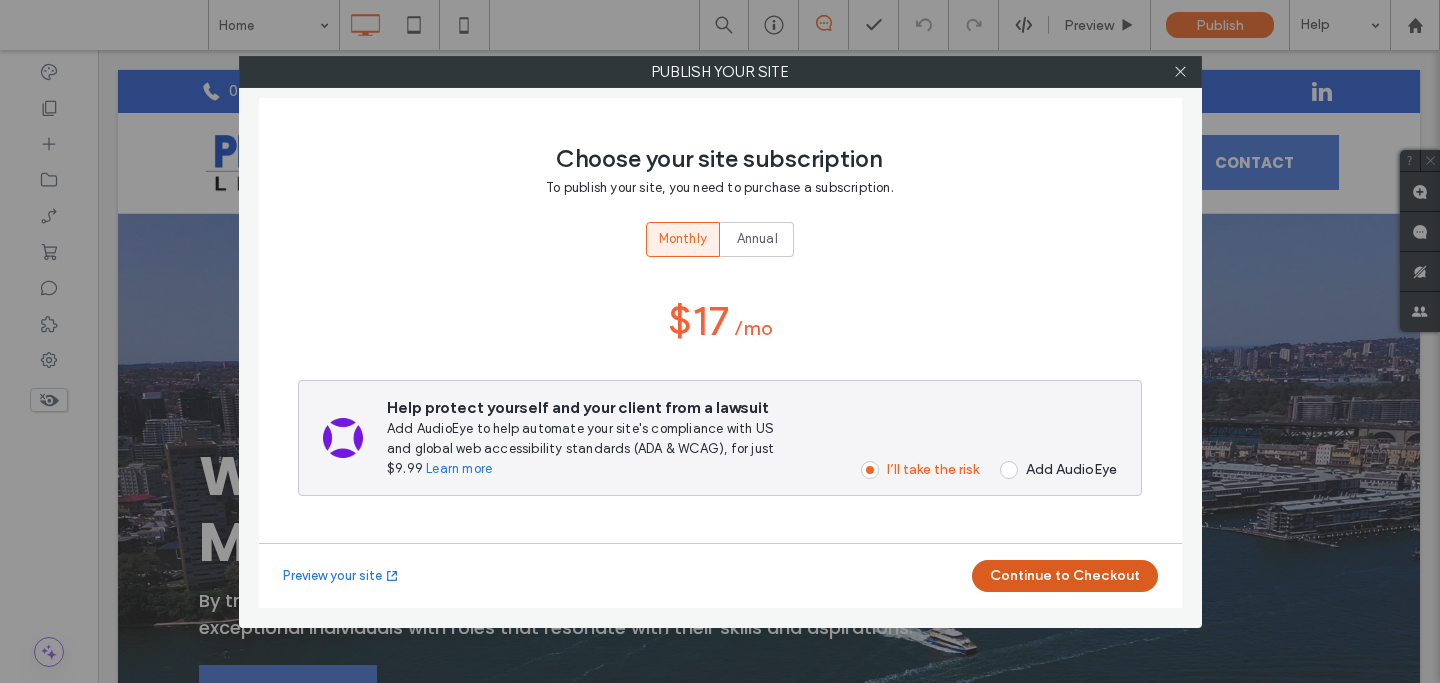 click on "Continue to Checkout" at bounding box center (1065, 576) 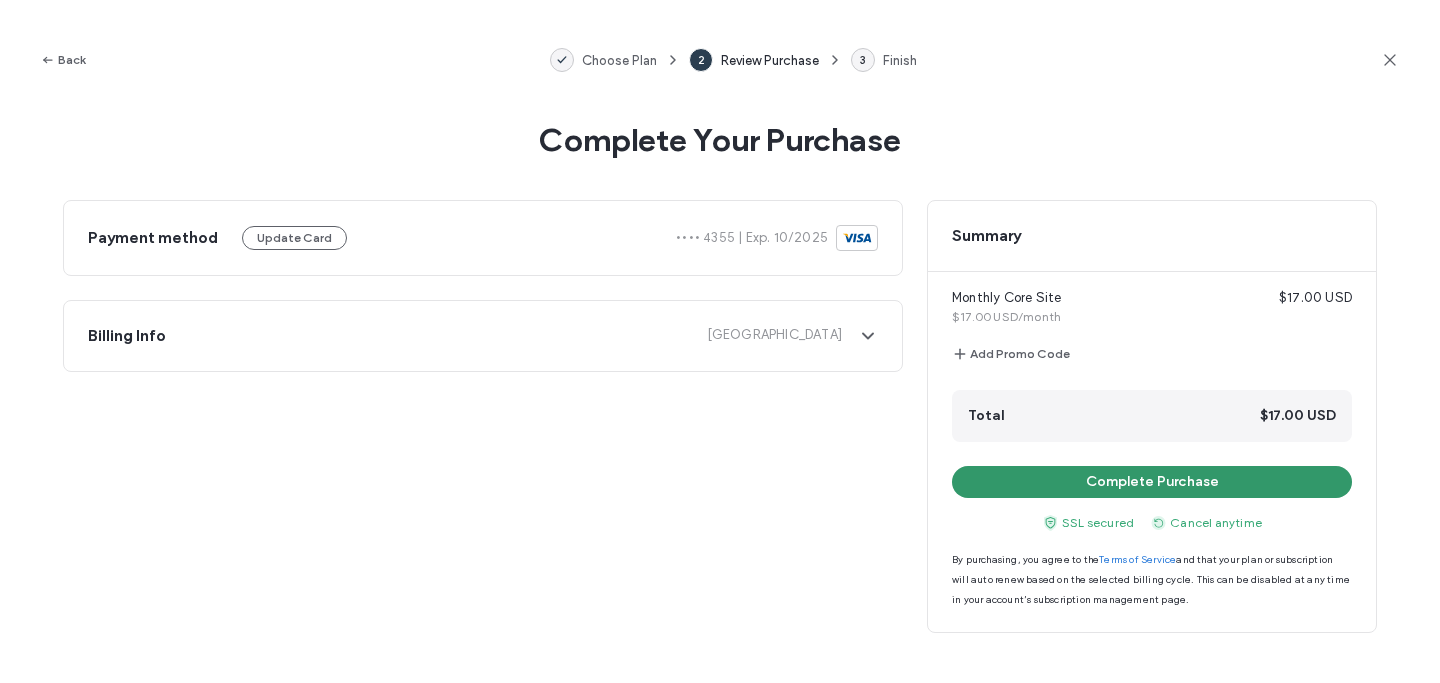 click on "Complete Purchase" at bounding box center (1152, 482) 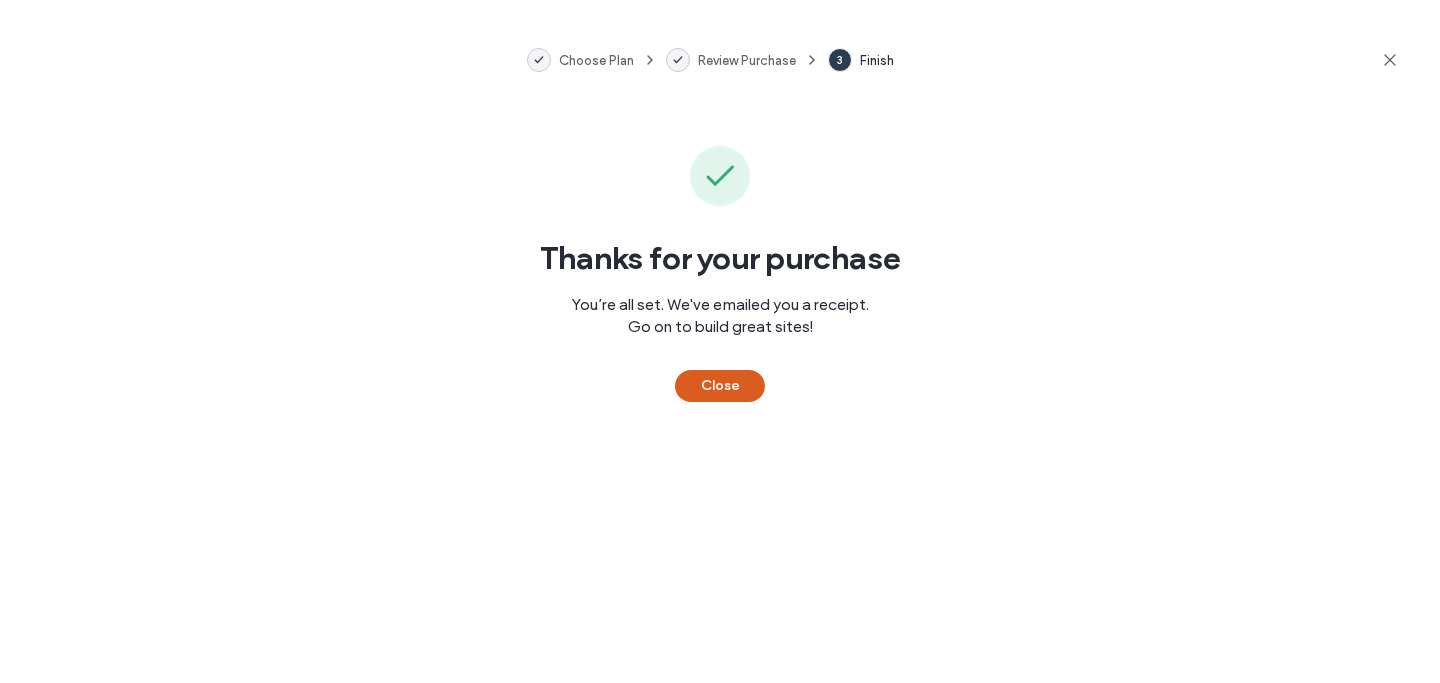 click on "Close" at bounding box center [720, 386] 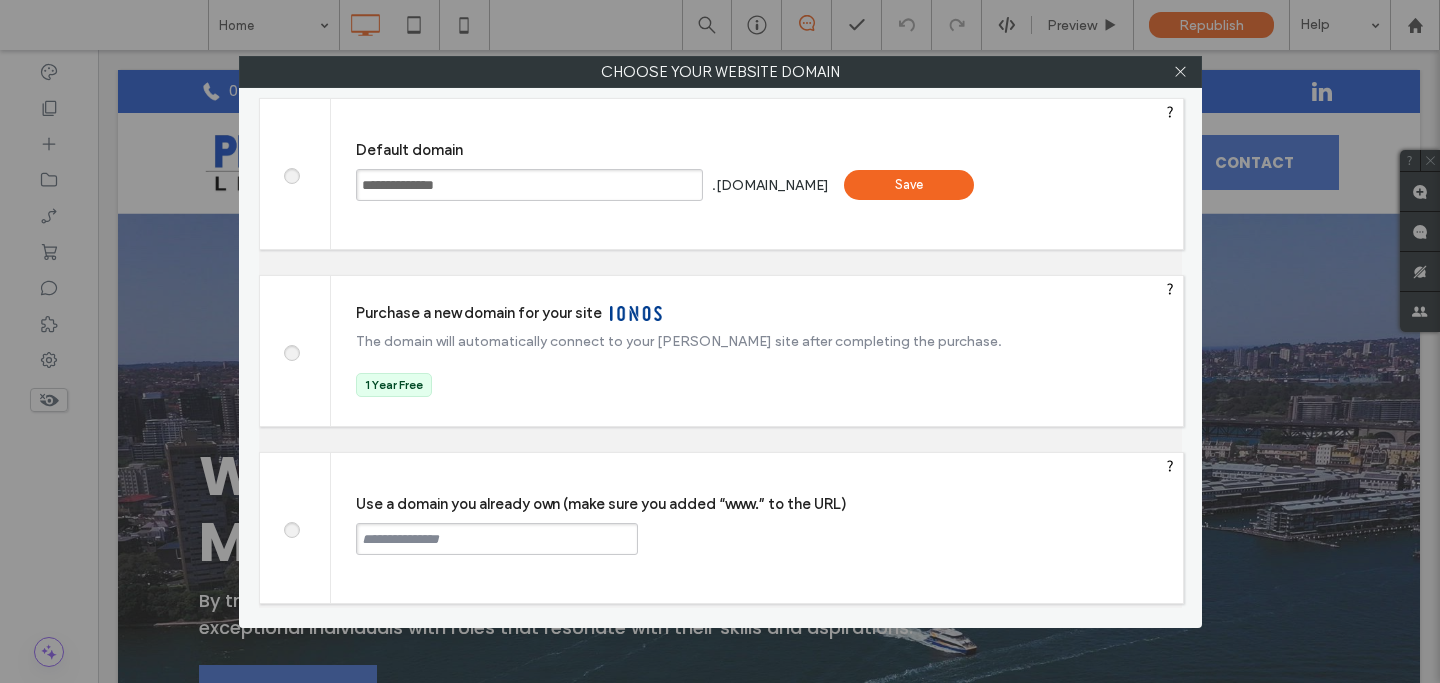 click at bounding box center (291, 527) 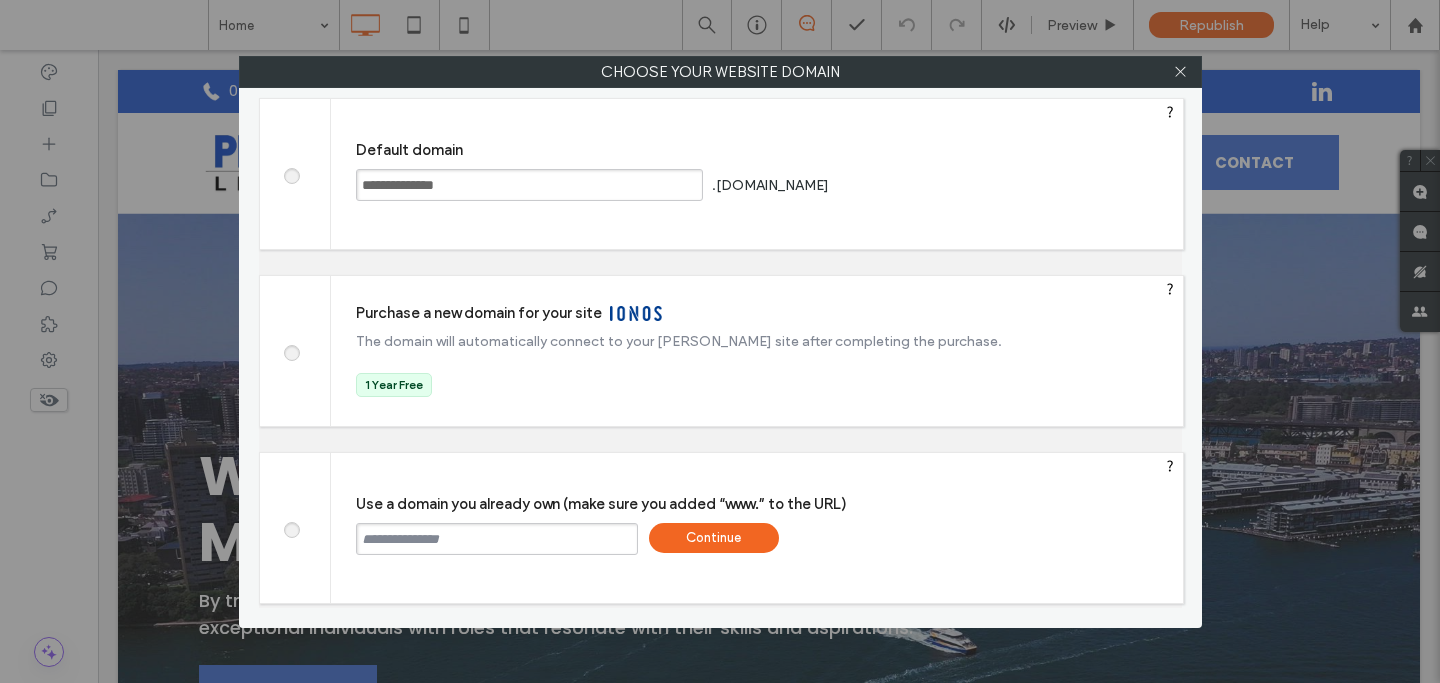 click at bounding box center [497, 539] 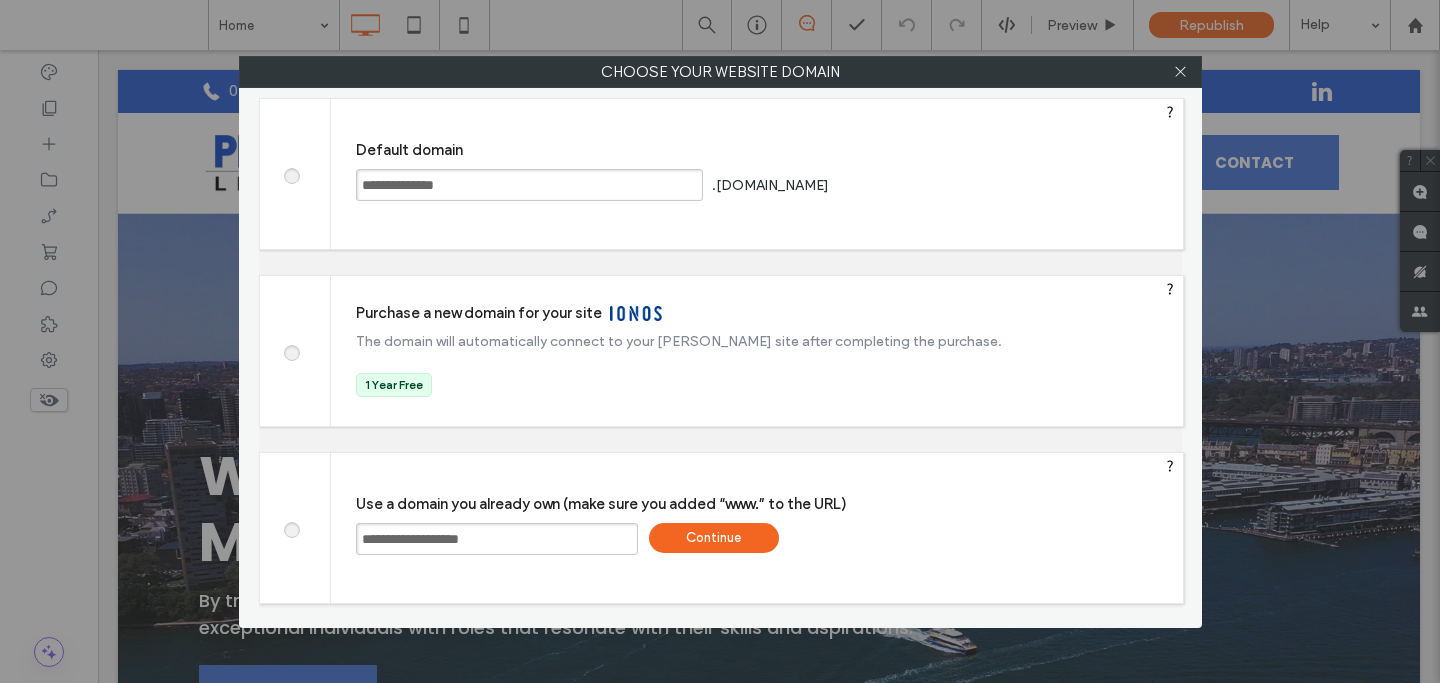 type on "**********" 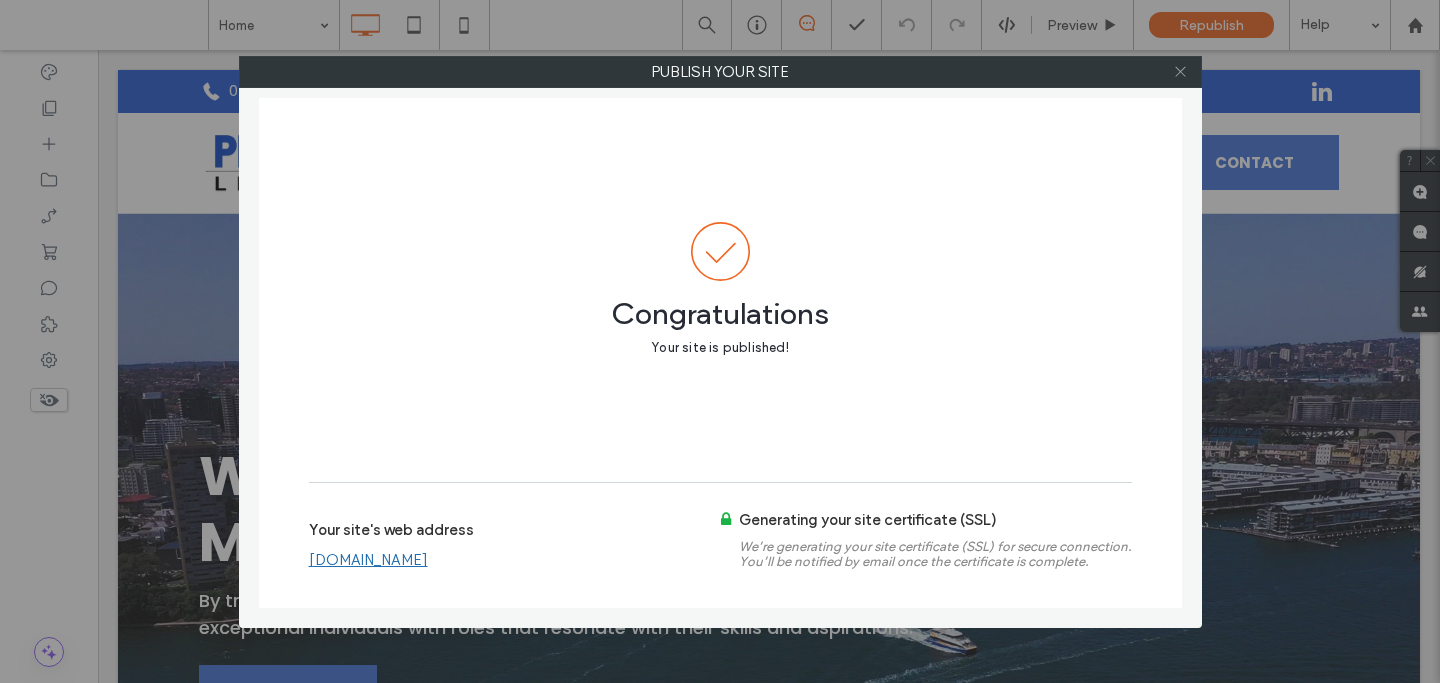 click 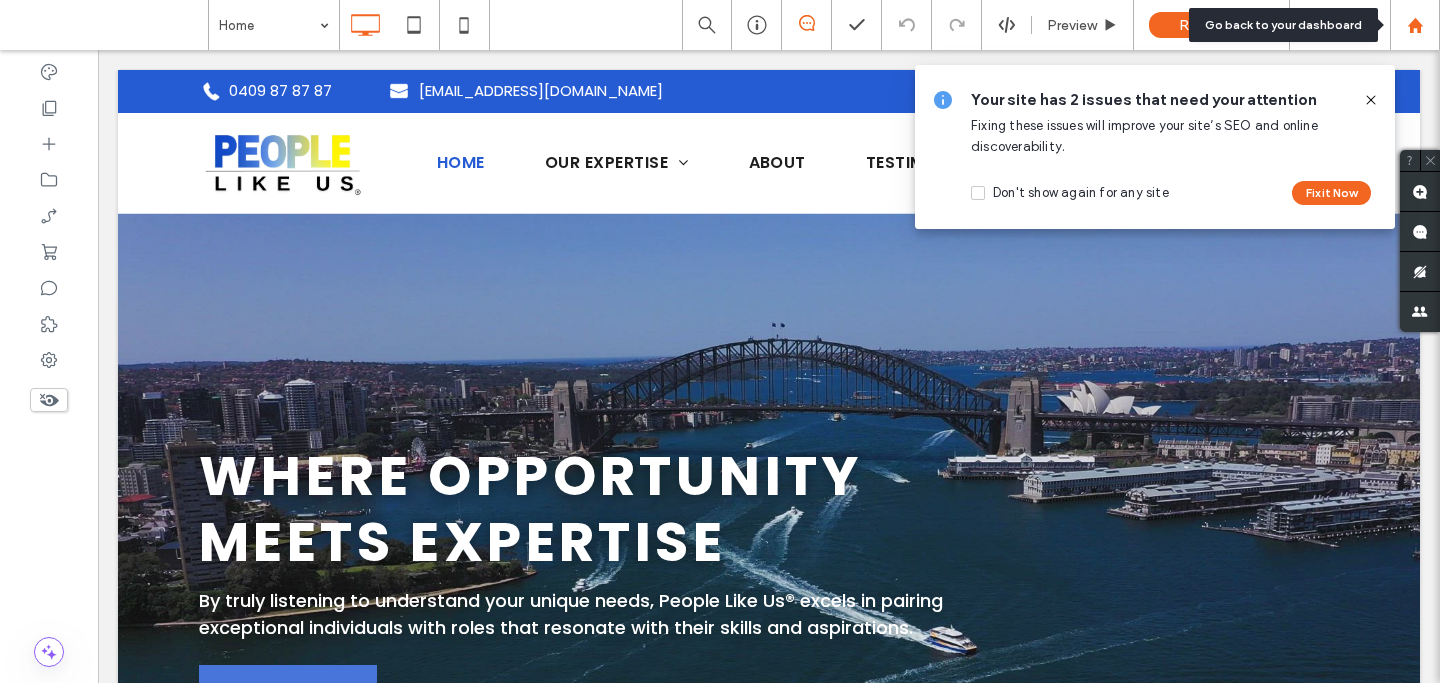 click at bounding box center [1415, 25] 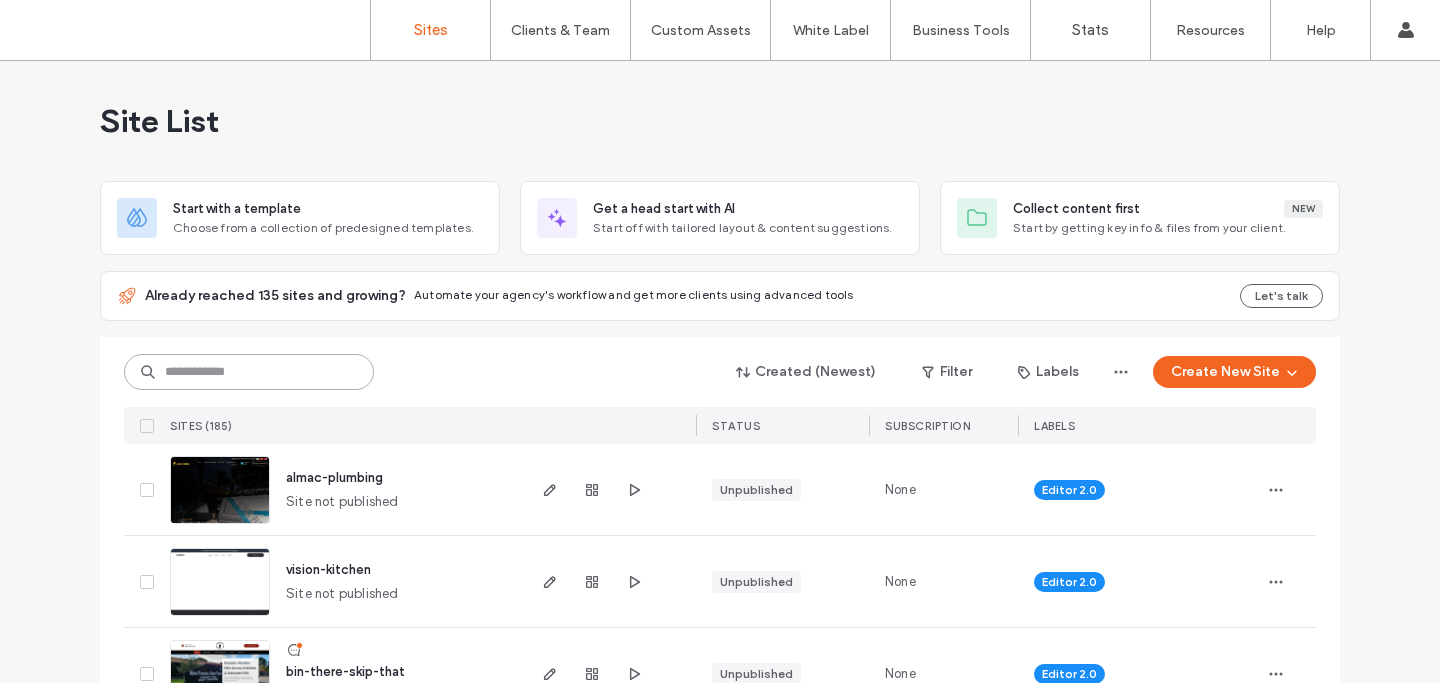 click at bounding box center [249, 372] 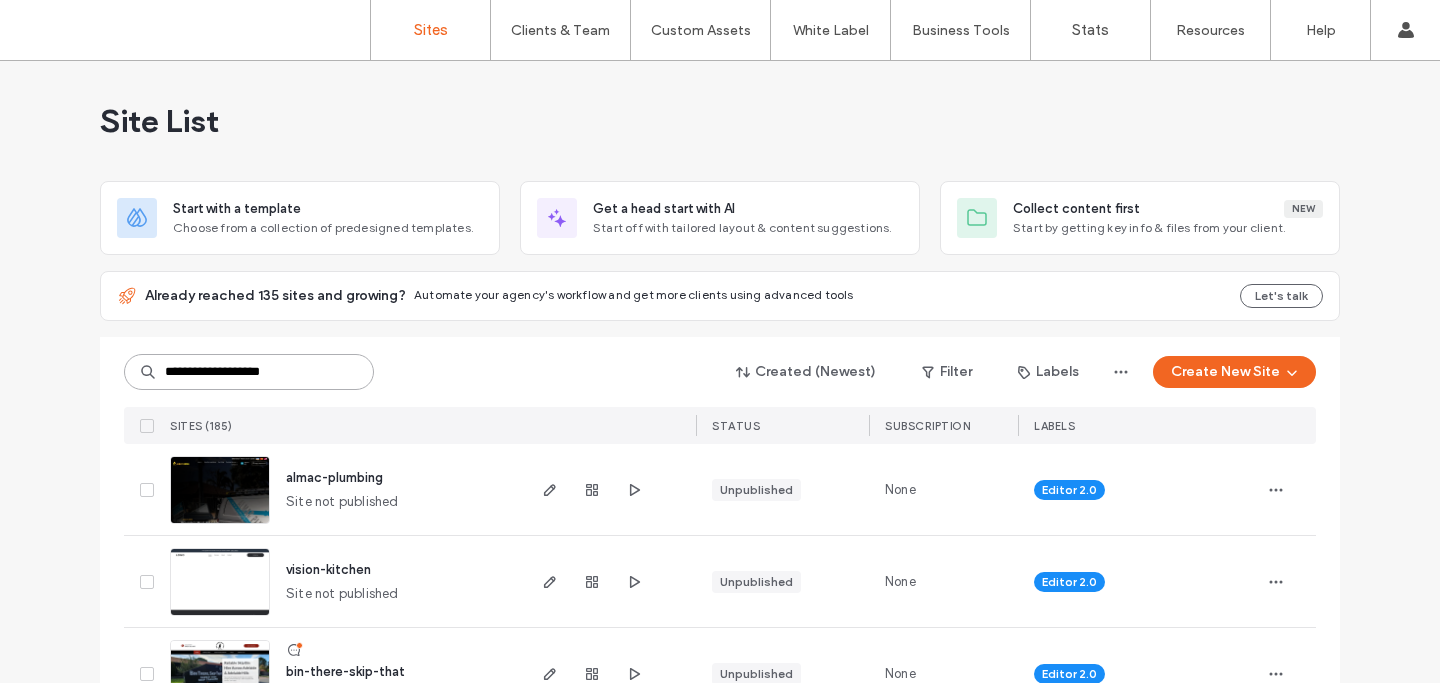 type on "**********" 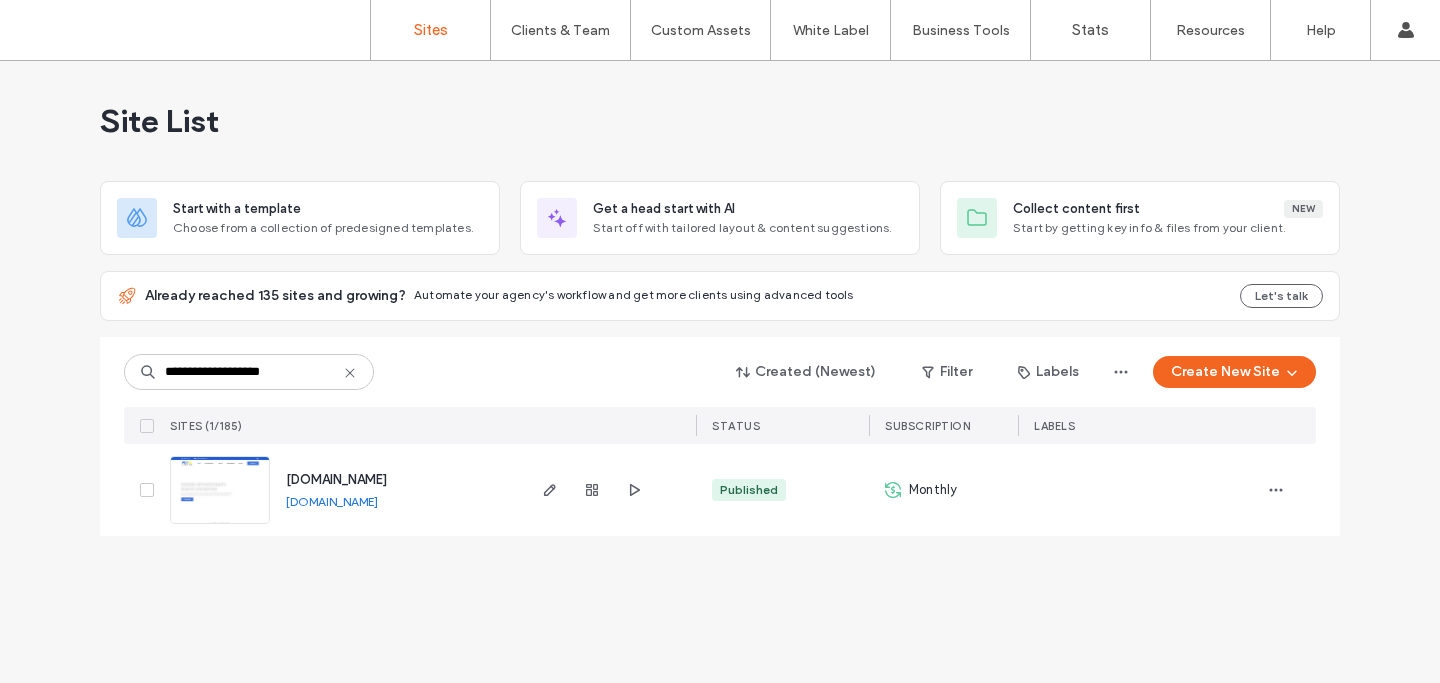 click 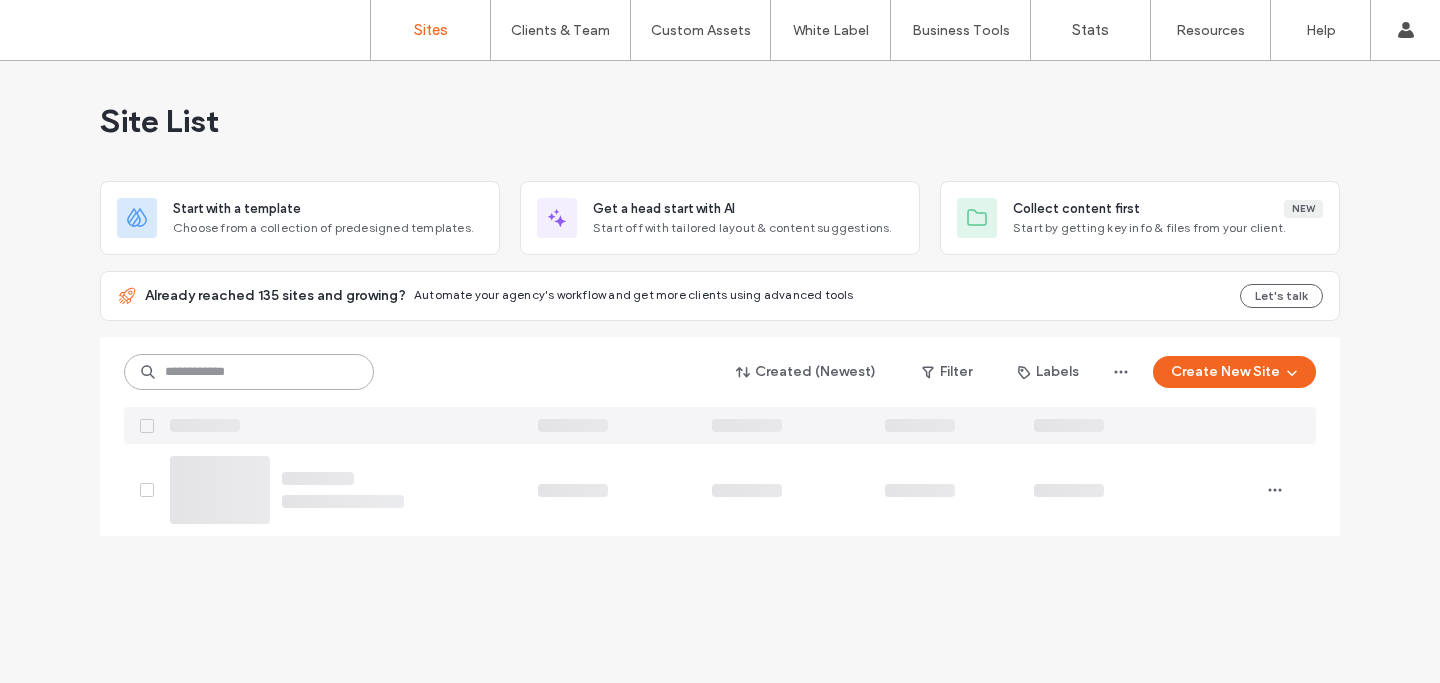 paste on "********" 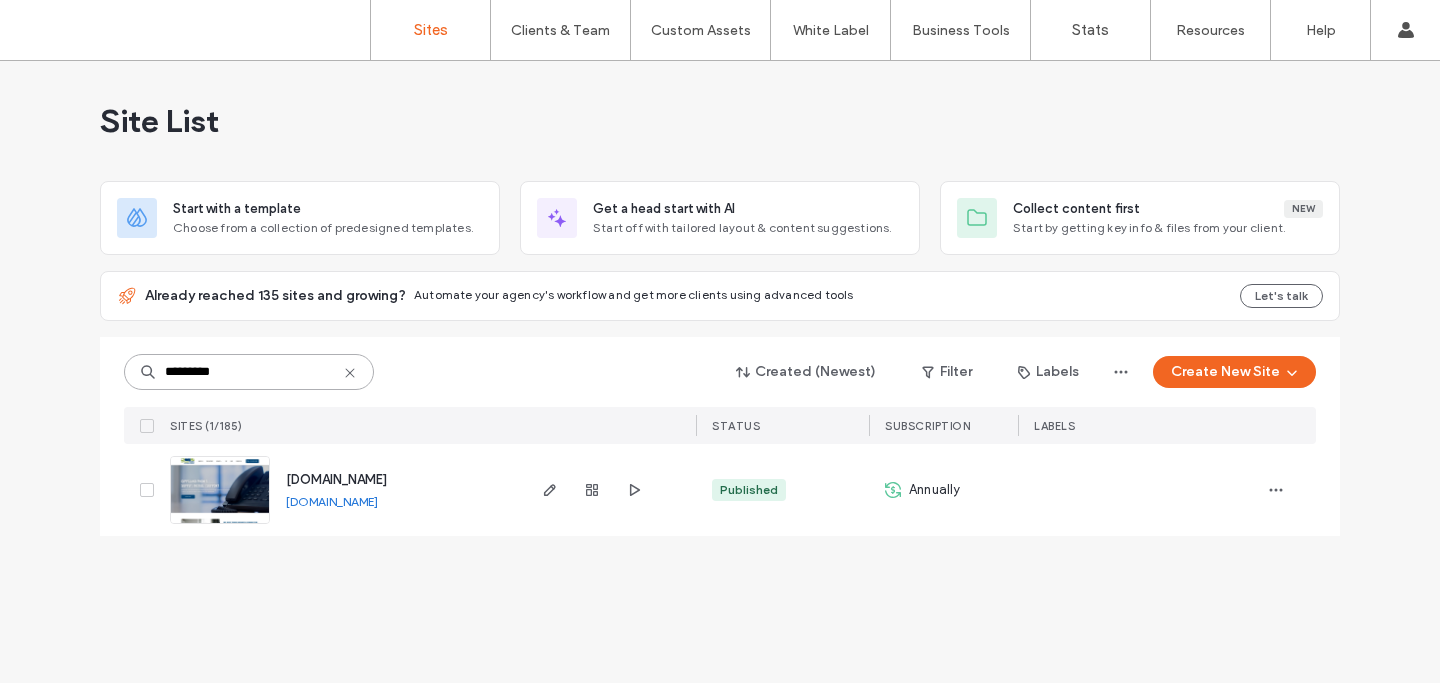 type on "********" 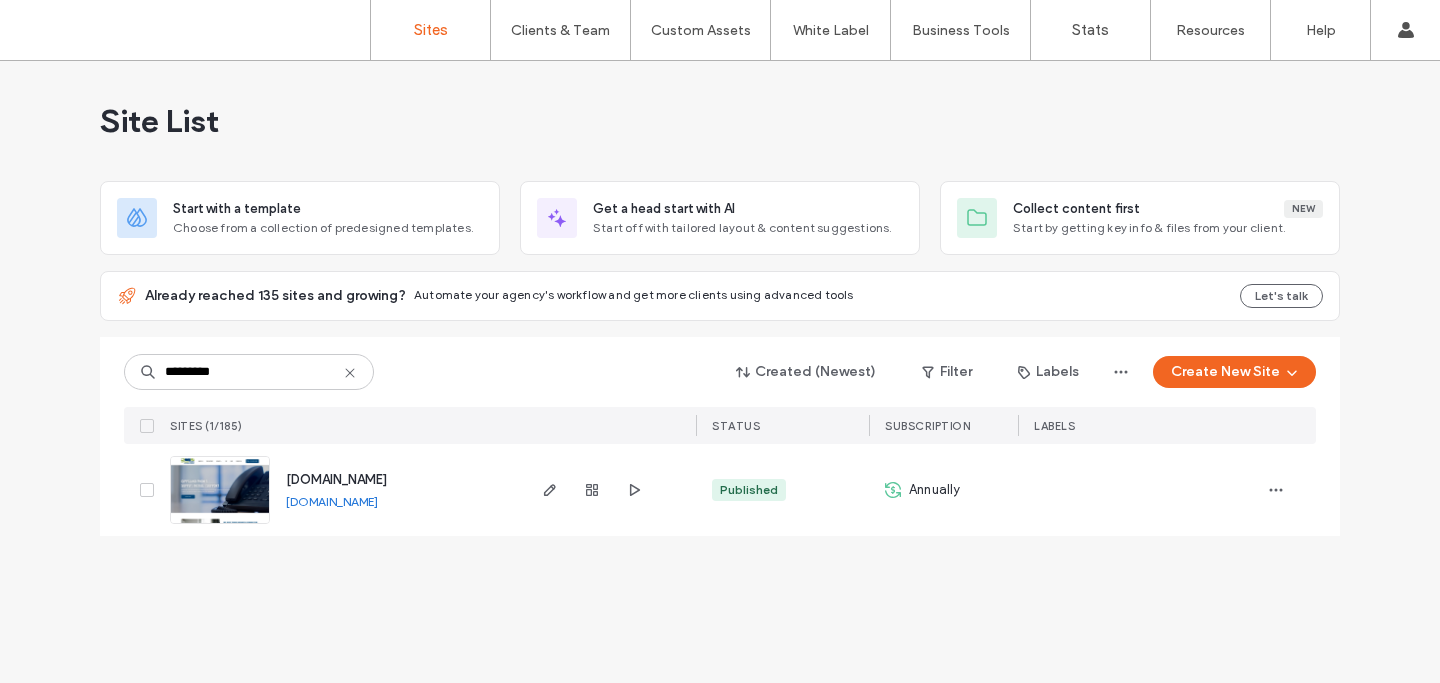 click 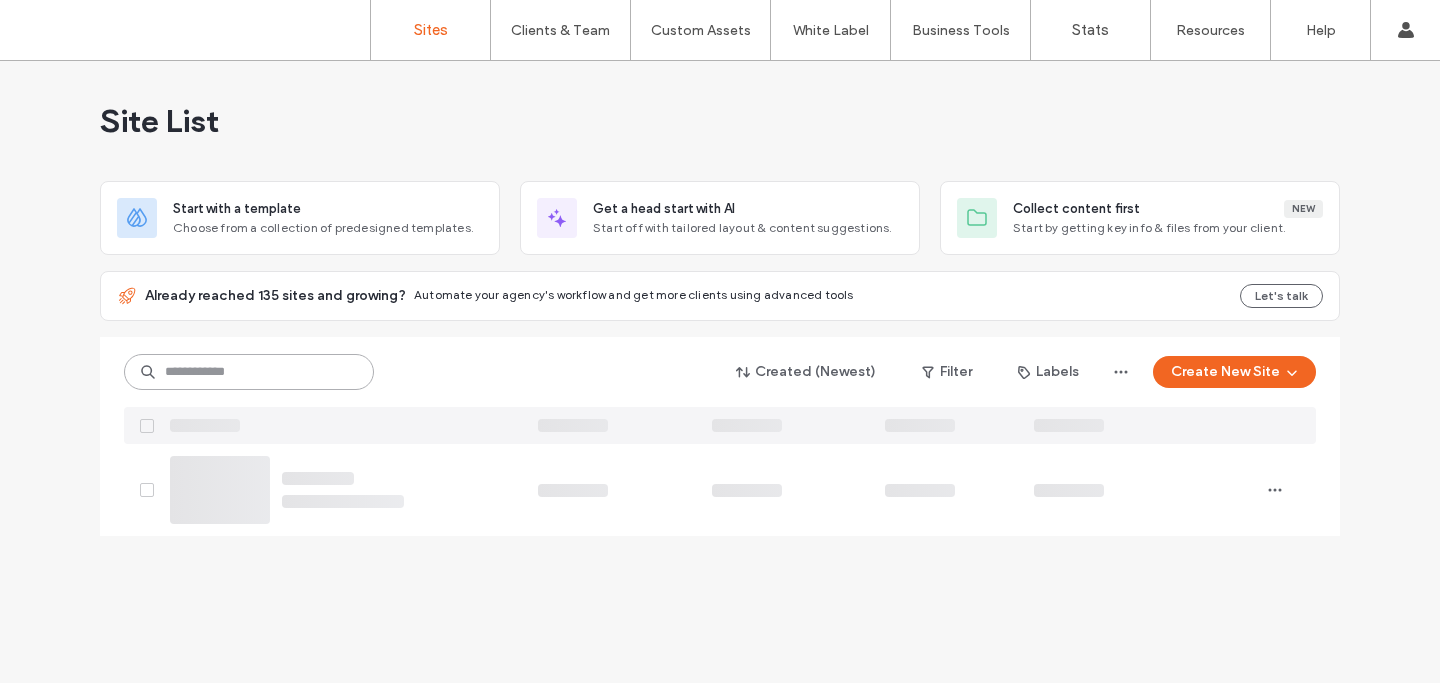 paste on "********" 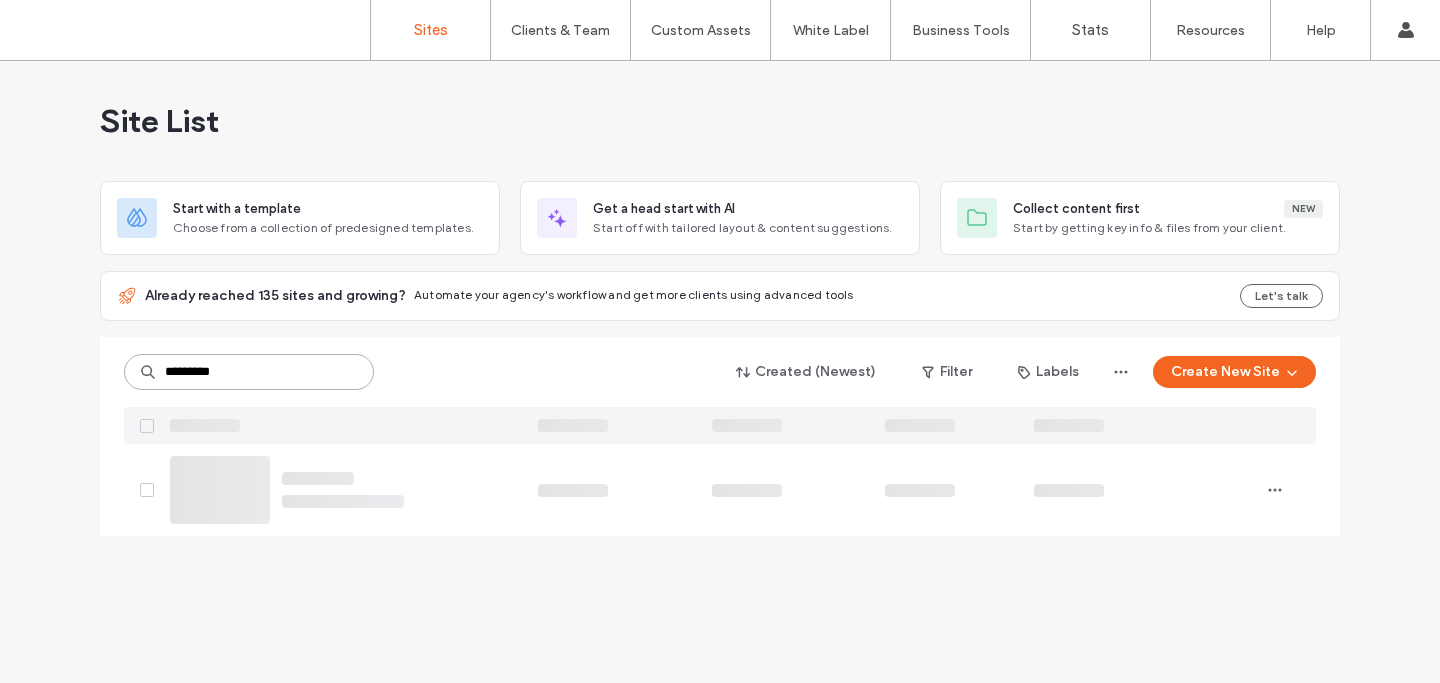type on "********" 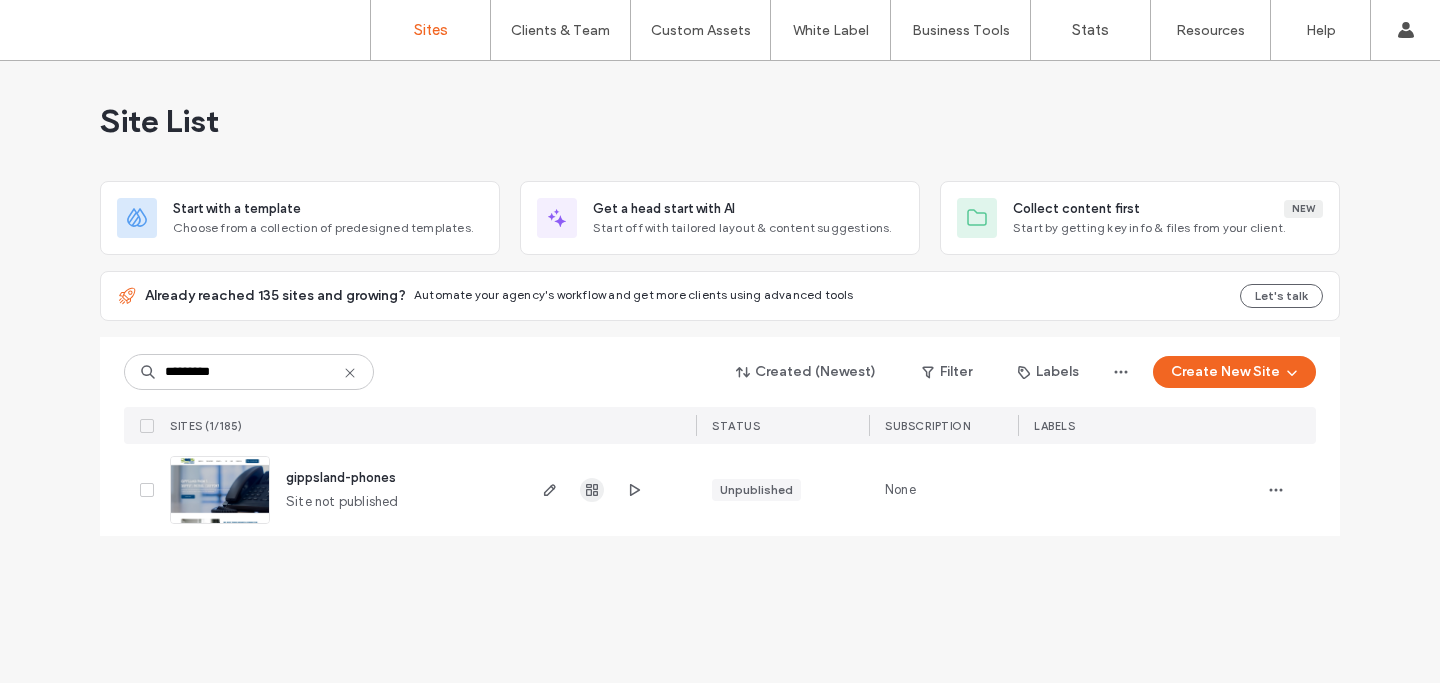 click 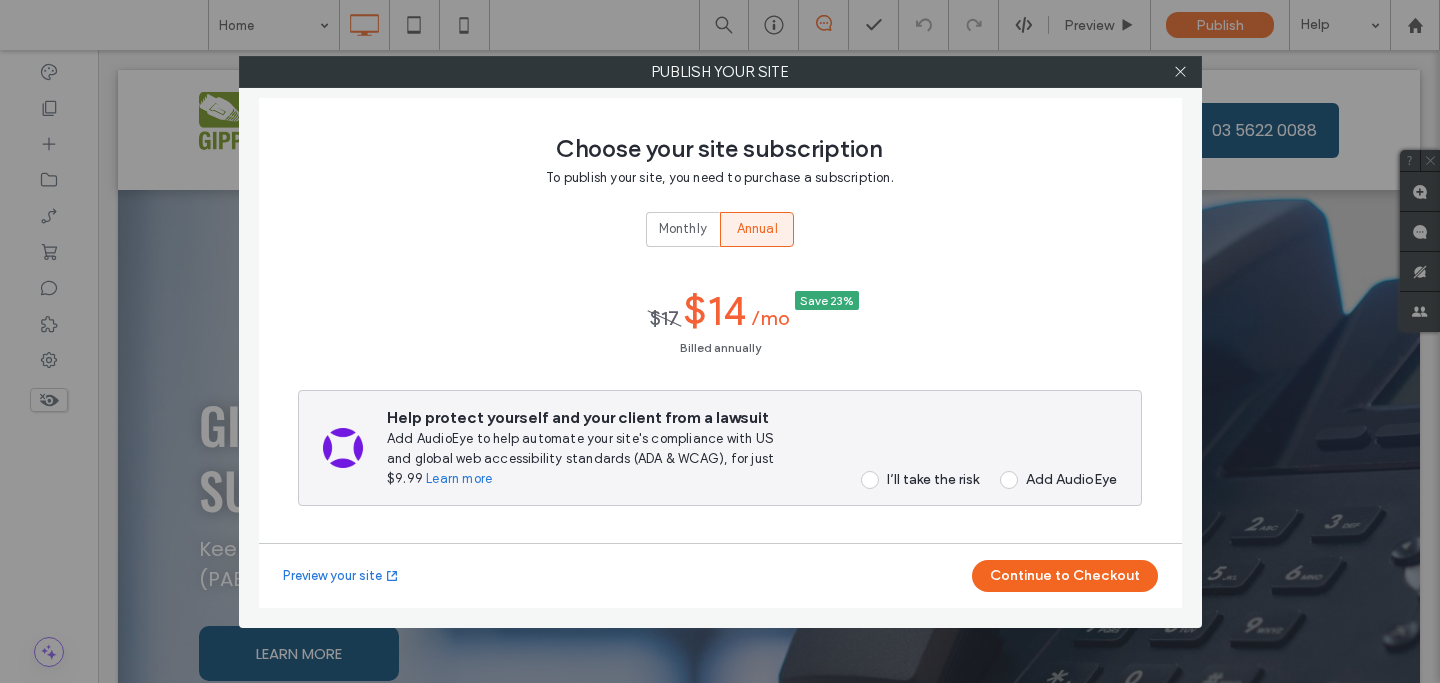scroll, scrollTop: 0, scrollLeft: 0, axis: both 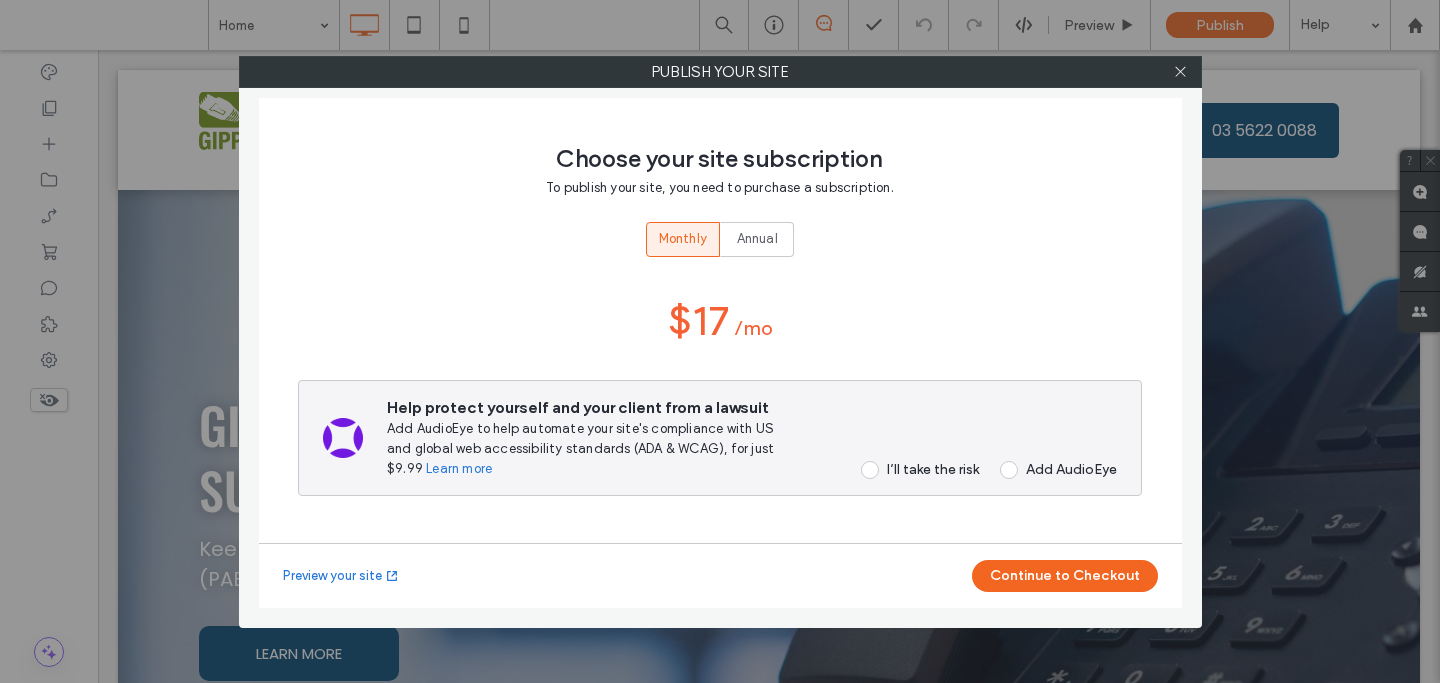 click on "I’ll take the risk" at bounding box center (913, 470) 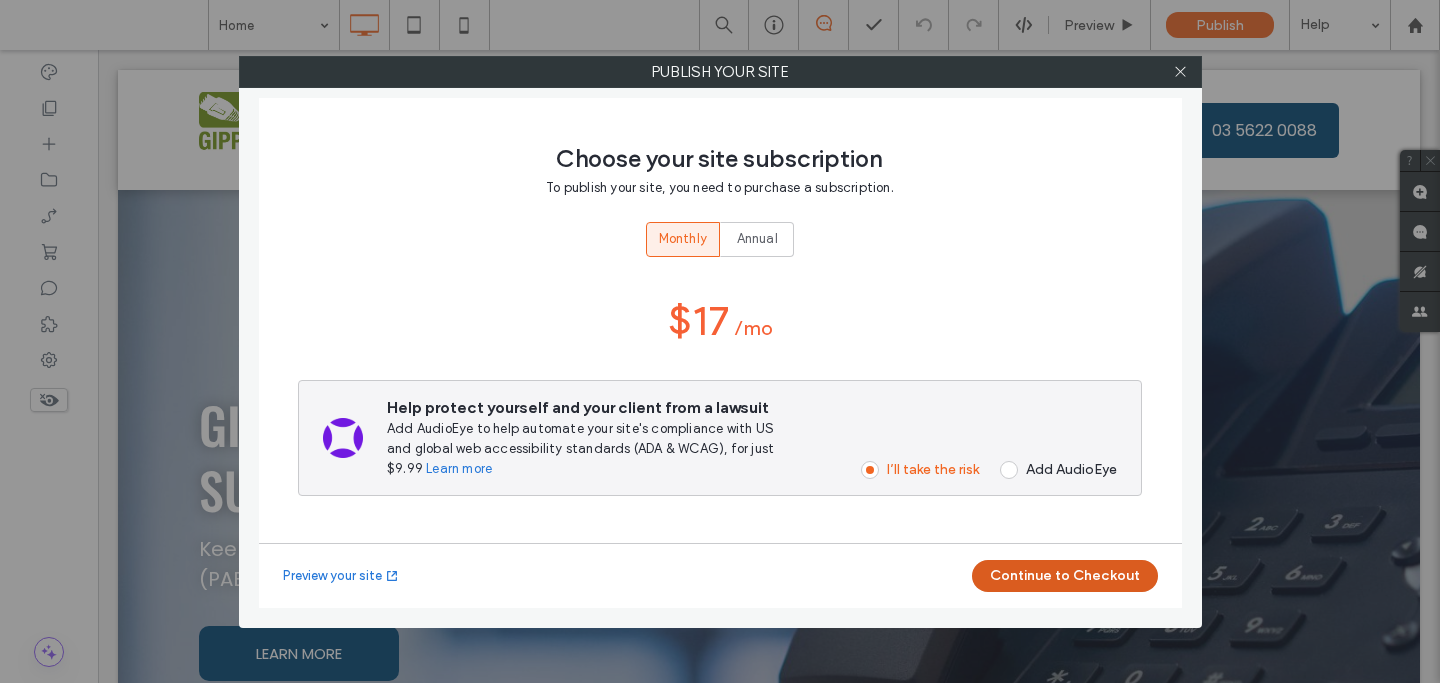 click on "Continue to Checkout" at bounding box center (1065, 576) 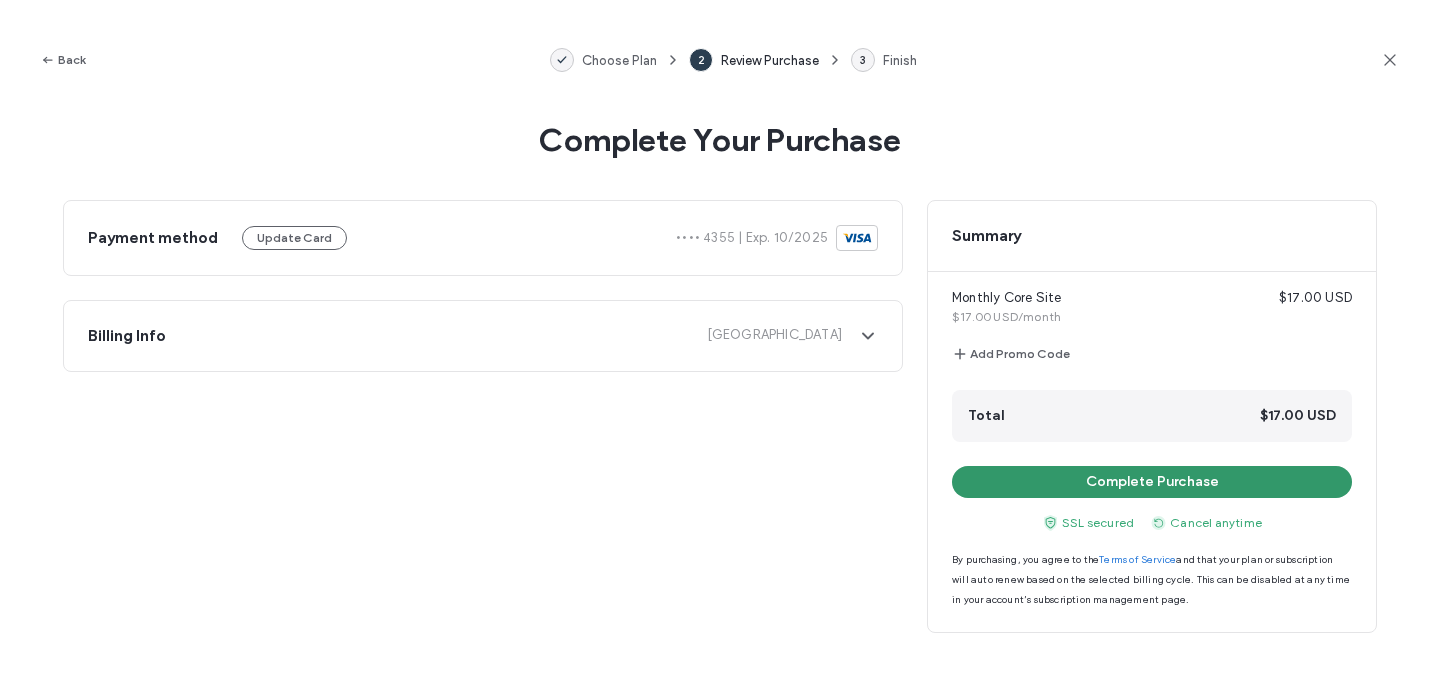 click on "Complete Purchase" at bounding box center [1152, 482] 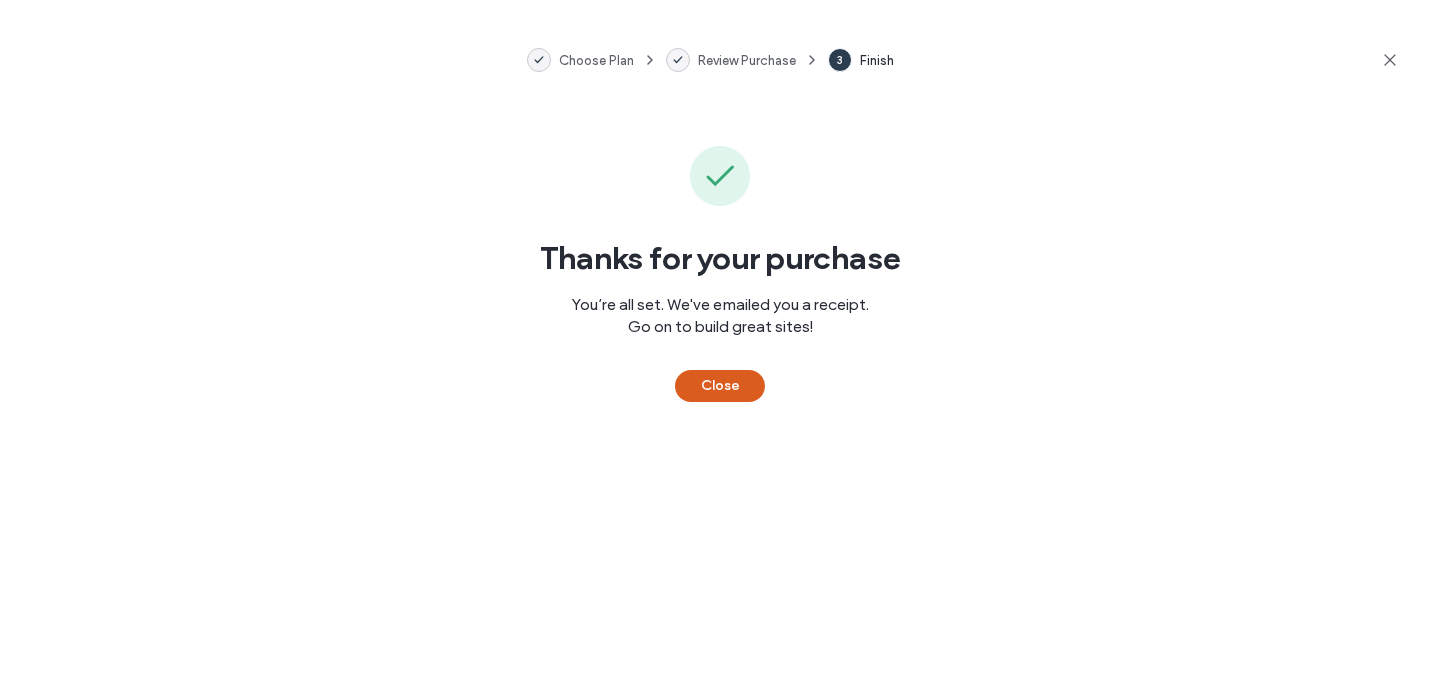 click on "Close" at bounding box center (720, 386) 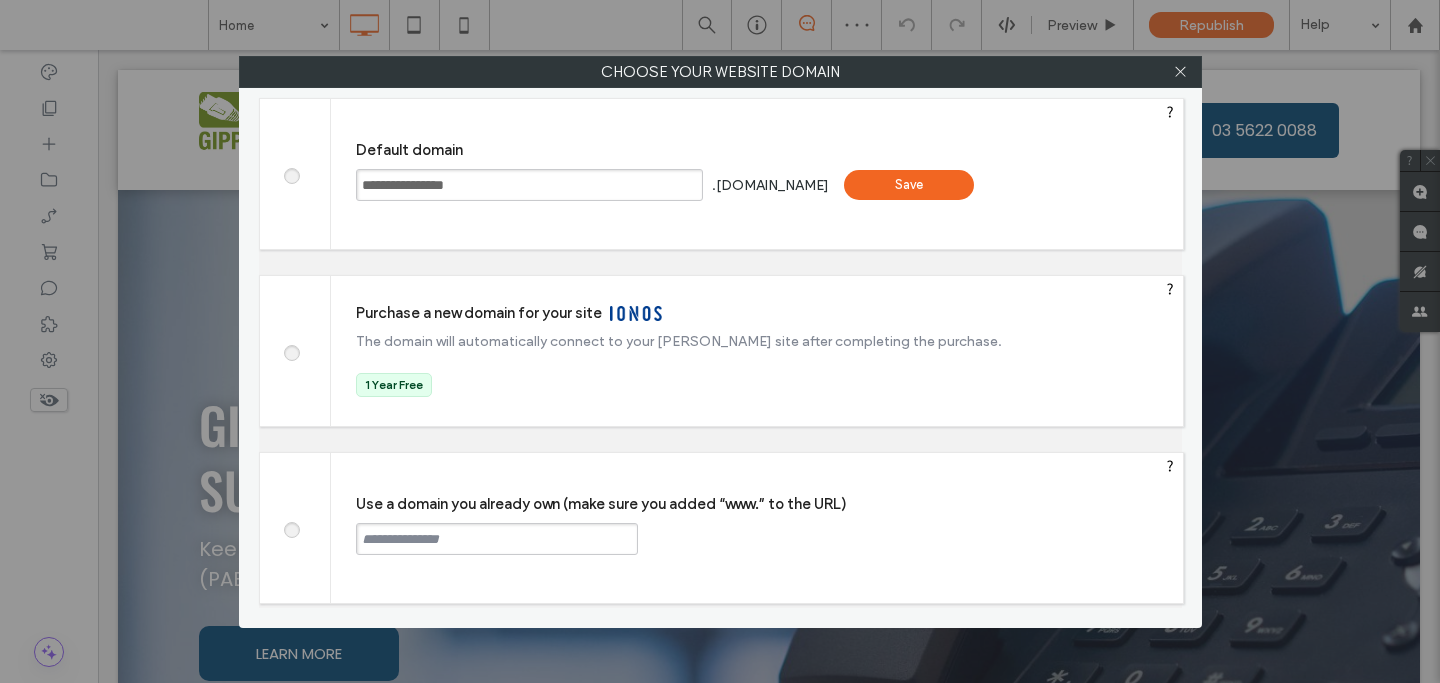 click at bounding box center [291, 527] 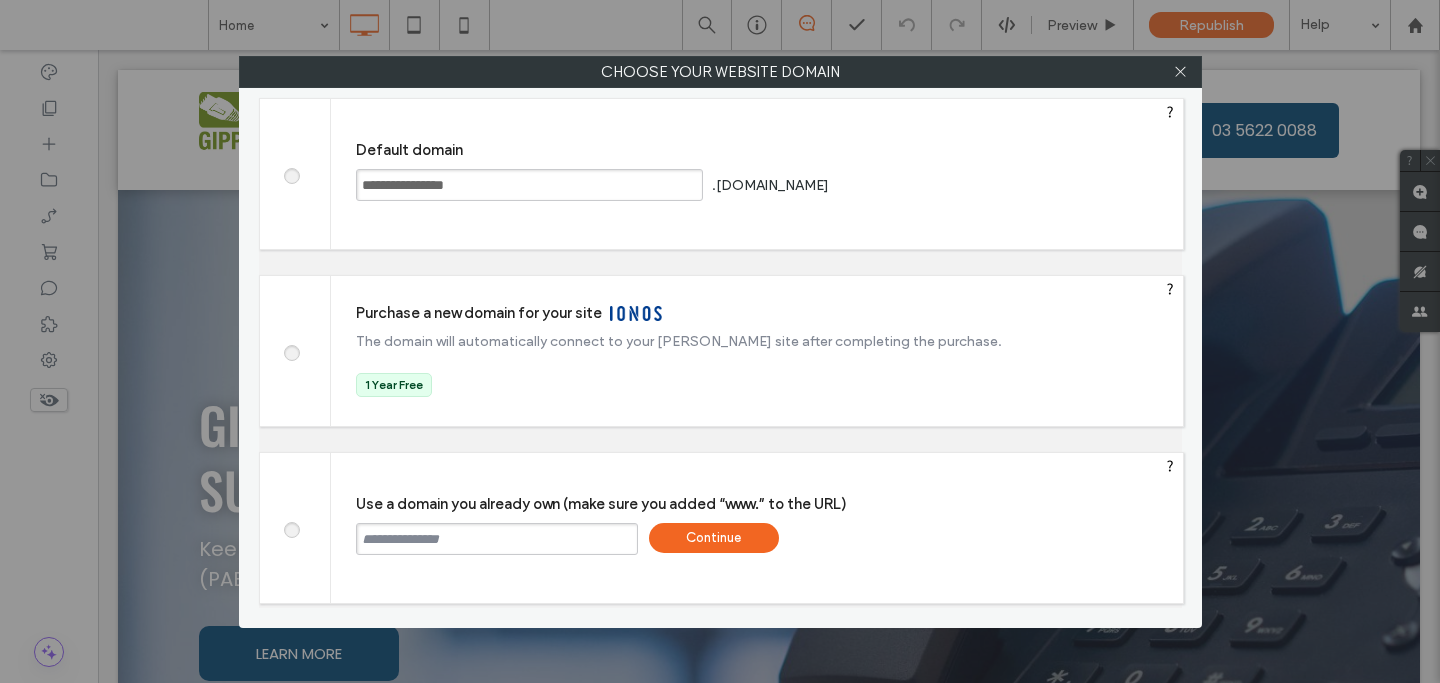 click at bounding box center [497, 539] 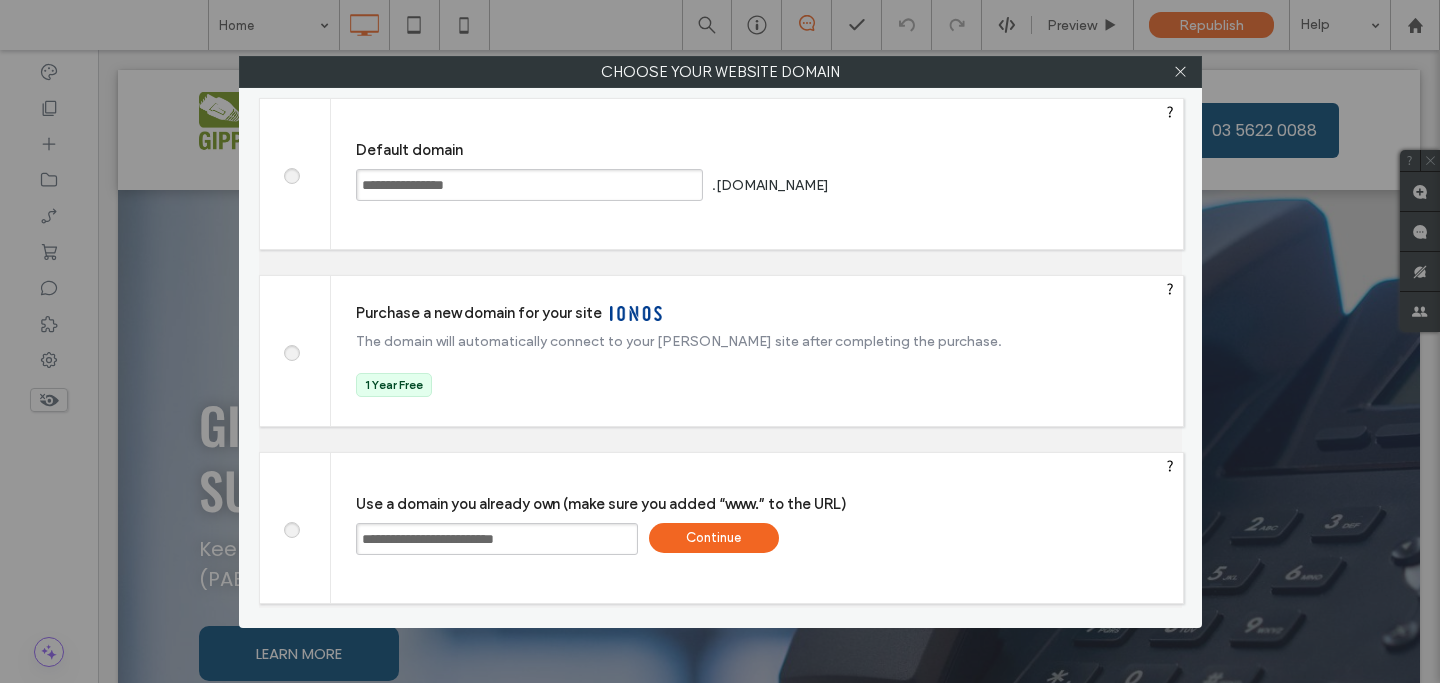 type on "**********" 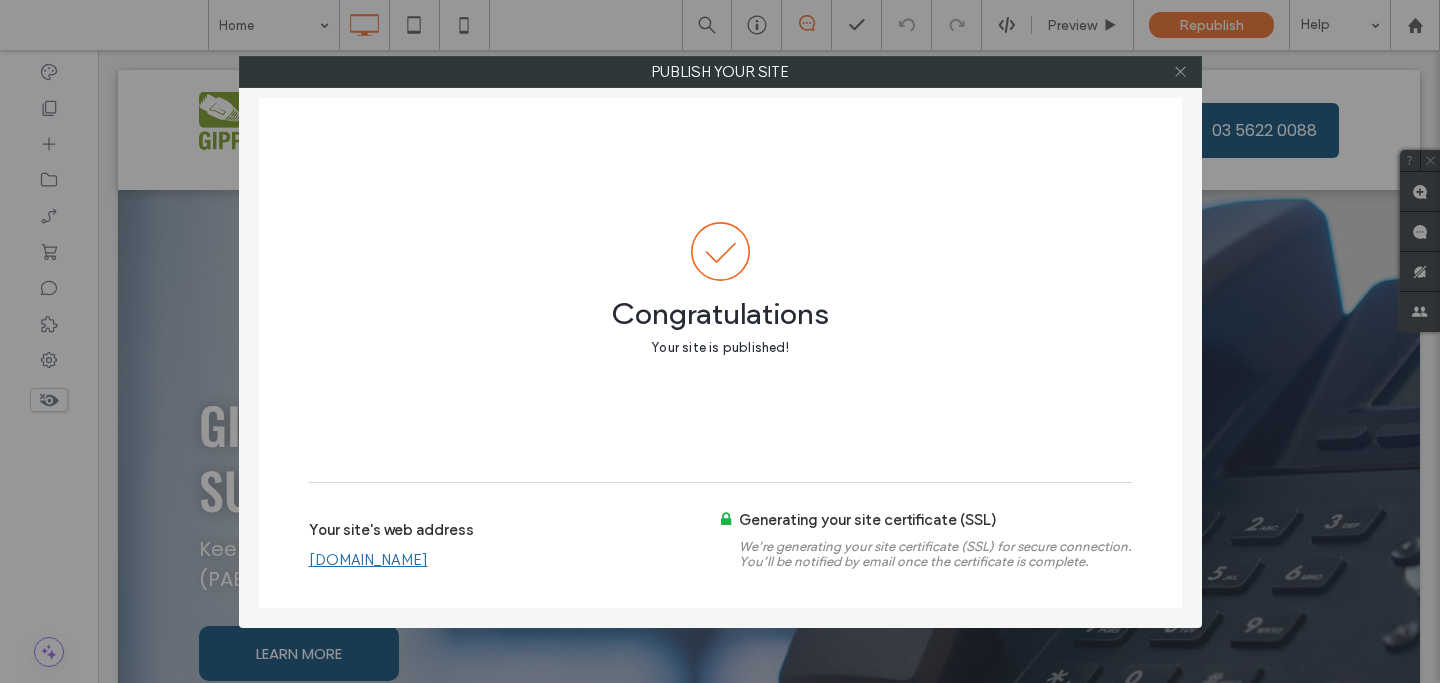 click at bounding box center [1180, 72] 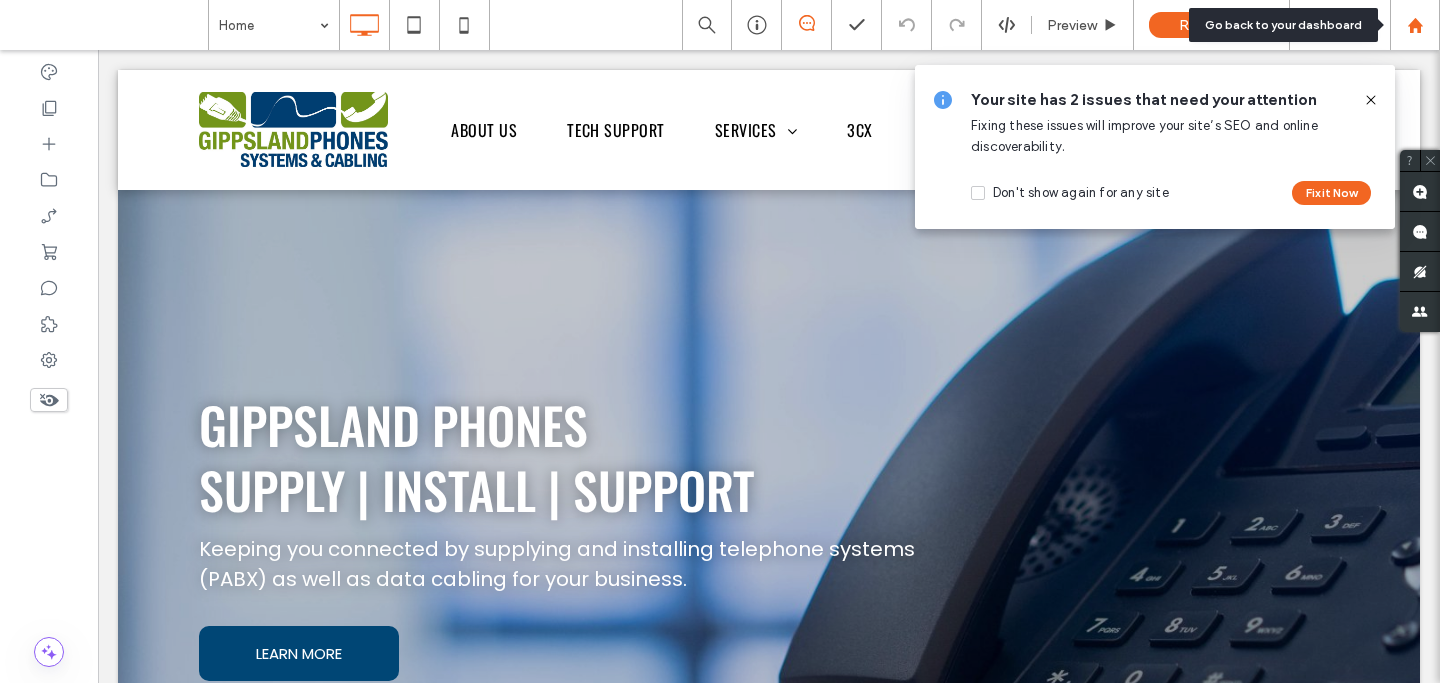 click 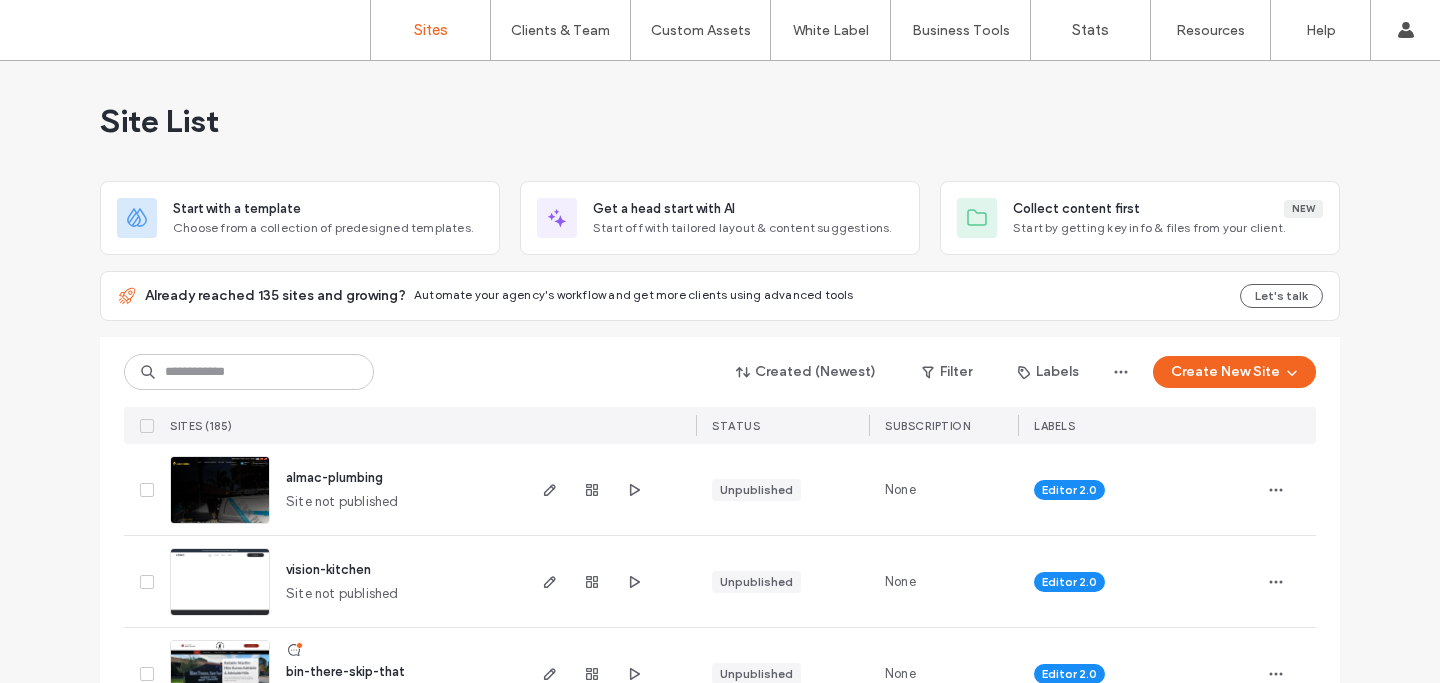 scroll, scrollTop: 0, scrollLeft: 0, axis: both 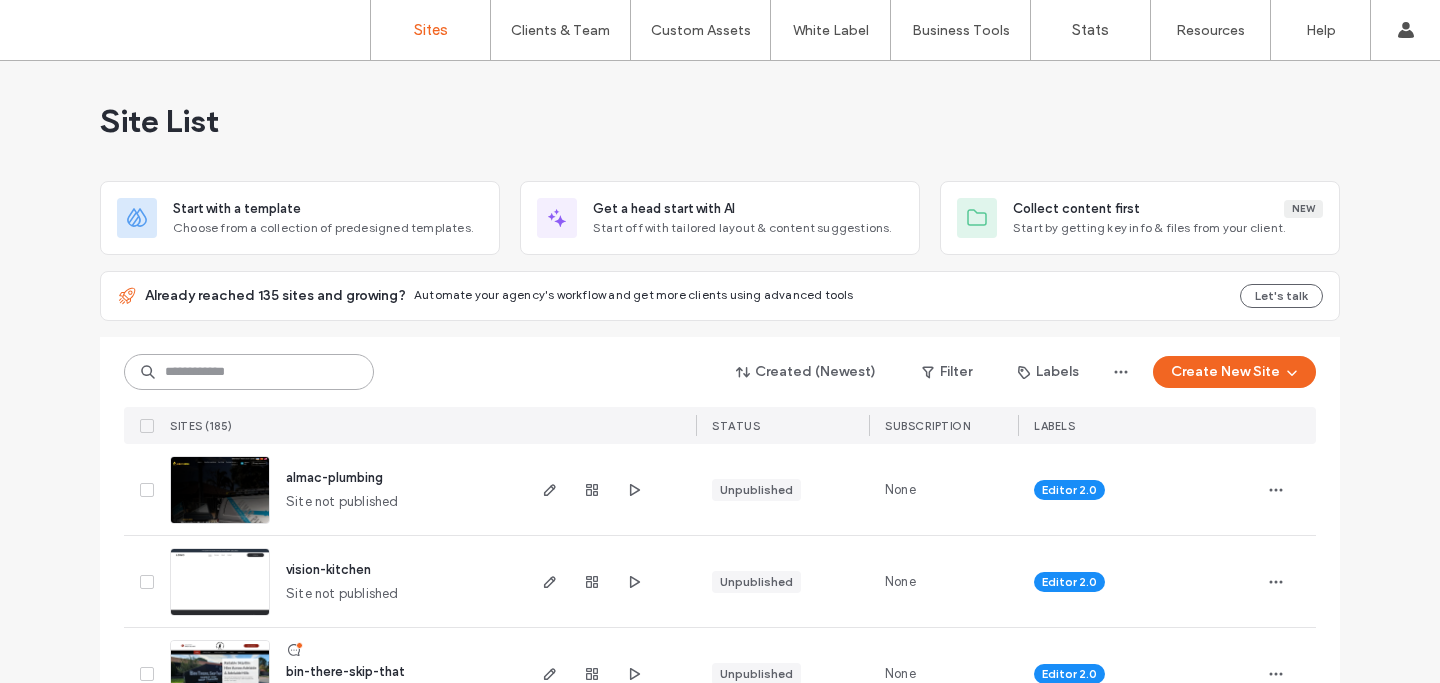 click at bounding box center (249, 372) 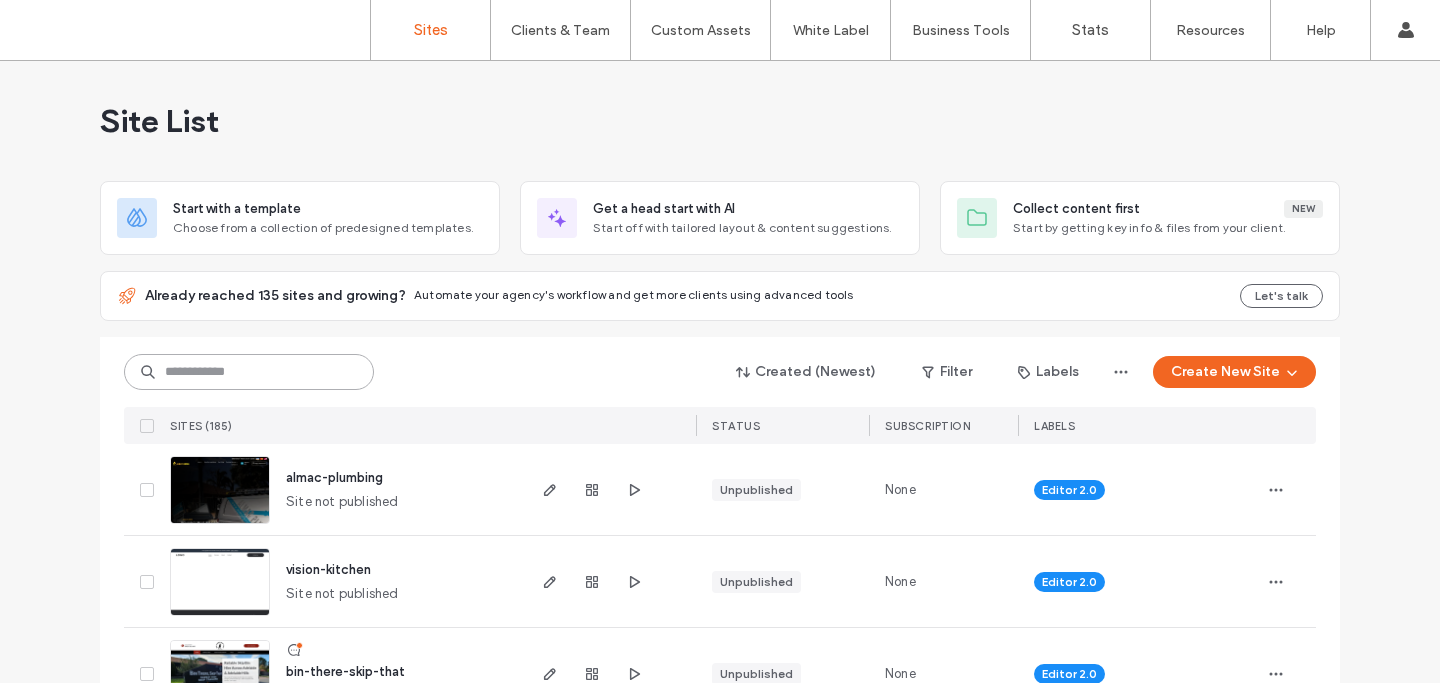 paste on "********" 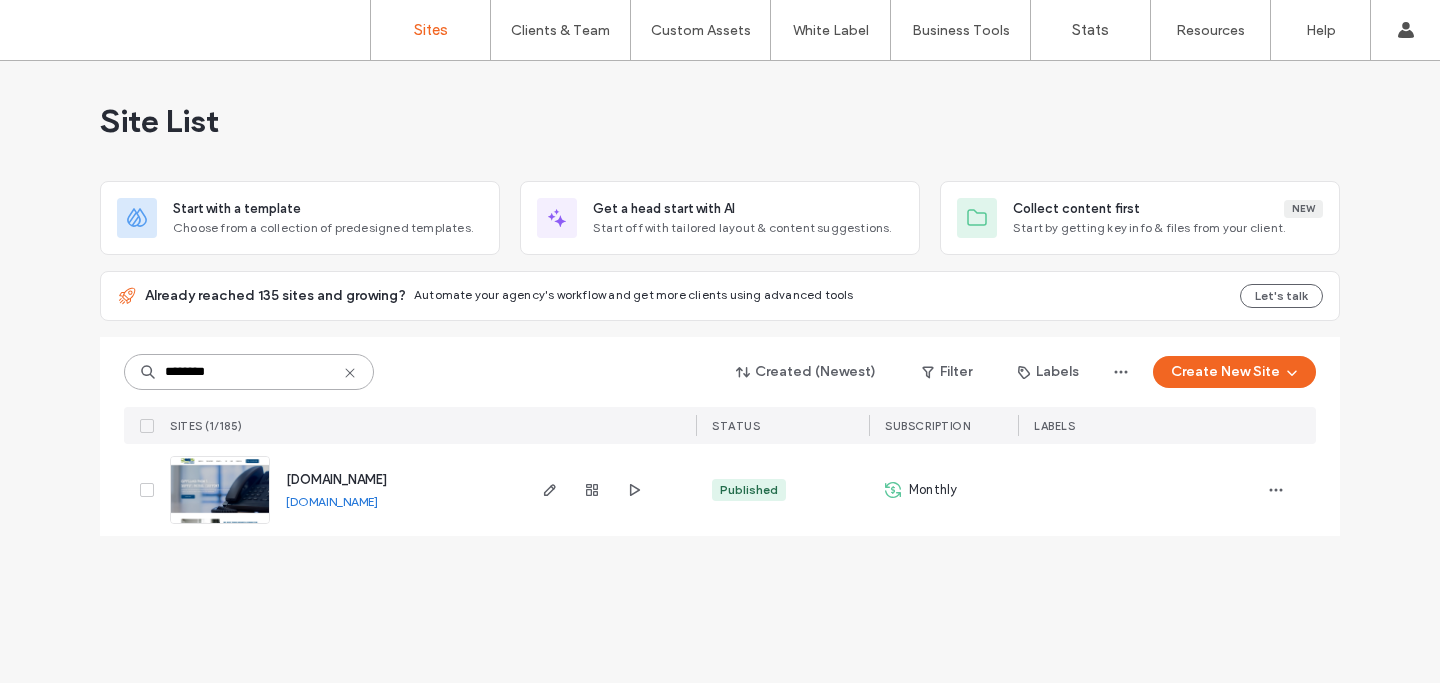 type on "********" 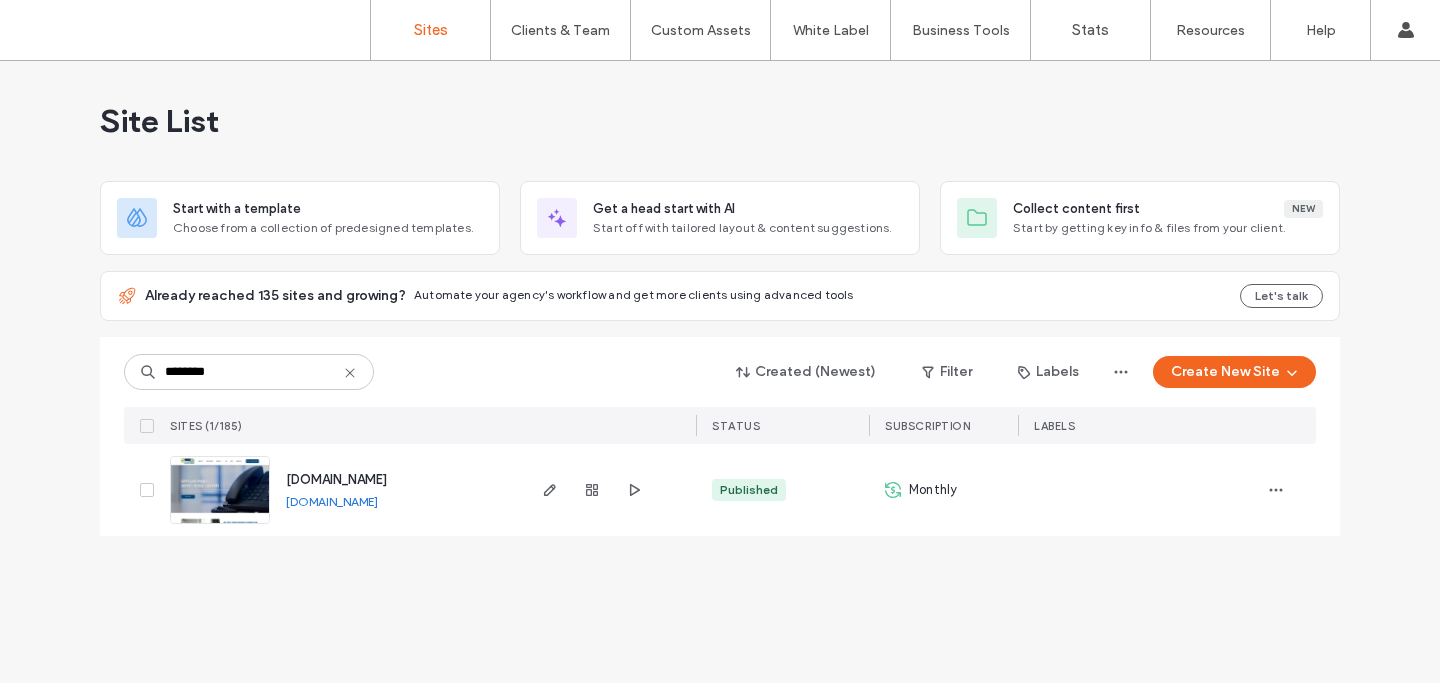 click 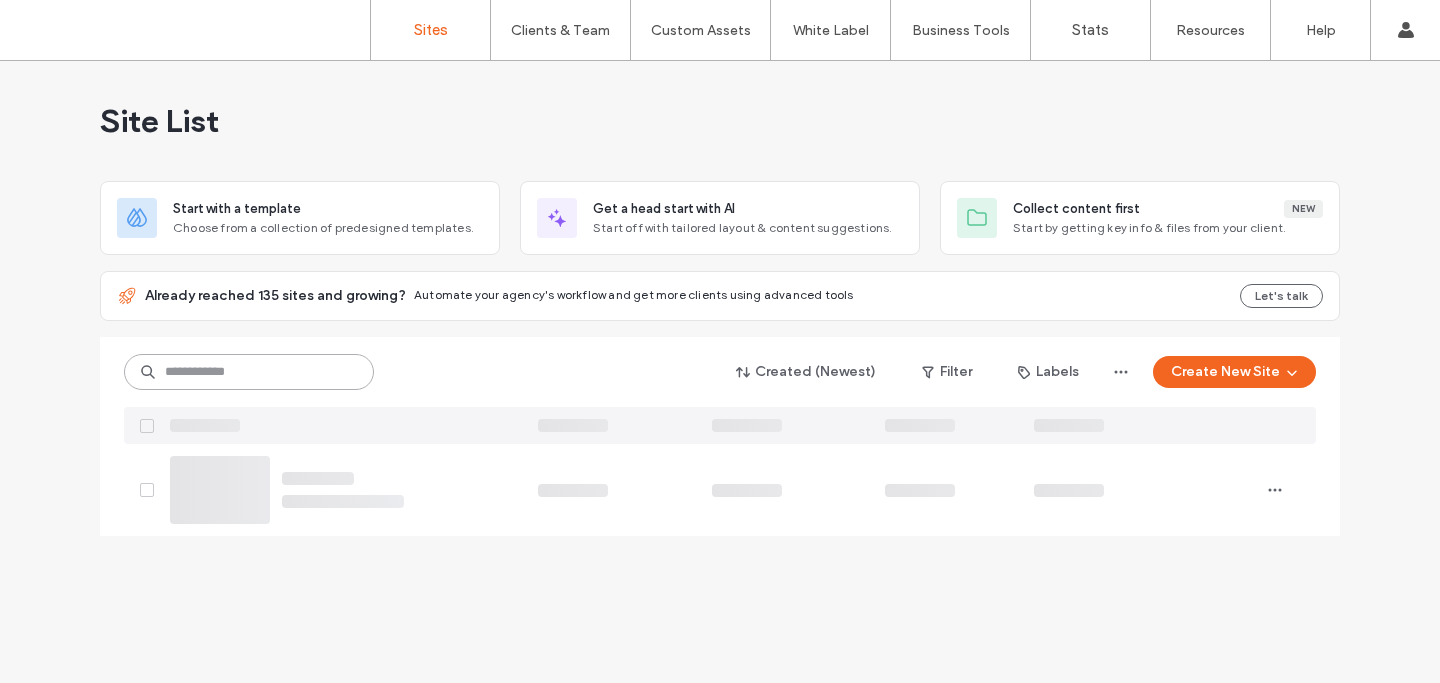 click at bounding box center [249, 372] 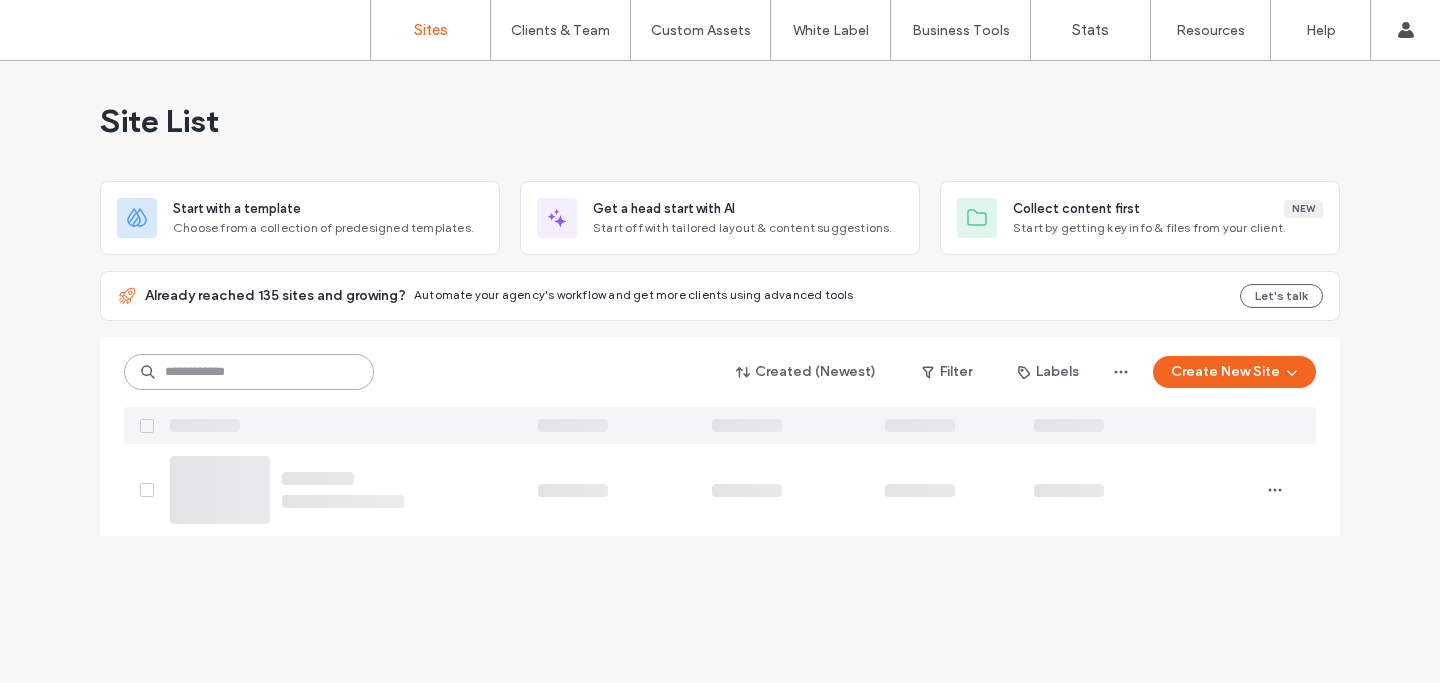 paste on "********" 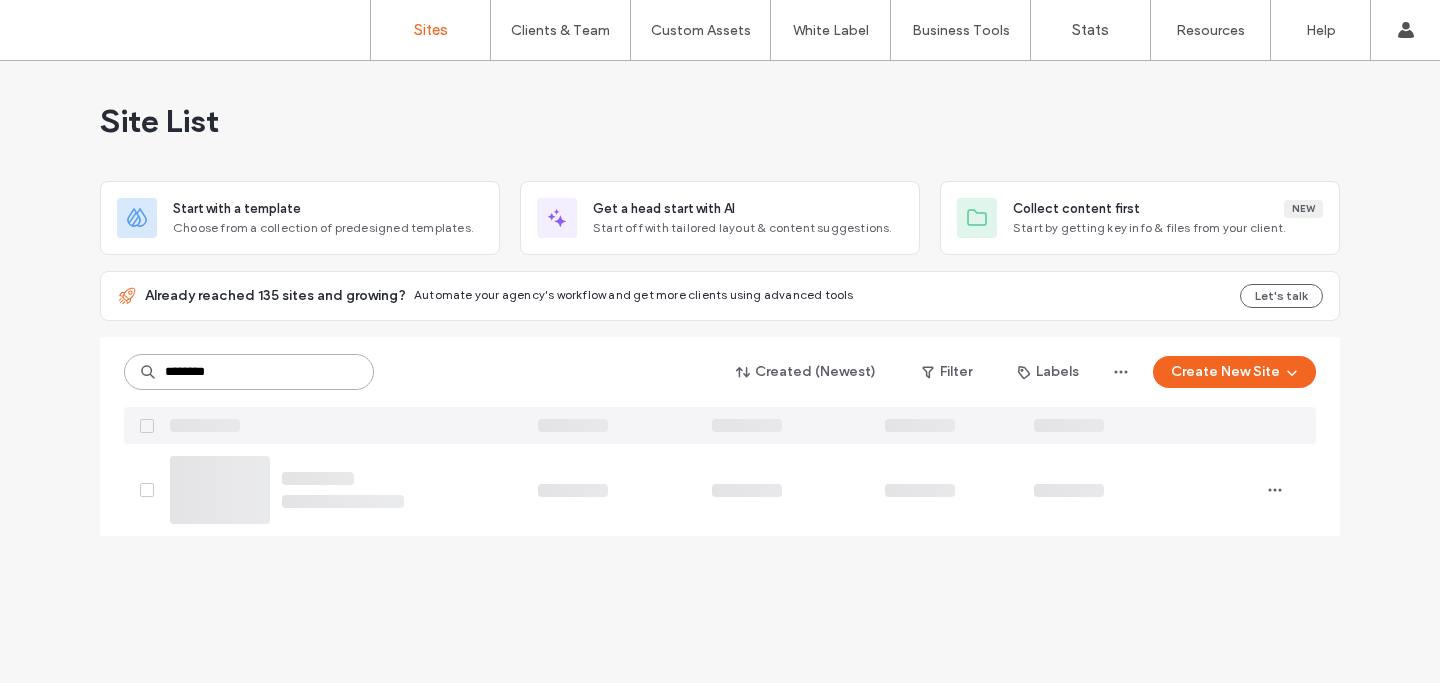 type on "********" 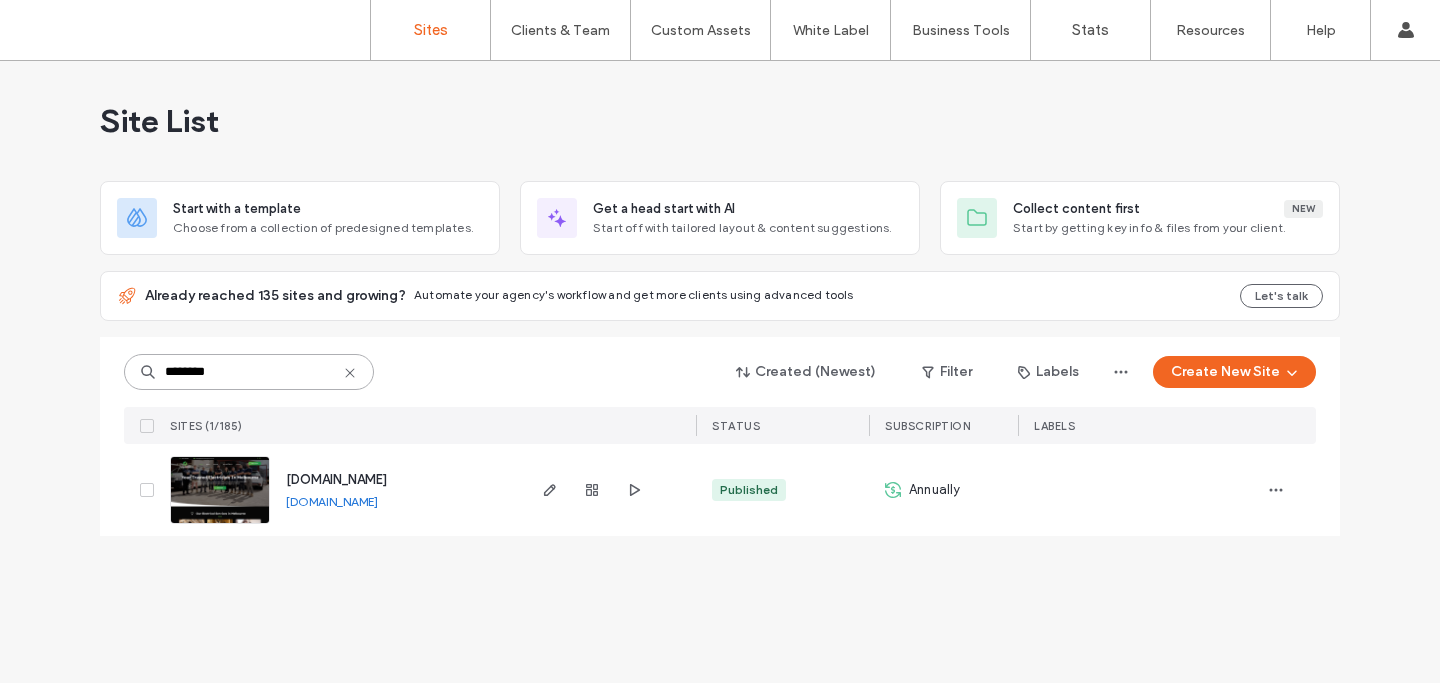 click on "********" at bounding box center [249, 372] 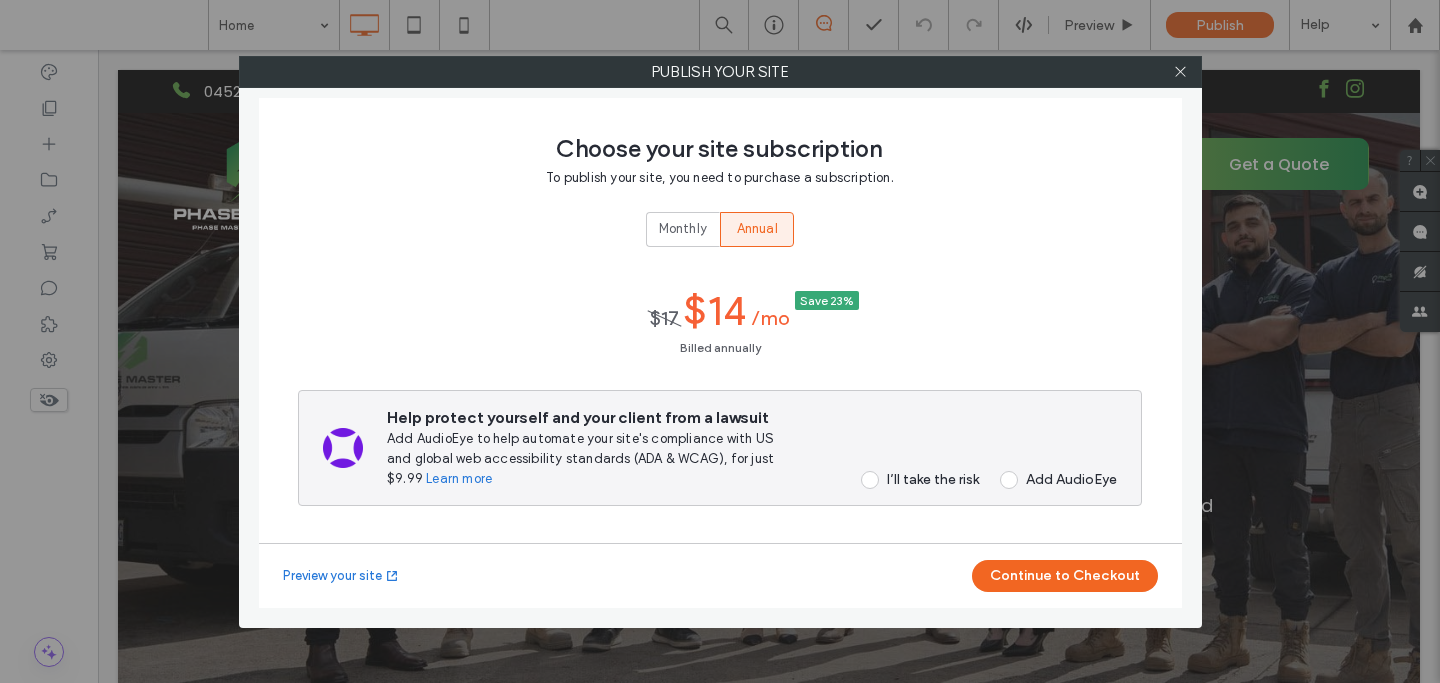 scroll, scrollTop: 0, scrollLeft: 0, axis: both 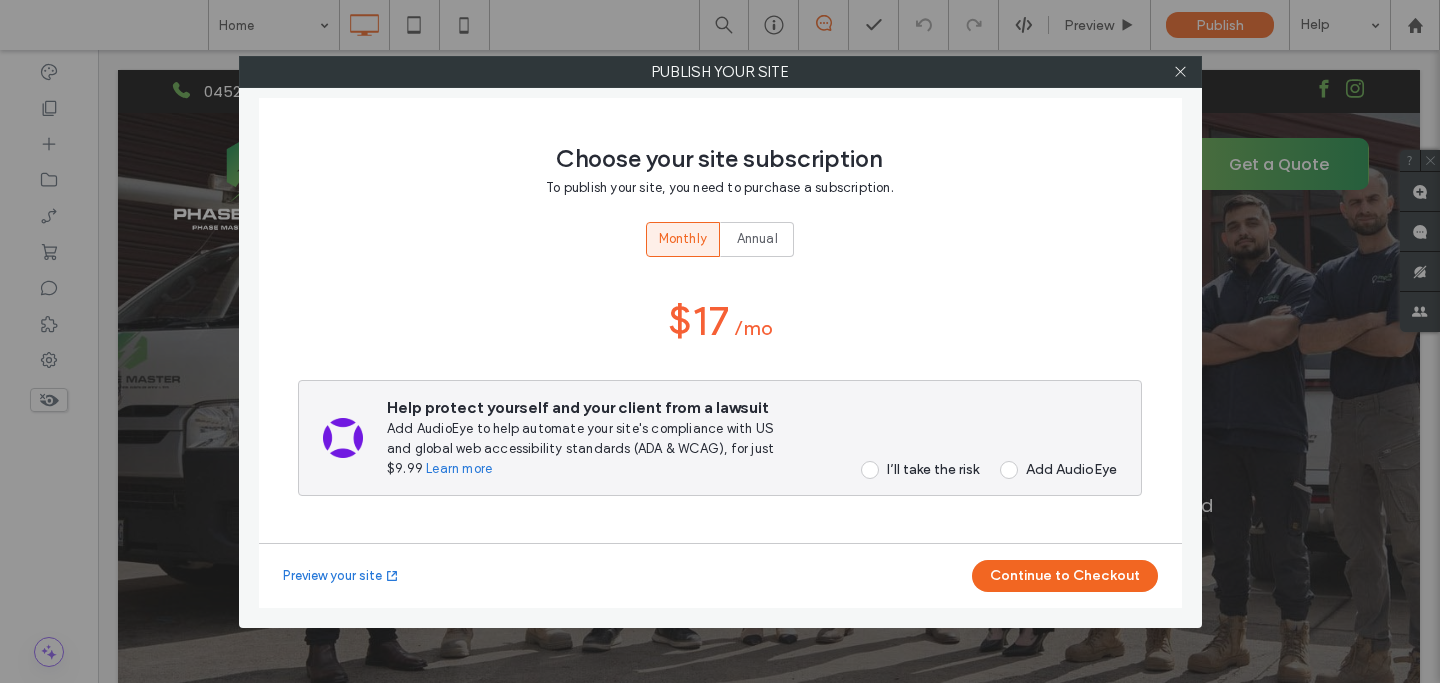 click at bounding box center [870, 470] 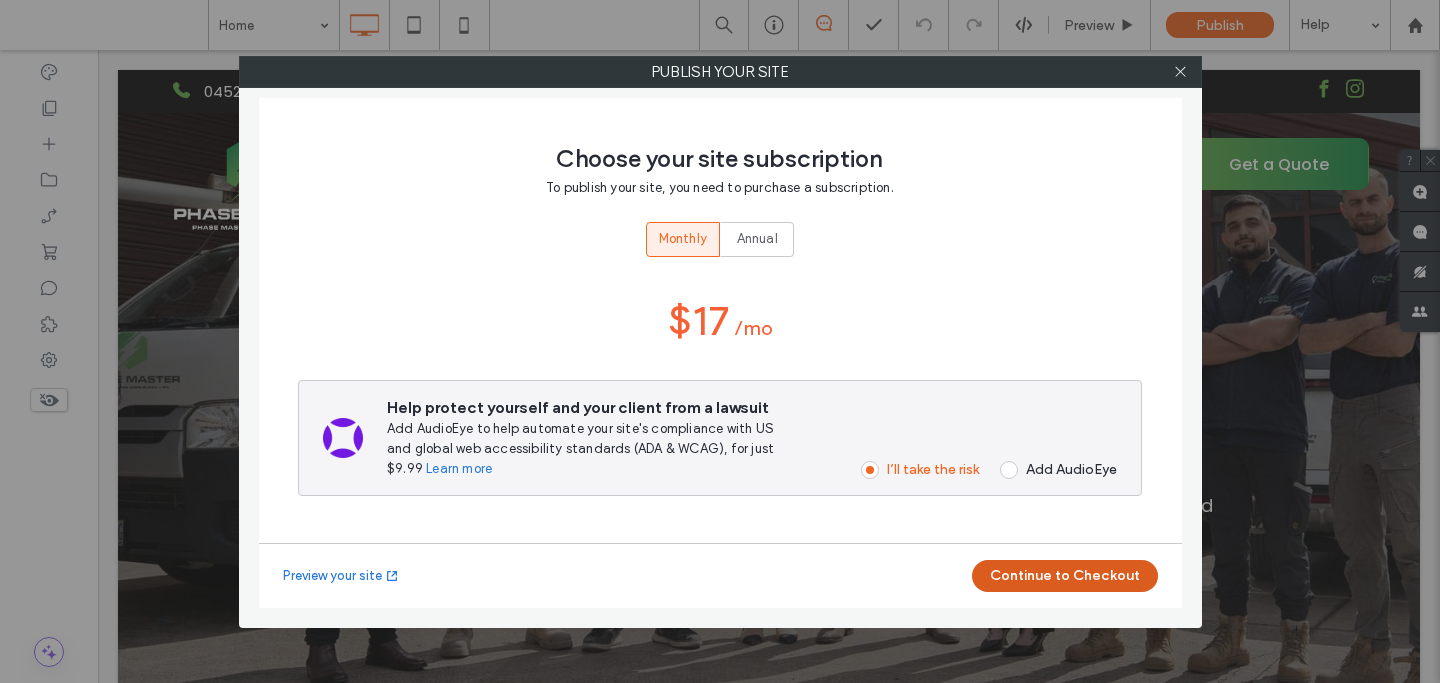 click on "Continue to Checkout" at bounding box center [1065, 576] 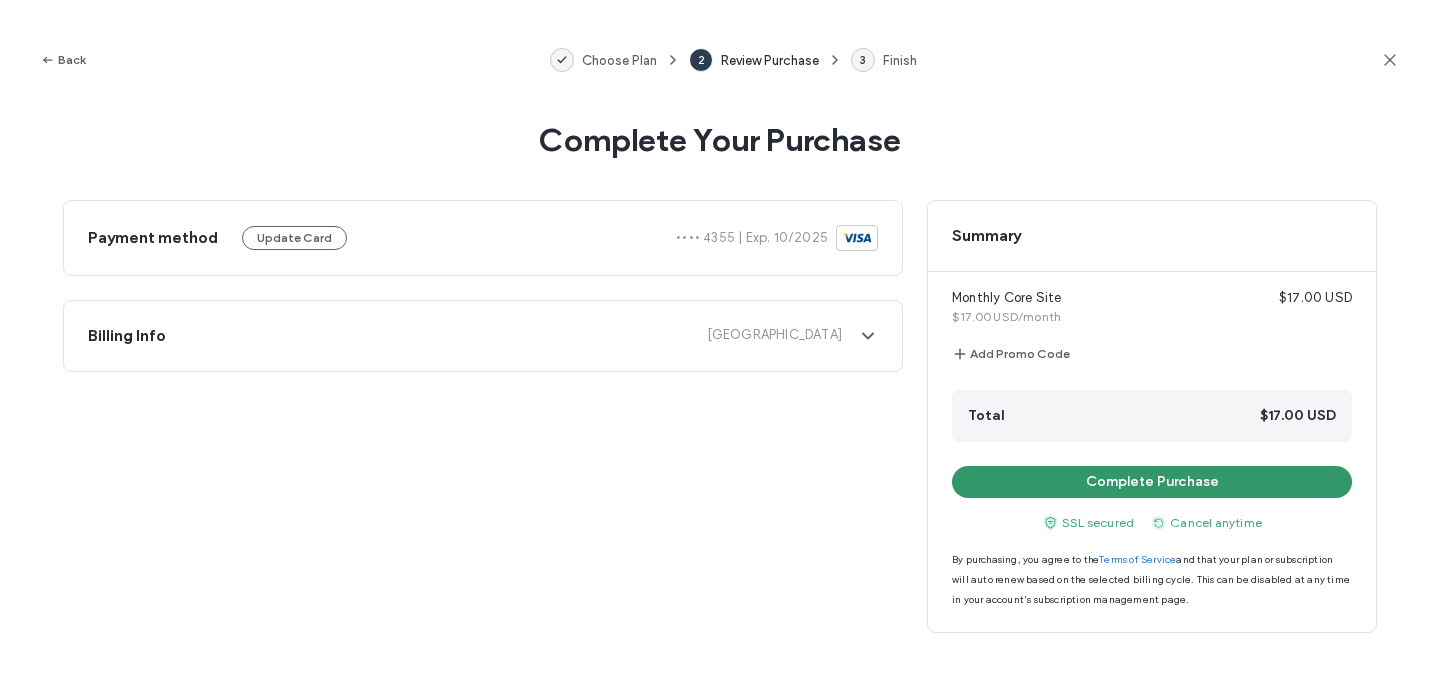 click on "Complete Purchase" at bounding box center (1152, 482) 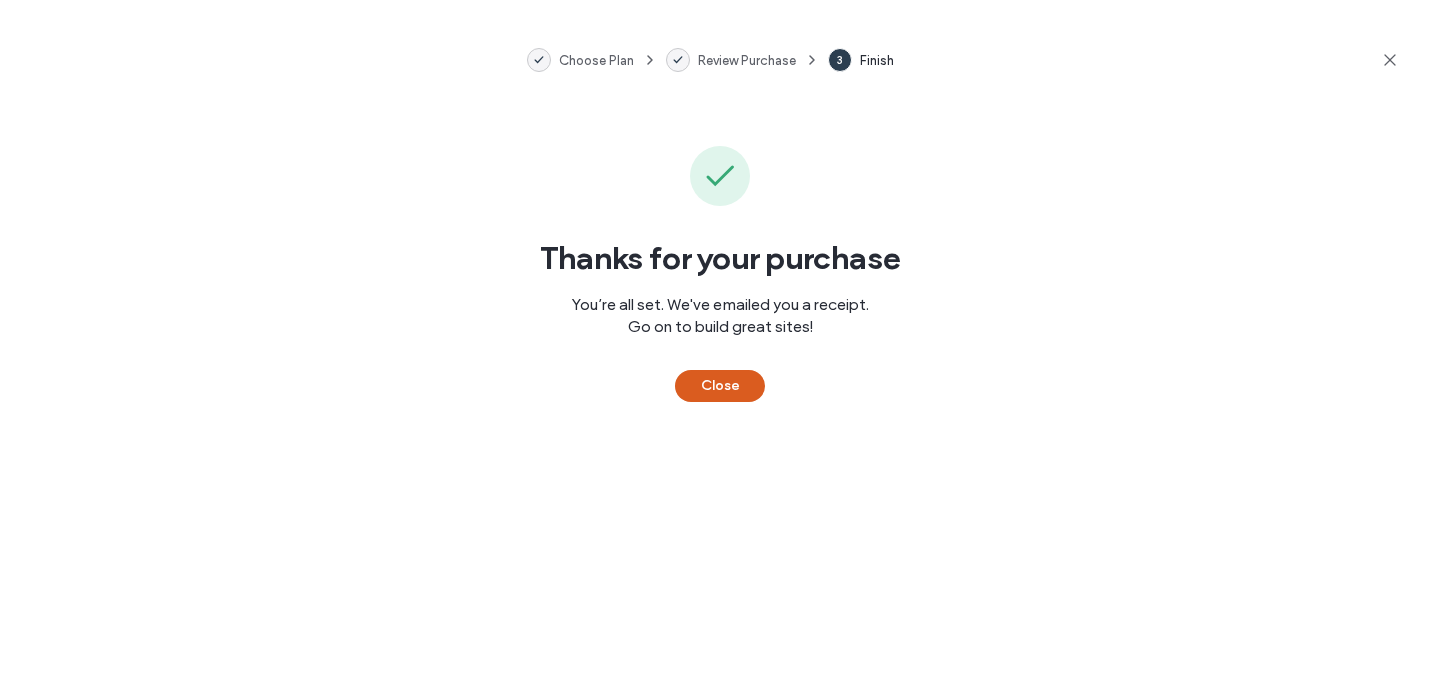 click on "Close" at bounding box center (720, 386) 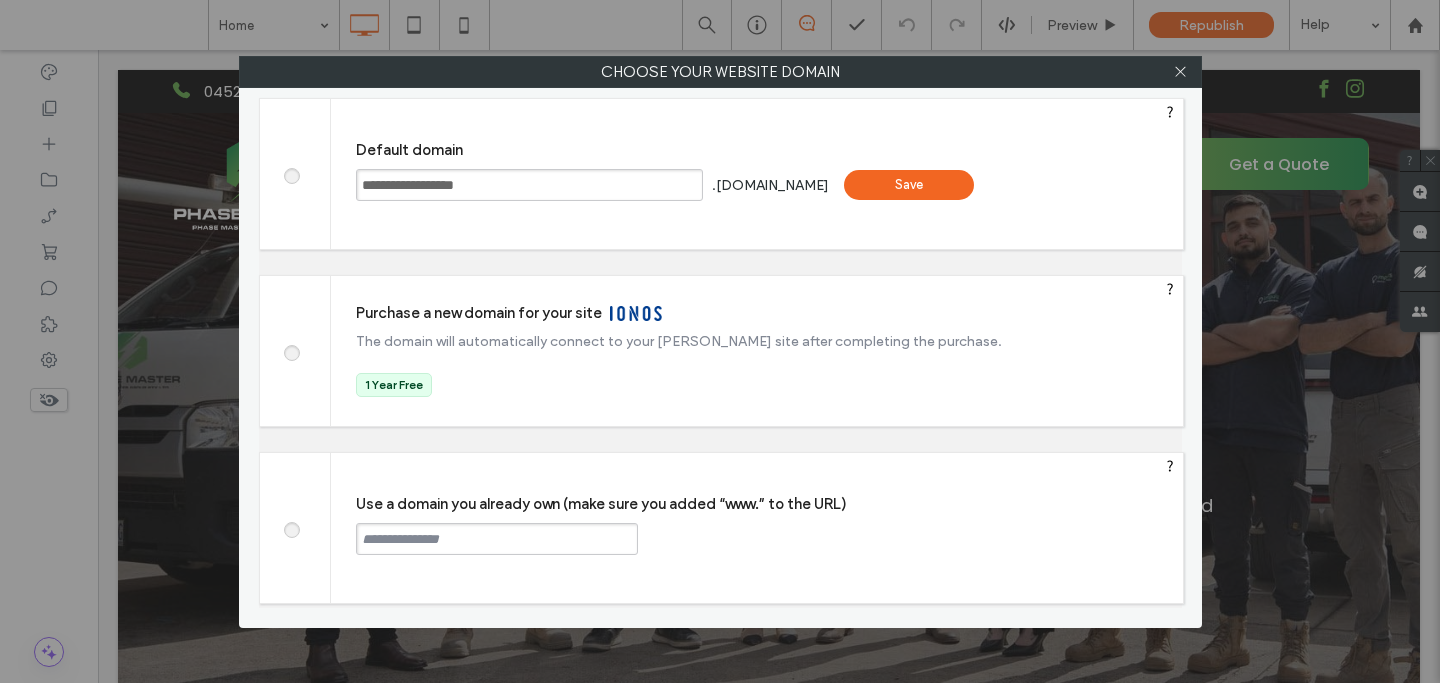 click at bounding box center (291, 527) 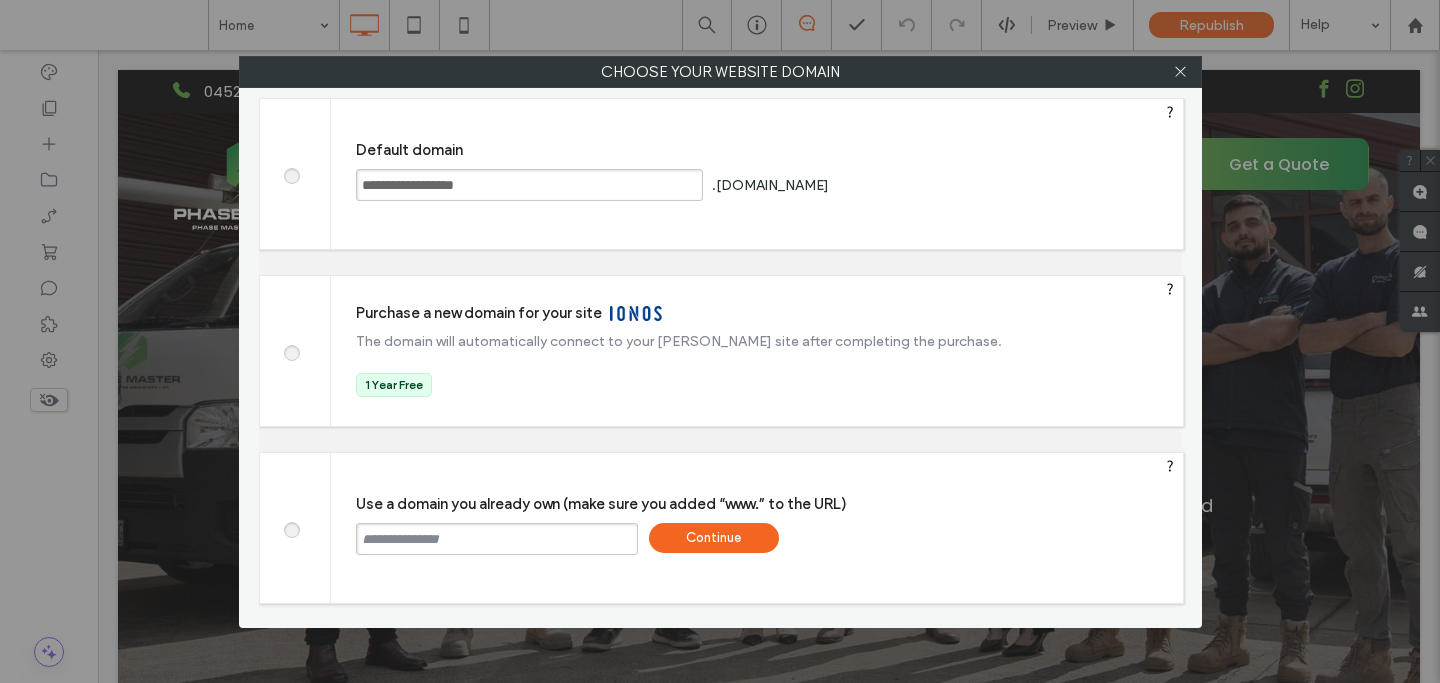 click at bounding box center [497, 539] 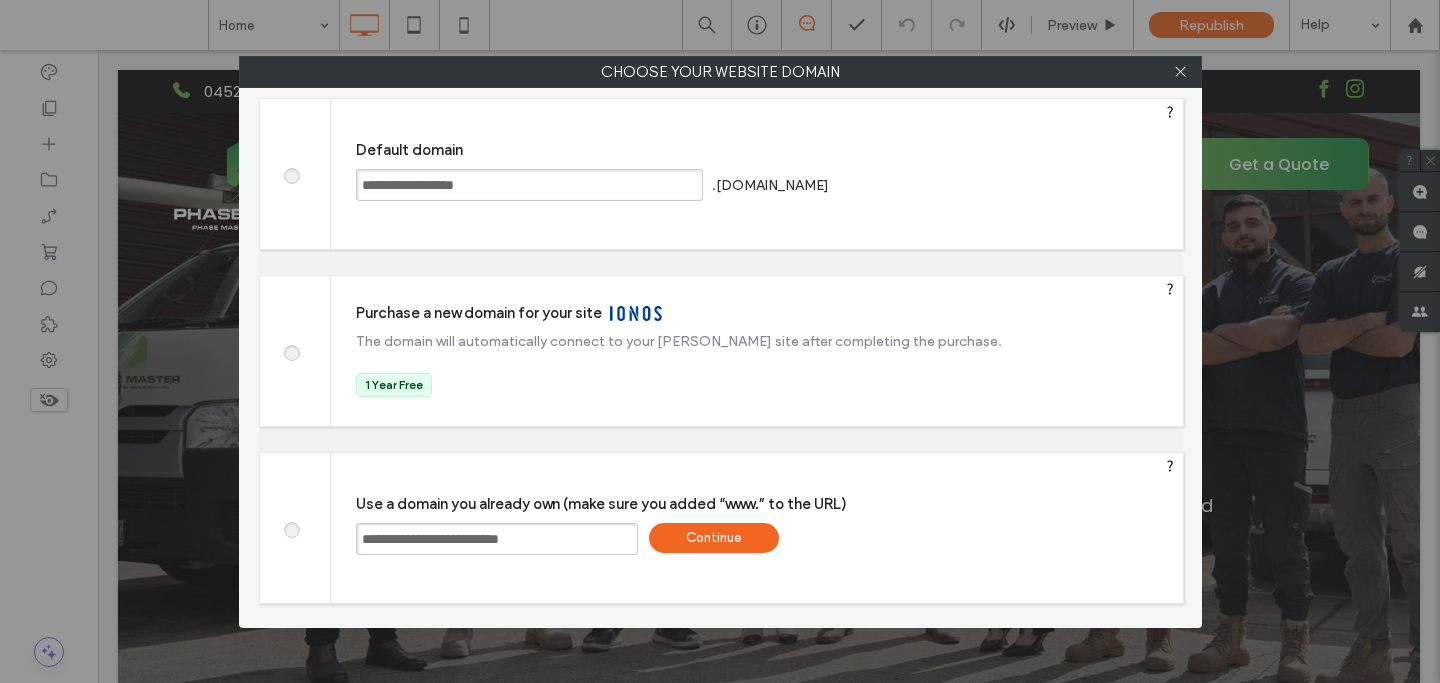 type on "**********" 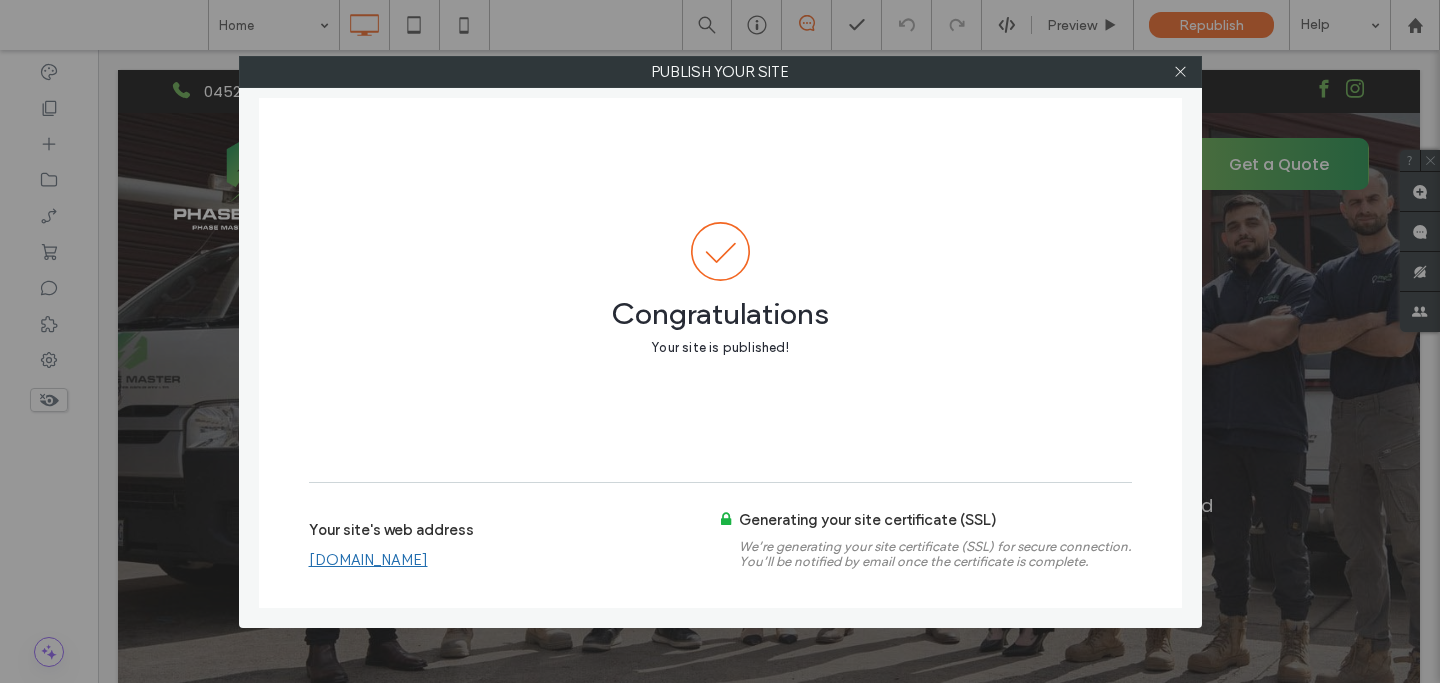 click at bounding box center (1181, 72) 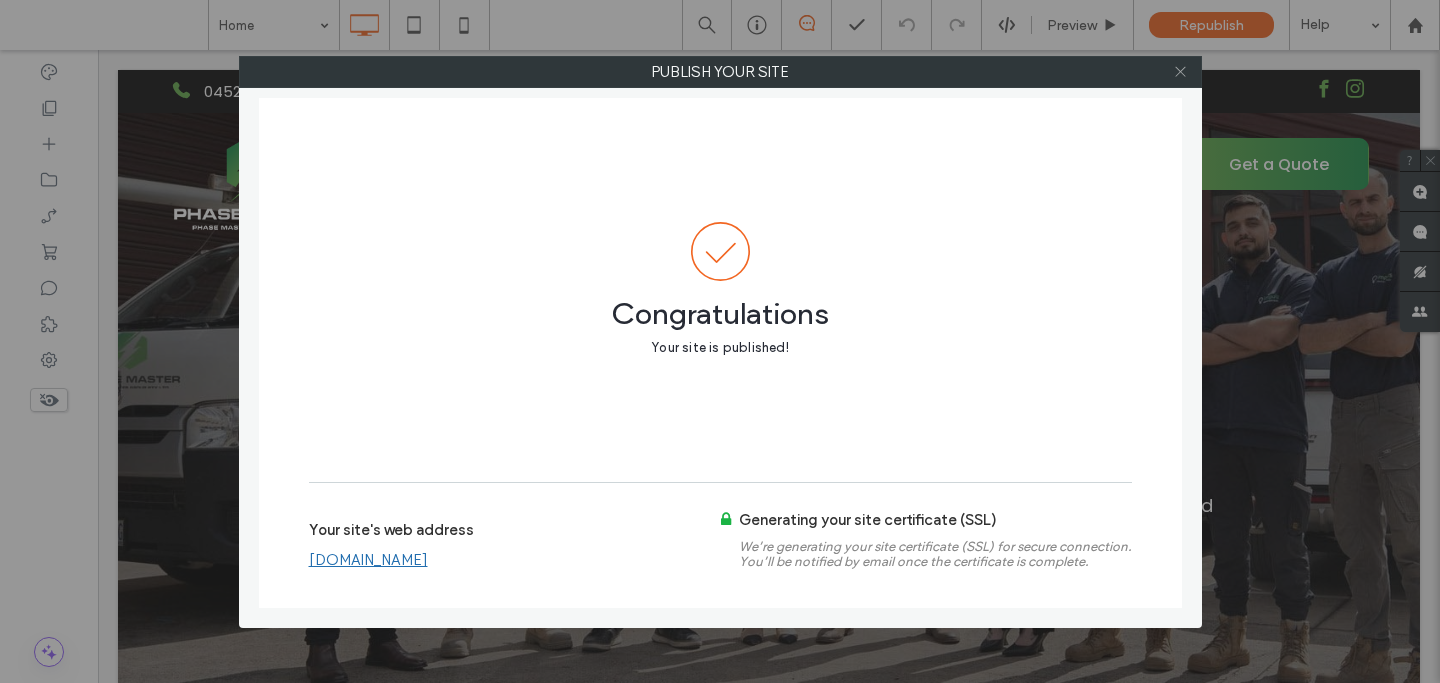 click 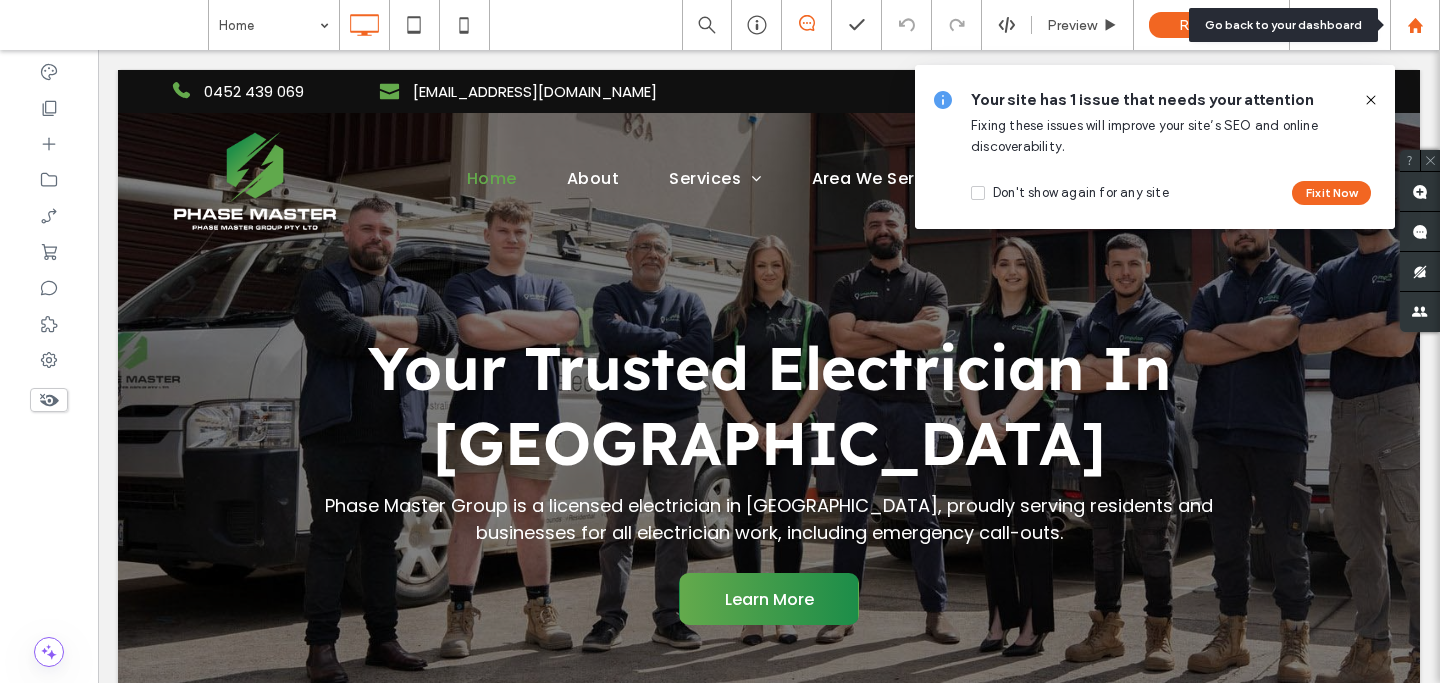 click 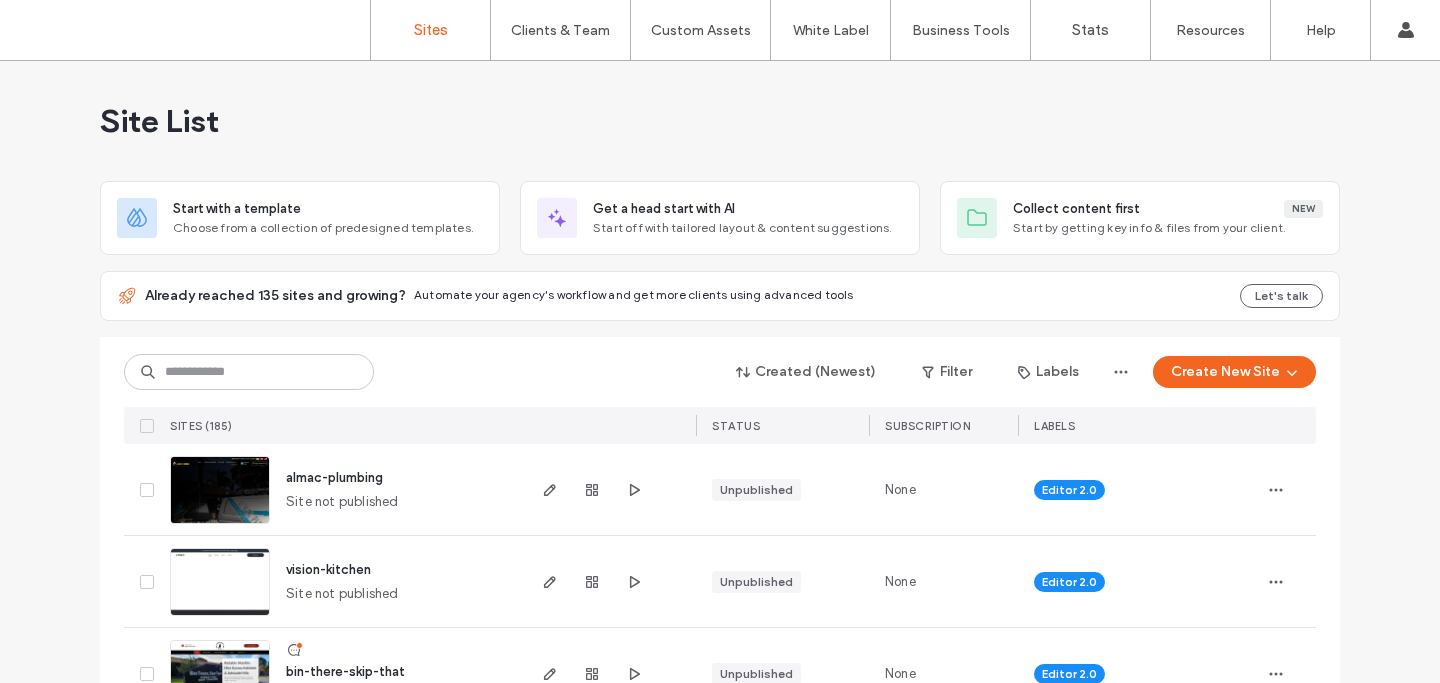 scroll, scrollTop: 0, scrollLeft: 0, axis: both 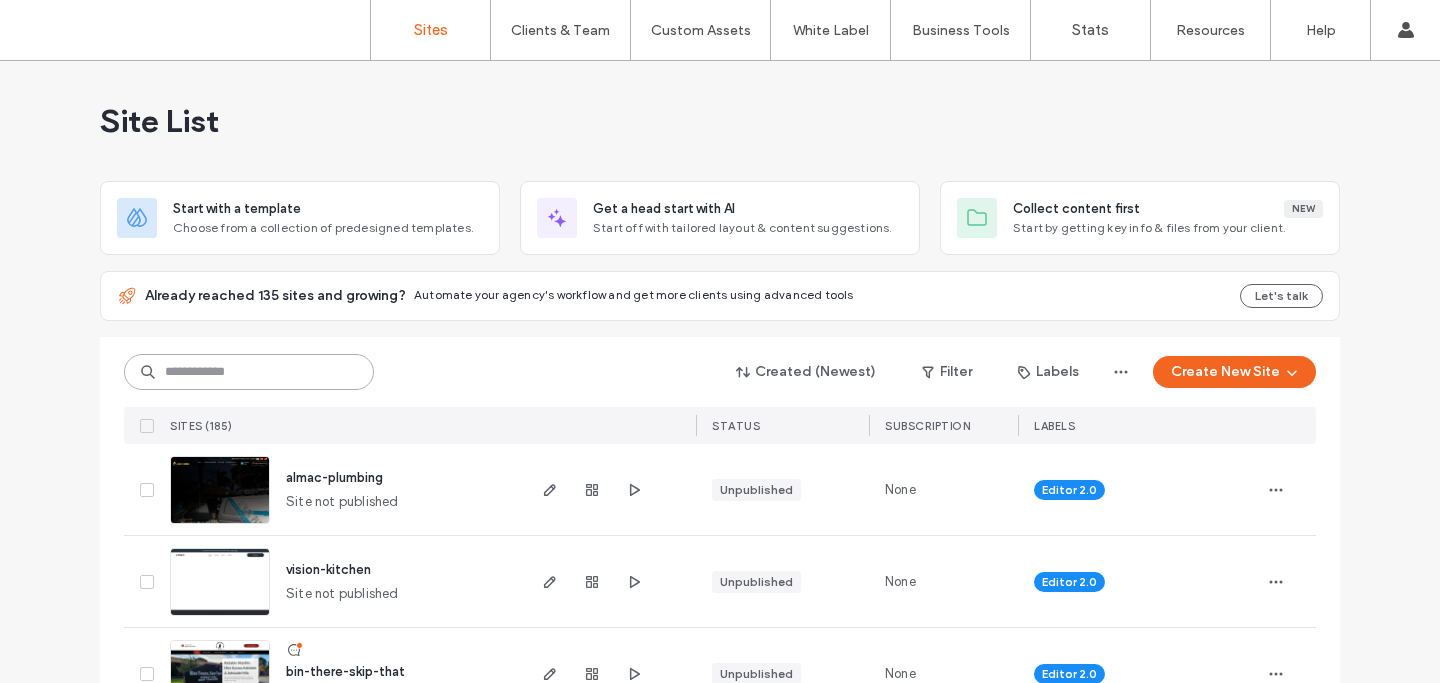 click at bounding box center (249, 372) 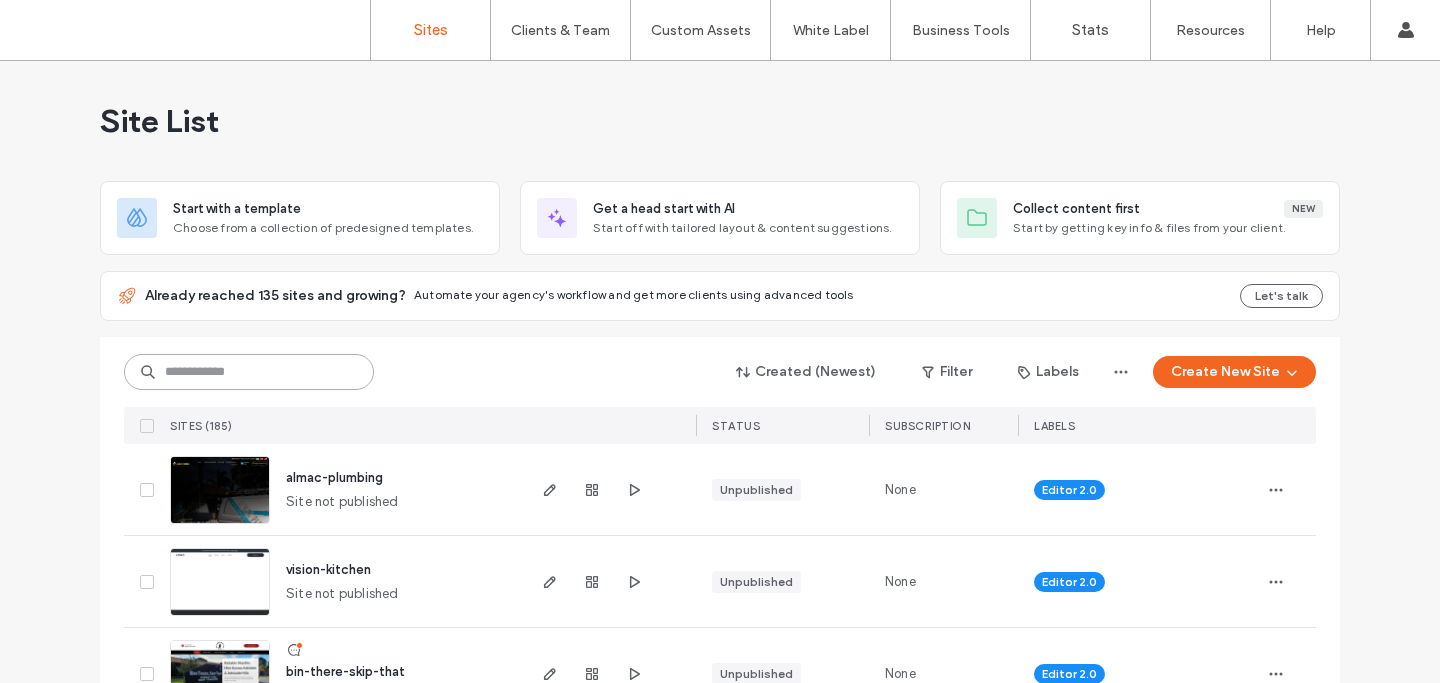 paste on "**********" 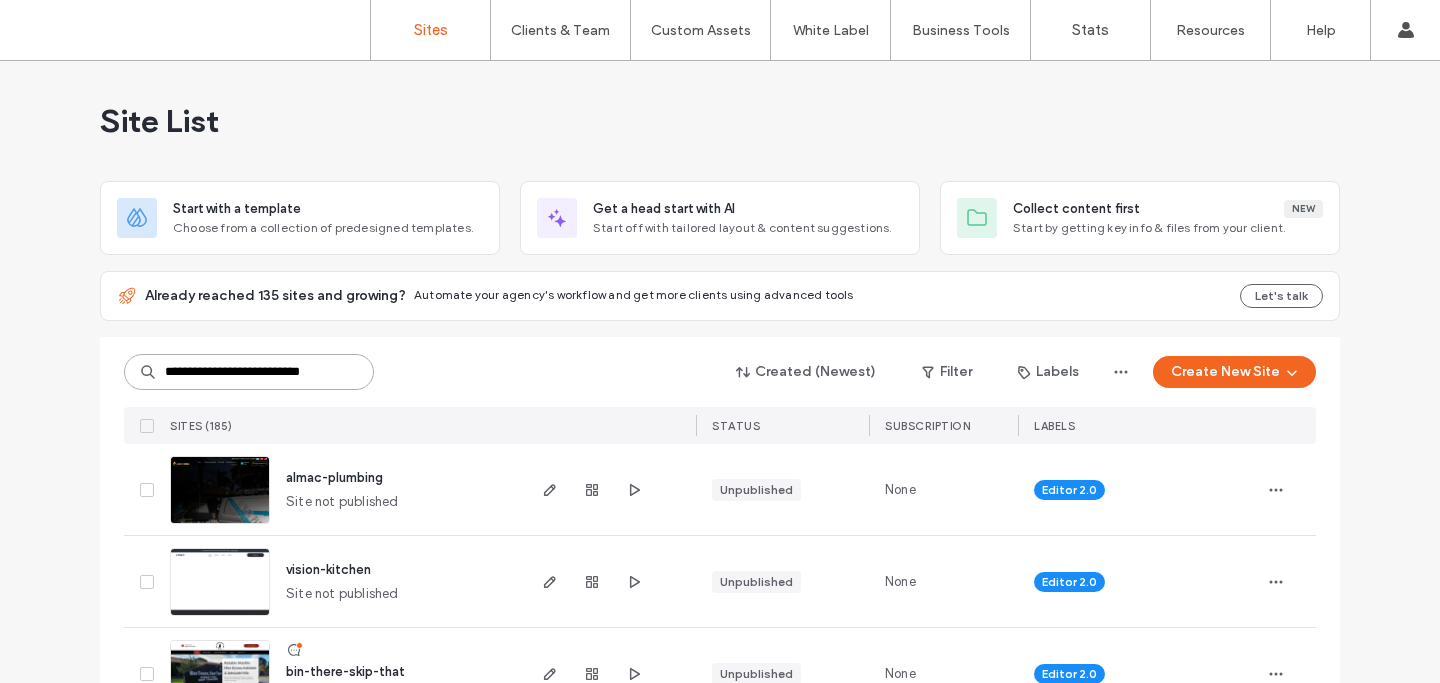 scroll, scrollTop: 0, scrollLeft: 29, axis: horizontal 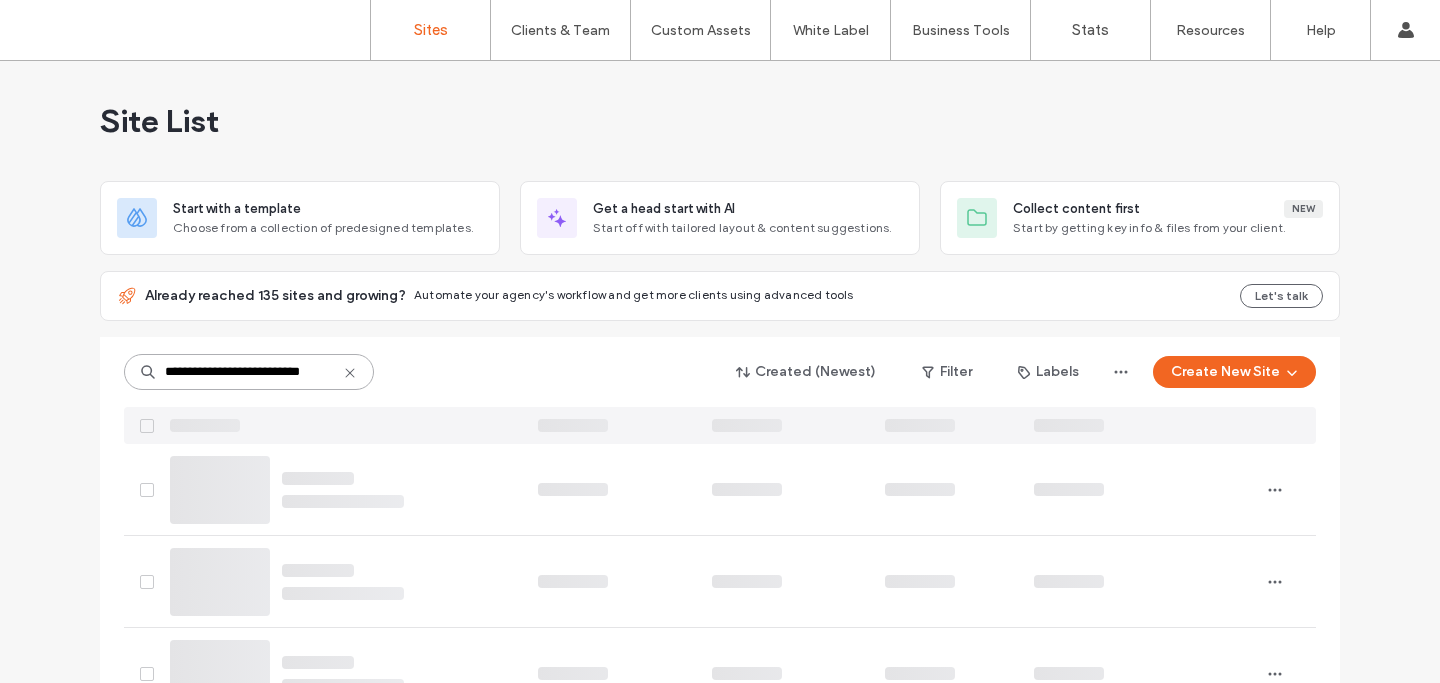 type on "**********" 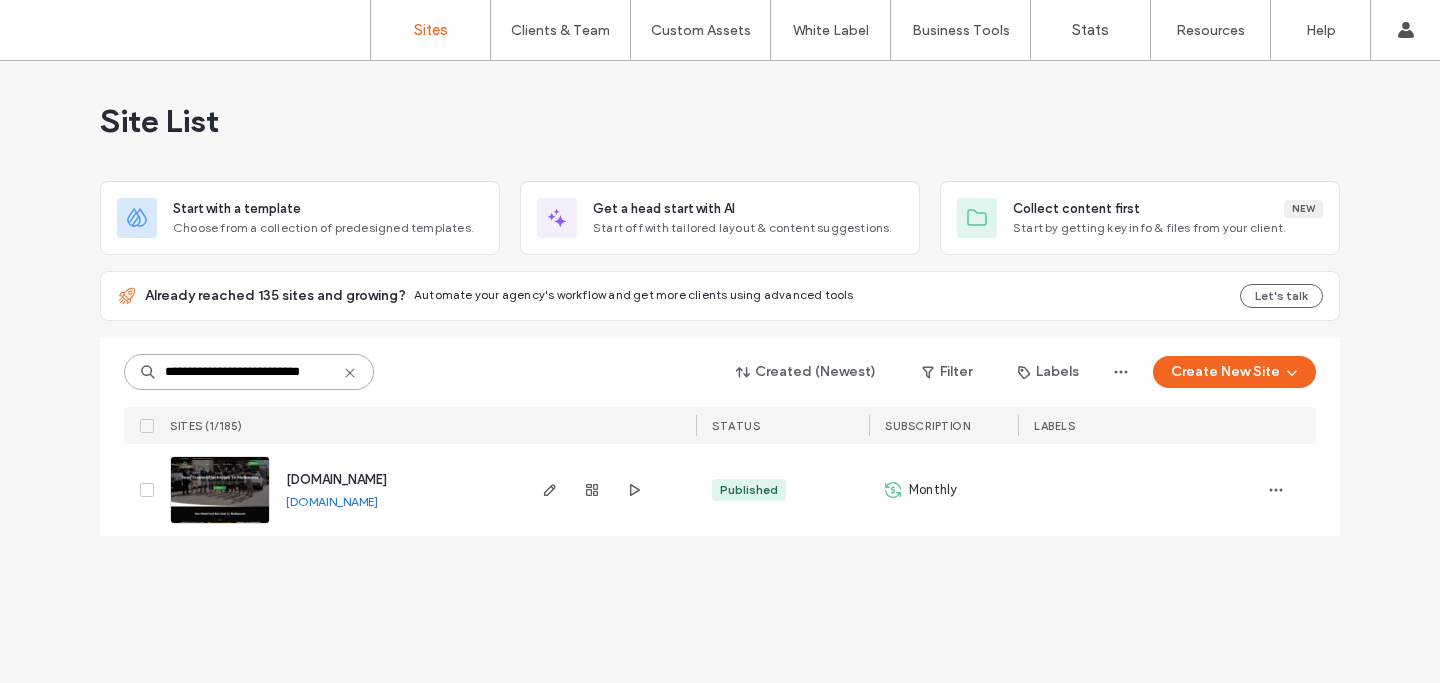 scroll, scrollTop: 0, scrollLeft: 0, axis: both 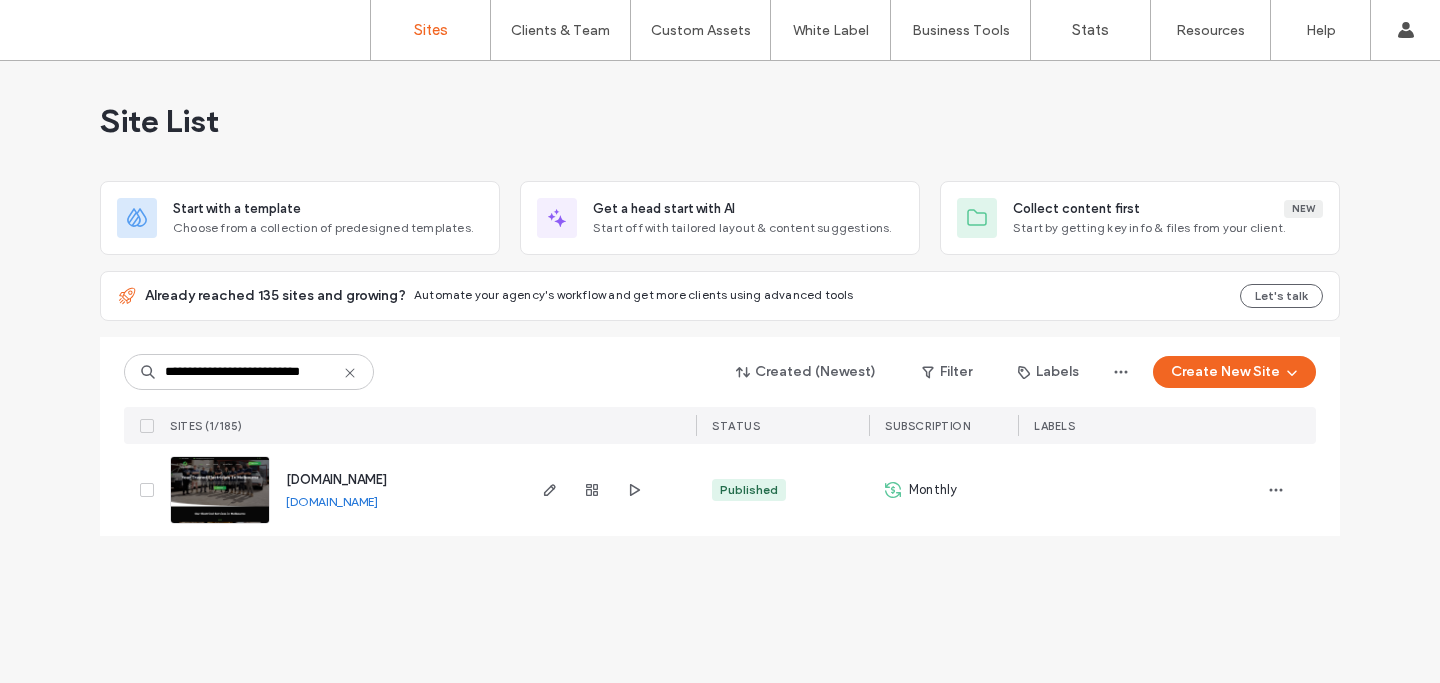 click 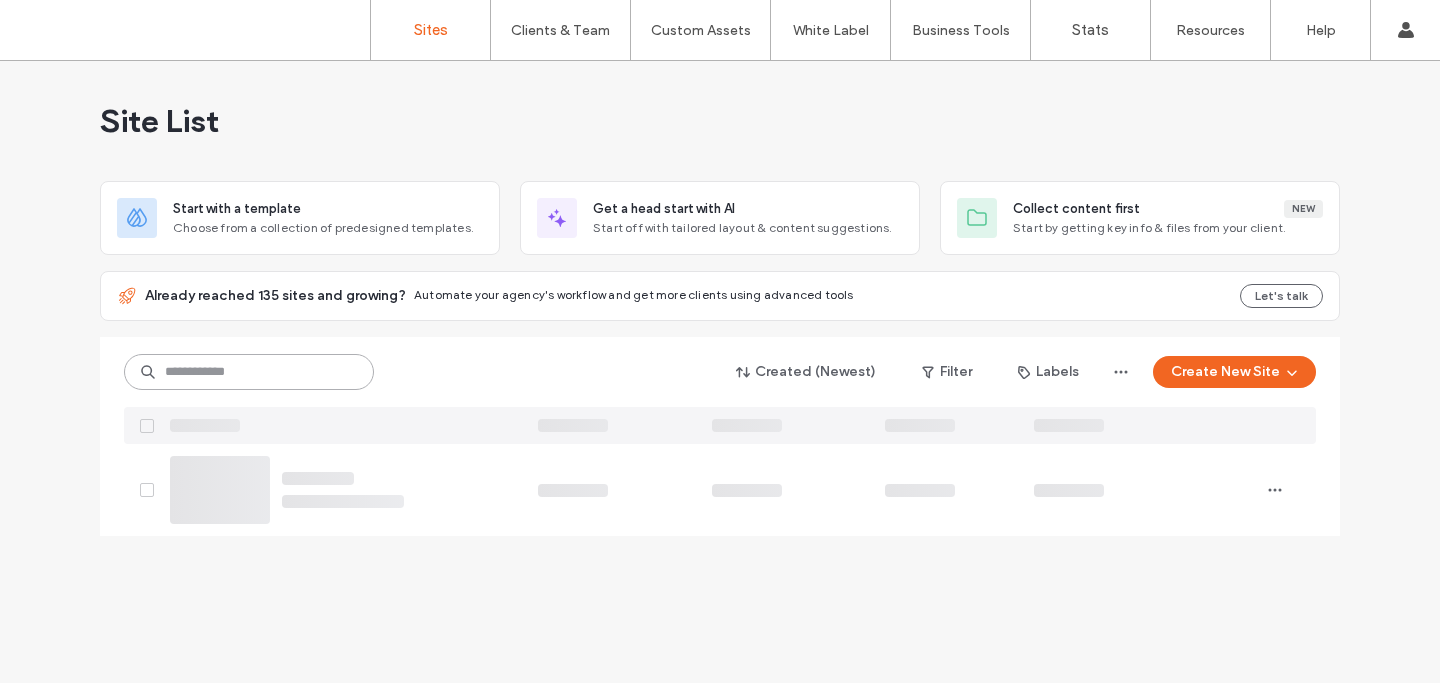 scroll, scrollTop: 0, scrollLeft: 0, axis: both 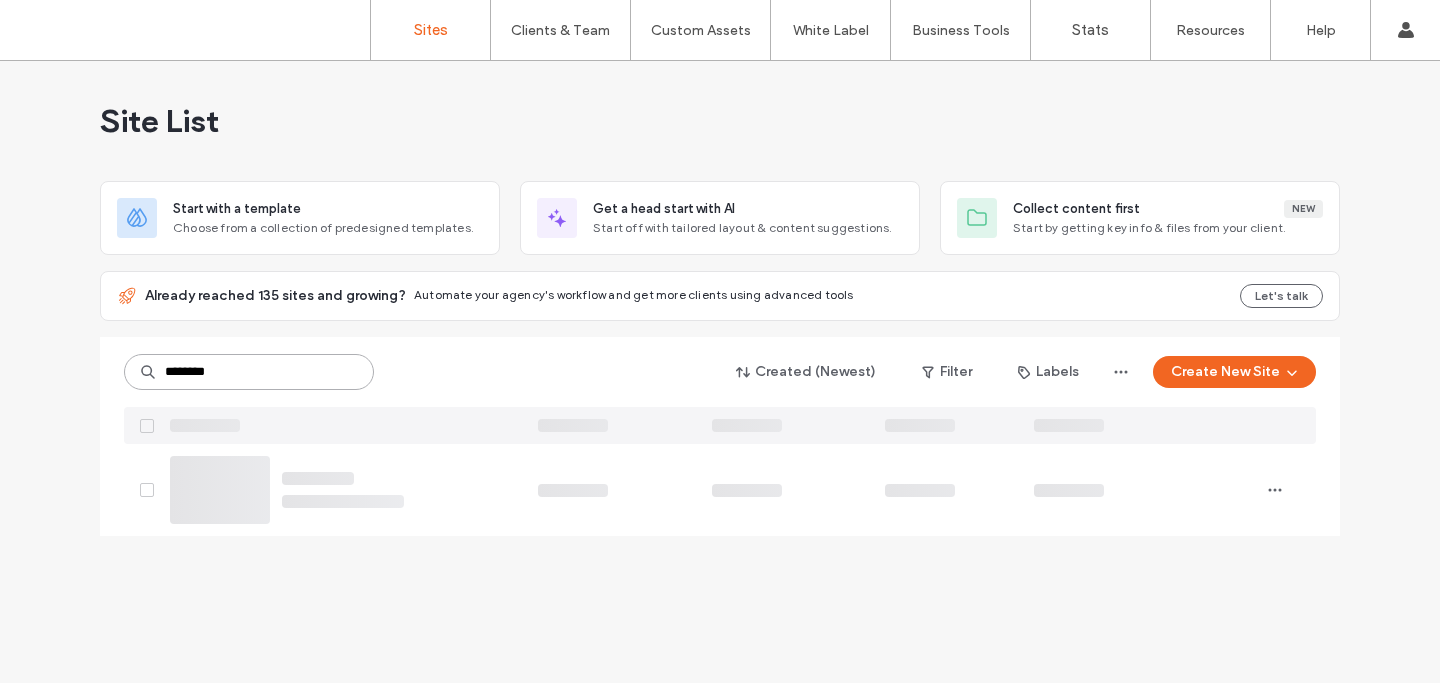 type on "********" 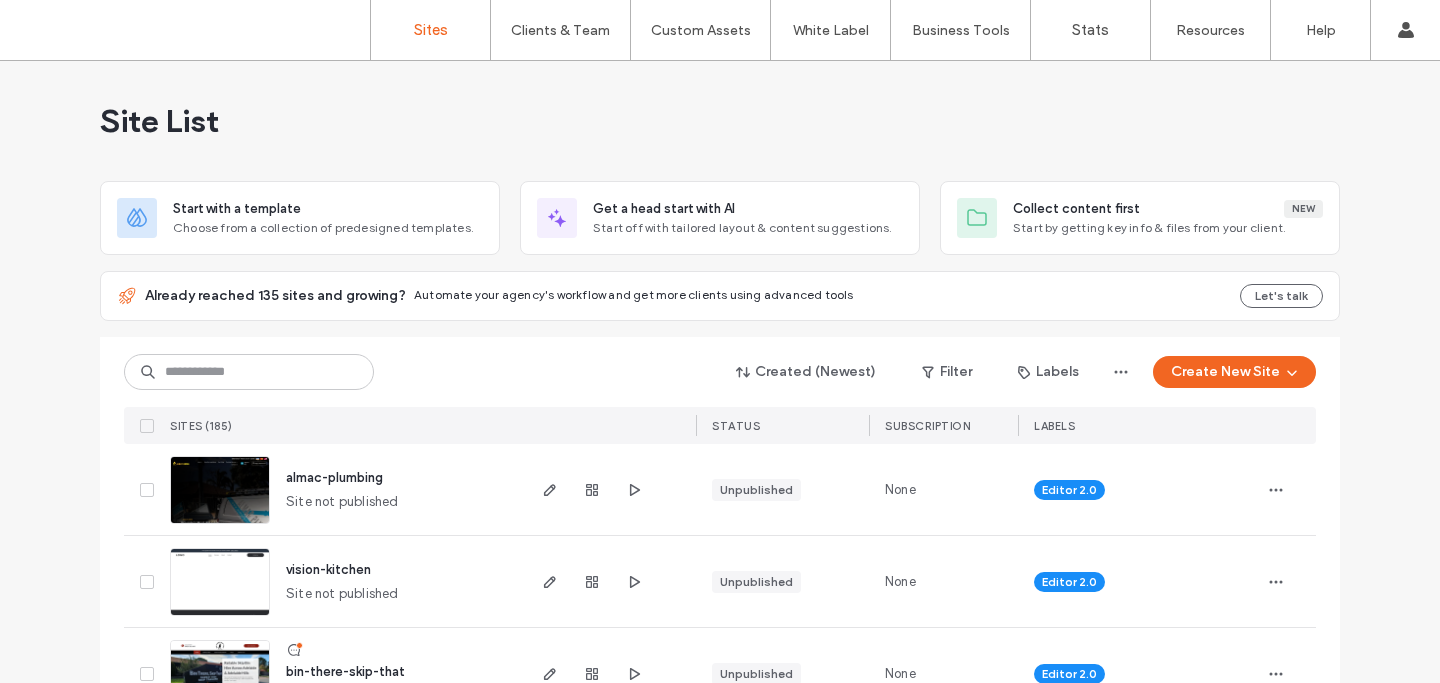 scroll, scrollTop: 0, scrollLeft: 0, axis: both 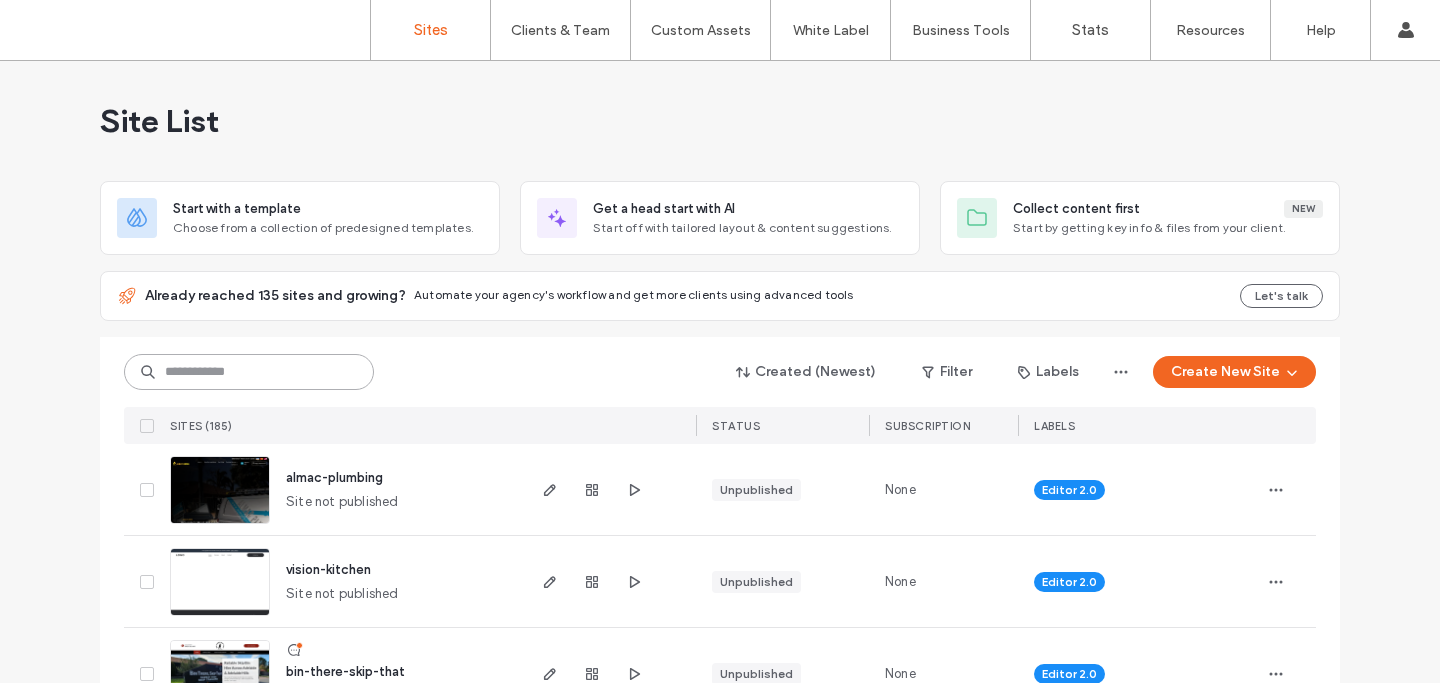 click at bounding box center (249, 372) 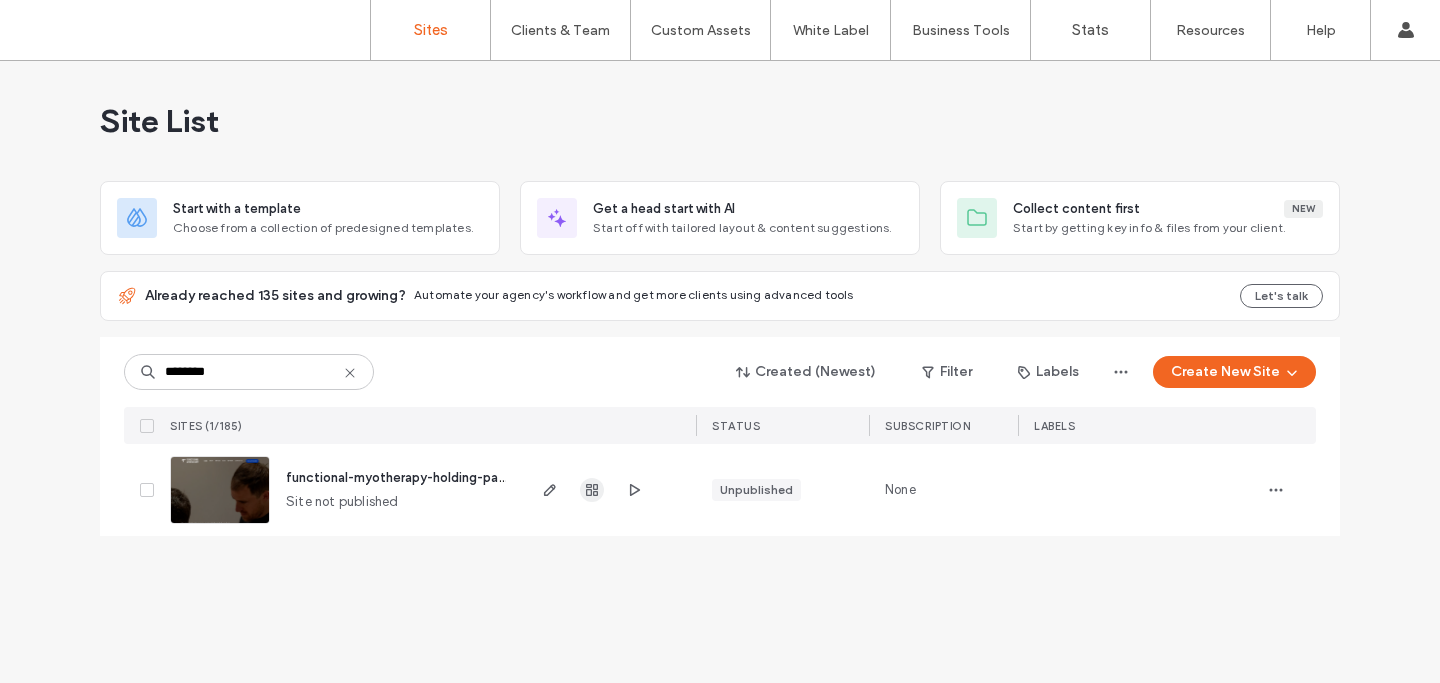 click at bounding box center [592, 490] 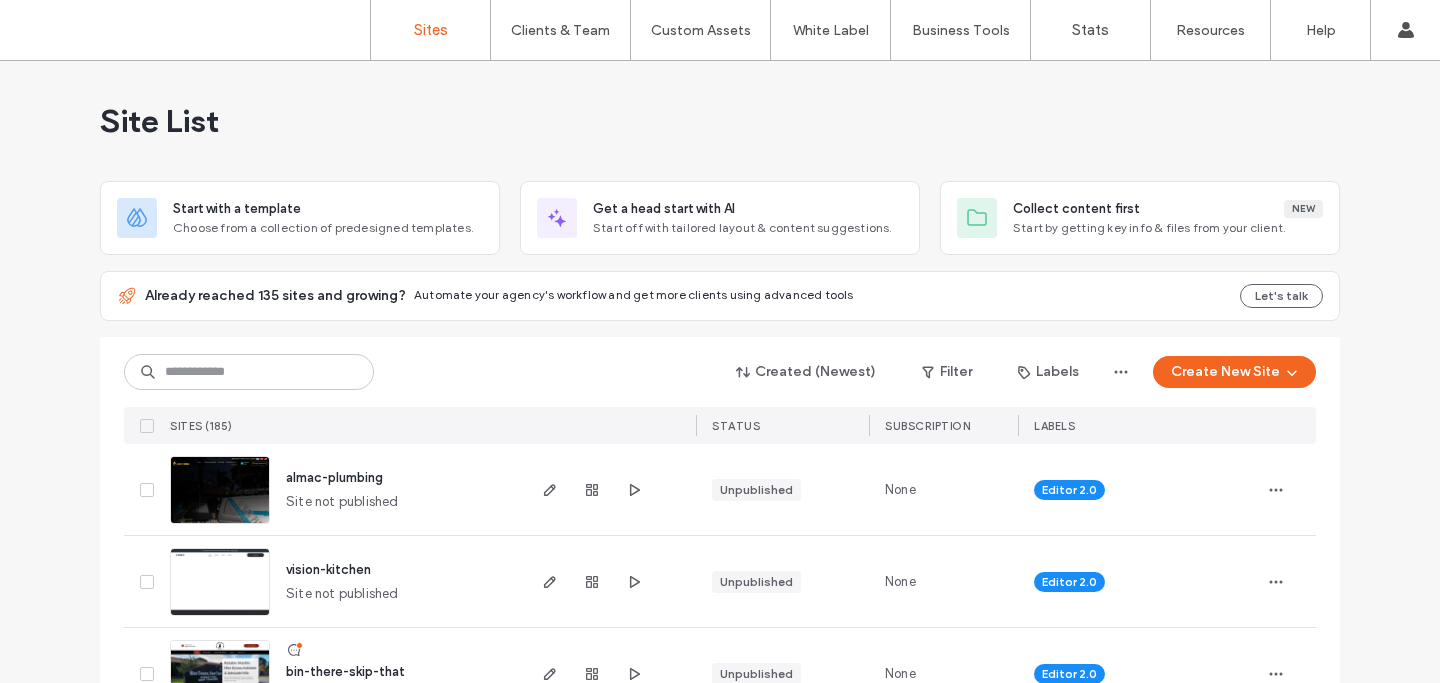 scroll, scrollTop: 0, scrollLeft: 0, axis: both 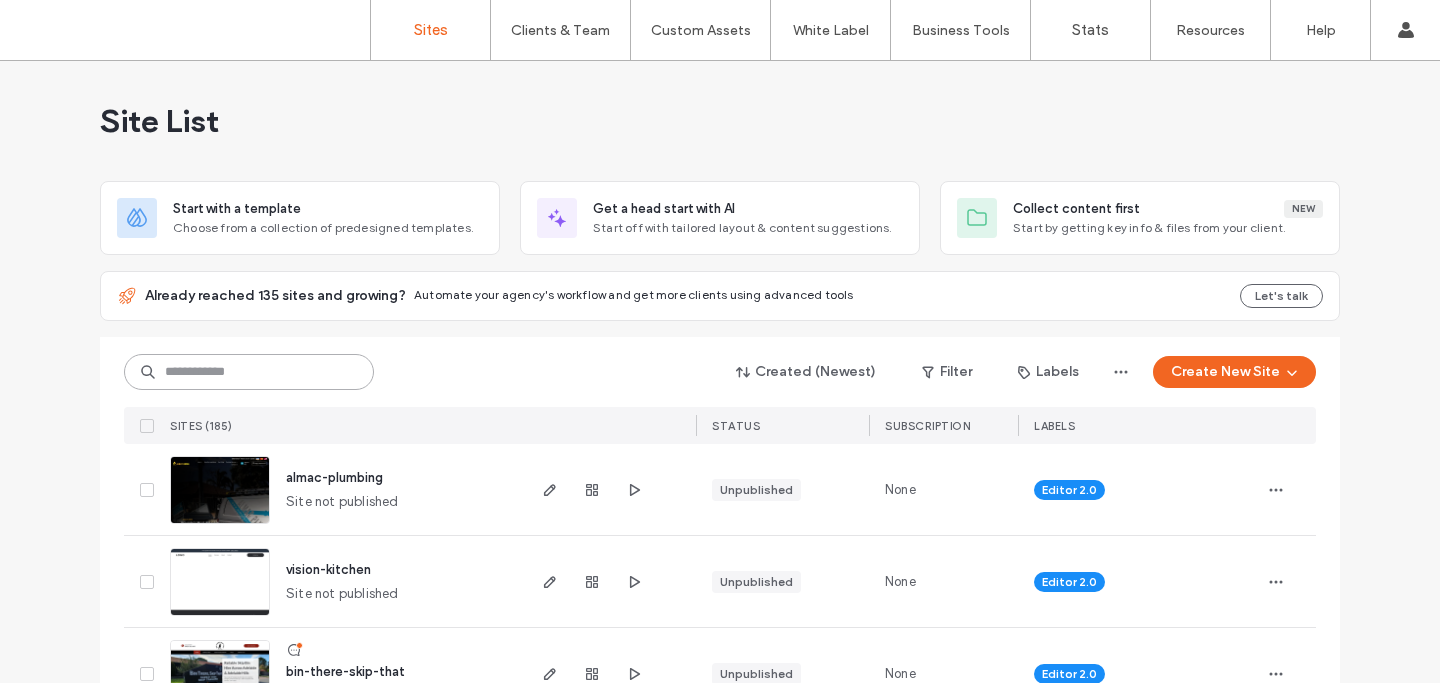 click at bounding box center [249, 372] 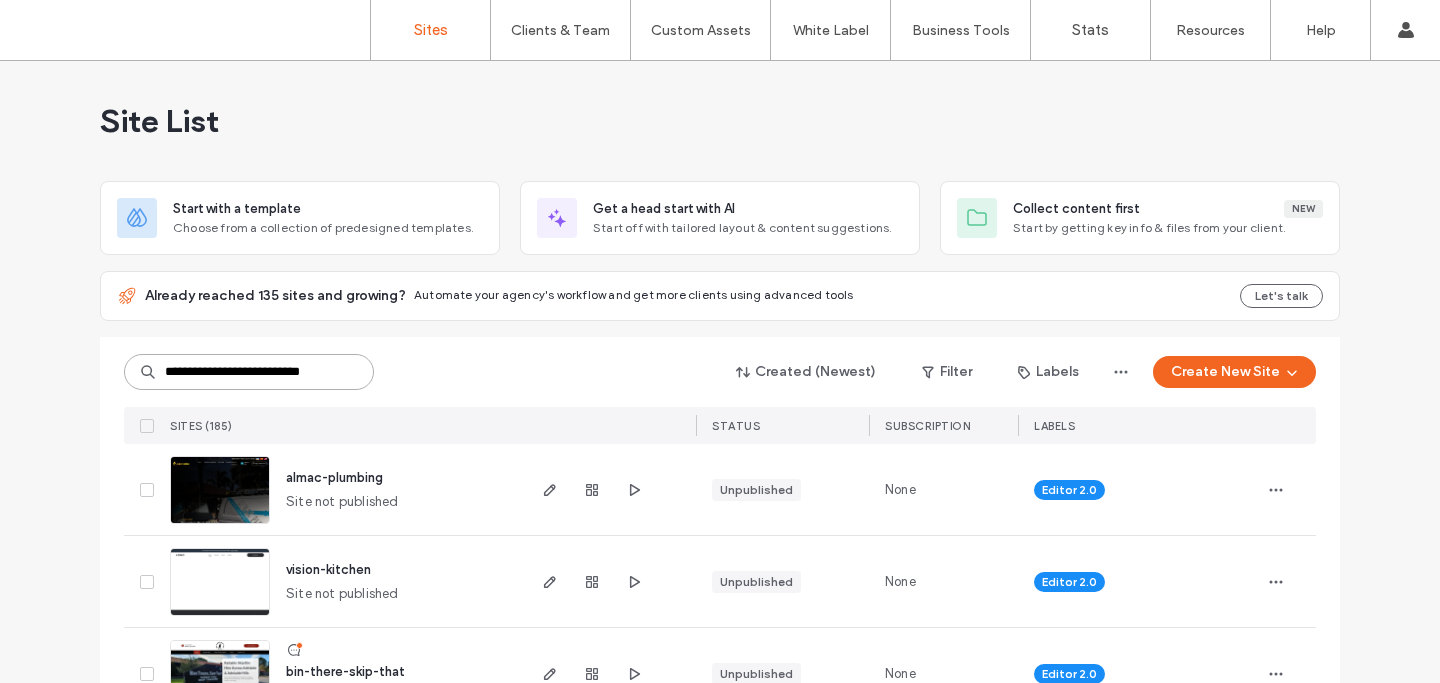 scroll, scrollTop: 0, scrollLeft: 17, axis: horizontal 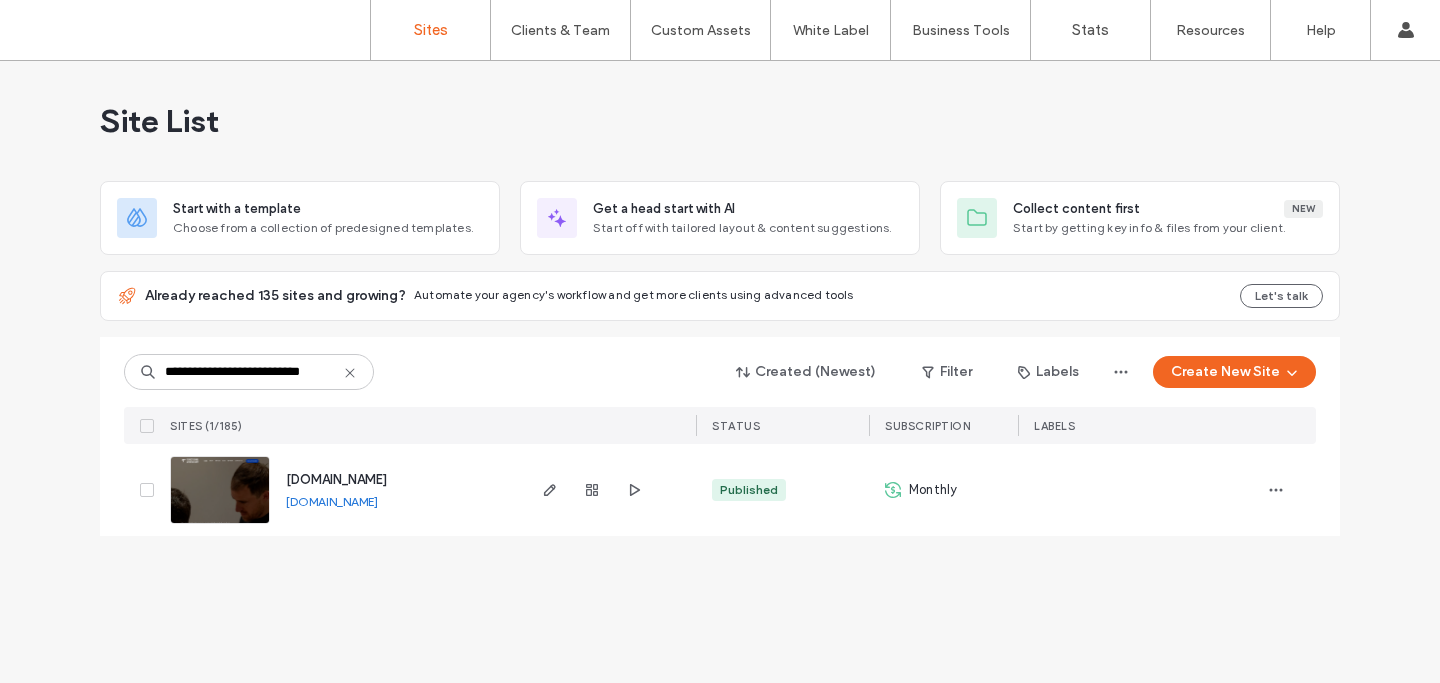 click 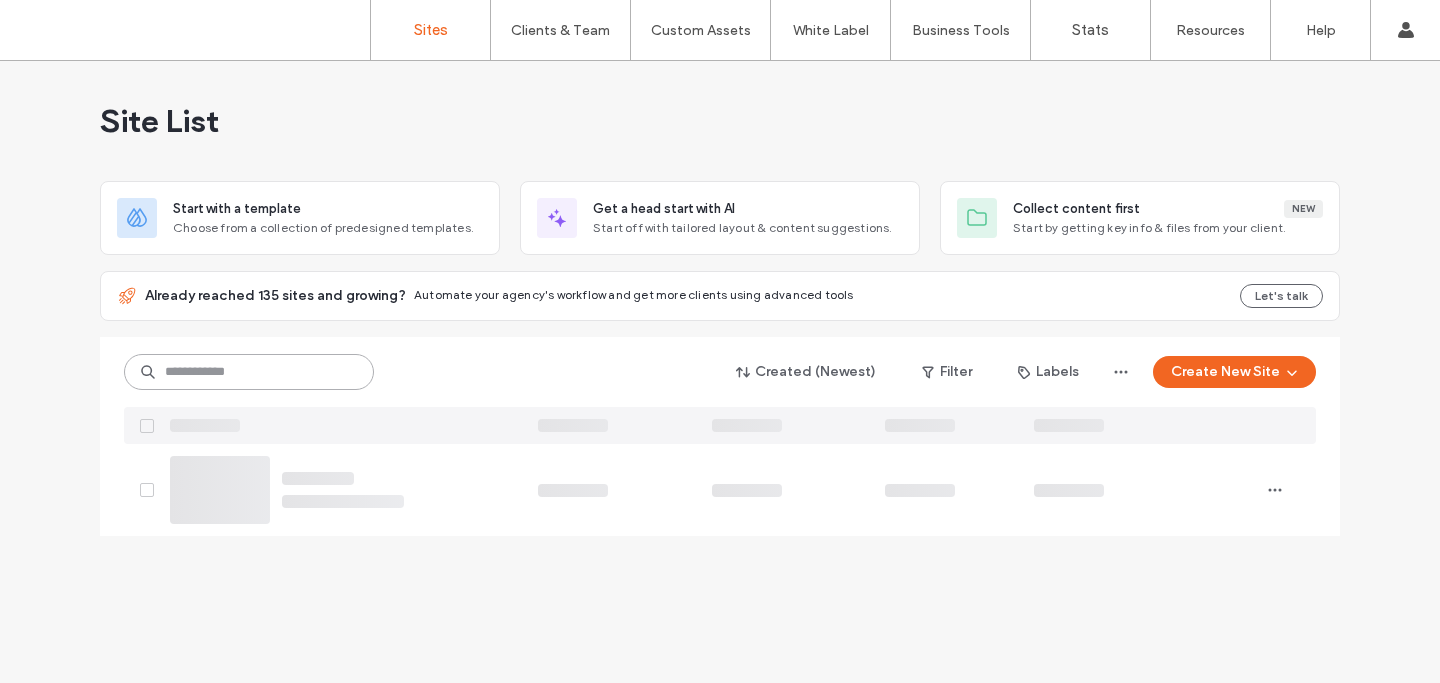 scroll, scrollTop: 0, scrollLeft: 0, axis: both 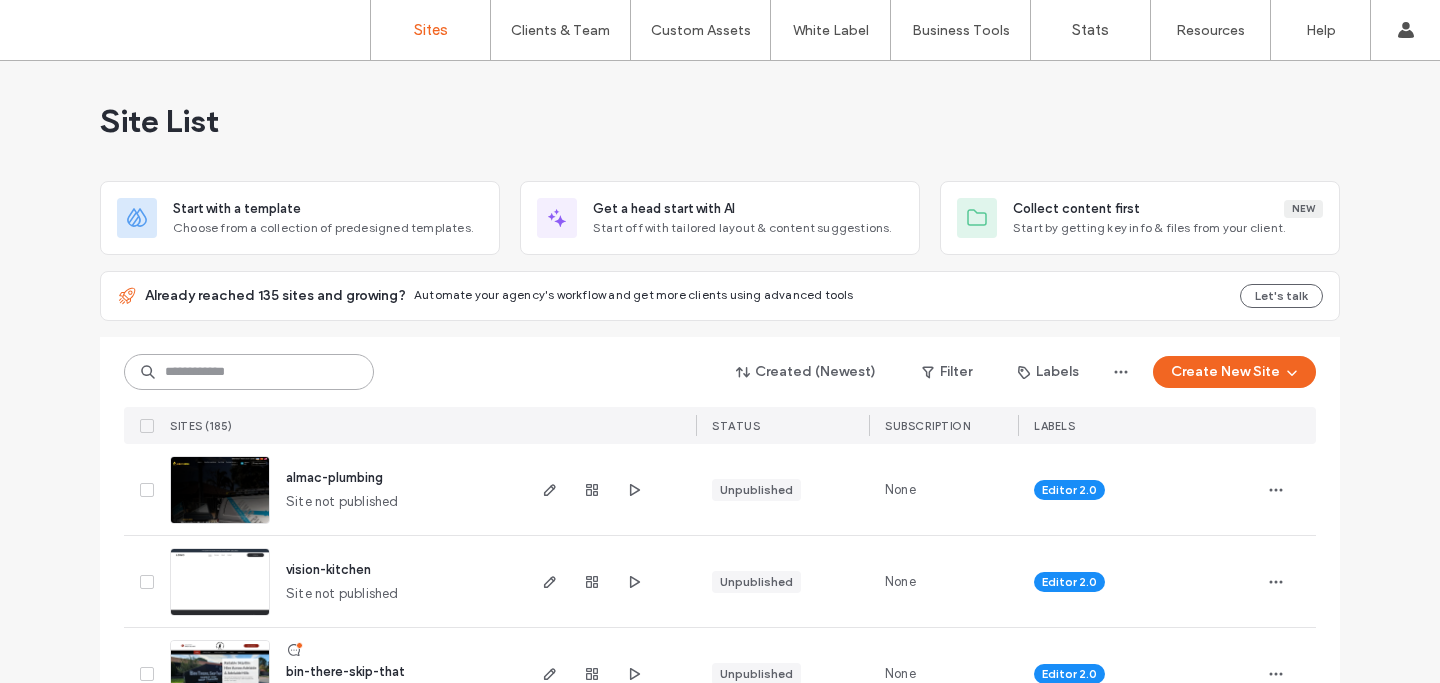 paste on "********" 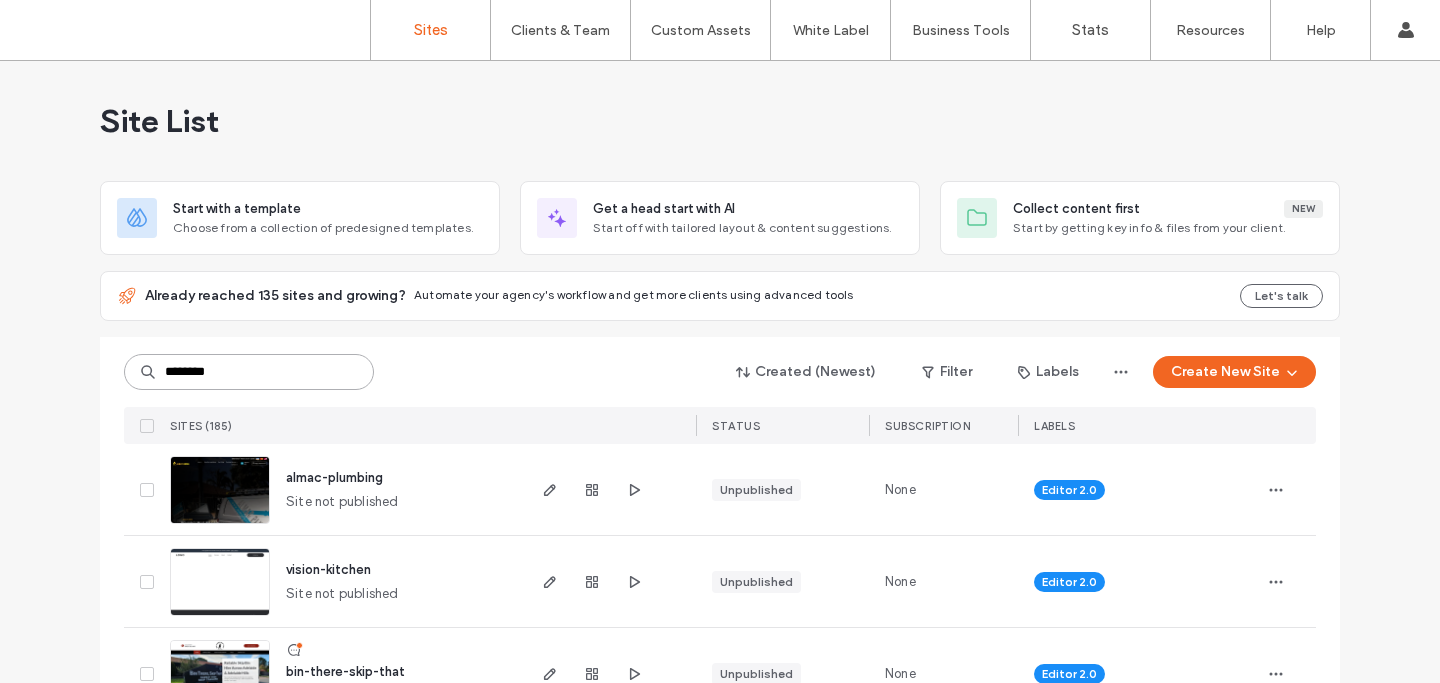 type on "********" 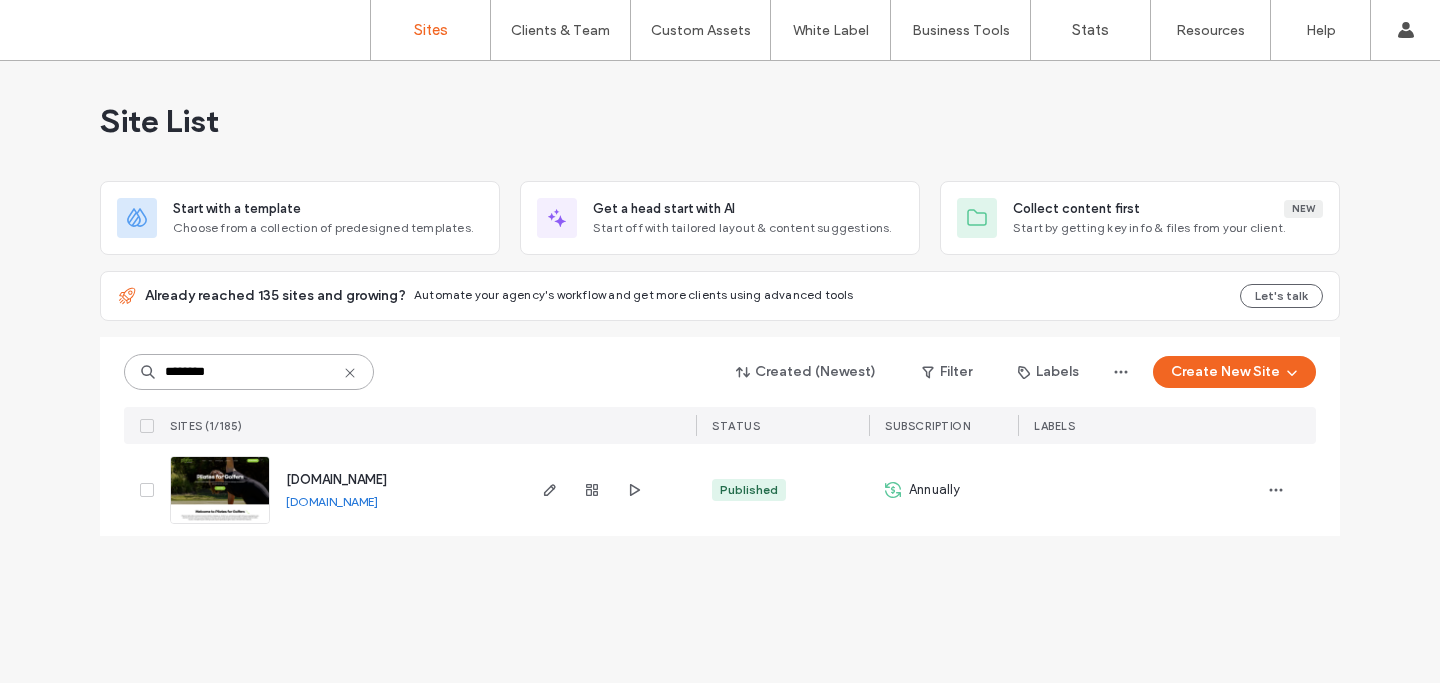 click on "********" at bounding box center [249, 372] 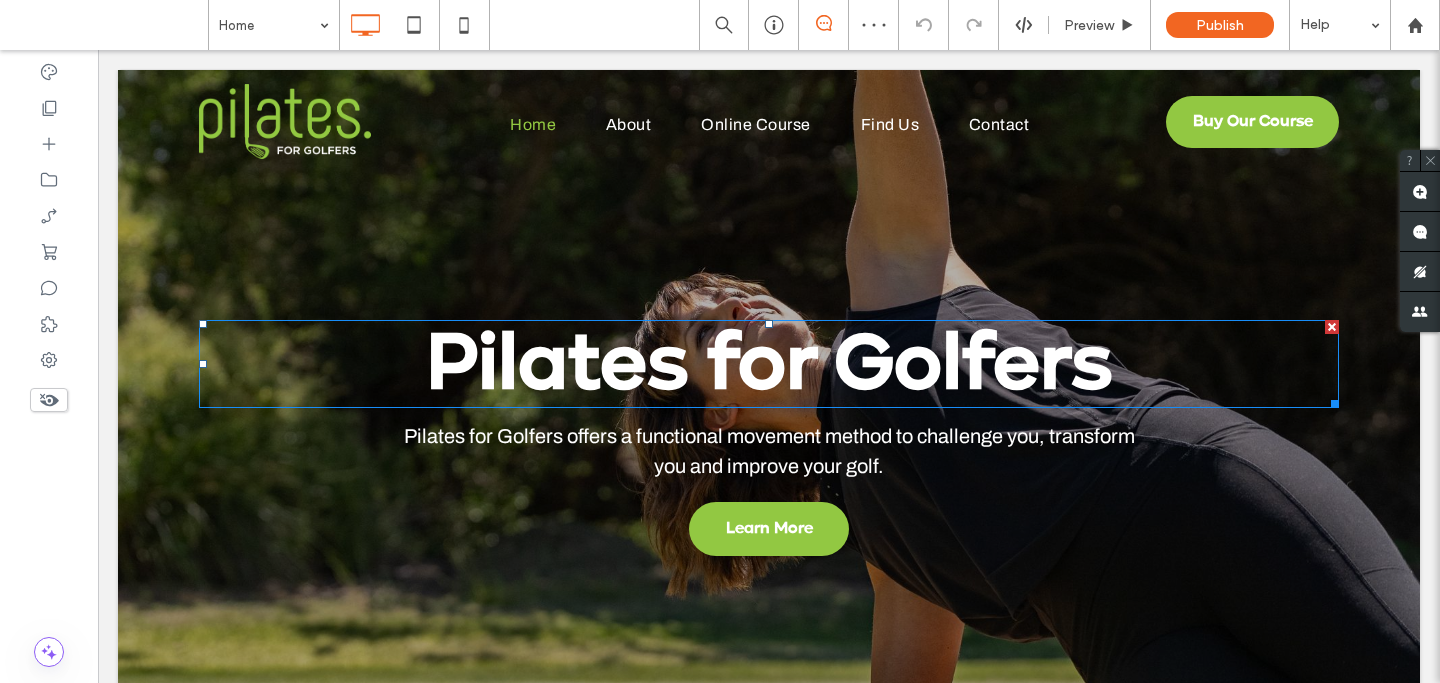 scroll, scrollTop: 0, scrollLeft: 0, axis: both 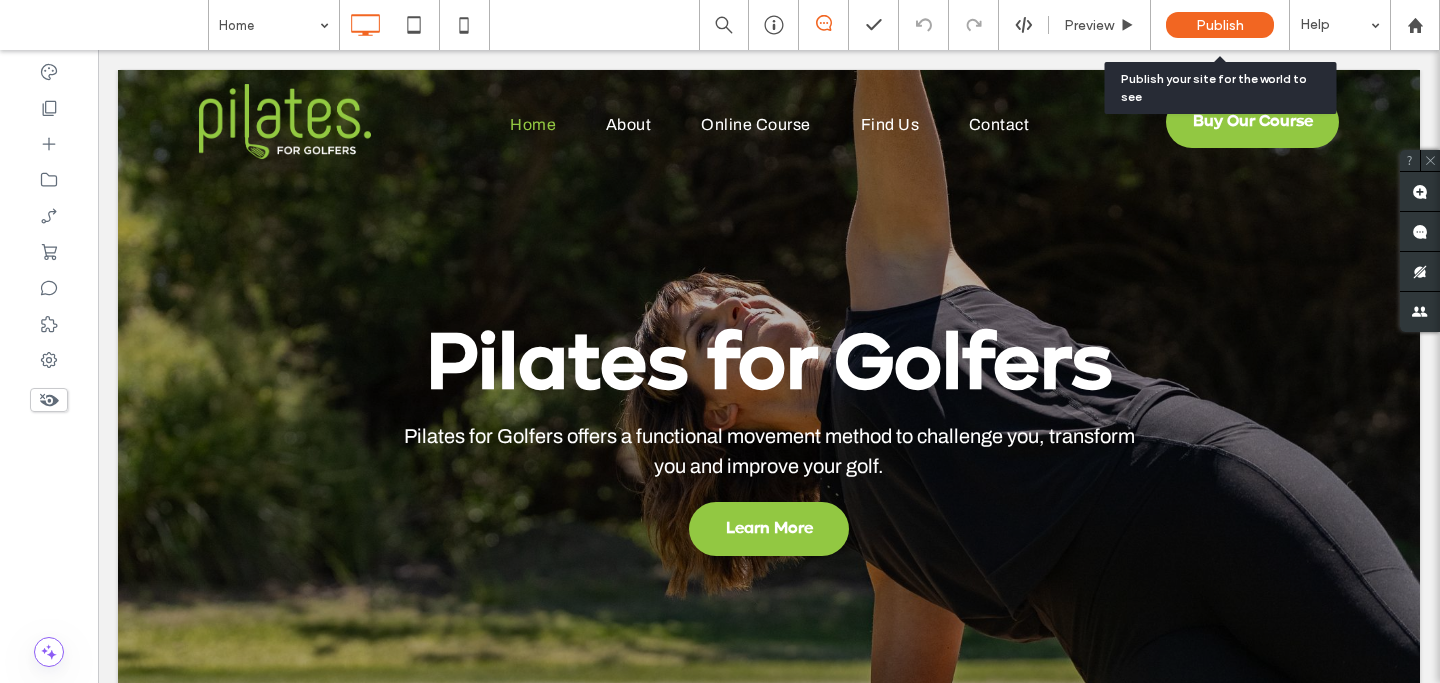 click on "Publish" at bounding box center (1220, 25) 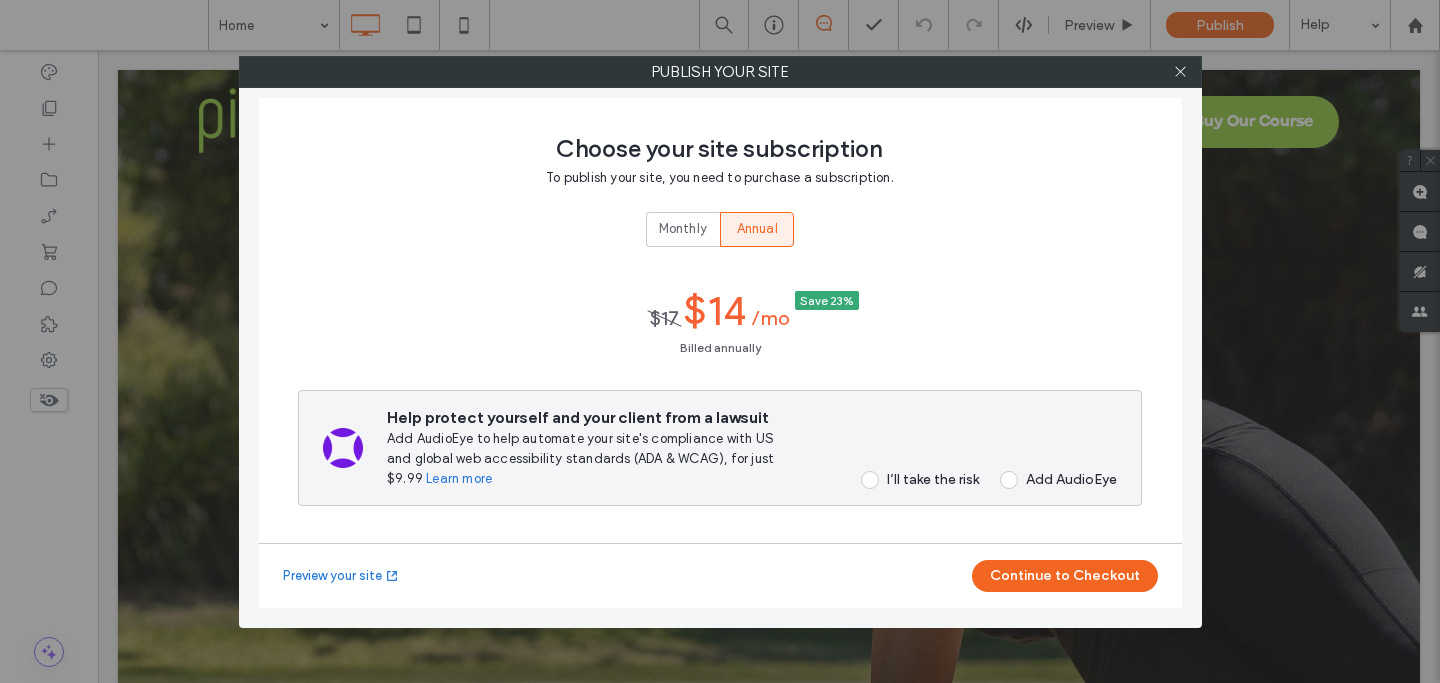 click on "Monthly" at bounding box center [683, 229] 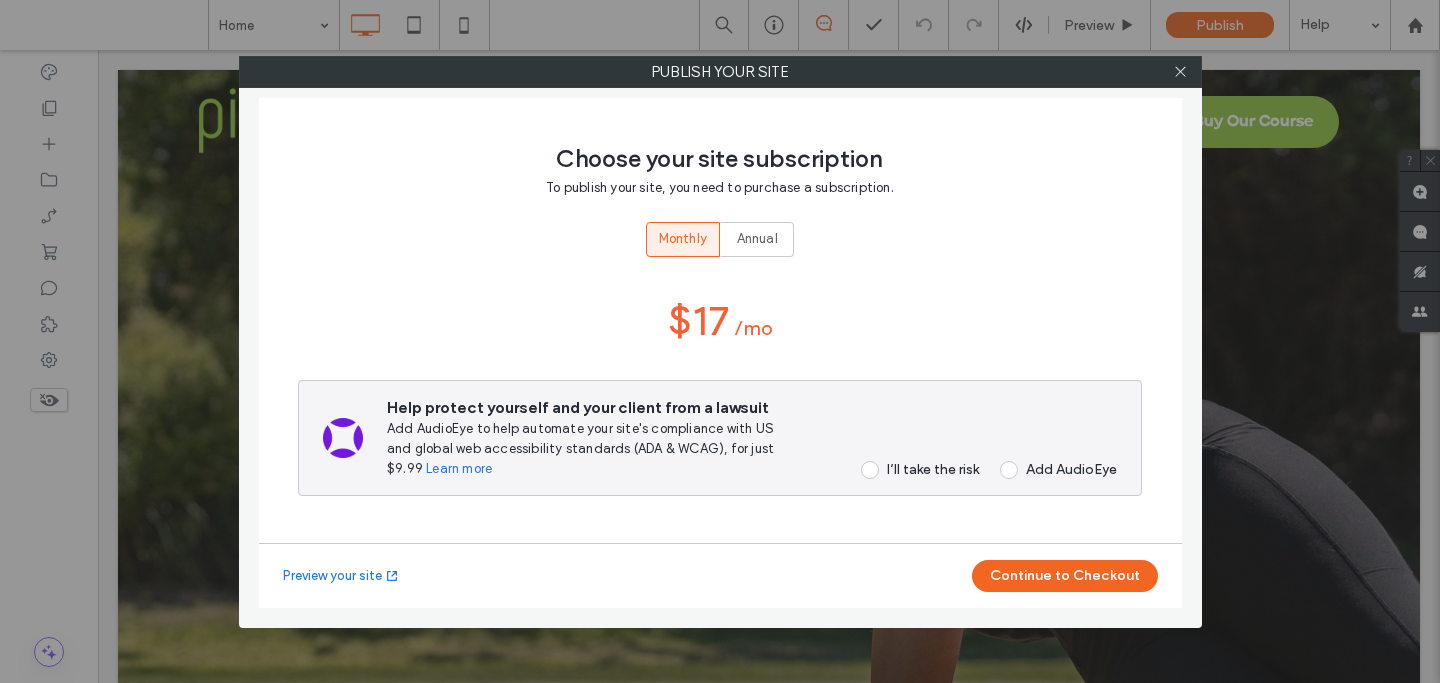 click at bounding box center (870, 470) 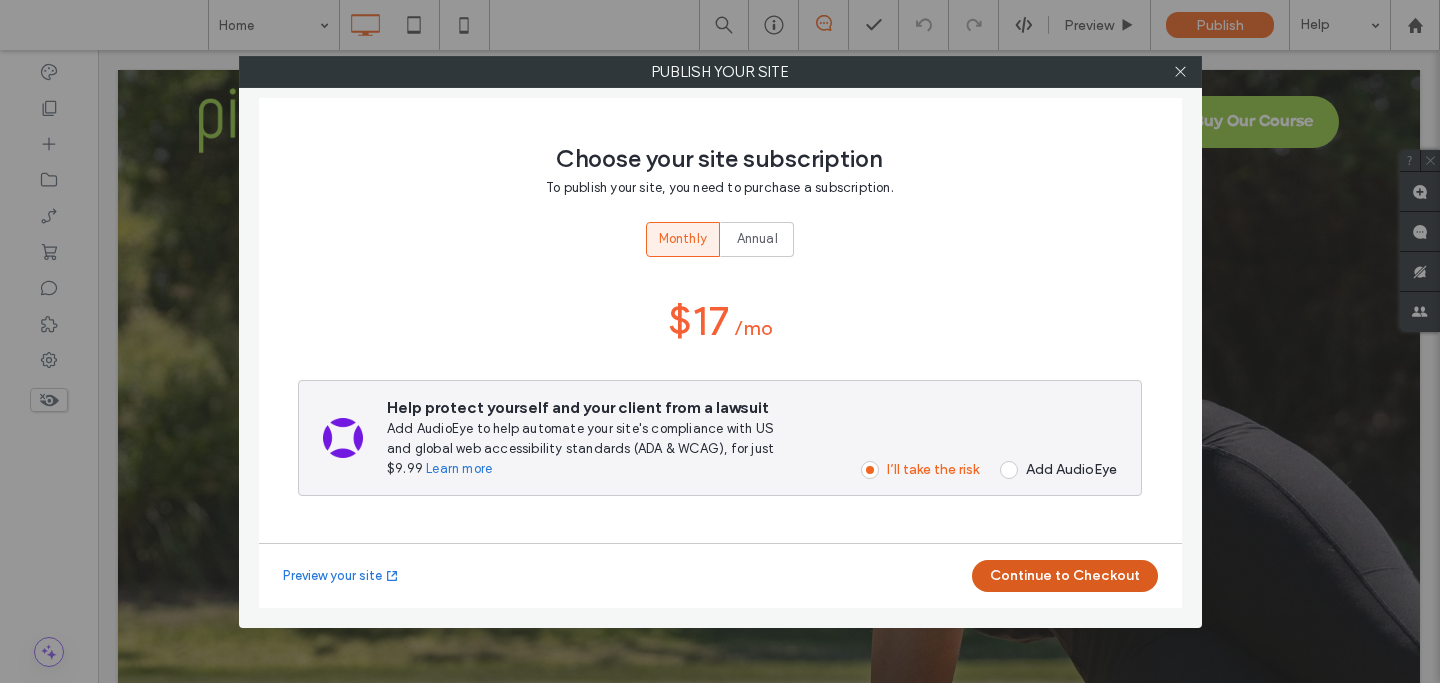 click on "Continue to Checkout" at bounding box center (1065, 576) 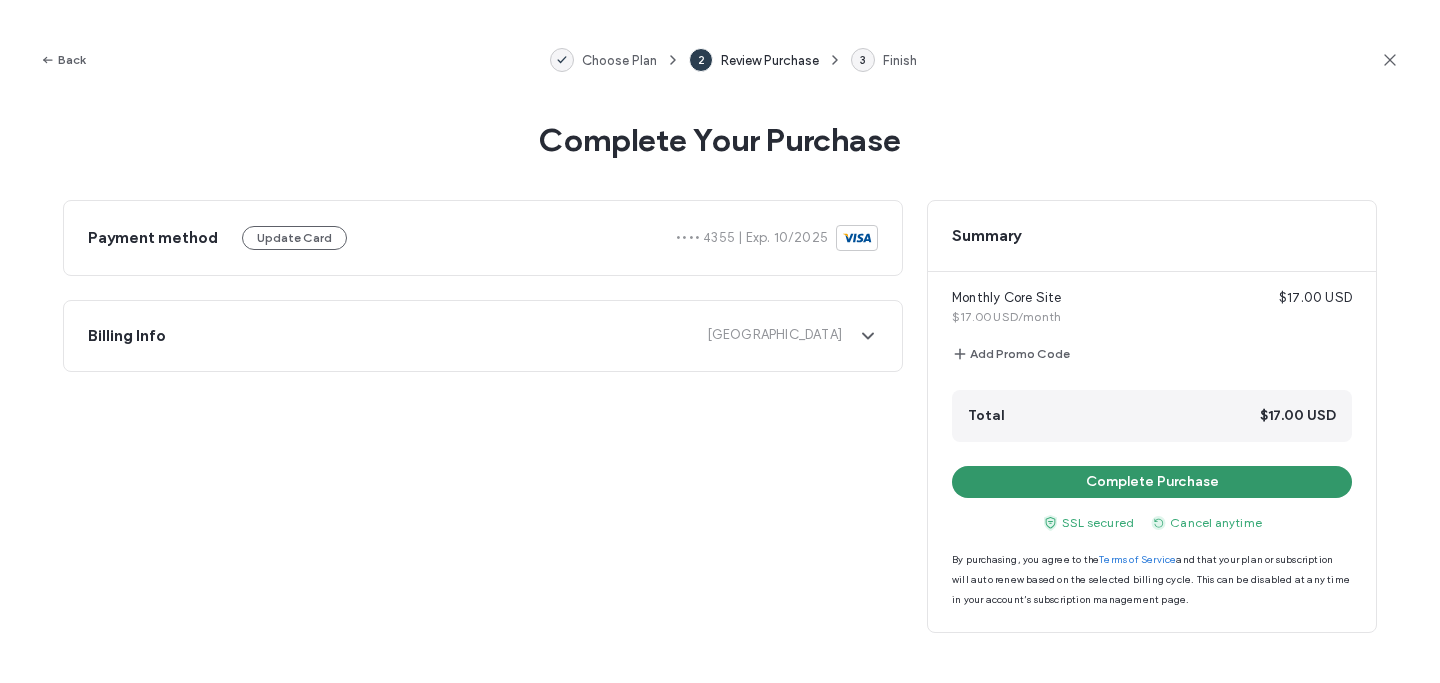 click on "Complete Purchase" at bounding box center (1152, 482) 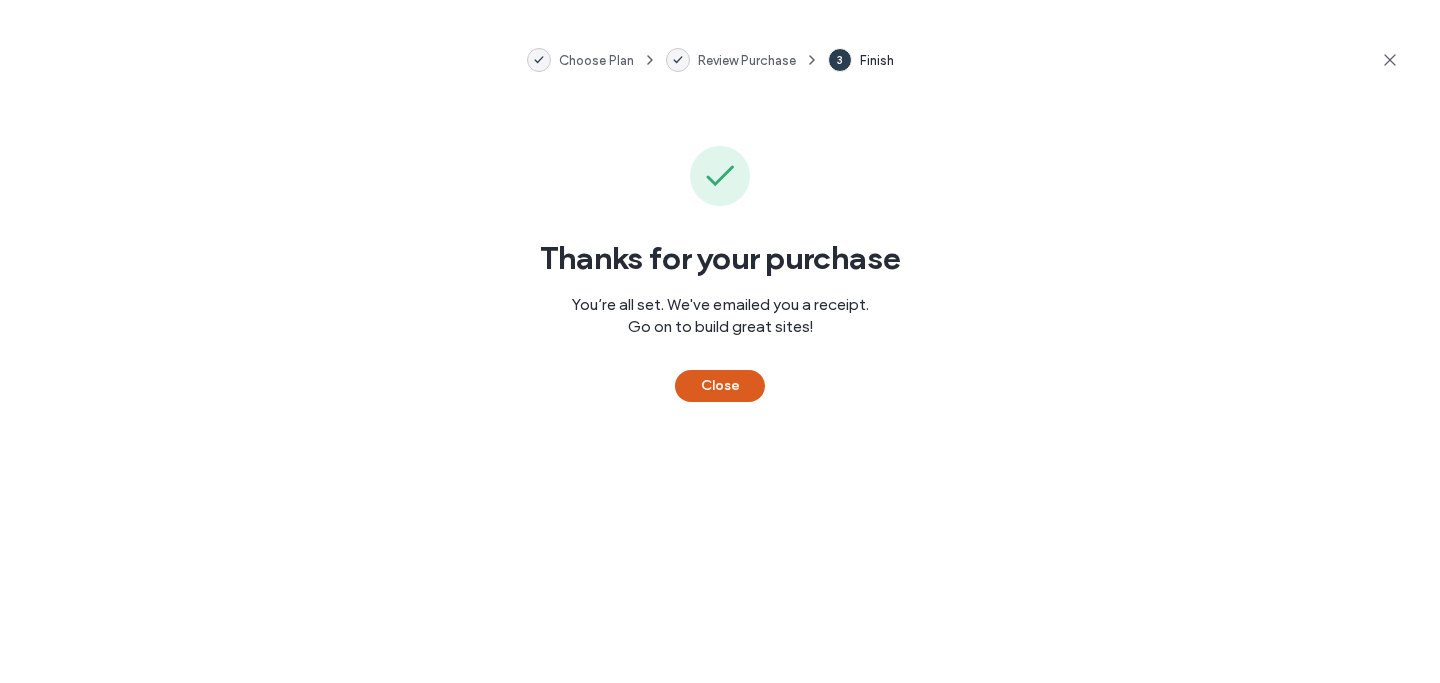 click on "Close" at bounding box center (720, 386) 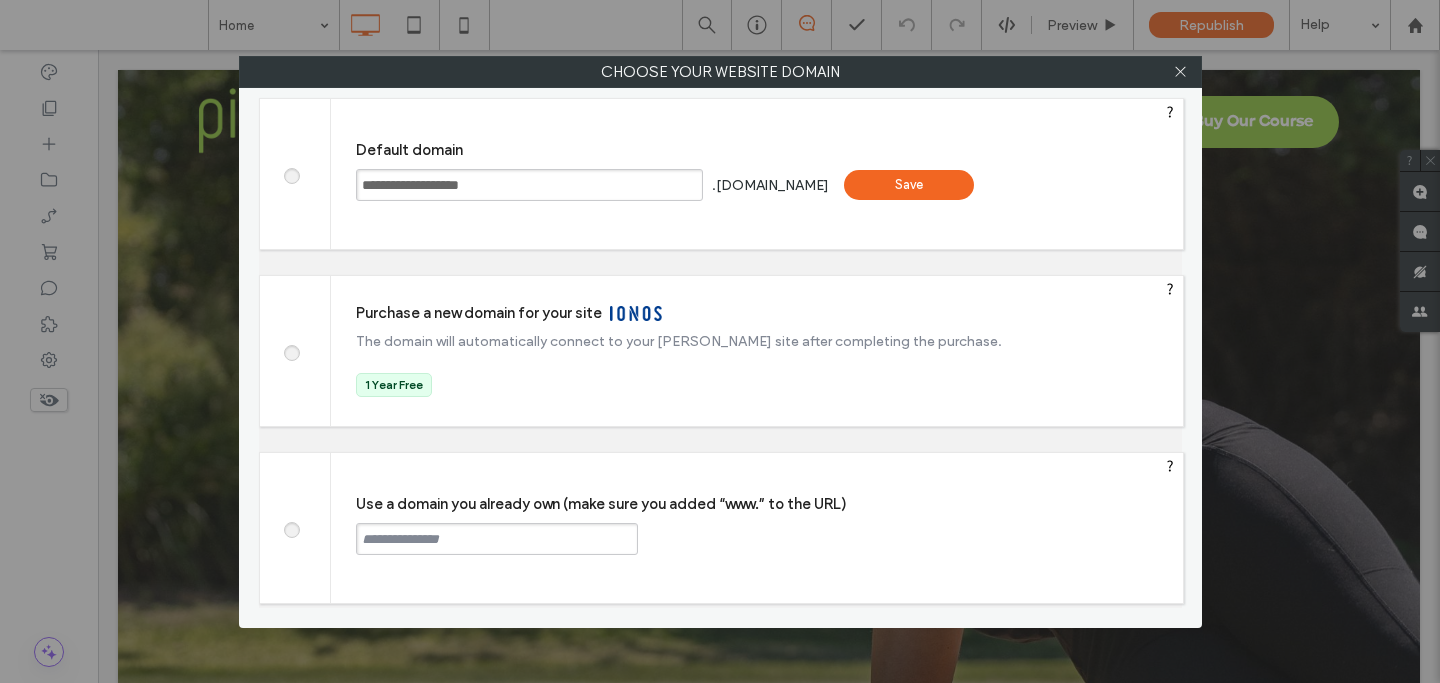 click at bounding box center (291, 527) 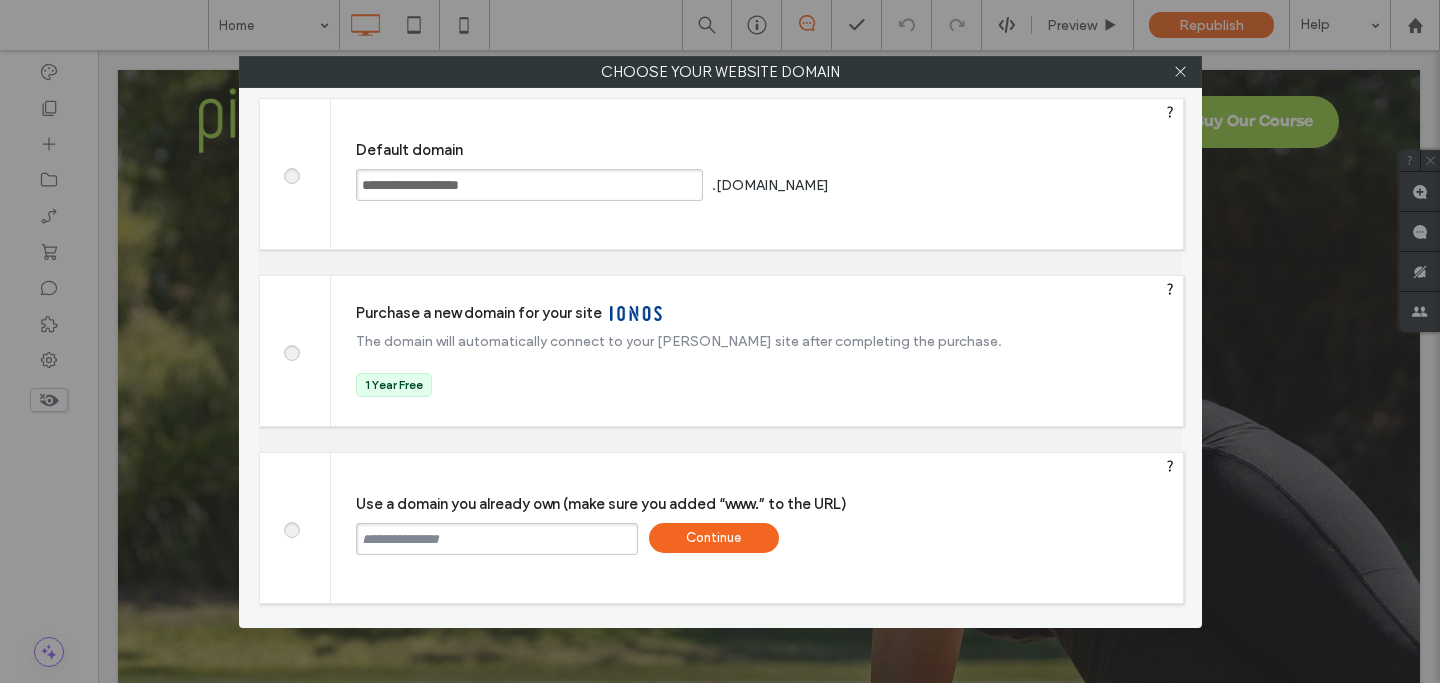 click at bounding box center (497, 539) 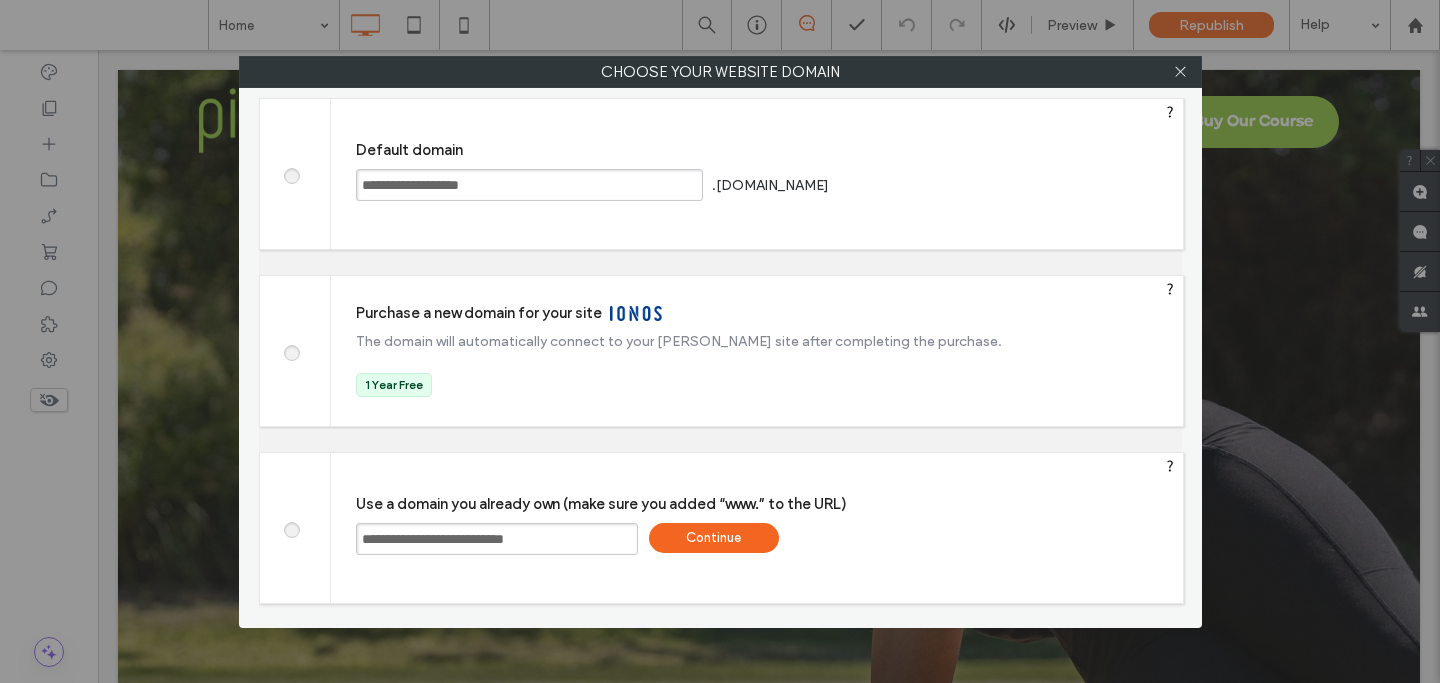 type on "**********" 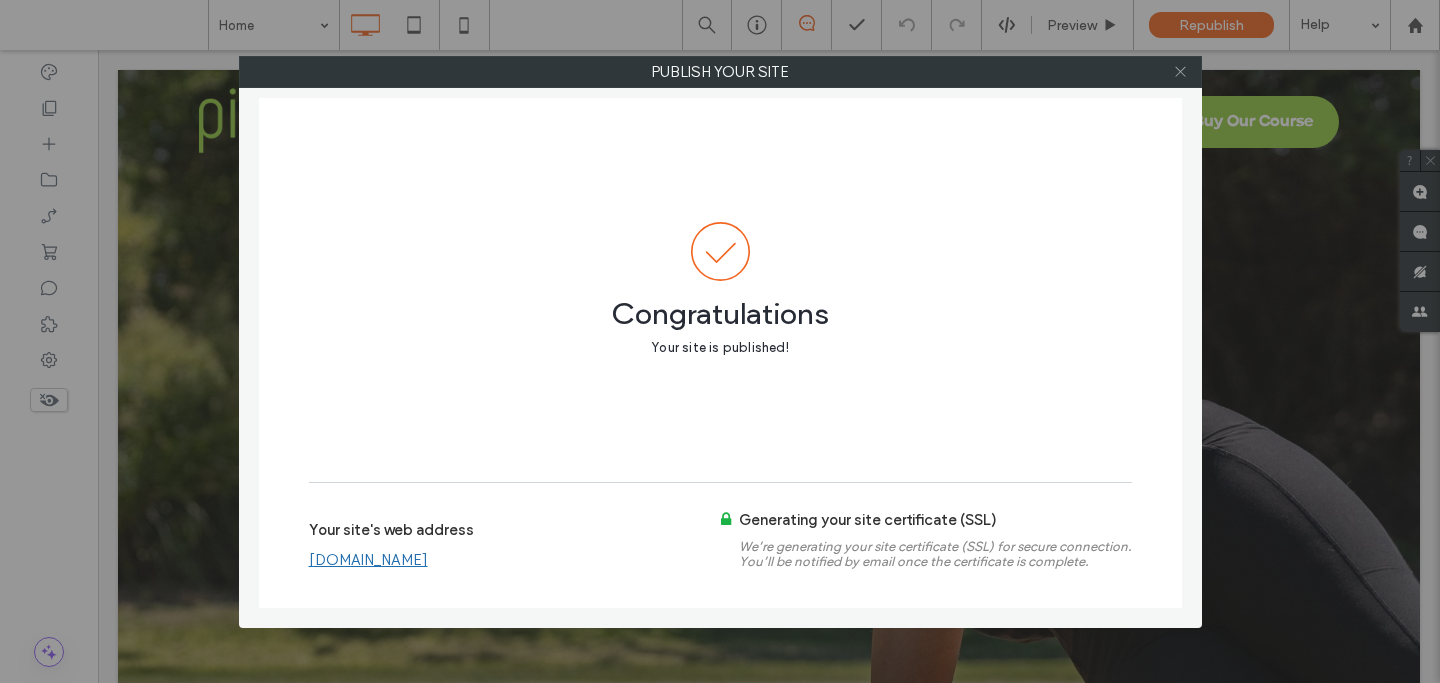 click 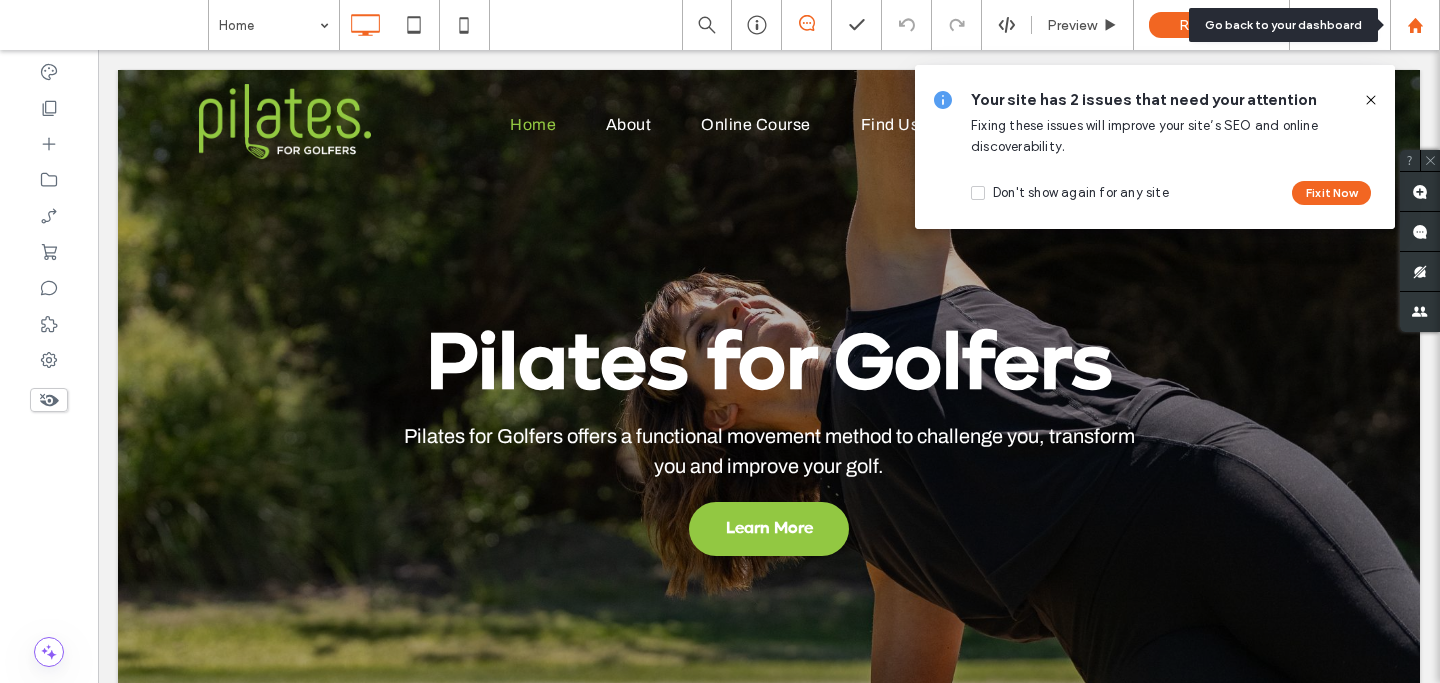 click at bounding box center [1415, 25] 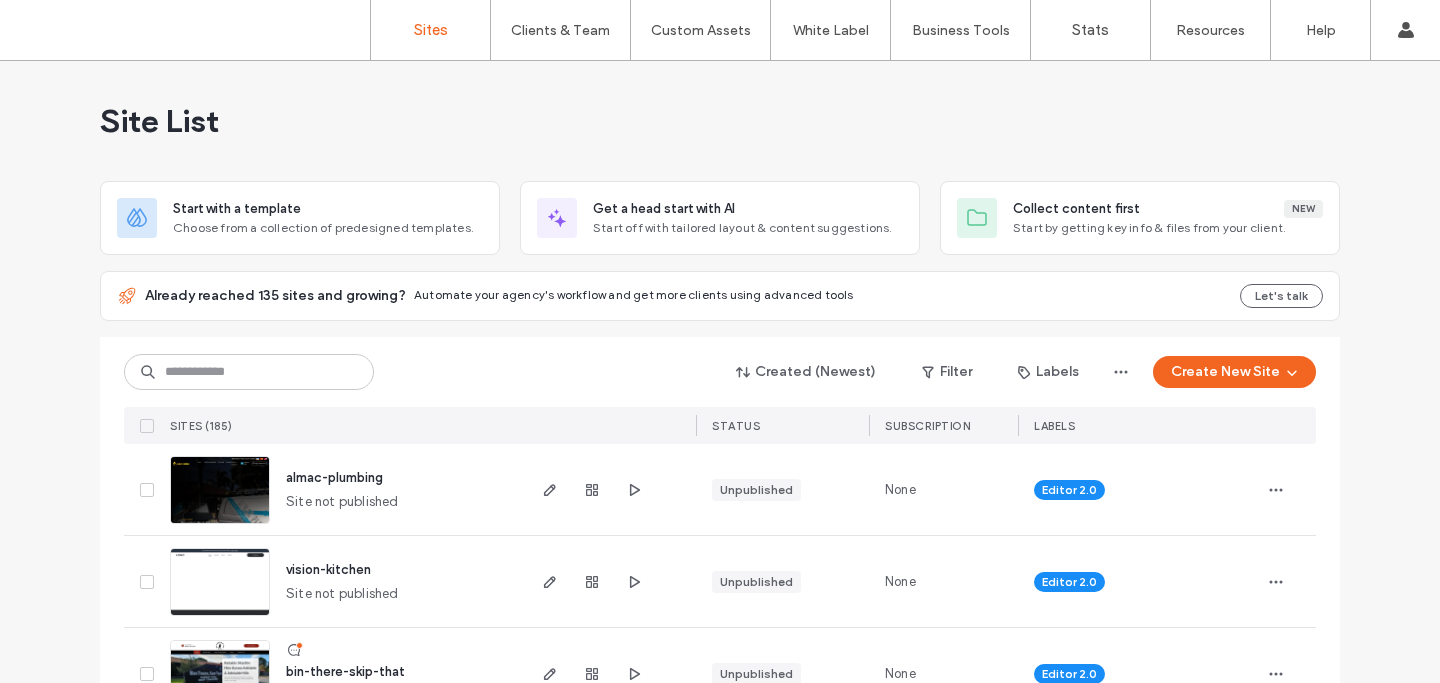 scroll, scrollTop: 0, scrollLeft: 0, axis: both 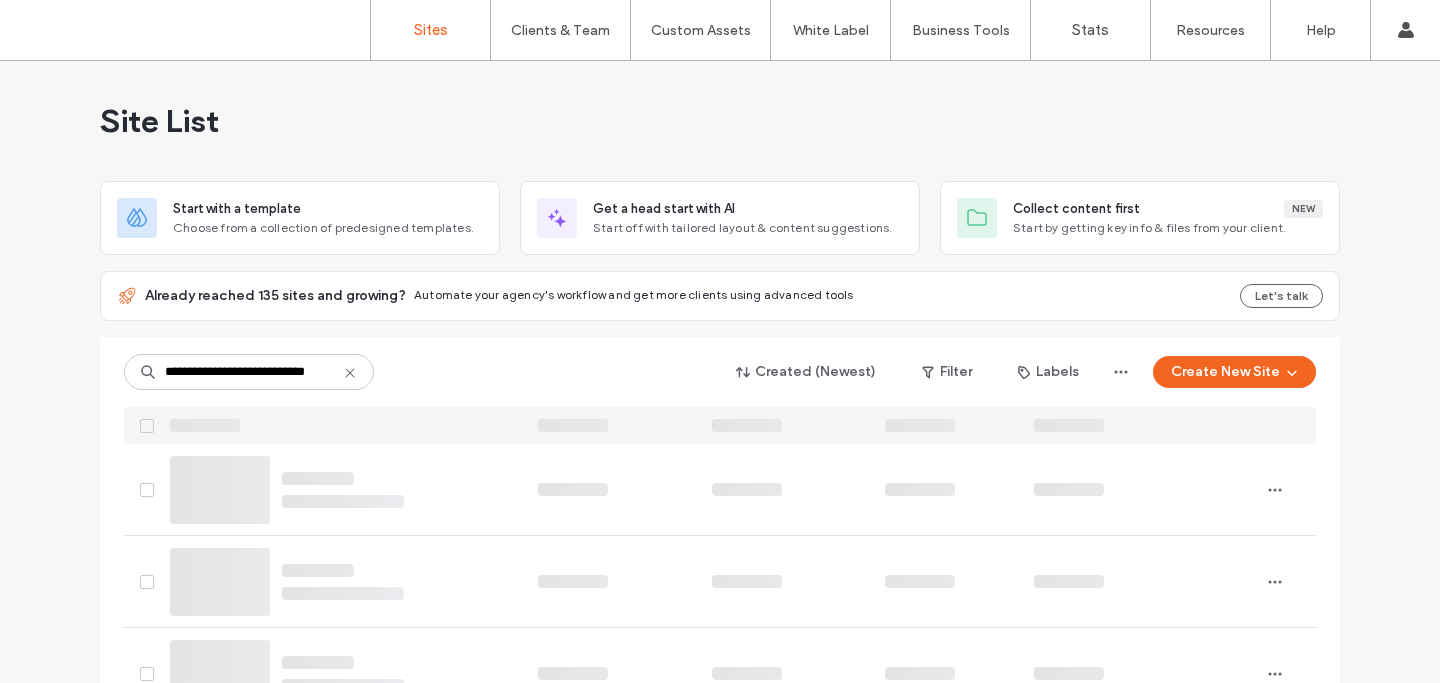 type on "**********" 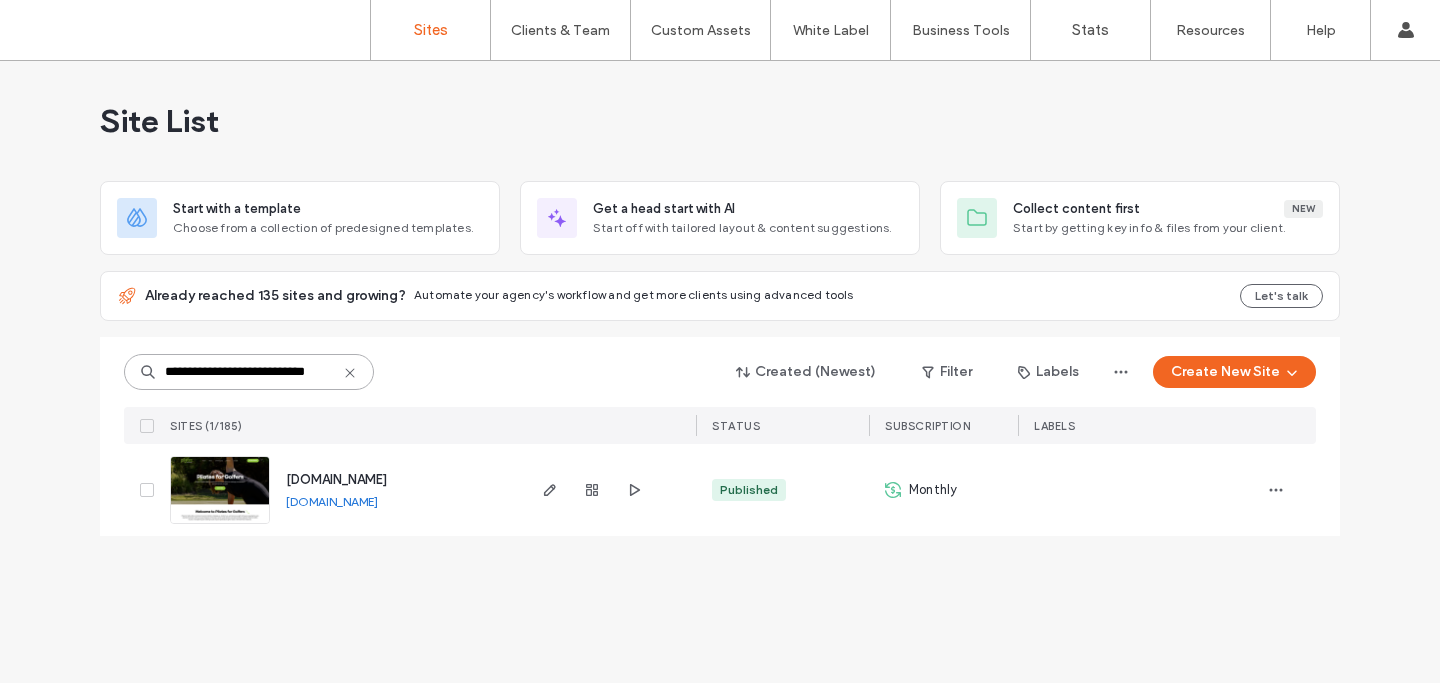scroll, scrollTop: 0, scrollLeft: 0, axis: both 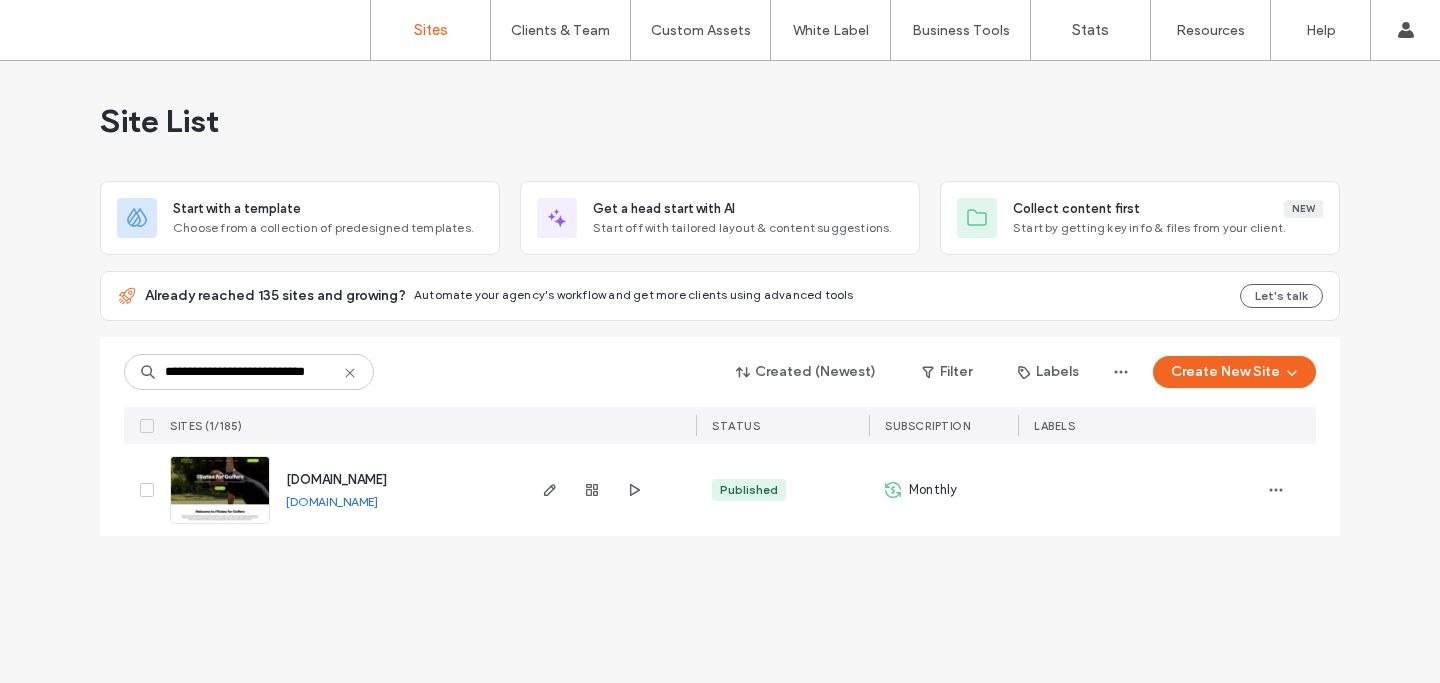 click 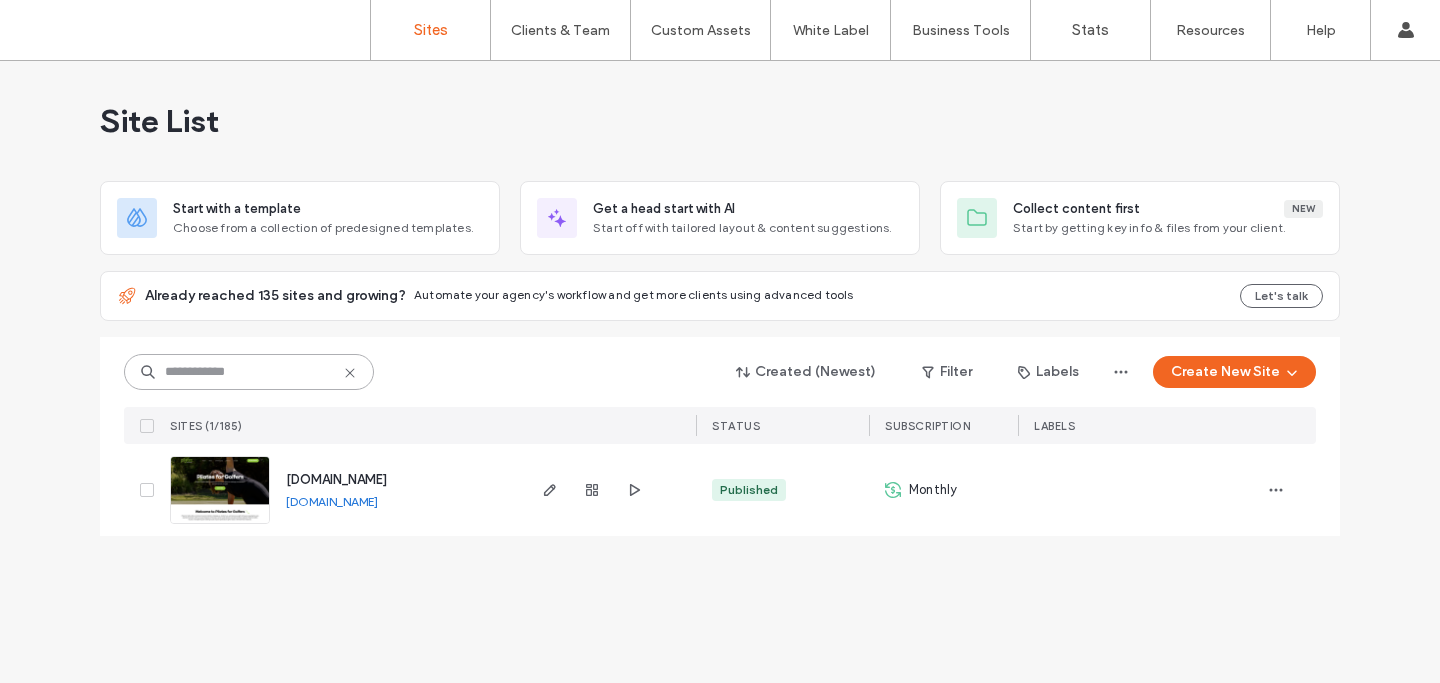scroll, scrollTop: 0, scrollLeft: 0, axis: both 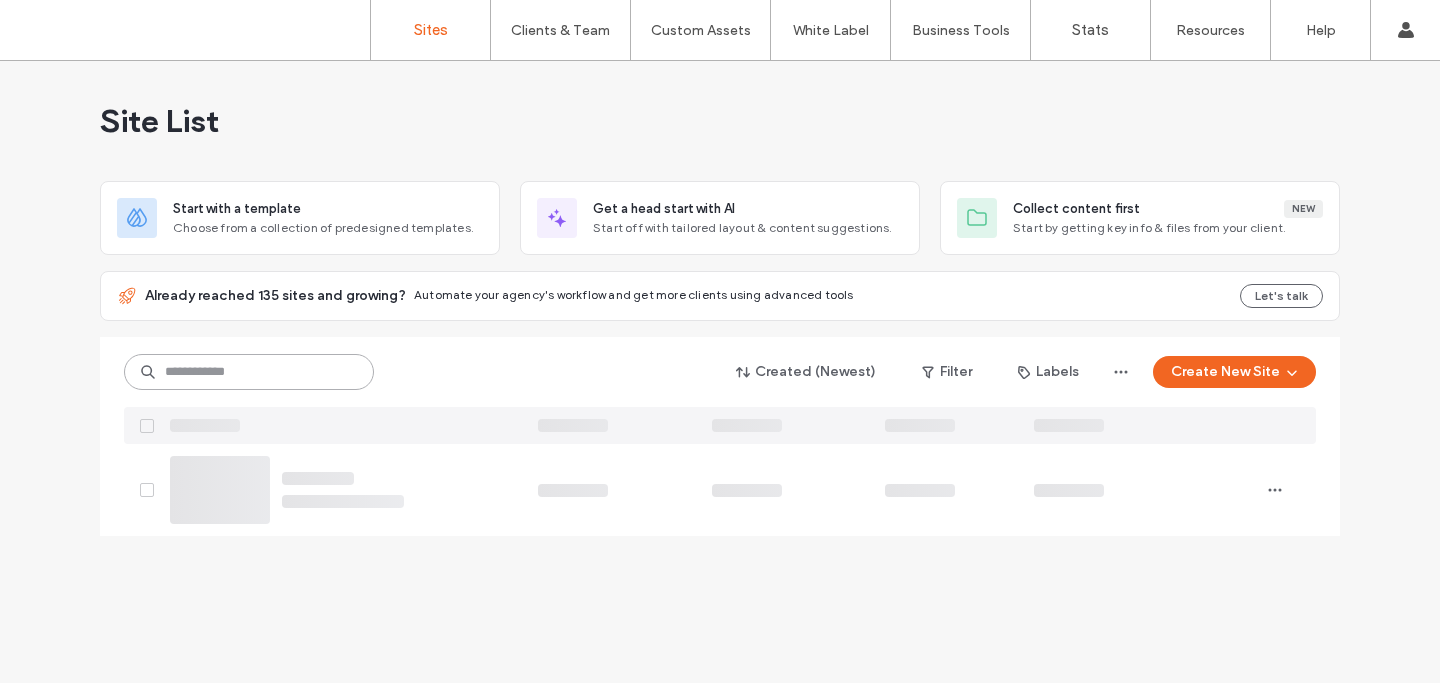 paste on "********" 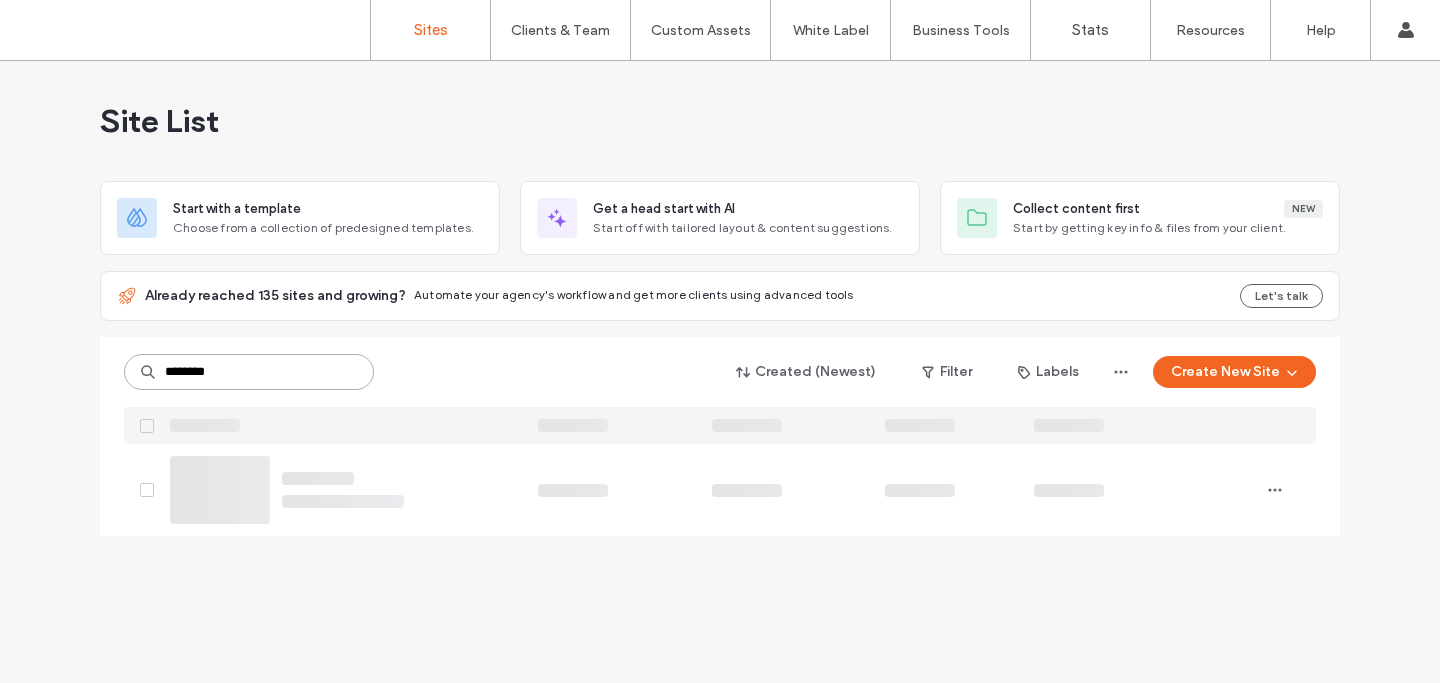 type on "********" 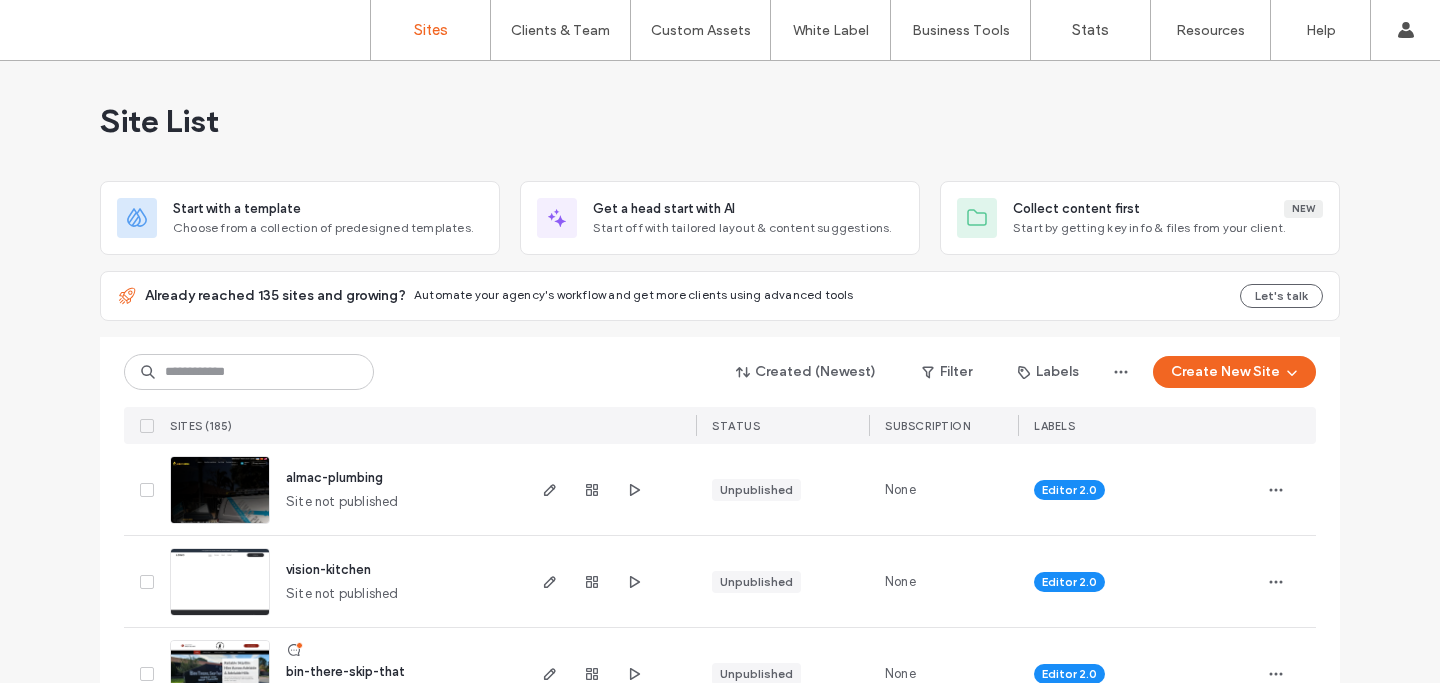 scroll, scrollTop: 0, scrollLeft: 0, axis: both 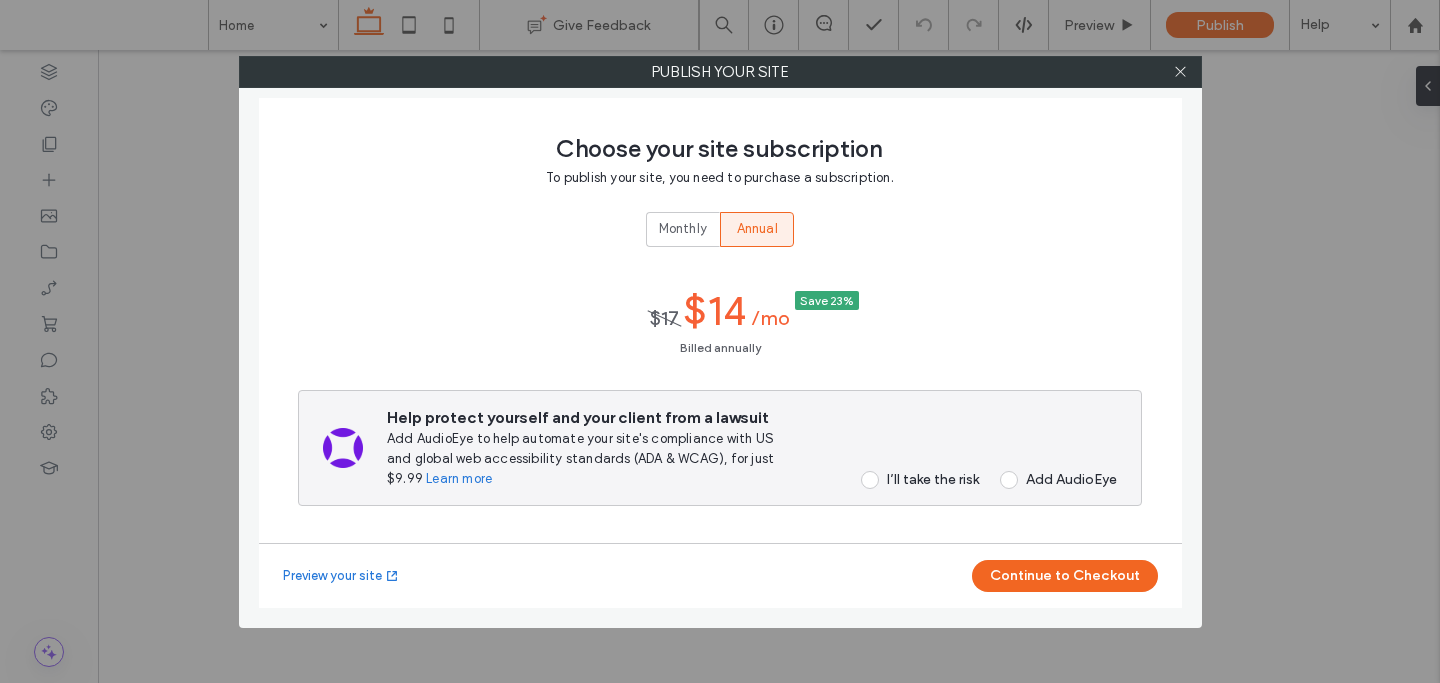 click on "$17 $14 /Mo Save 23%" at bounding box center [720, 311] 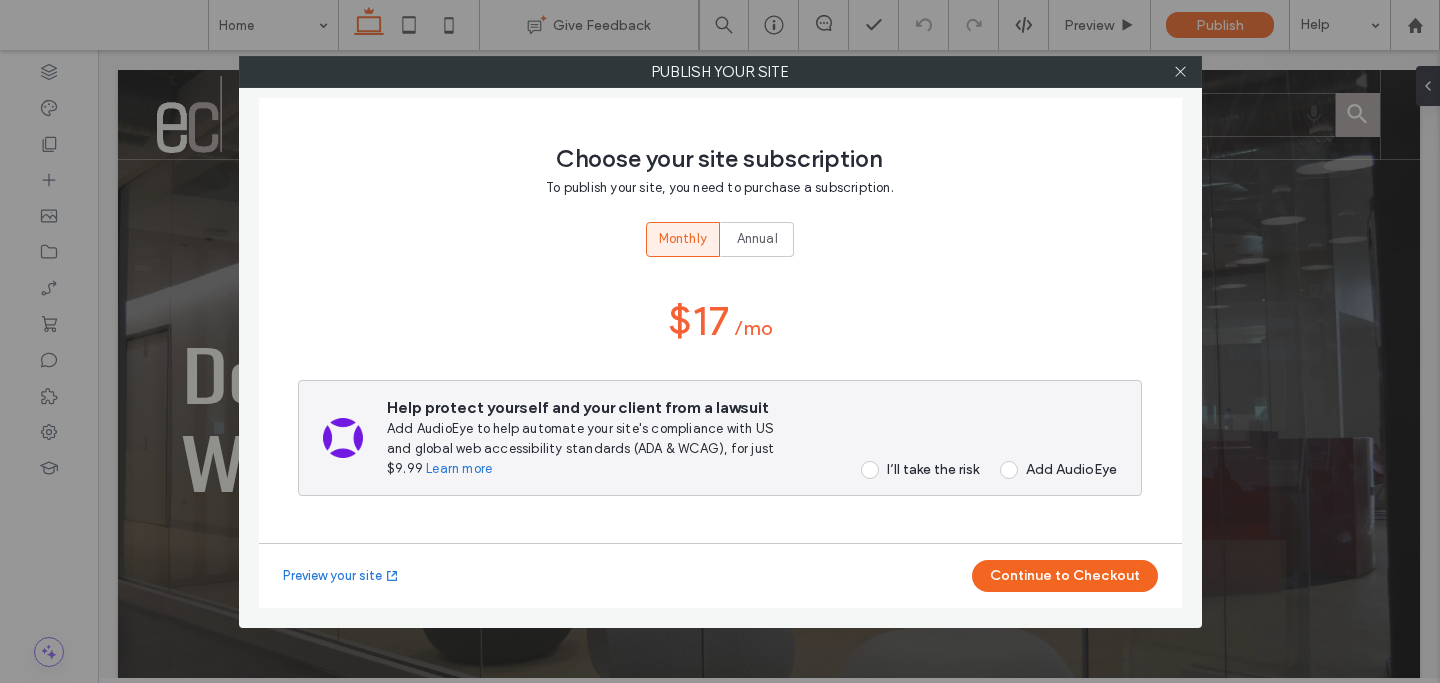 scroll, scrollTop: 0, scrollLeft: 0, axis: both 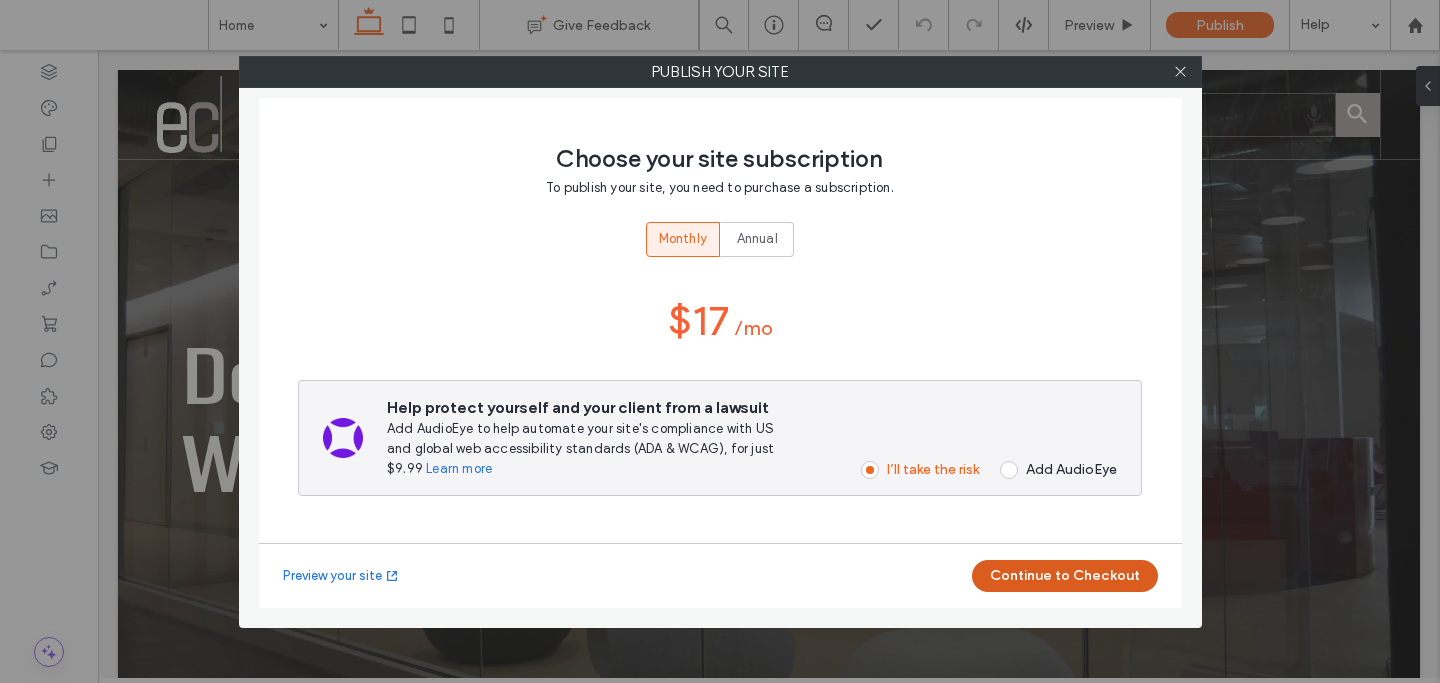 click on "Continue to Checkout" at bounding box center [1065, 576] 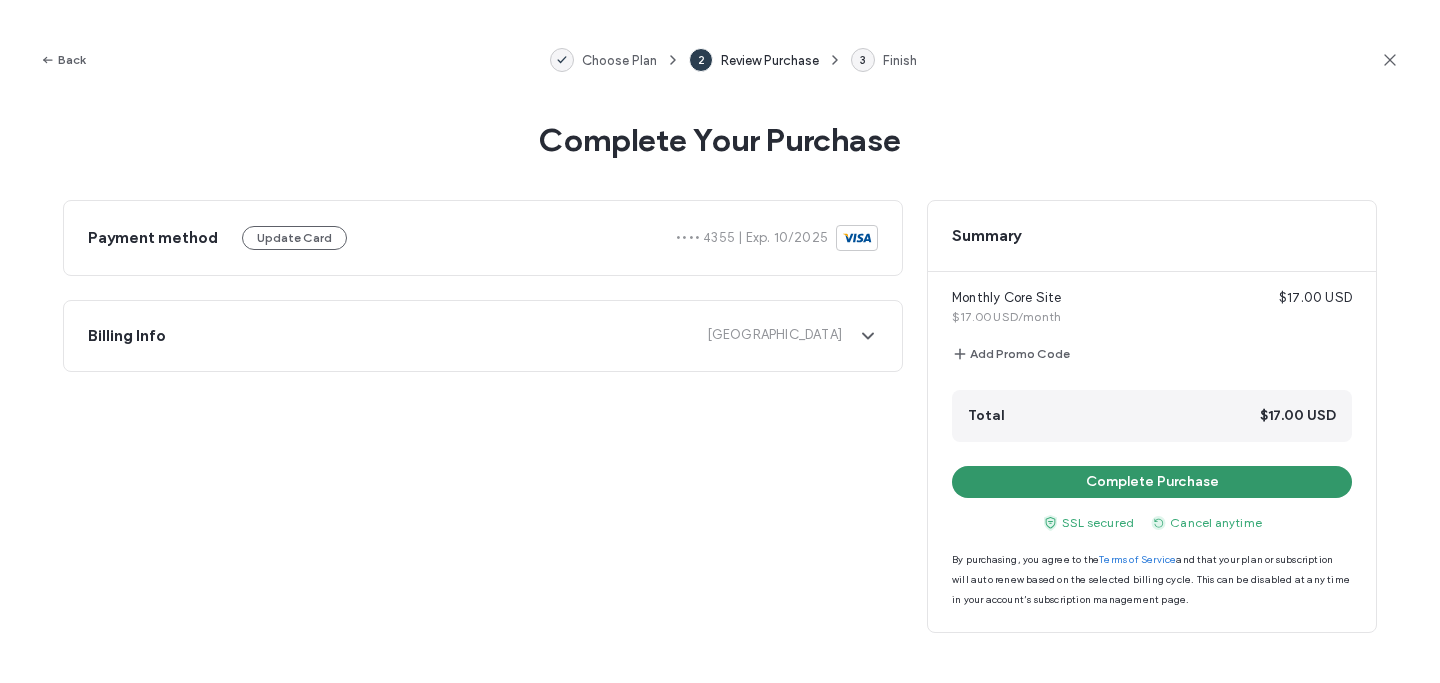 click on "Complete Purchase" at bounding box center [1152, 482] 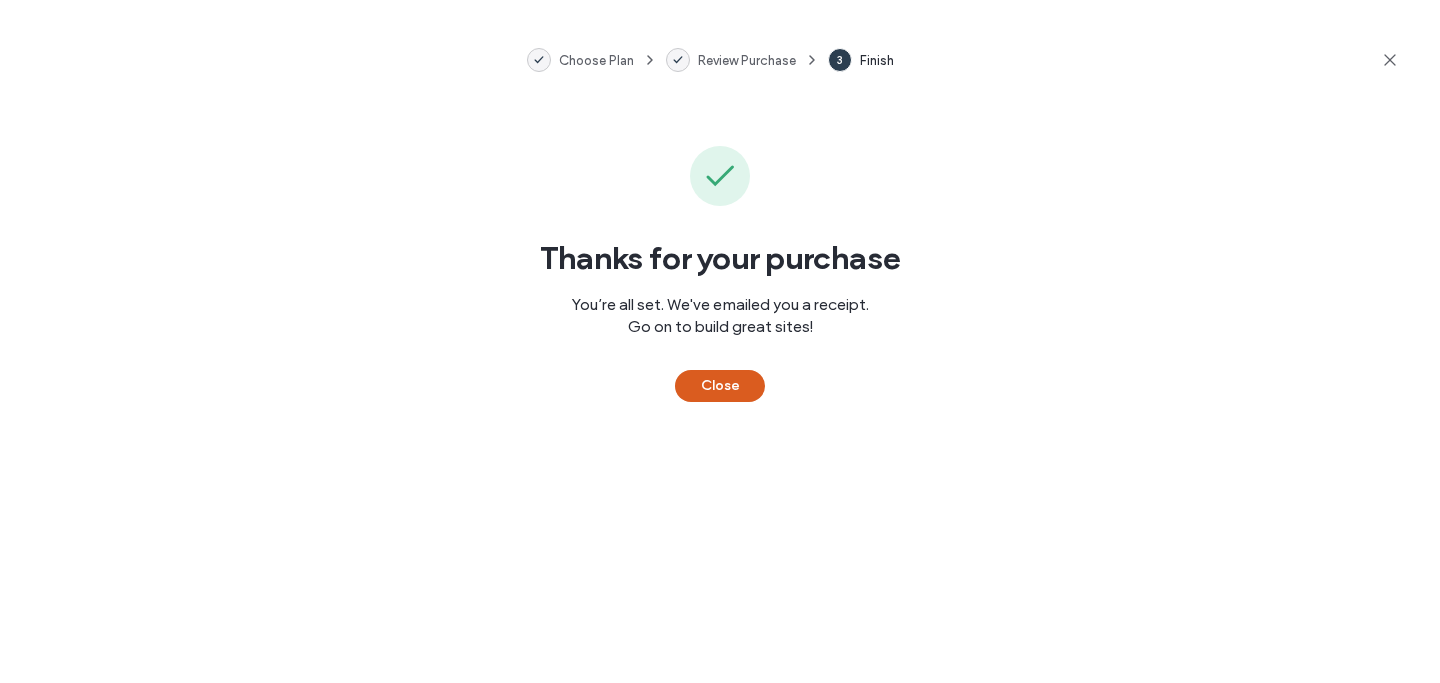 click on "Close" at bounding box center (720, 386) 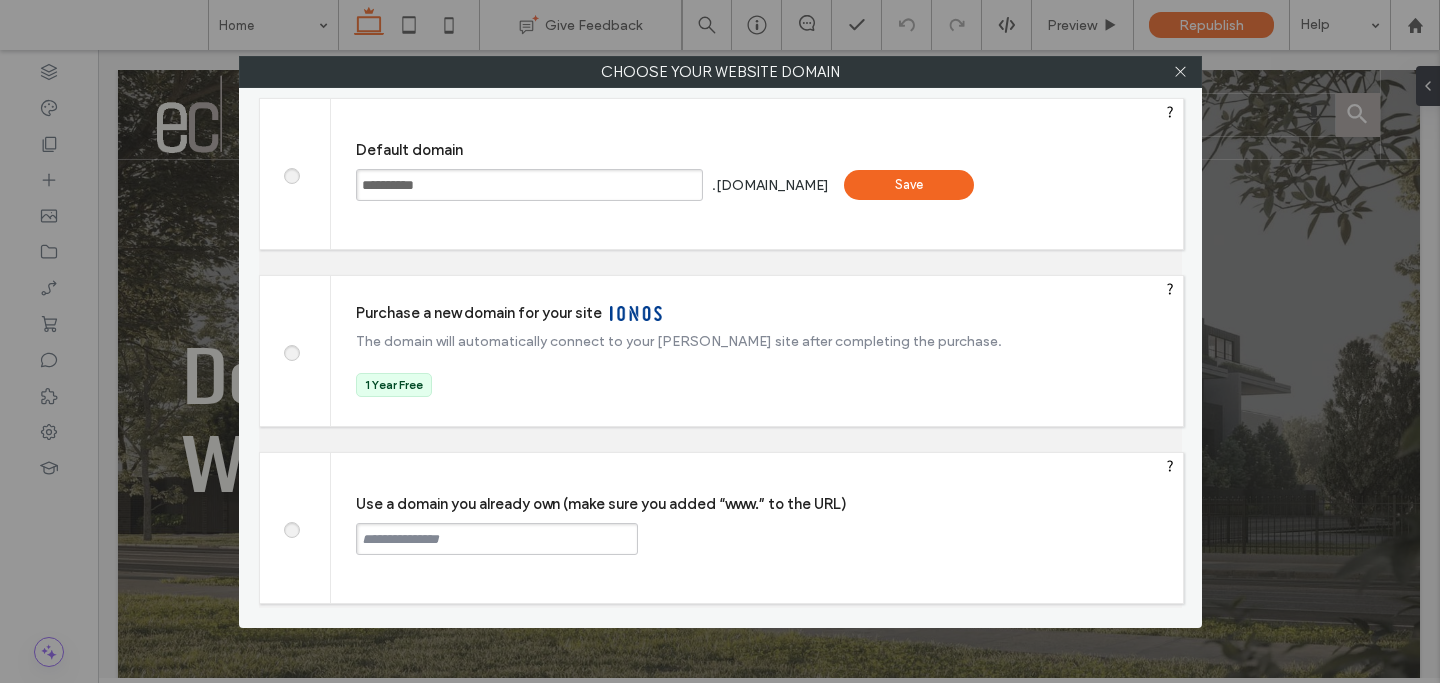 click at bounding box center (291, 527) 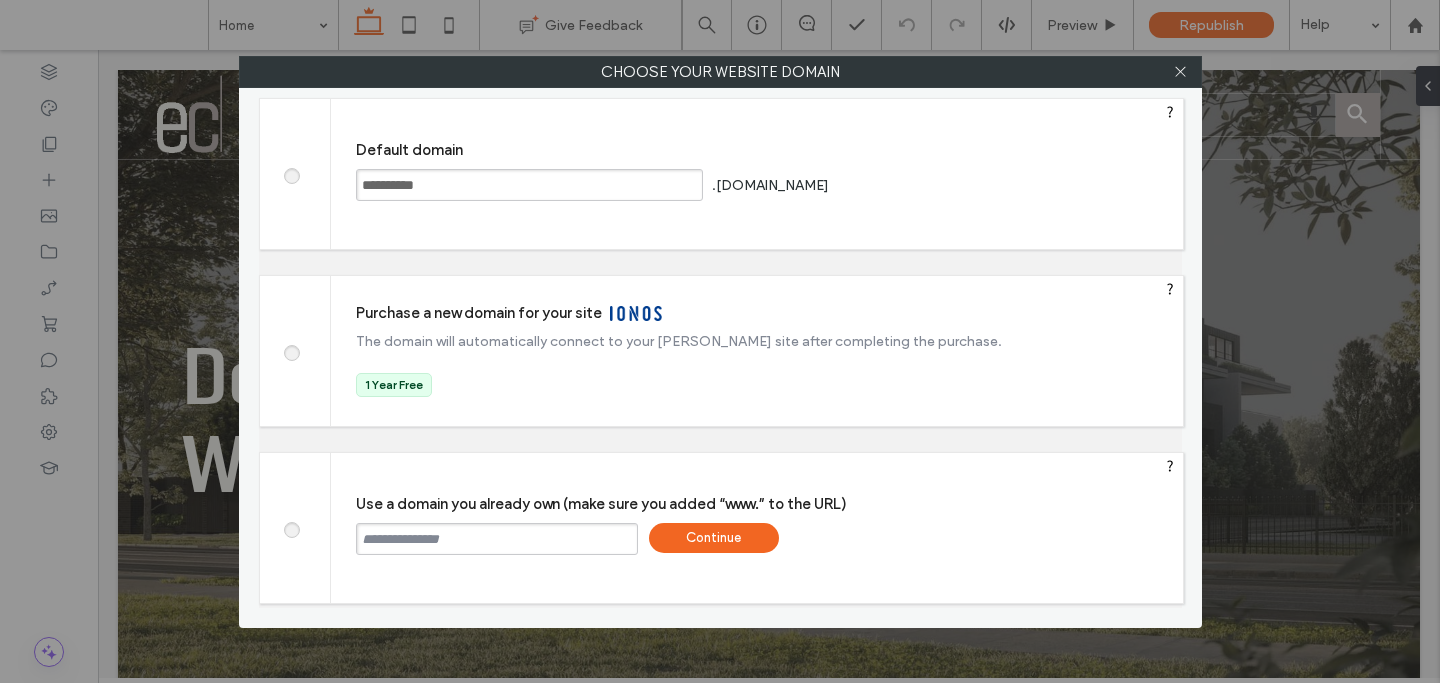click at bounding box center [497, 539] 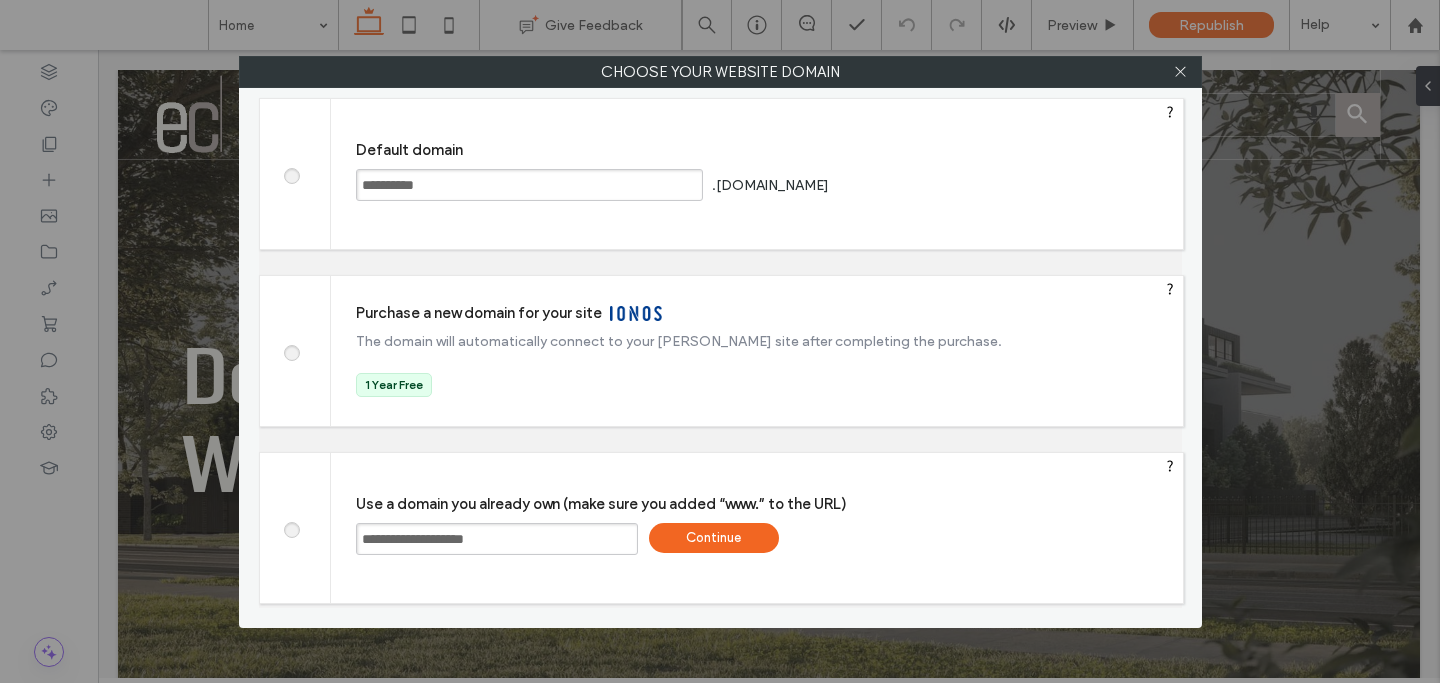 type on "**********" 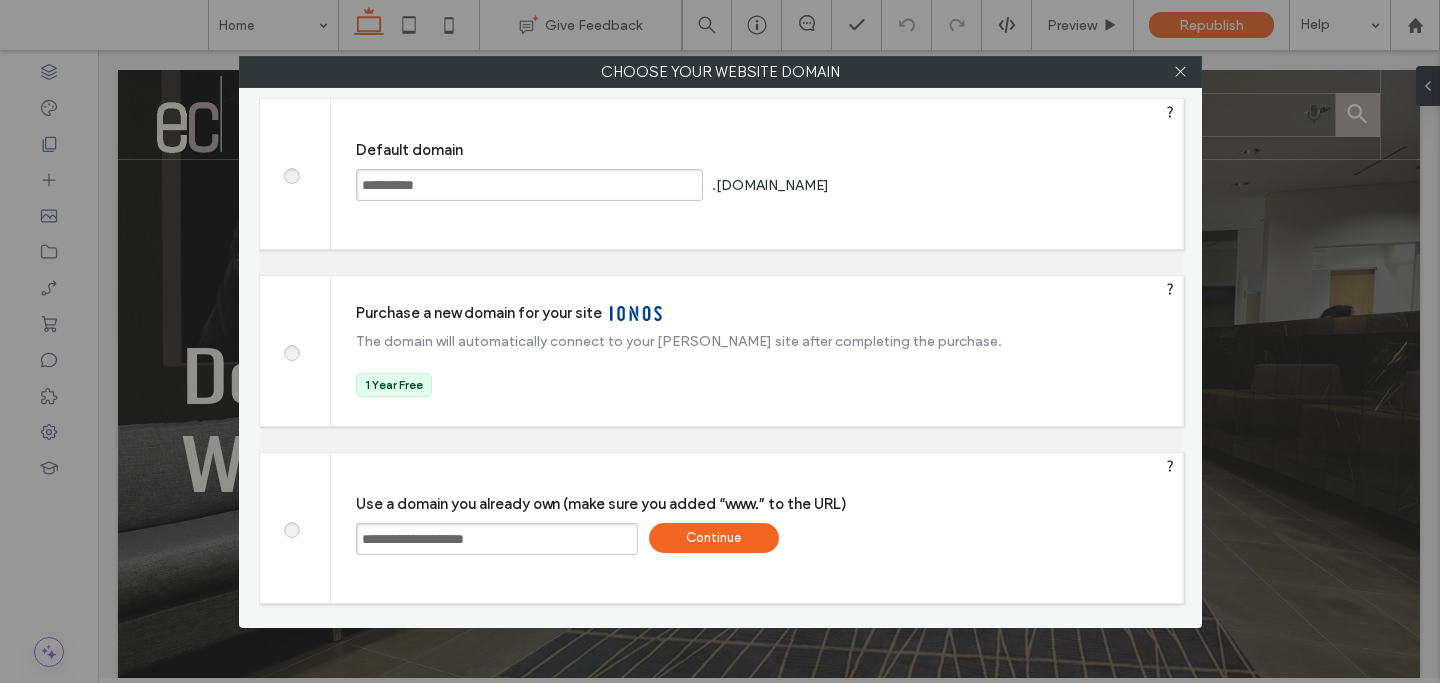 click on "Continue" at bounding box center (714, 538) 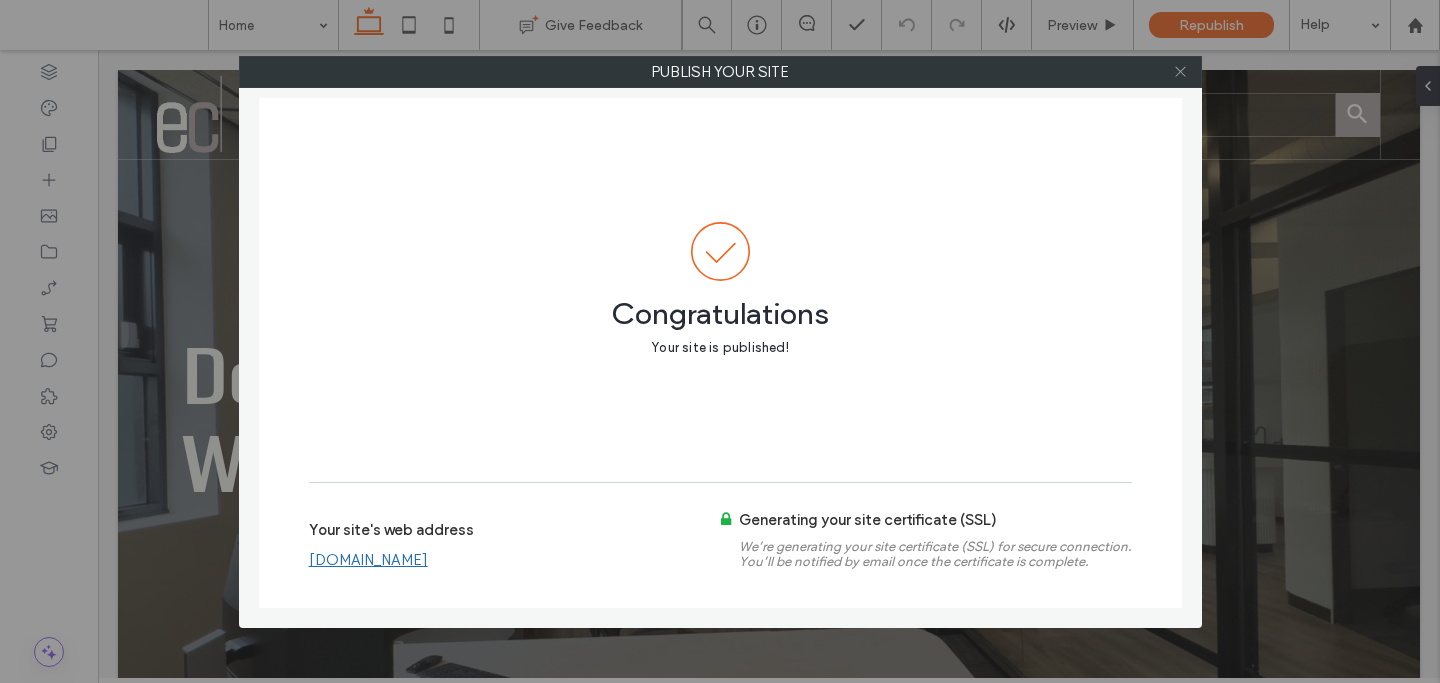 click 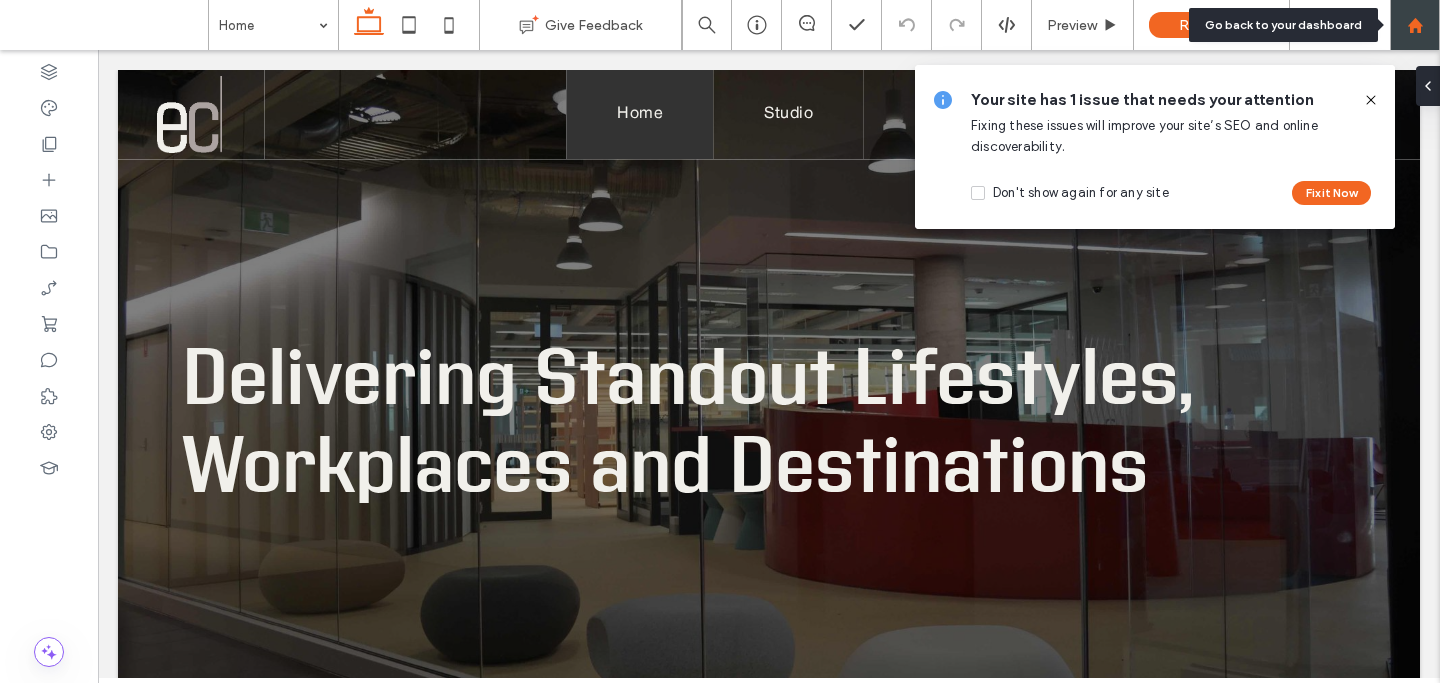 click at bounding box center (1415, 25) 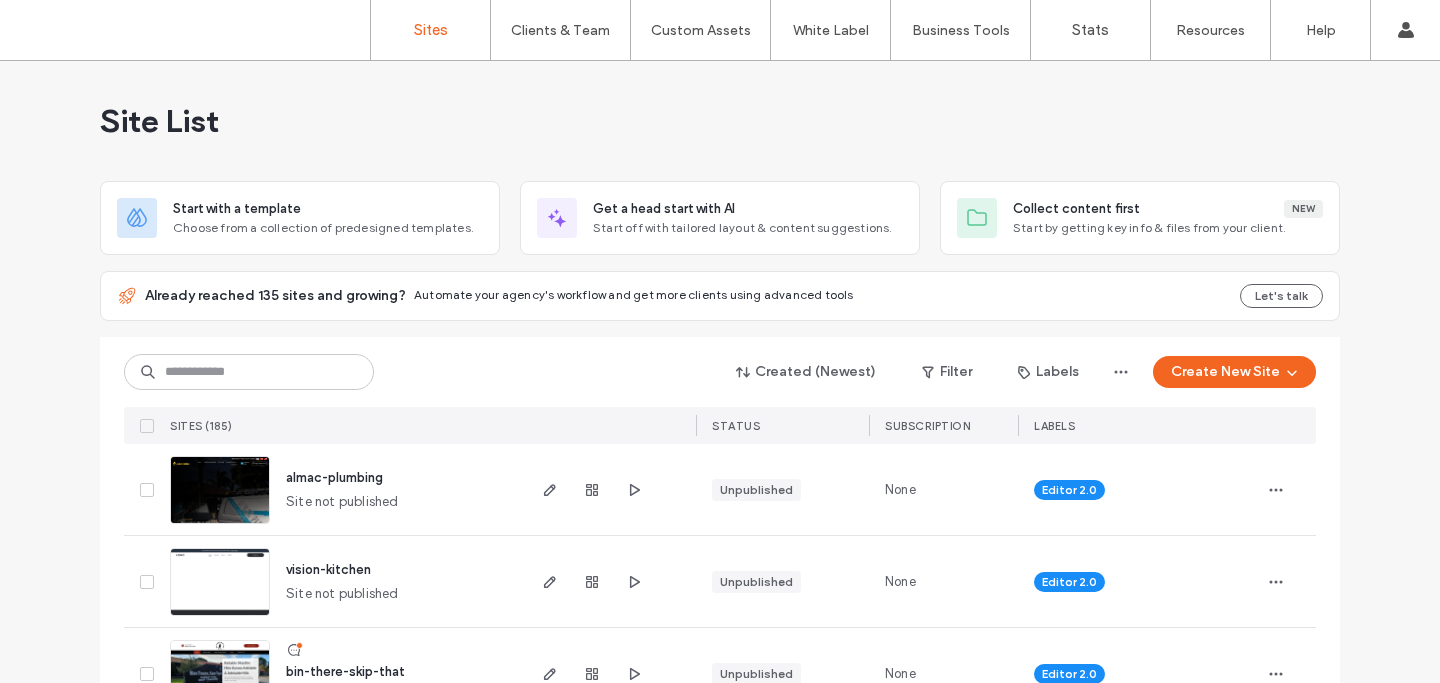 scroll, scrollTop: 0, scrollLeft: 0, axis: both 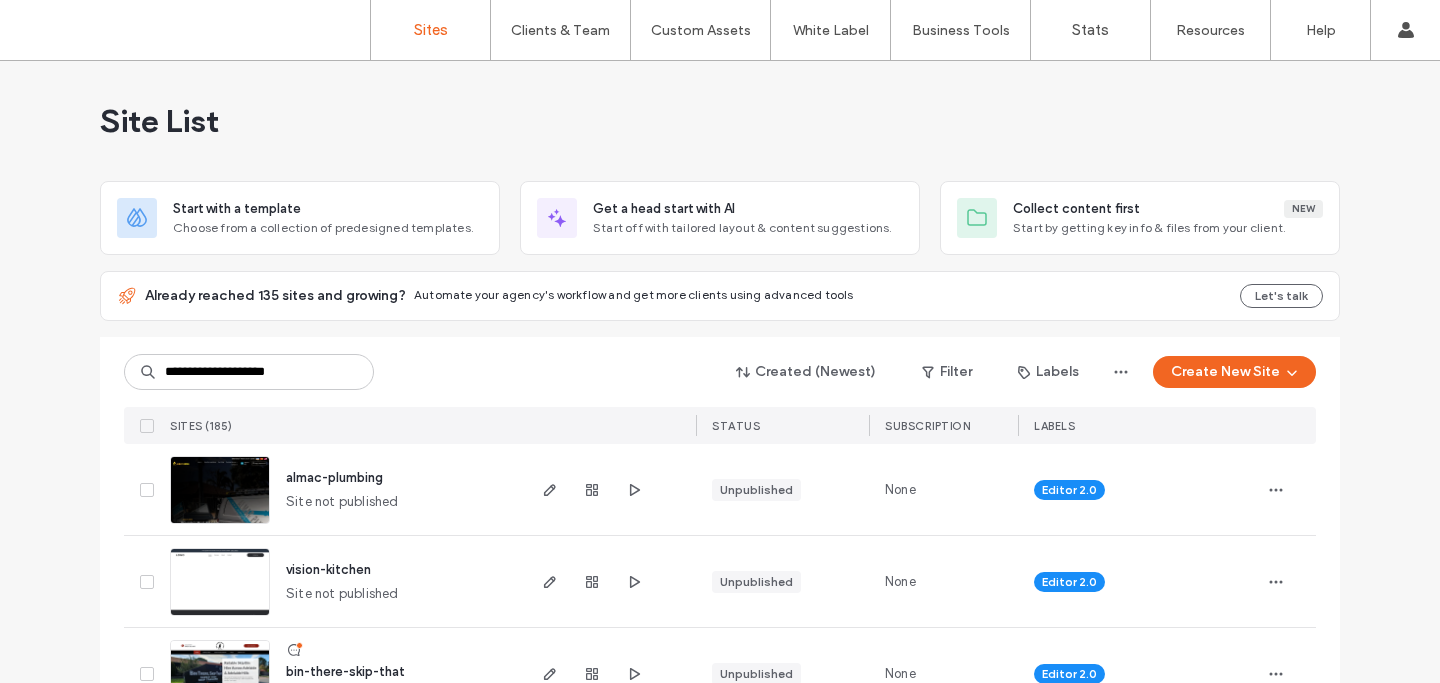 type on "**********" 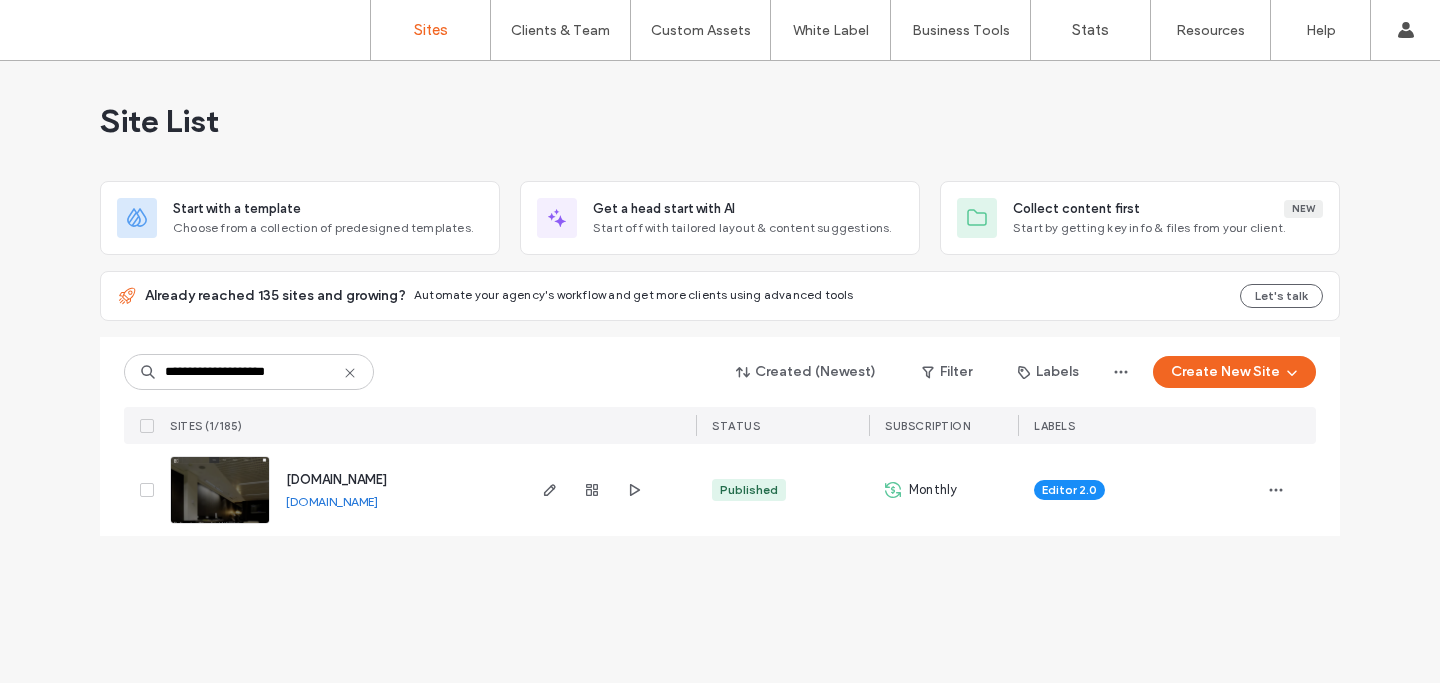 click 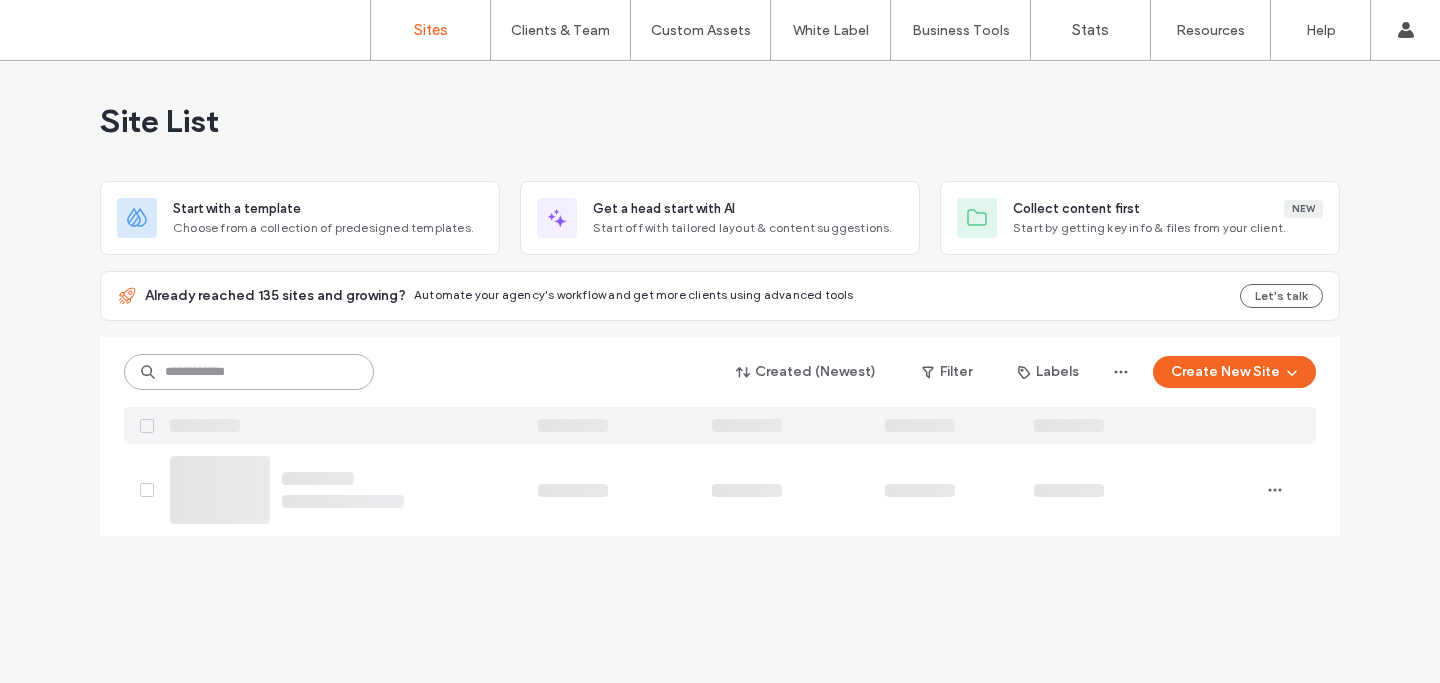 click at bounding box center (249, 372) 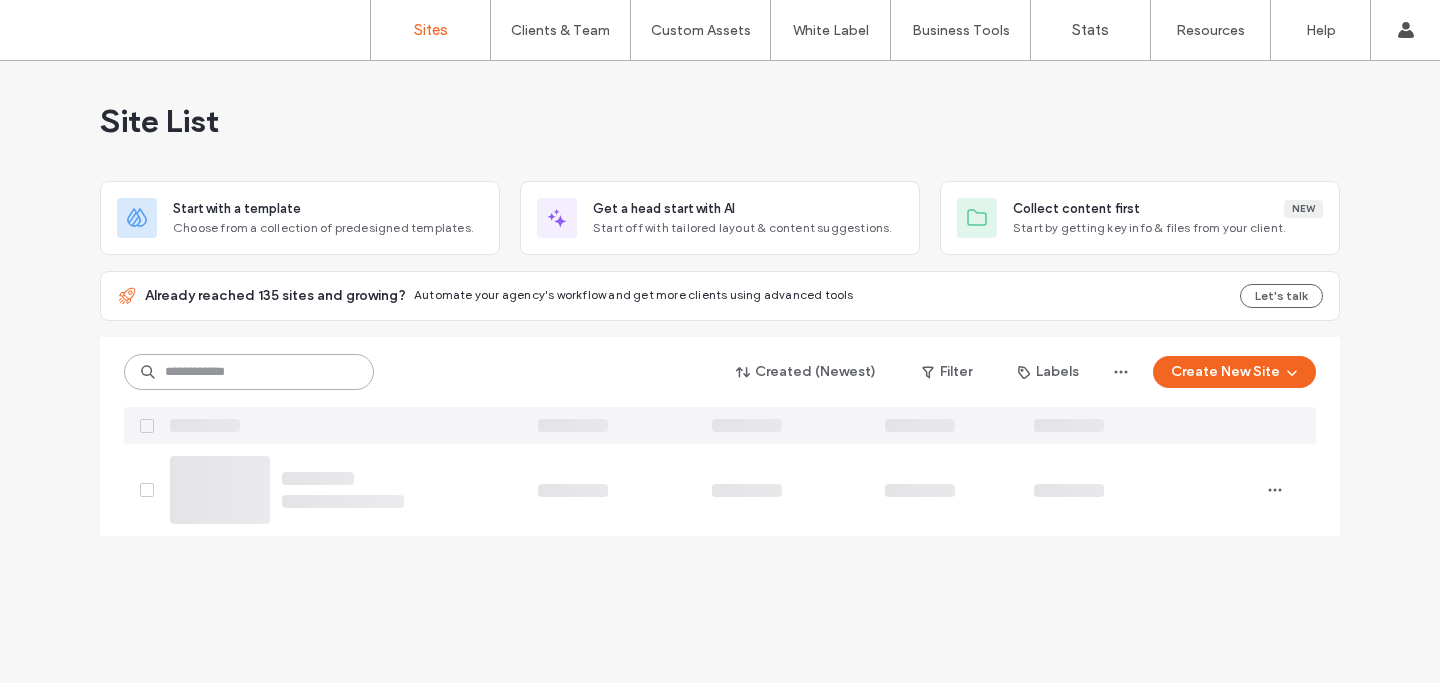 paste on "**********" 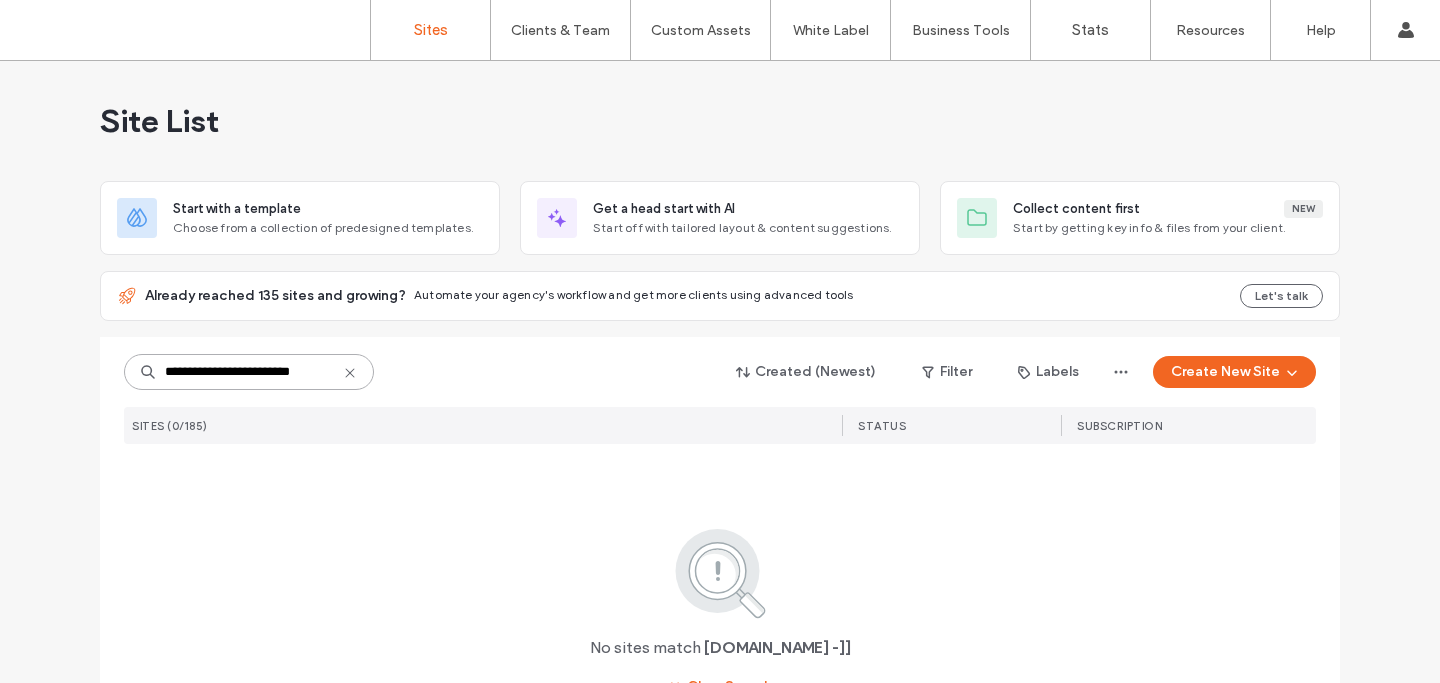 scroll, scrollTop: 0, scrollLeft: 1, axis: horizontal 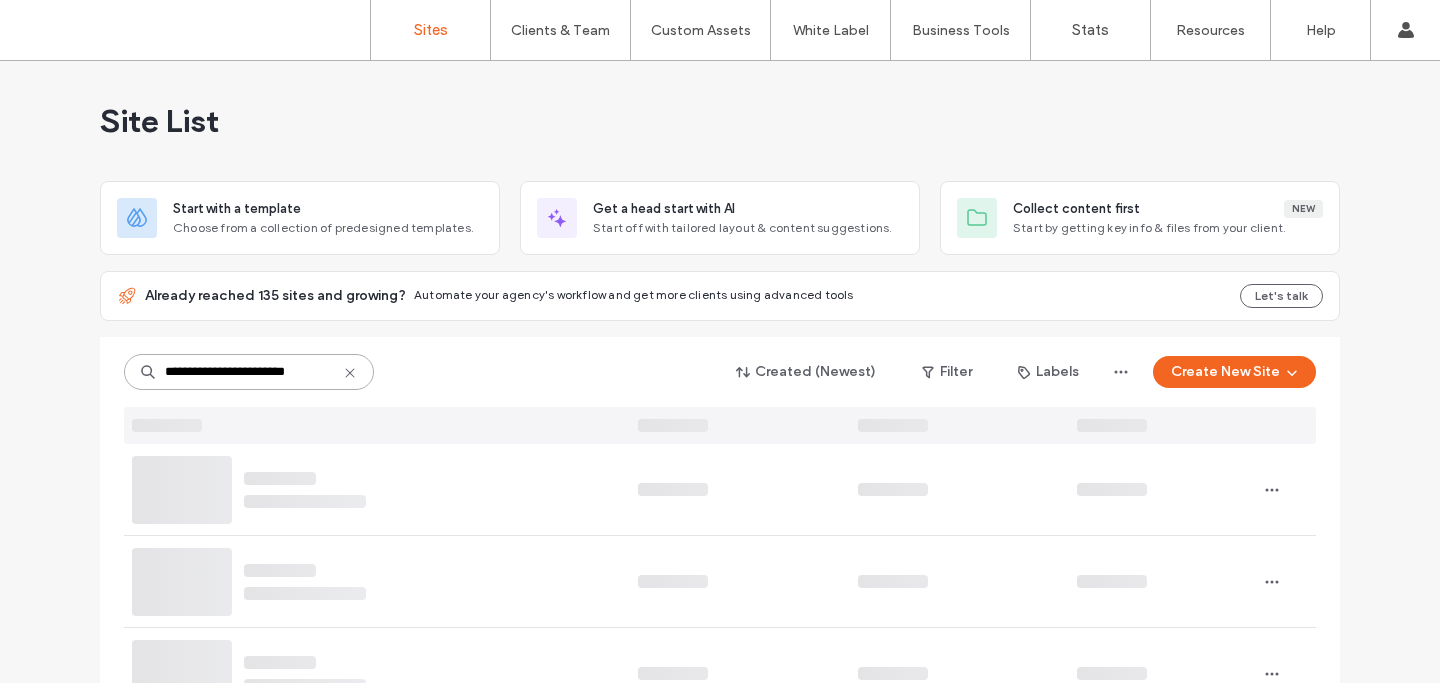 type on "**********" 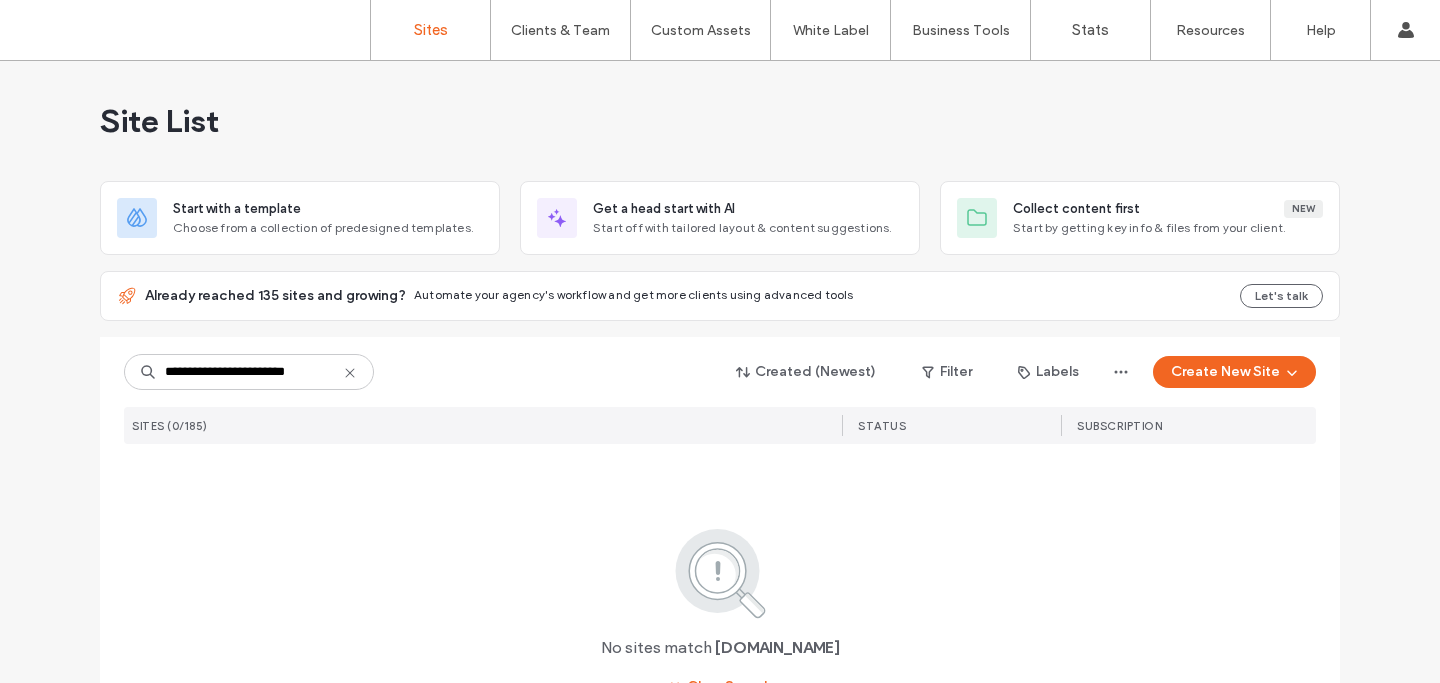 click 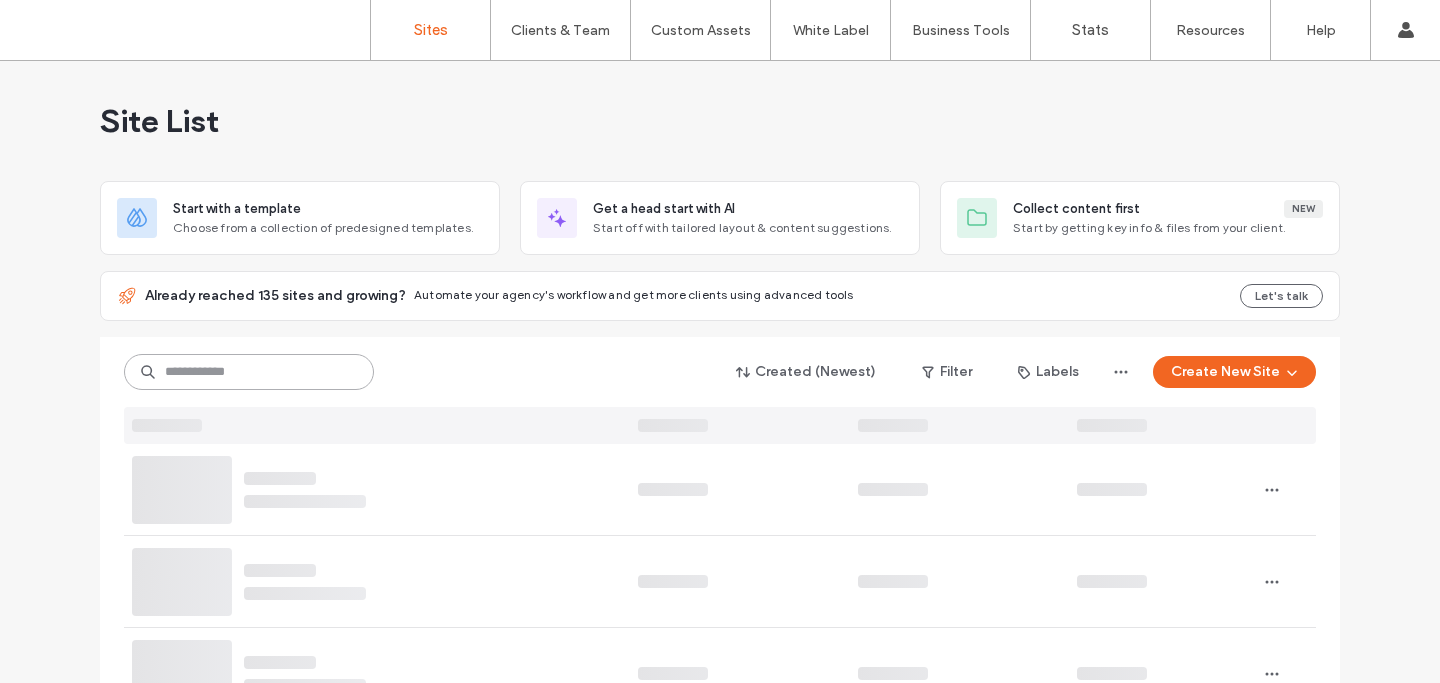 scroll, scrollTop: 0, scrollLeft: 0, axis: both 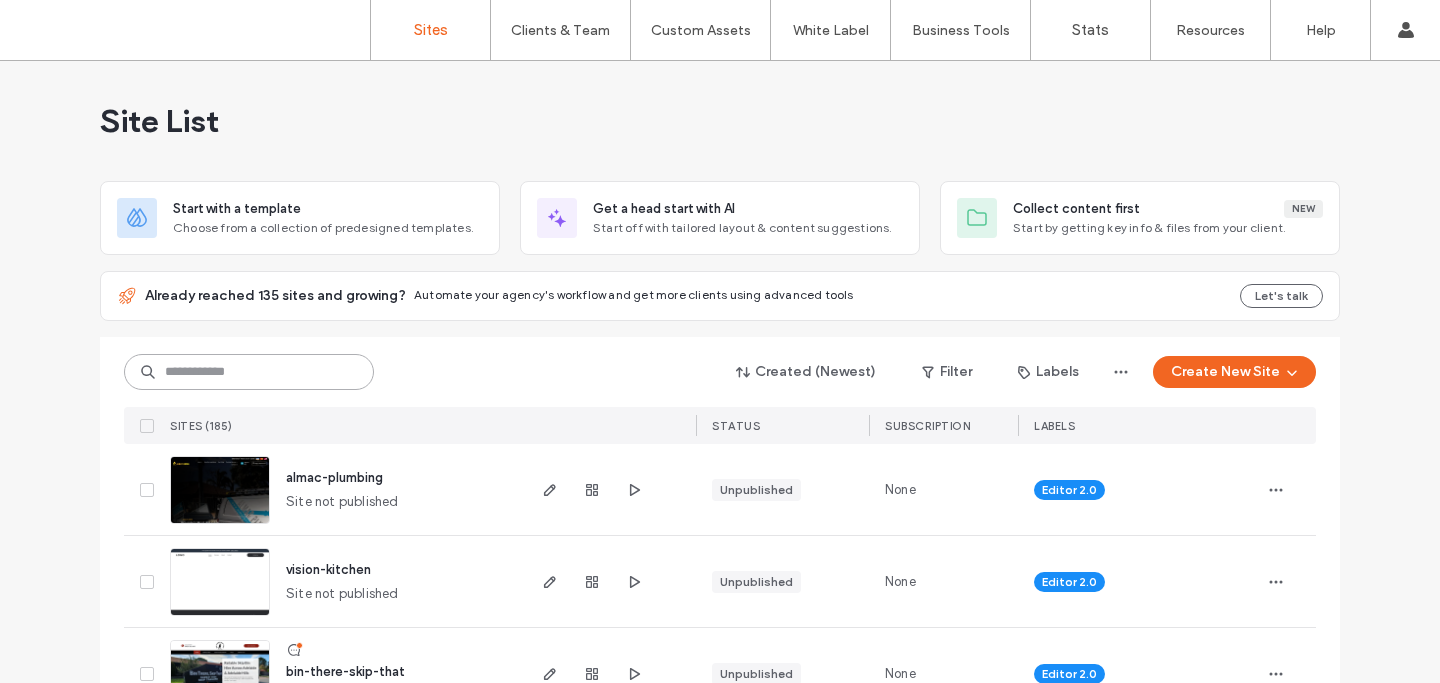 click at bounding box center [249, 372] 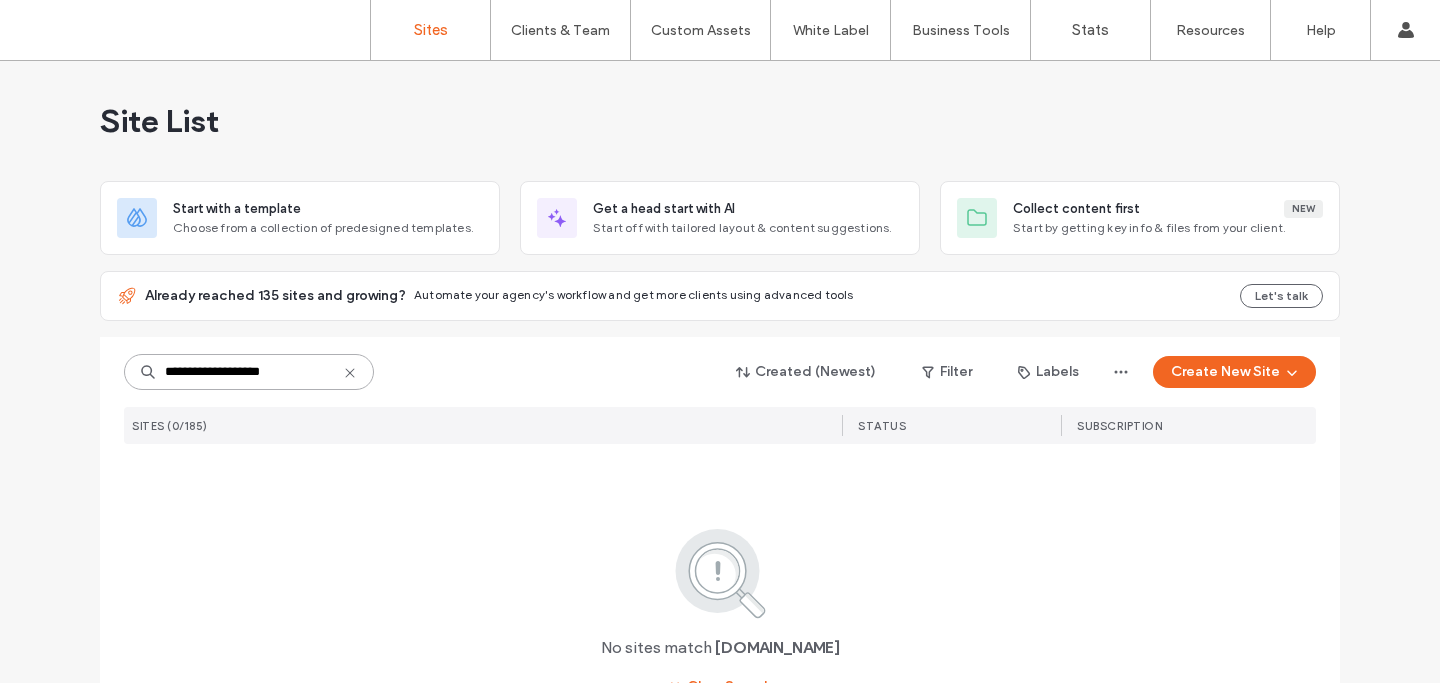 type on "**********" 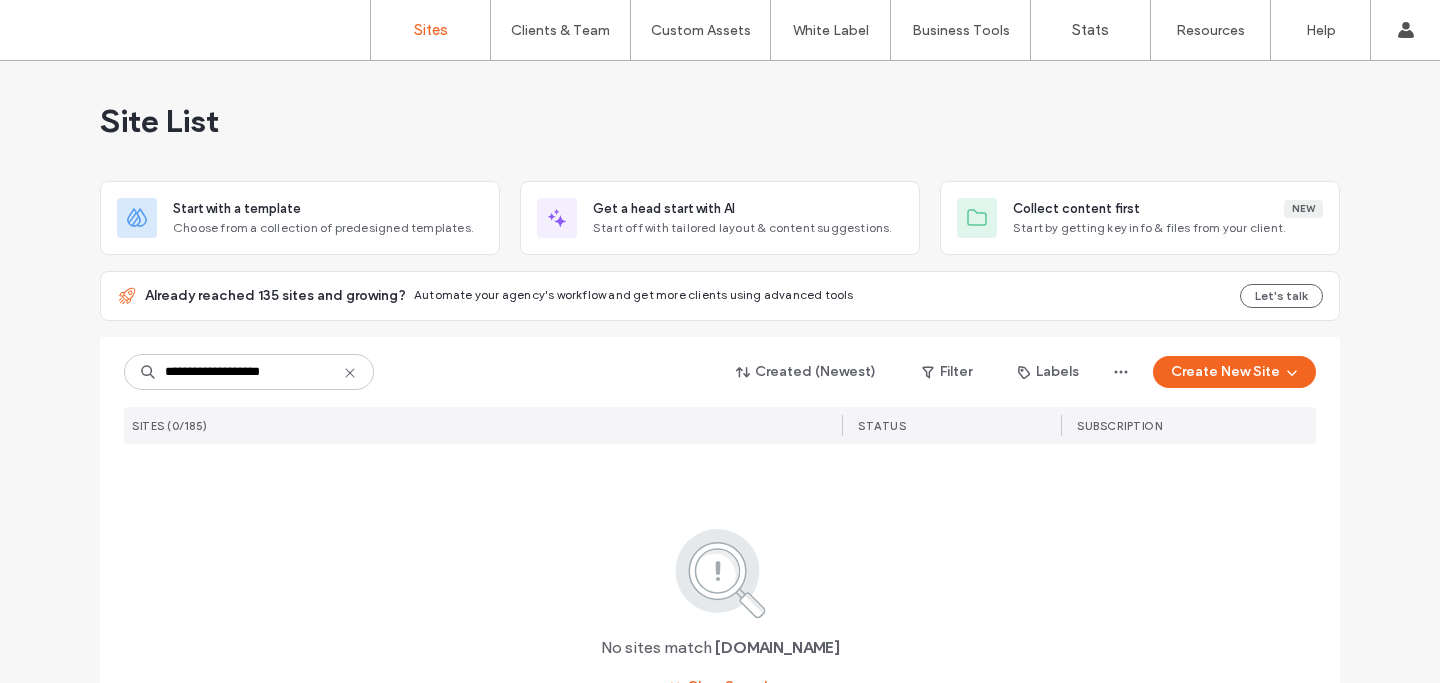 click 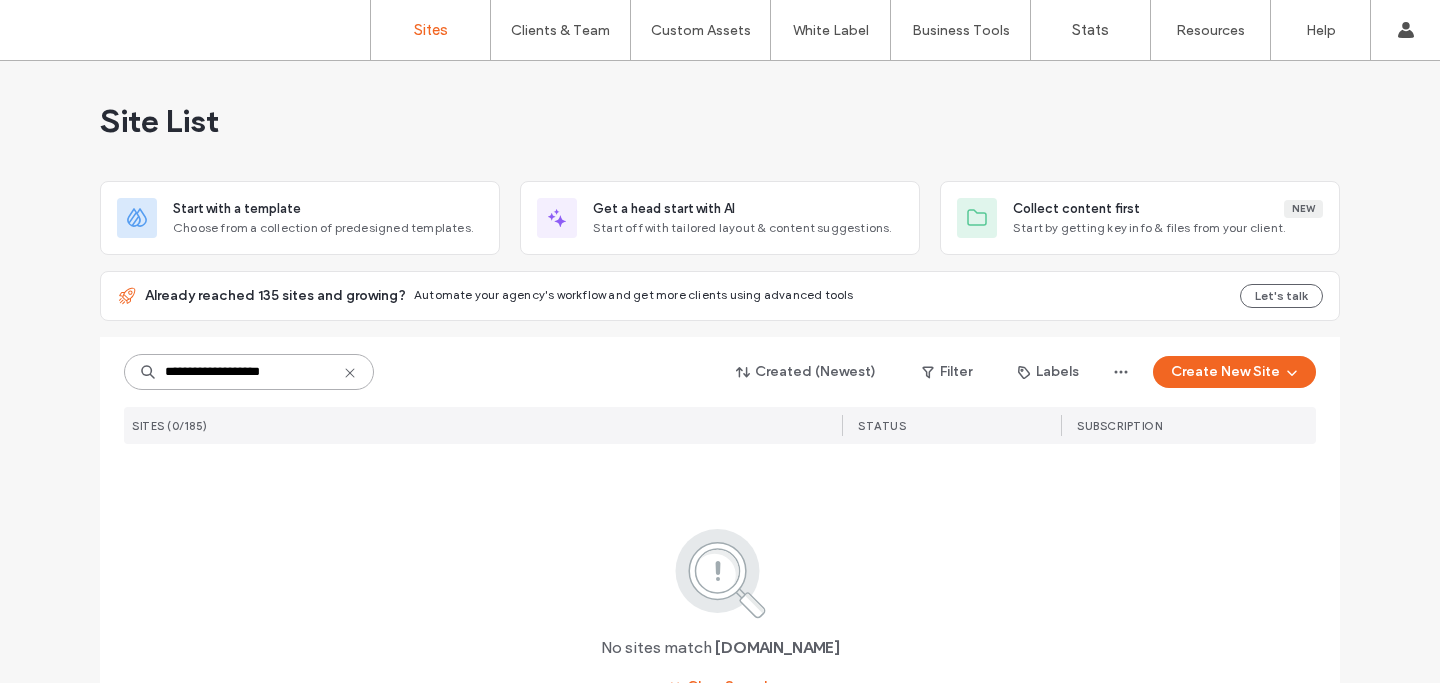 type 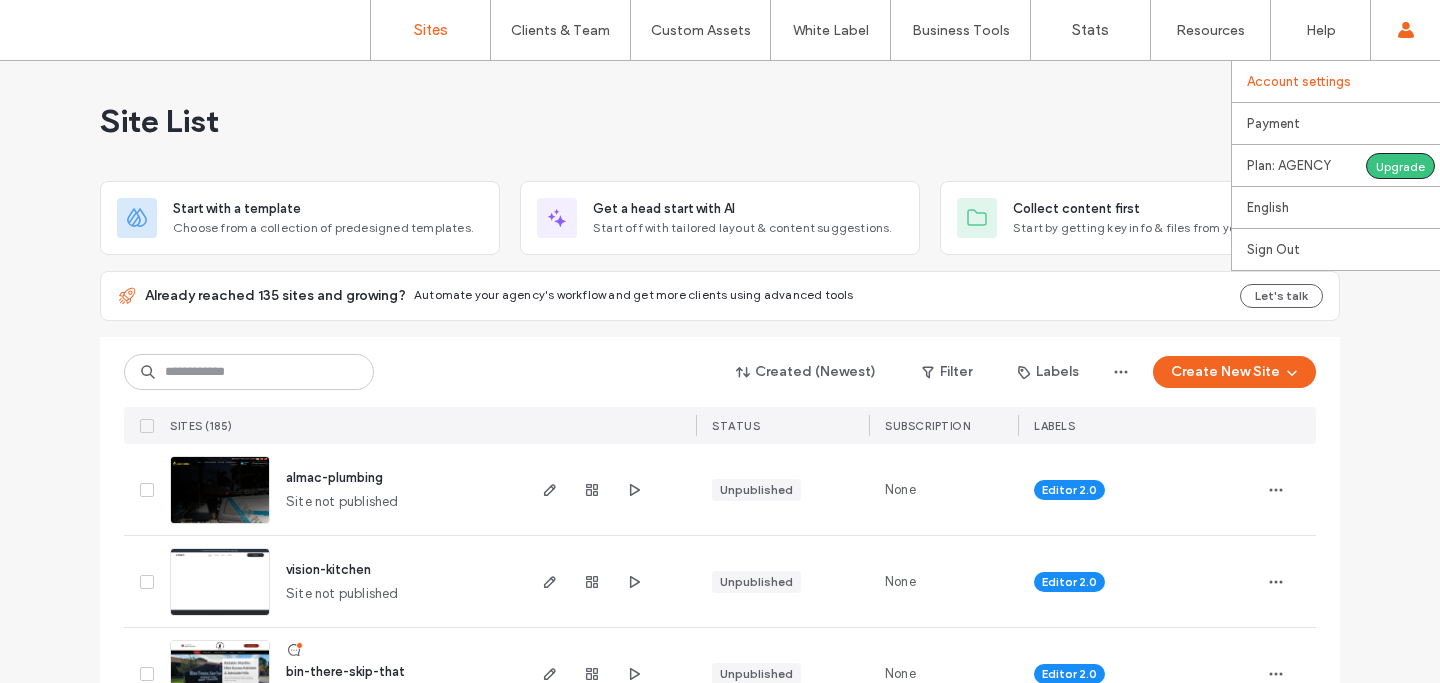 click on "Account settings" at bounding box center [1343, 81] 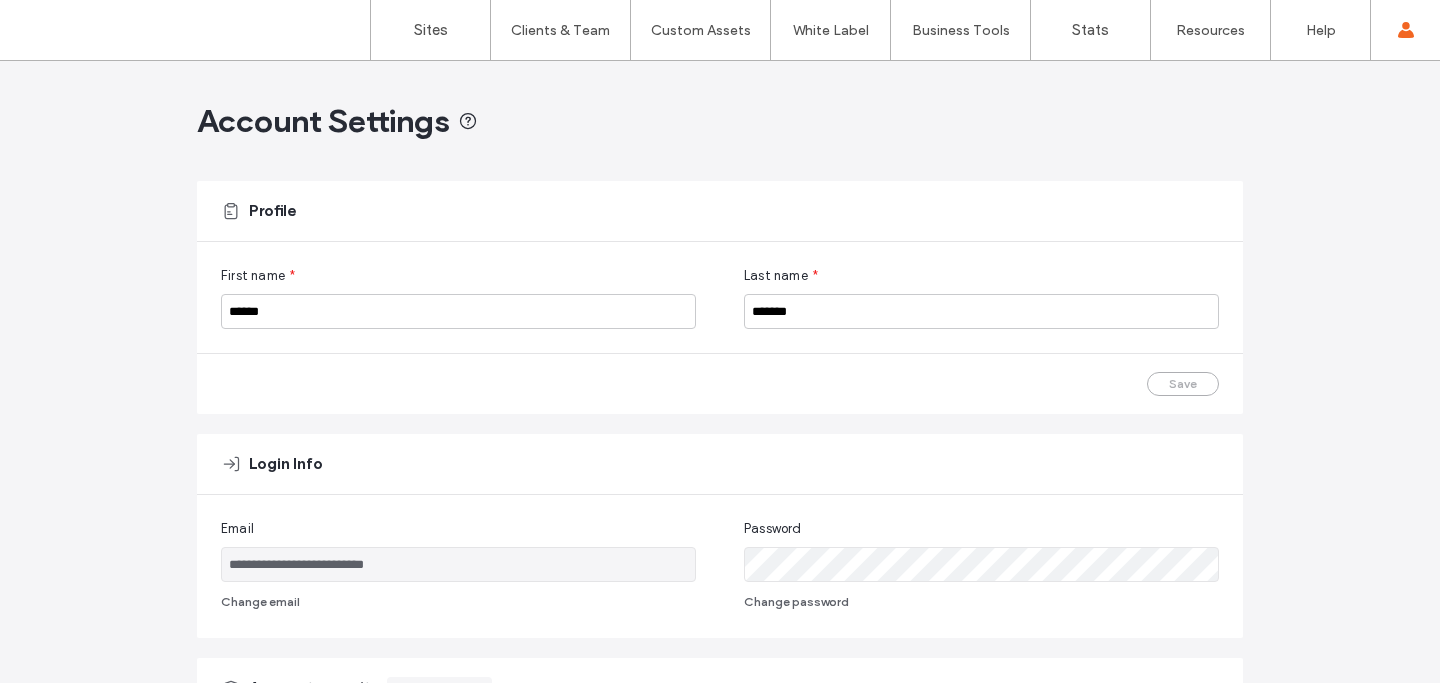 click on "**********" at bounding box center [720, 806] 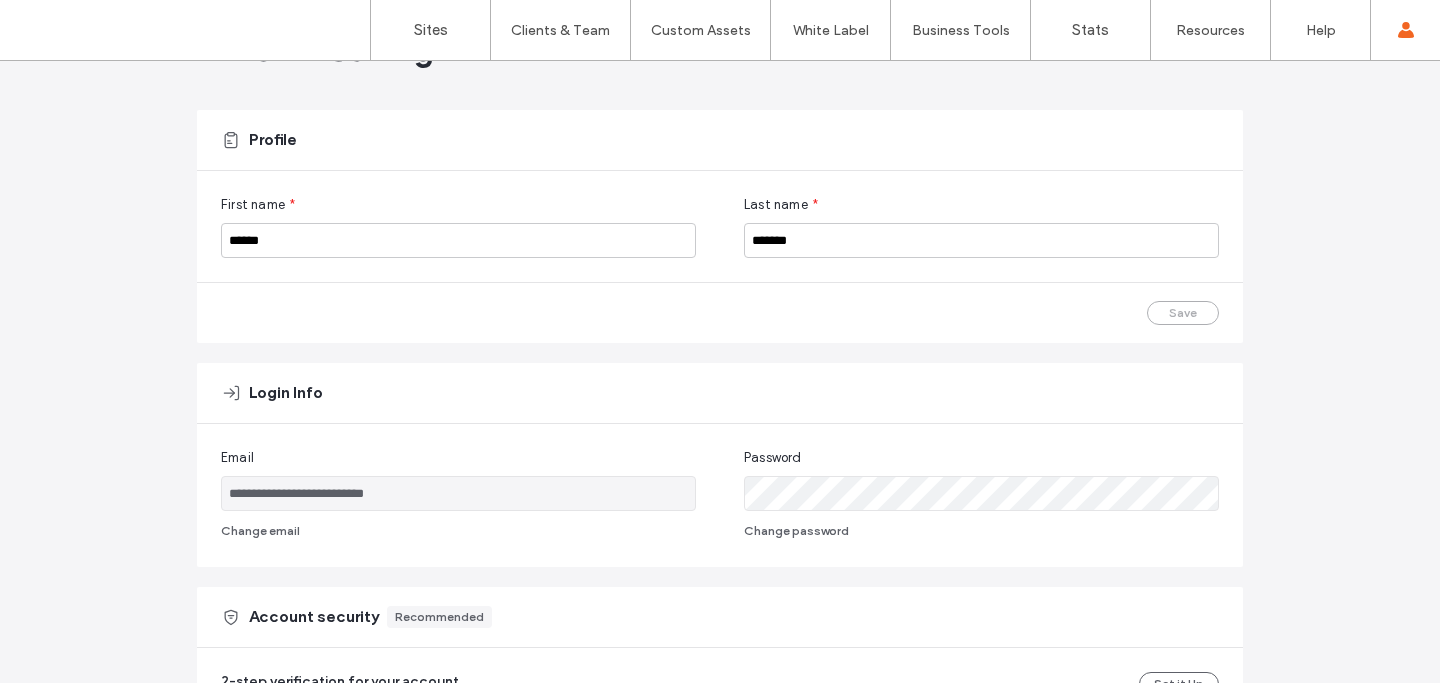 scroll, scrollTop: 0, scrollLeft: 0, axis: both 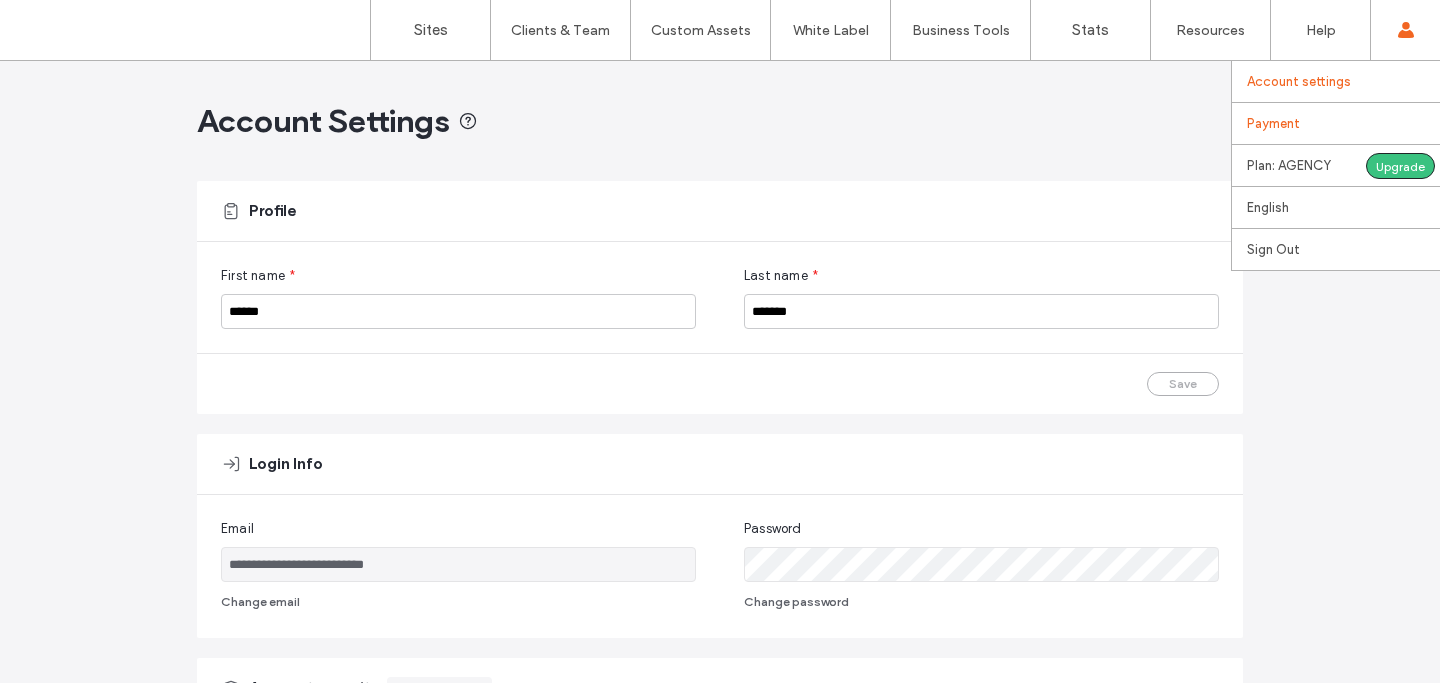 click on "Payment" at bounding box center [1343, 123] 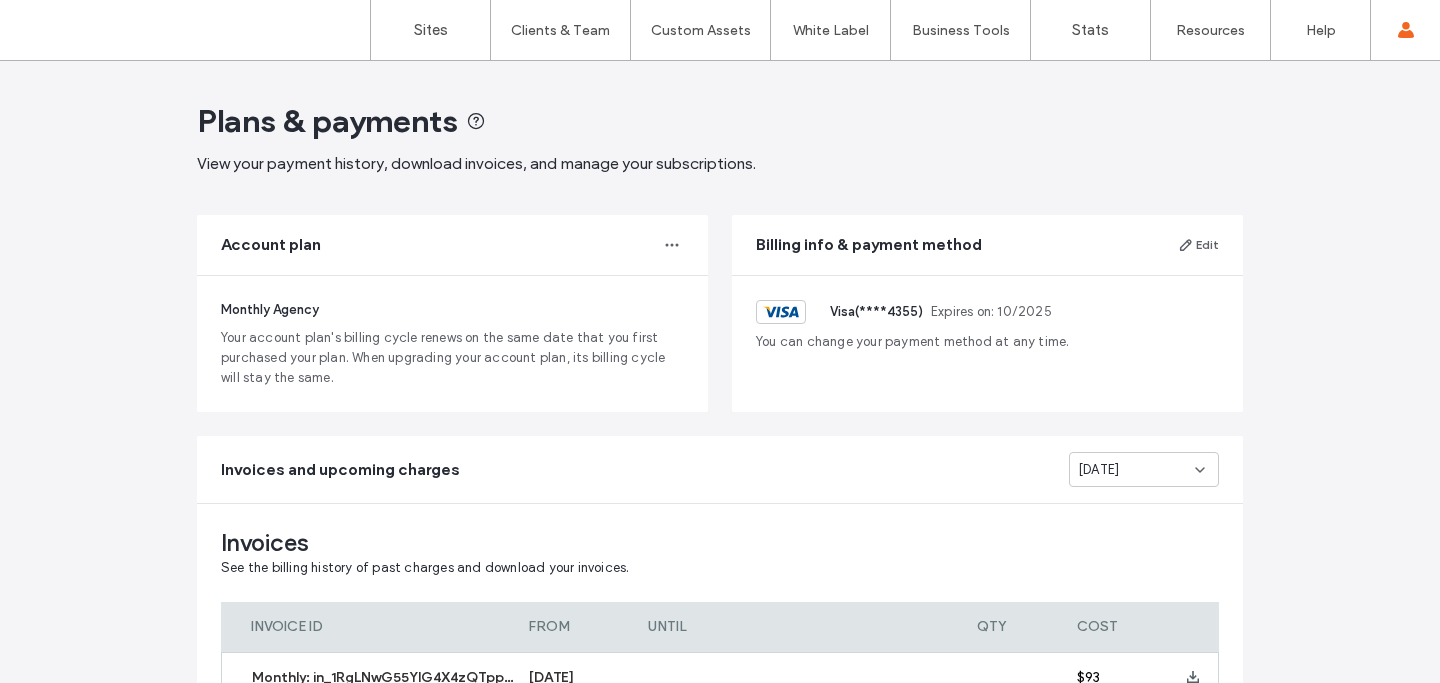click on "Plans & payments View your payment history, download invoices, and manage your subscriptions. Account plan Monthly   Agency Your account plan's billing cycle renews on the same date that you first purchased your plan. When upgrading your account plan, its billing cycle will stay the same.  Billing info & payment method Edit Visa   (**** 4355 ) Expires on:   10 / 2025 You can change your payment method at any time. Invoices and upcoming charges [DATE] Invoices See the billing history of past charges and download your invoices.  INVOICE ID FROM UNTIL QTY COST Monthly: in_1RgLNwG55YlG4X4zQTppw01C [DATE] $93 Agency plan ($69) [DATE] [DATE] $69 Plan Credit ($17 per monthly site) 4 -$68 Monthly sites ($17) 4 $68 [DATE] [DATE] [URL][DOMAIN_NAME] 1 $17 [DATE] [DATE] [URL][DOMAIN_NAME] 1 $17 [DATE] [DATE] [URL][DOMAIN_NAME] 1 $17 [DATE] [DATE] [URL][DOMAIN_NAME] 1 $17 App: Userway-Starter ($19.0) 1 $19 [DATE] [DATE] 1 $19 1 $5 [DATE] 1" at bounding box center [720, 689] 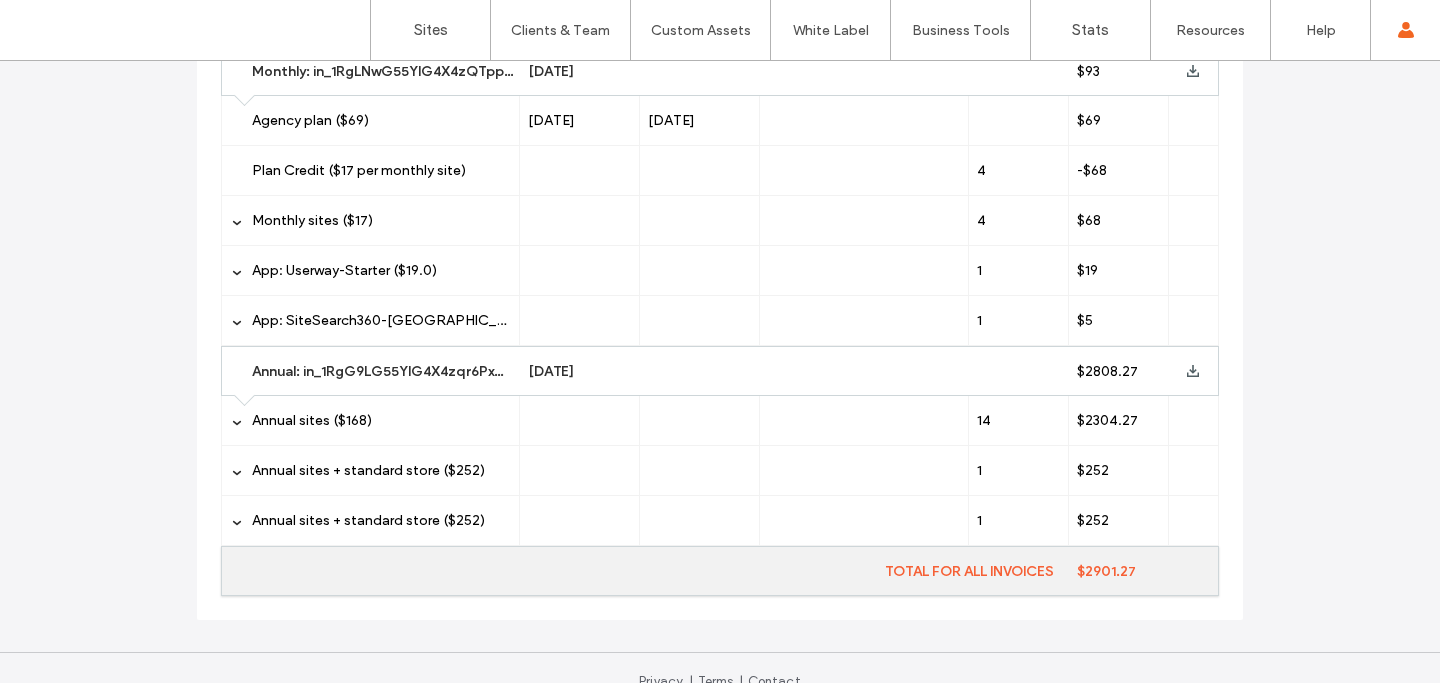 scroll, scrollTop: 634, scrollLeft: 0, axis: vertical 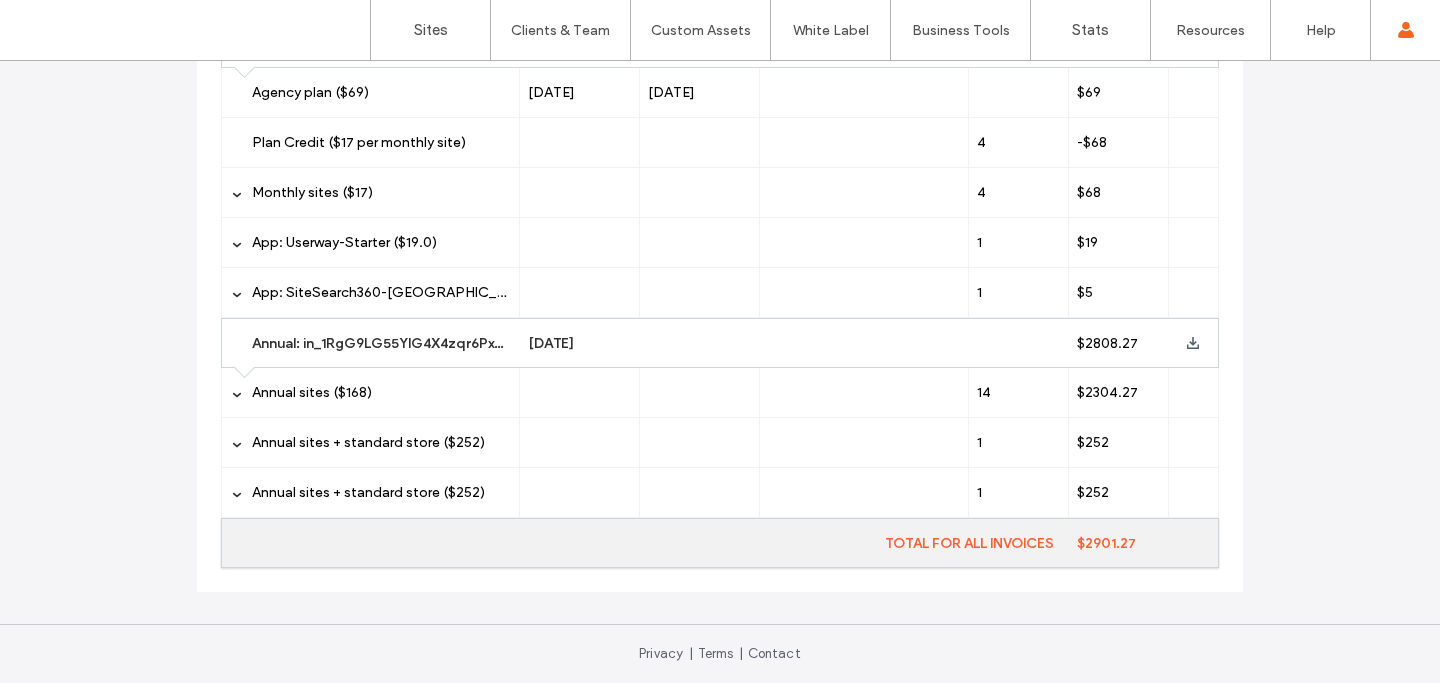 click at bounding box center (865, 392) 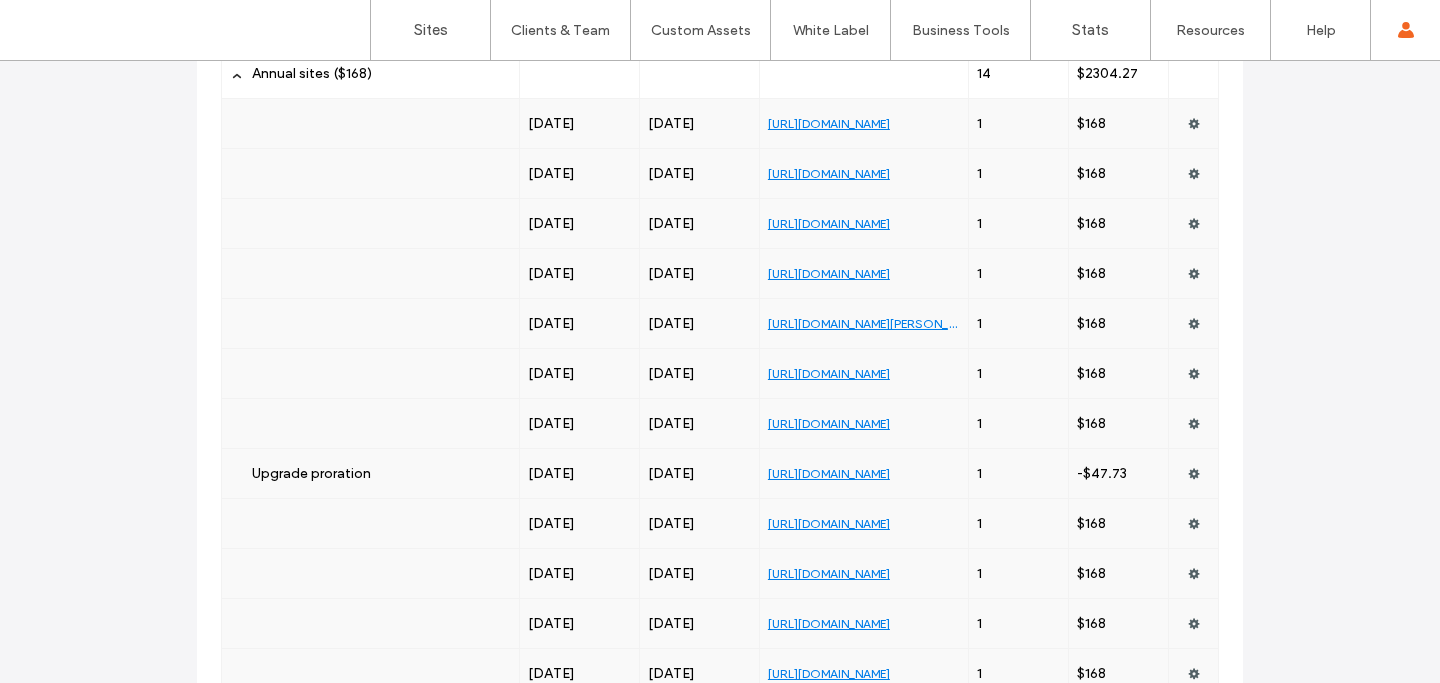 scroll, scrollTop: 955, scrollLeft: 0, axis: vertical 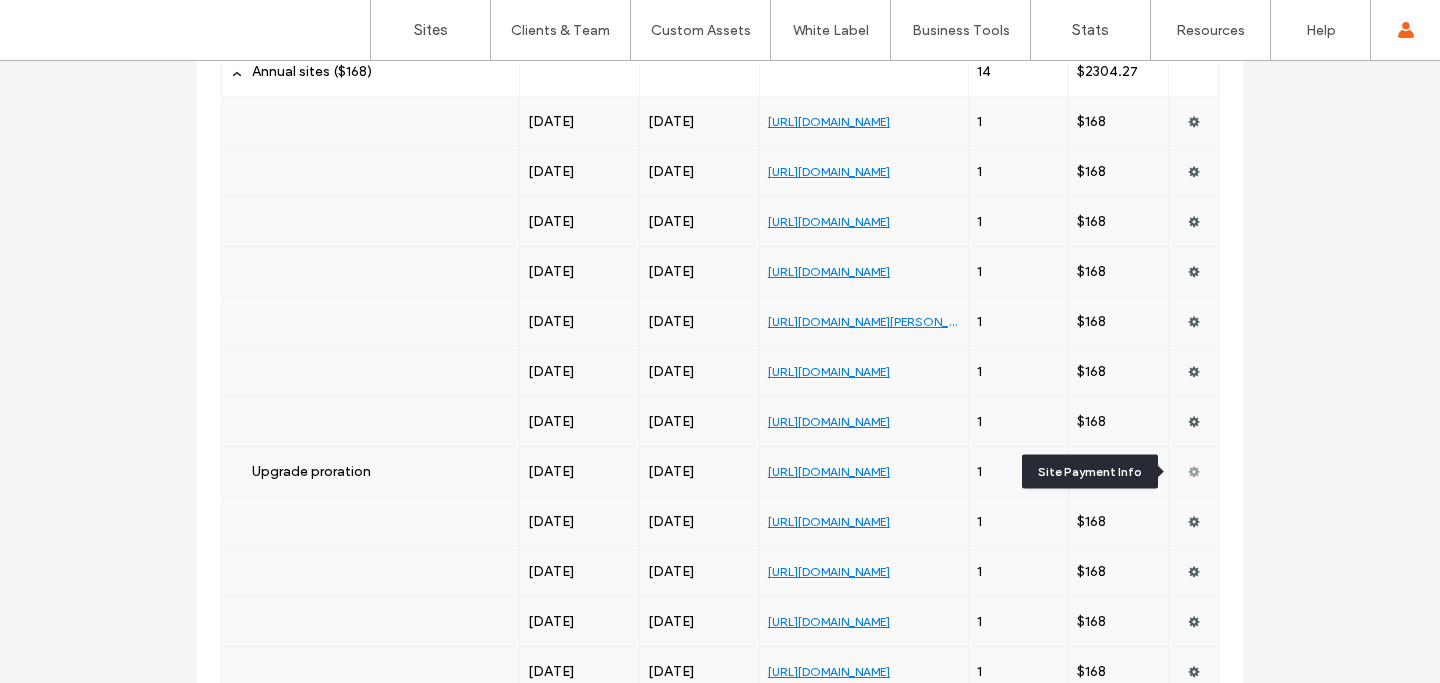 click 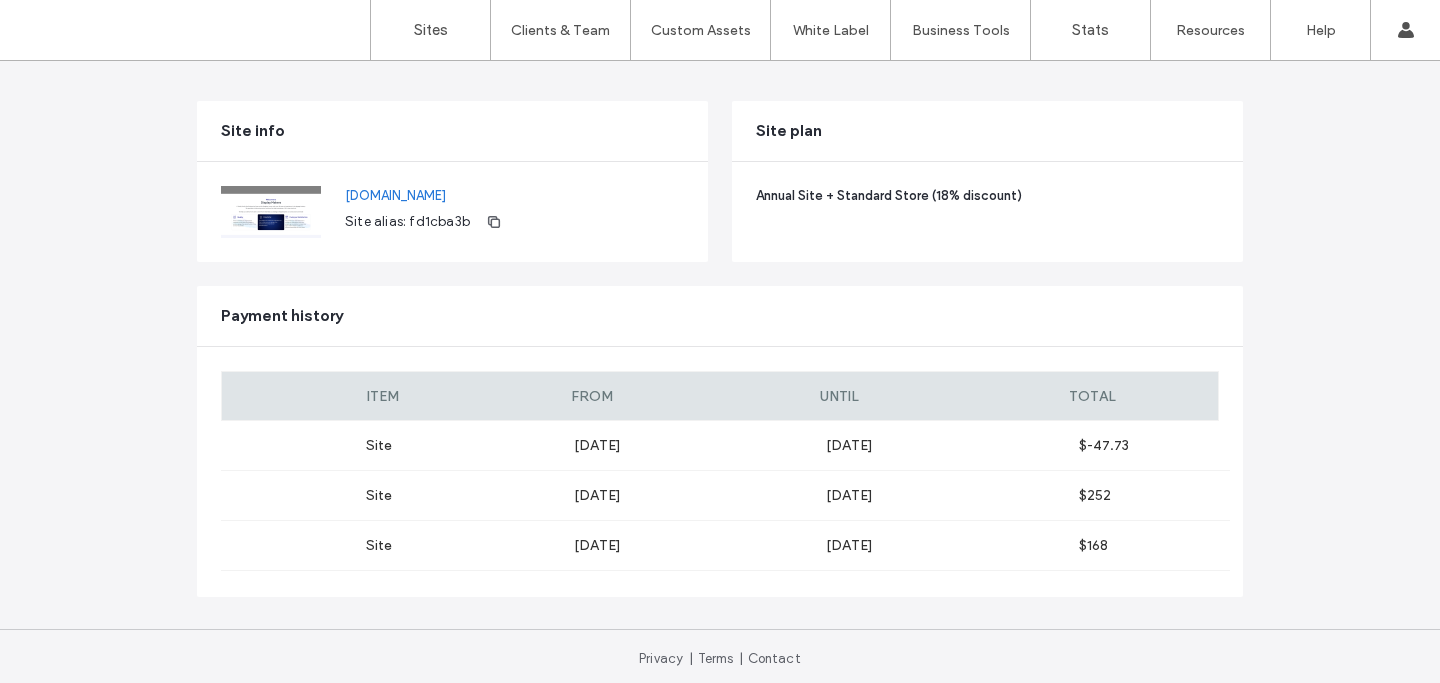 scroll, scrollTop: 90, scrollLeft: 0, axis: vertical 